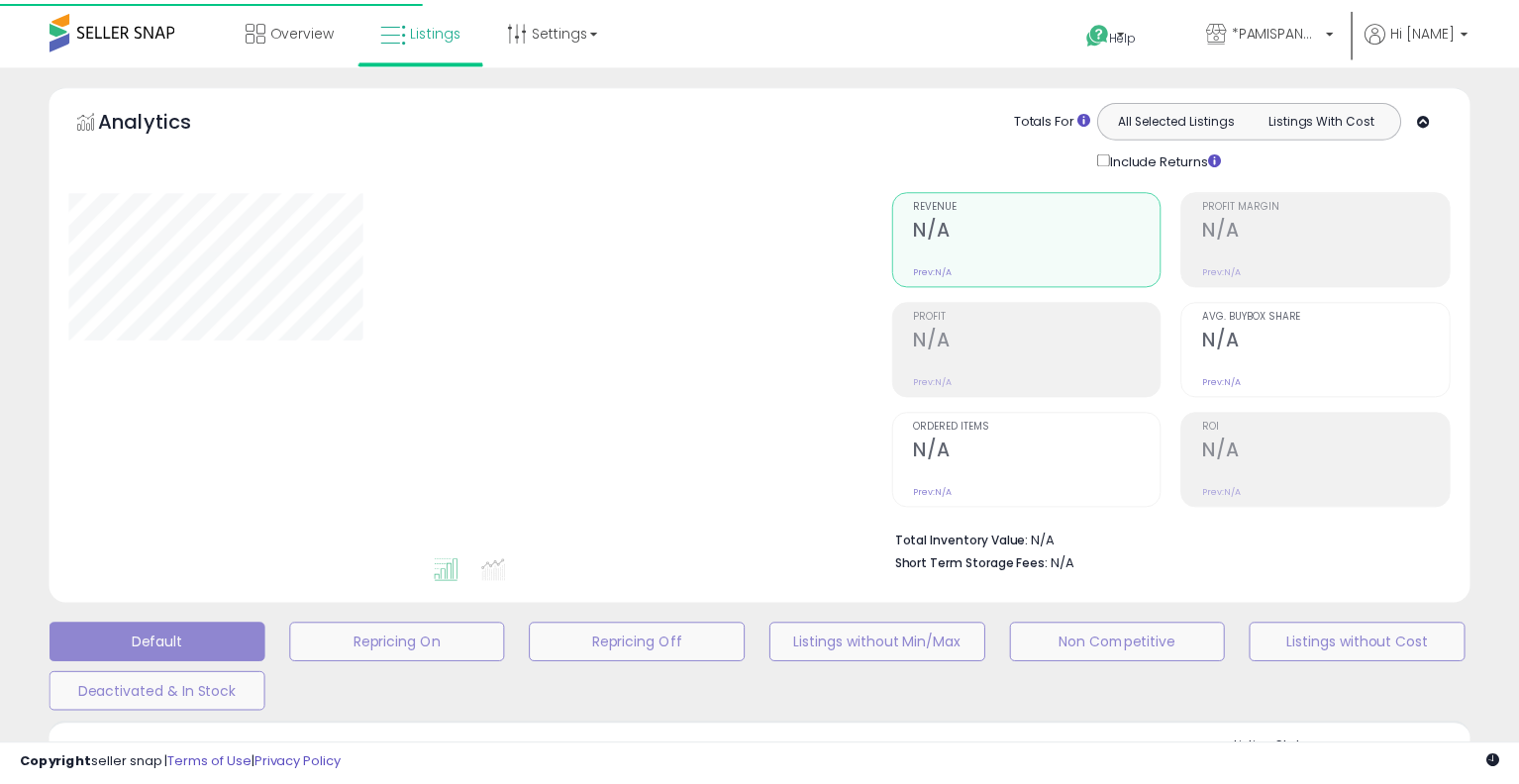 scroll, scrollTop: 441, scrollLeft: 0, axis: vertical 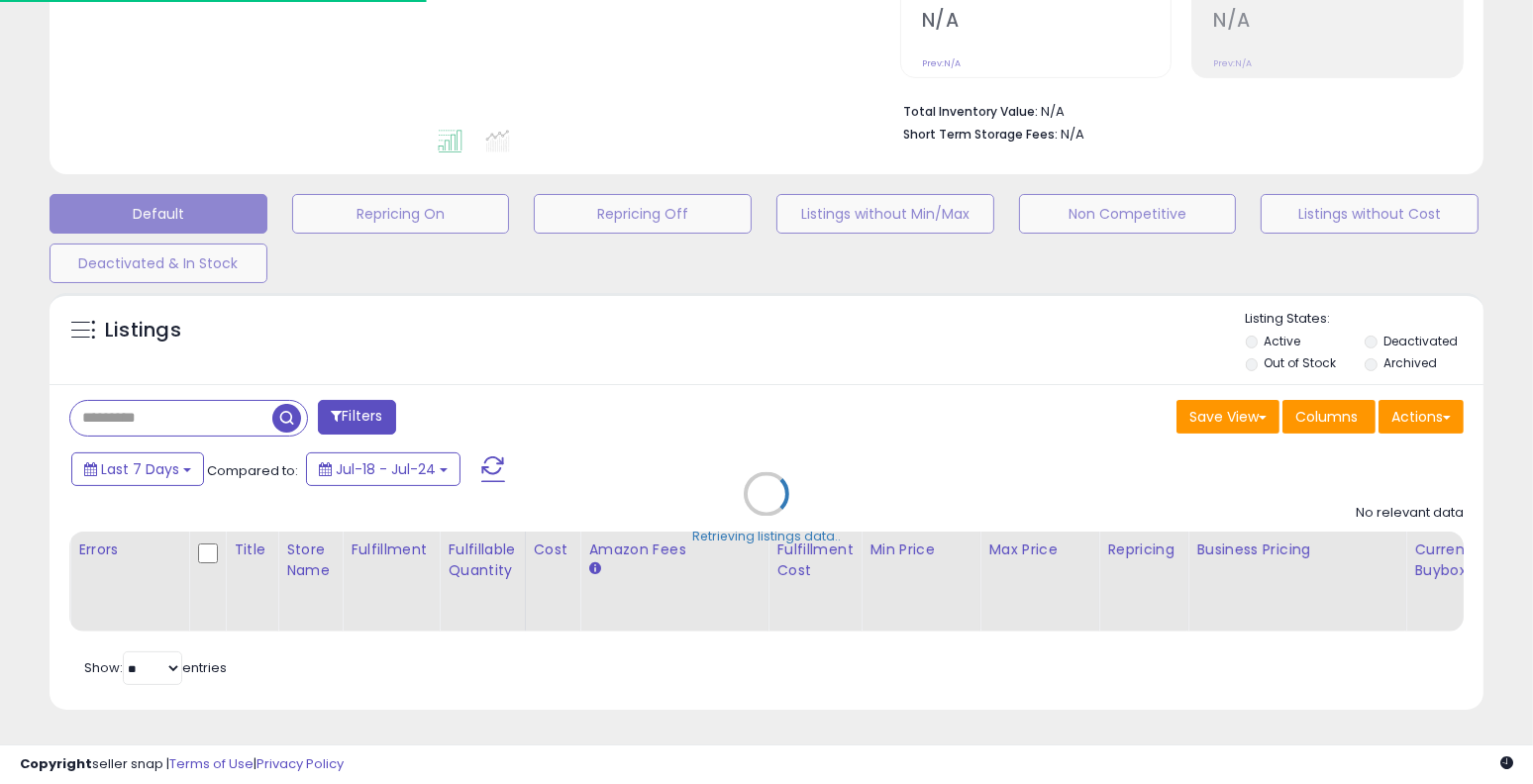 type on "**********" 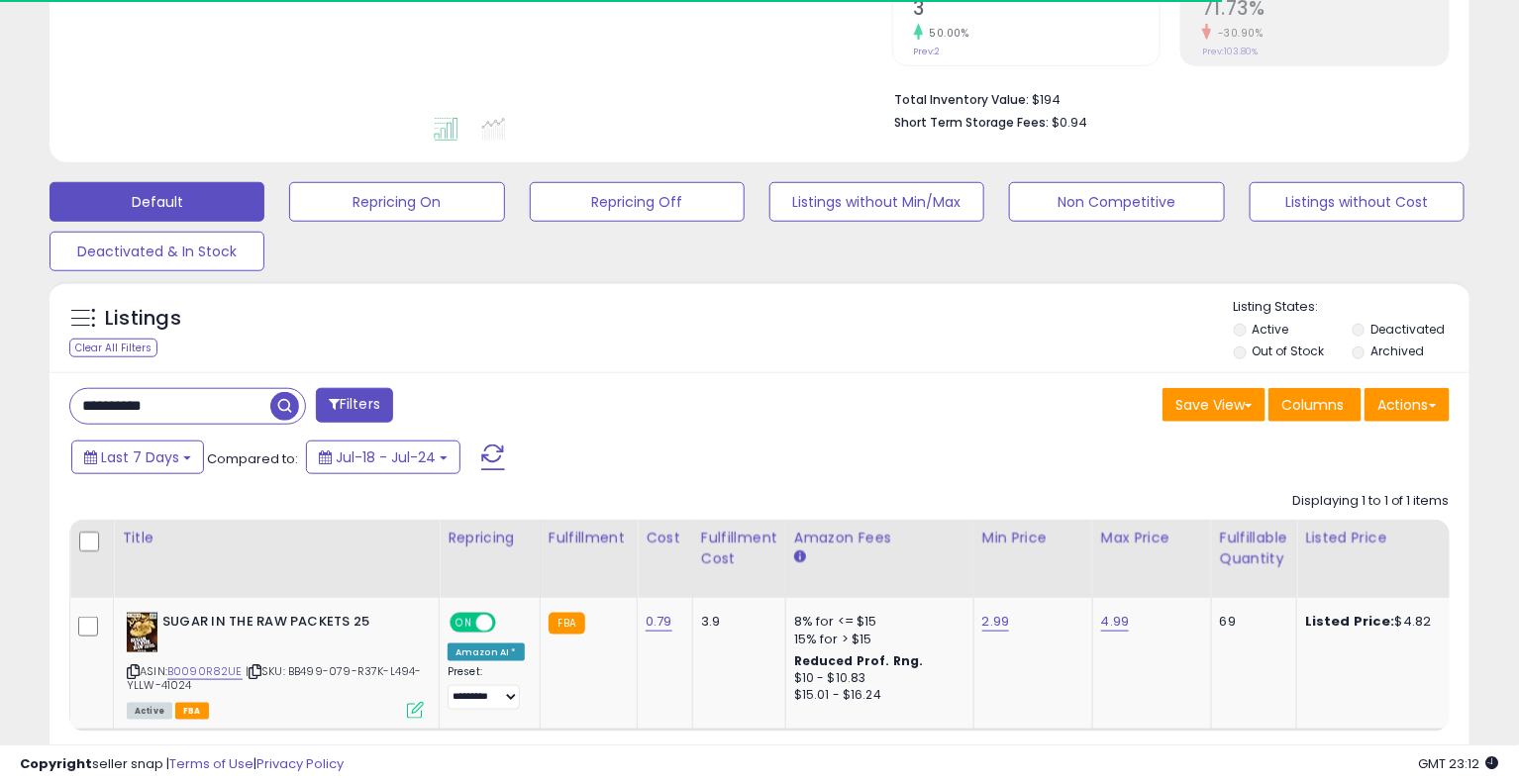 click on "**********" at bounding box center [170, 406] 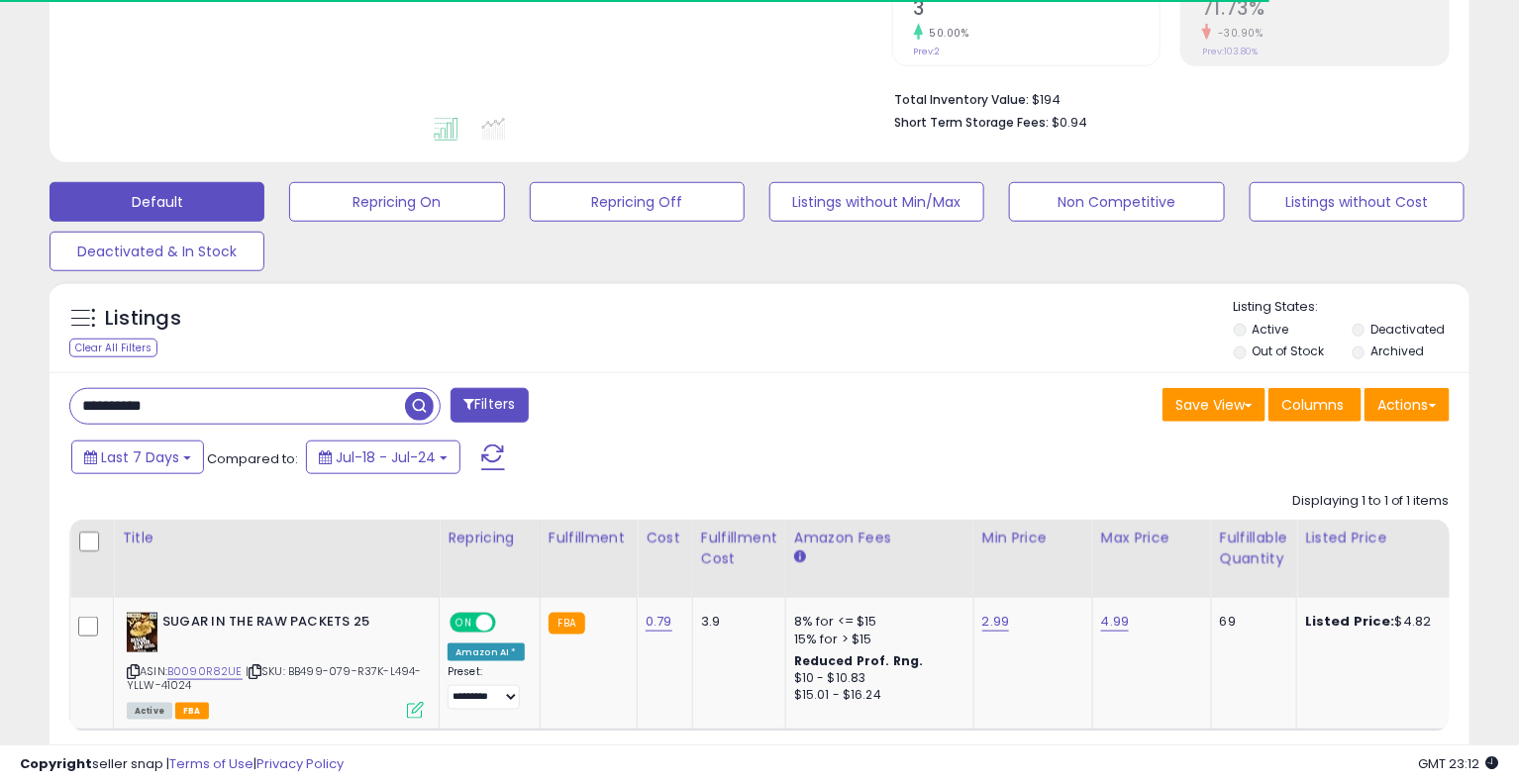 click on "**********" at bounding box center [238, 406] 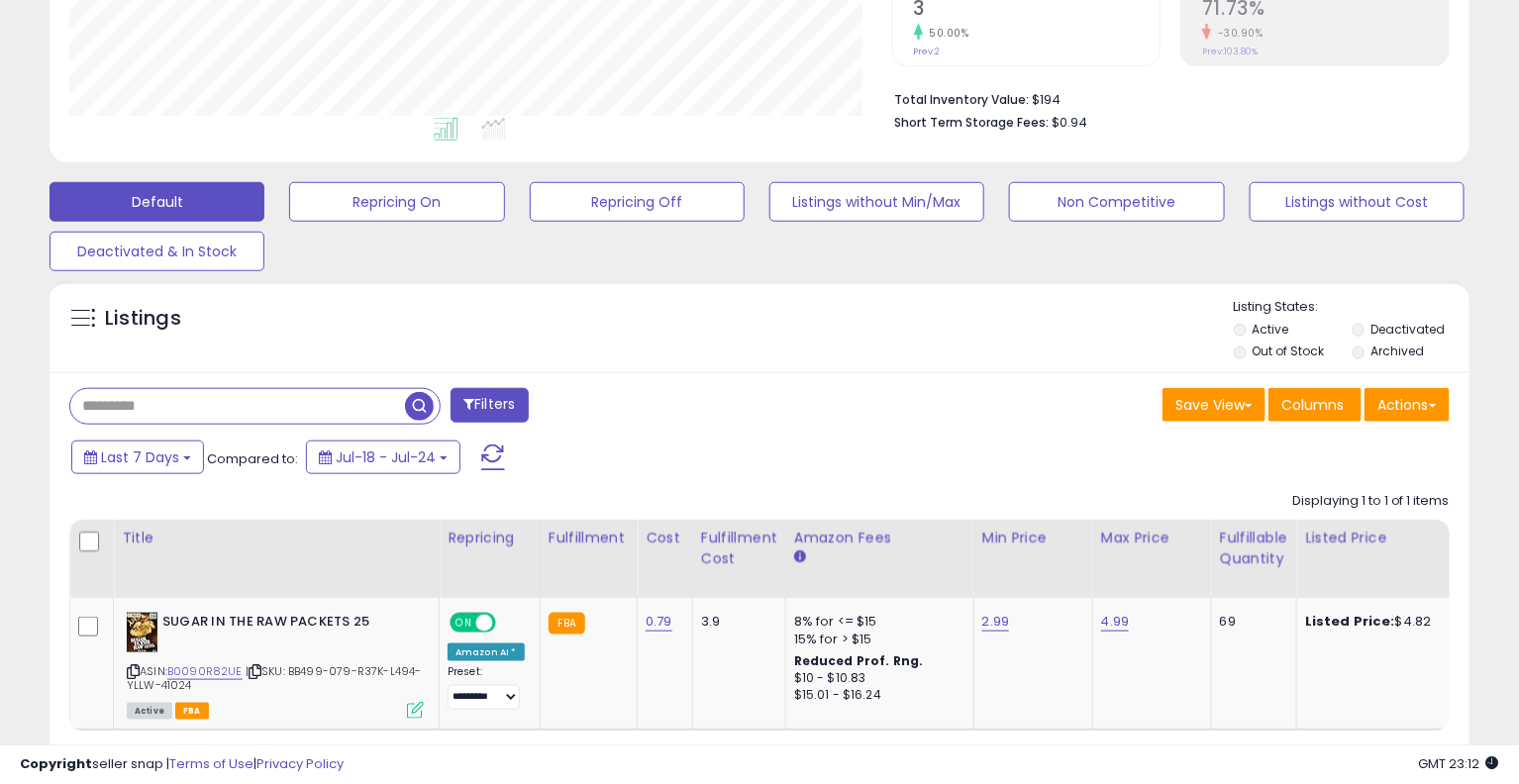scroll, scrollTop: 989493, scrollLeft: 989399, axis: both 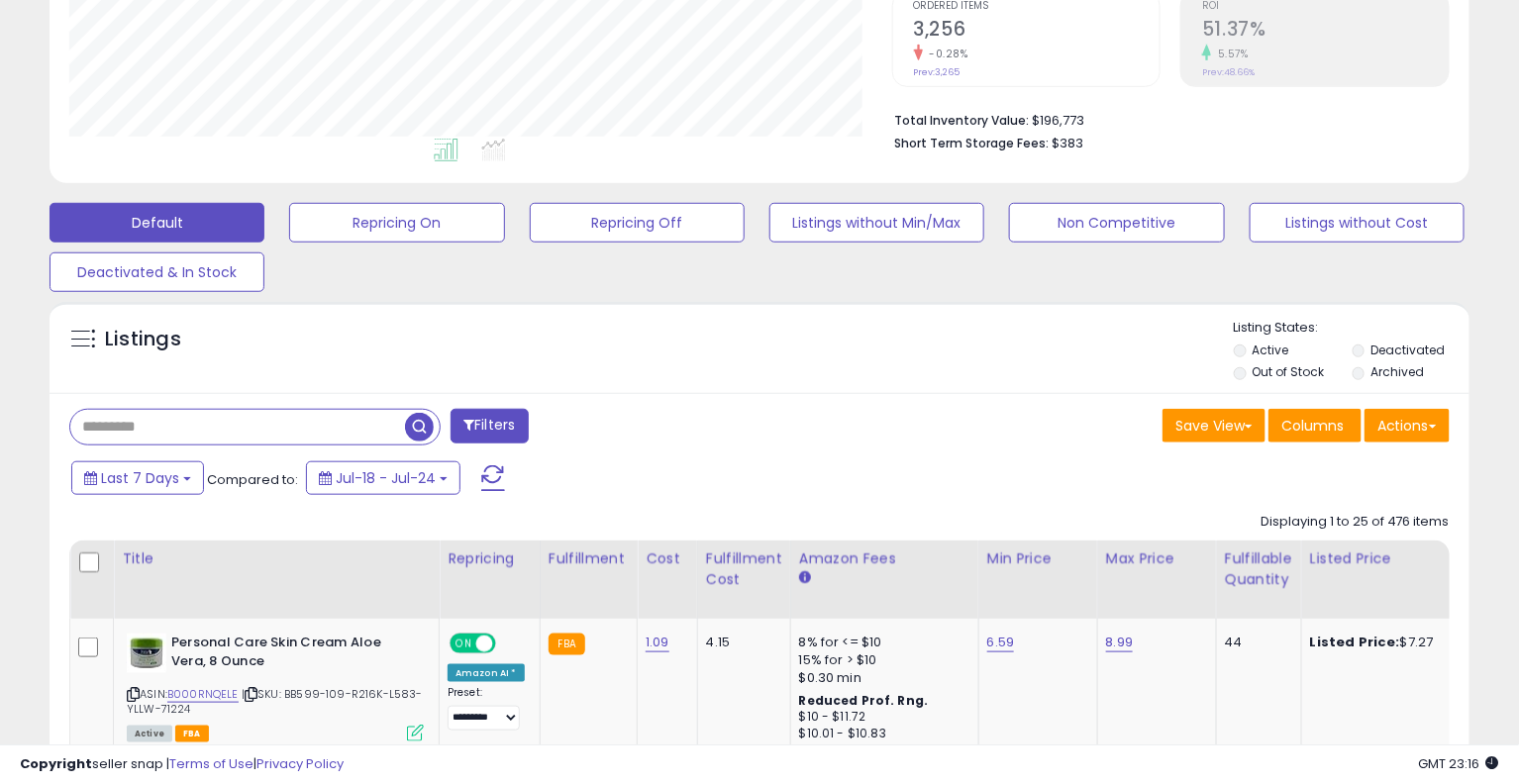 click at bounding box center [238, 427] 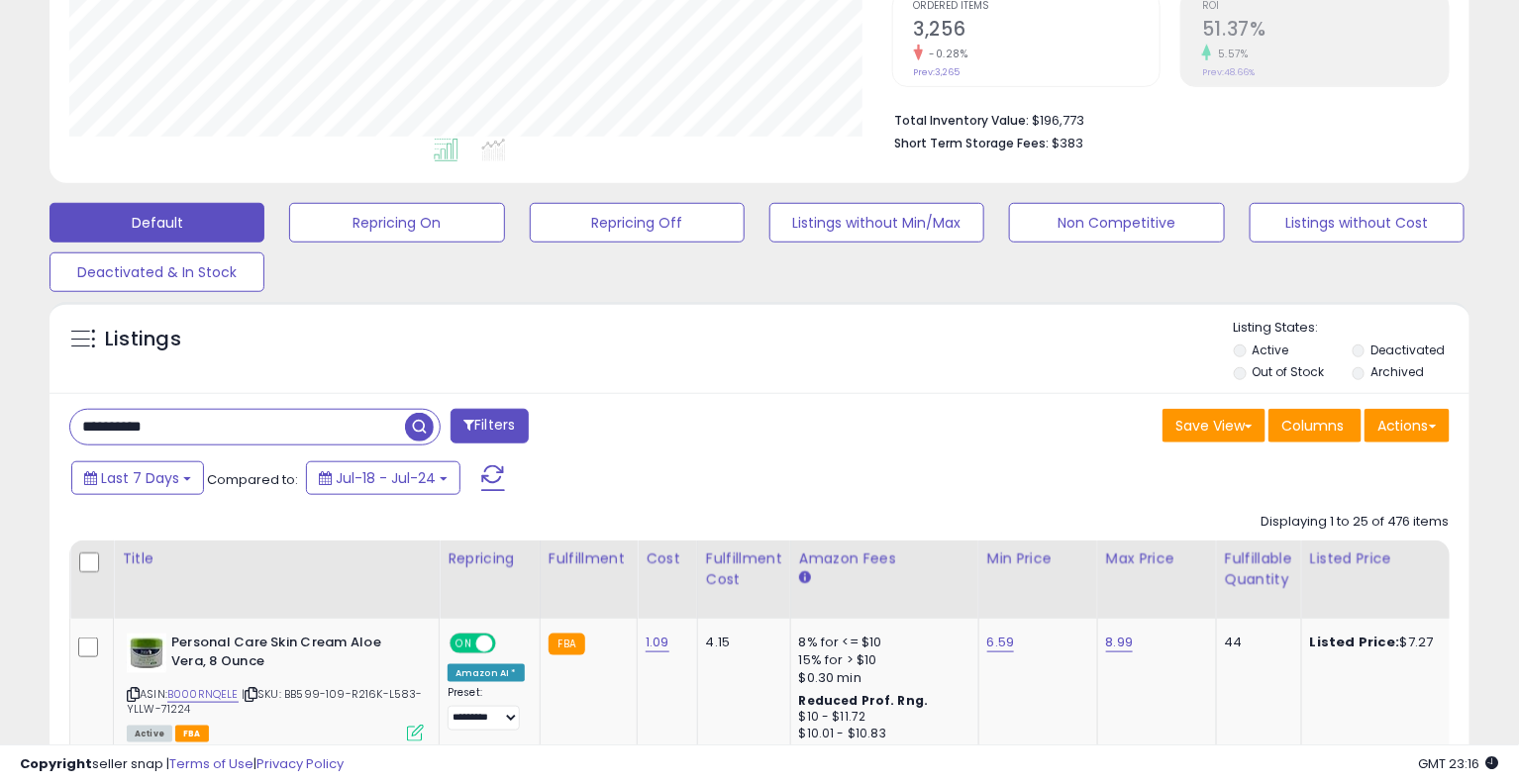 type on "**********" 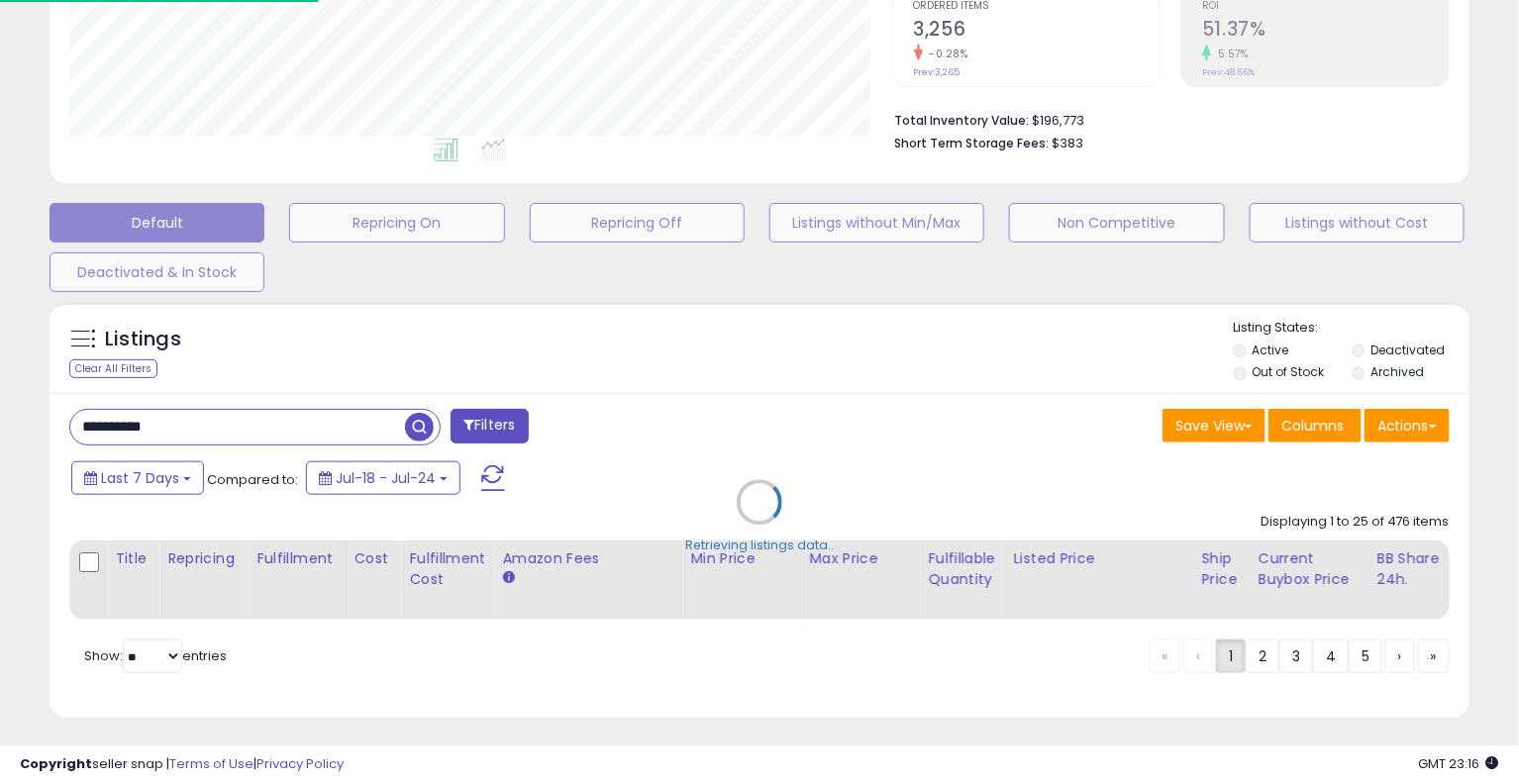 scroll, scrollTop: 989493, scrollLeft: 989390, axis: both 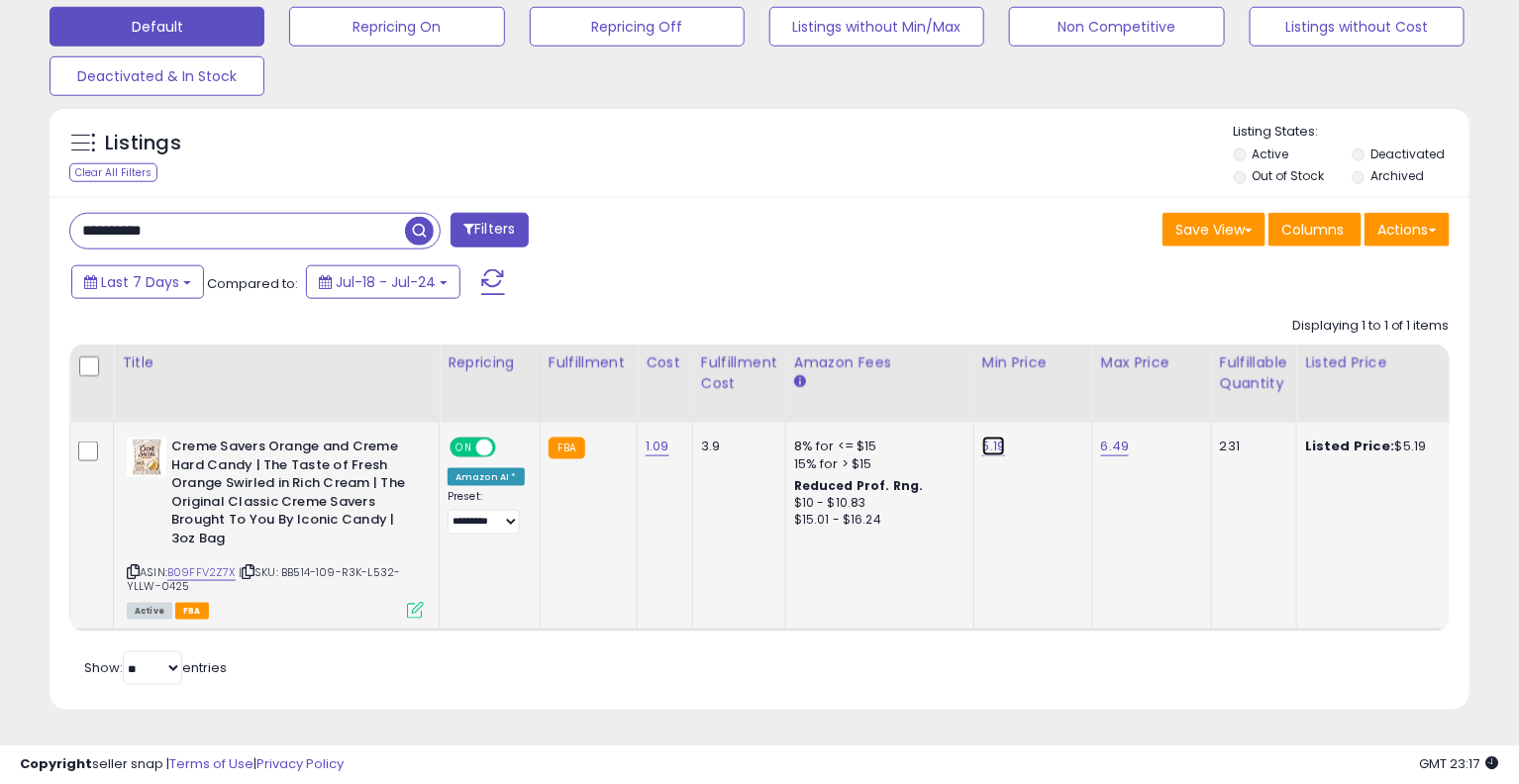 click on "5.19" at bounding box center (994, 446) 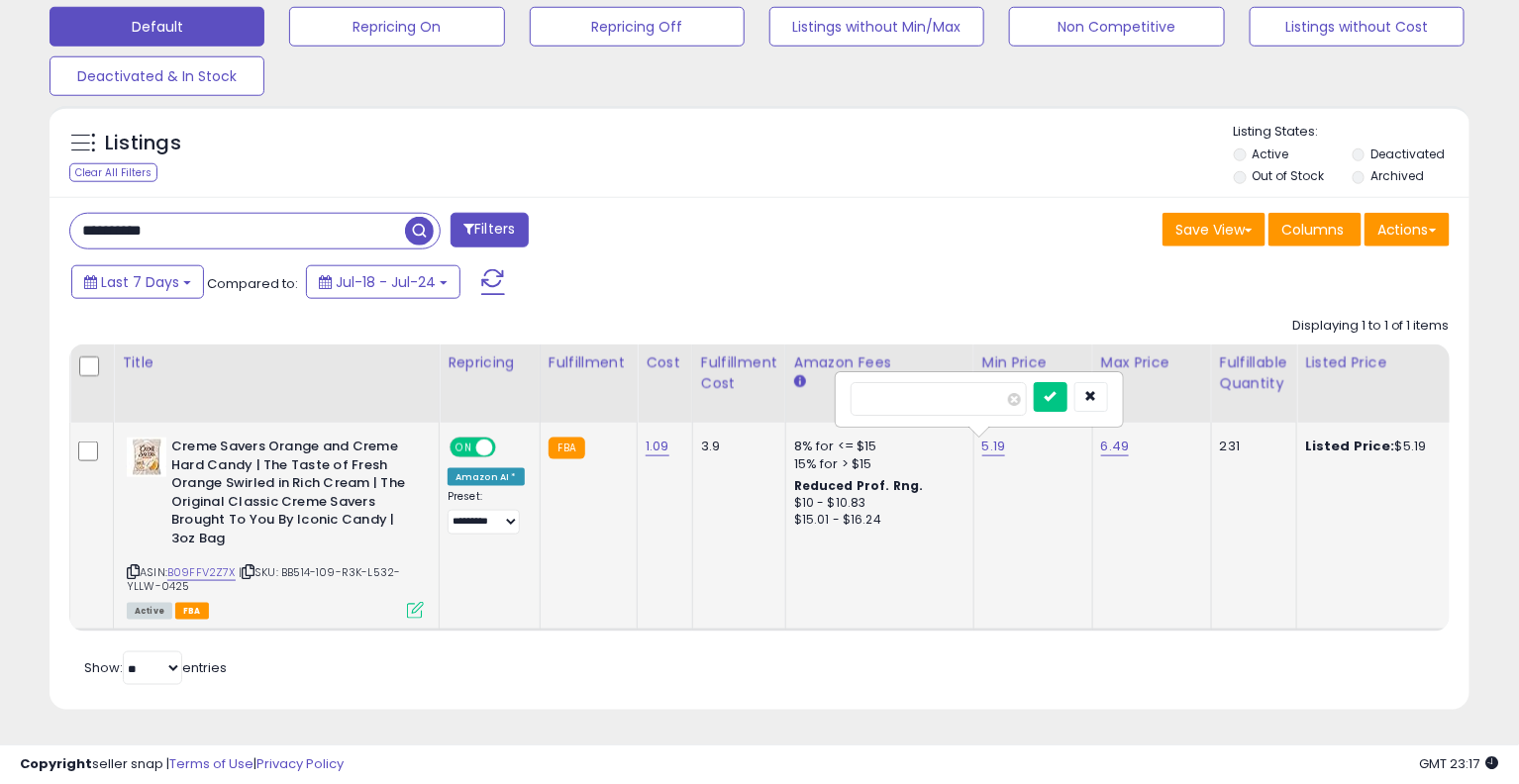 type on "****" 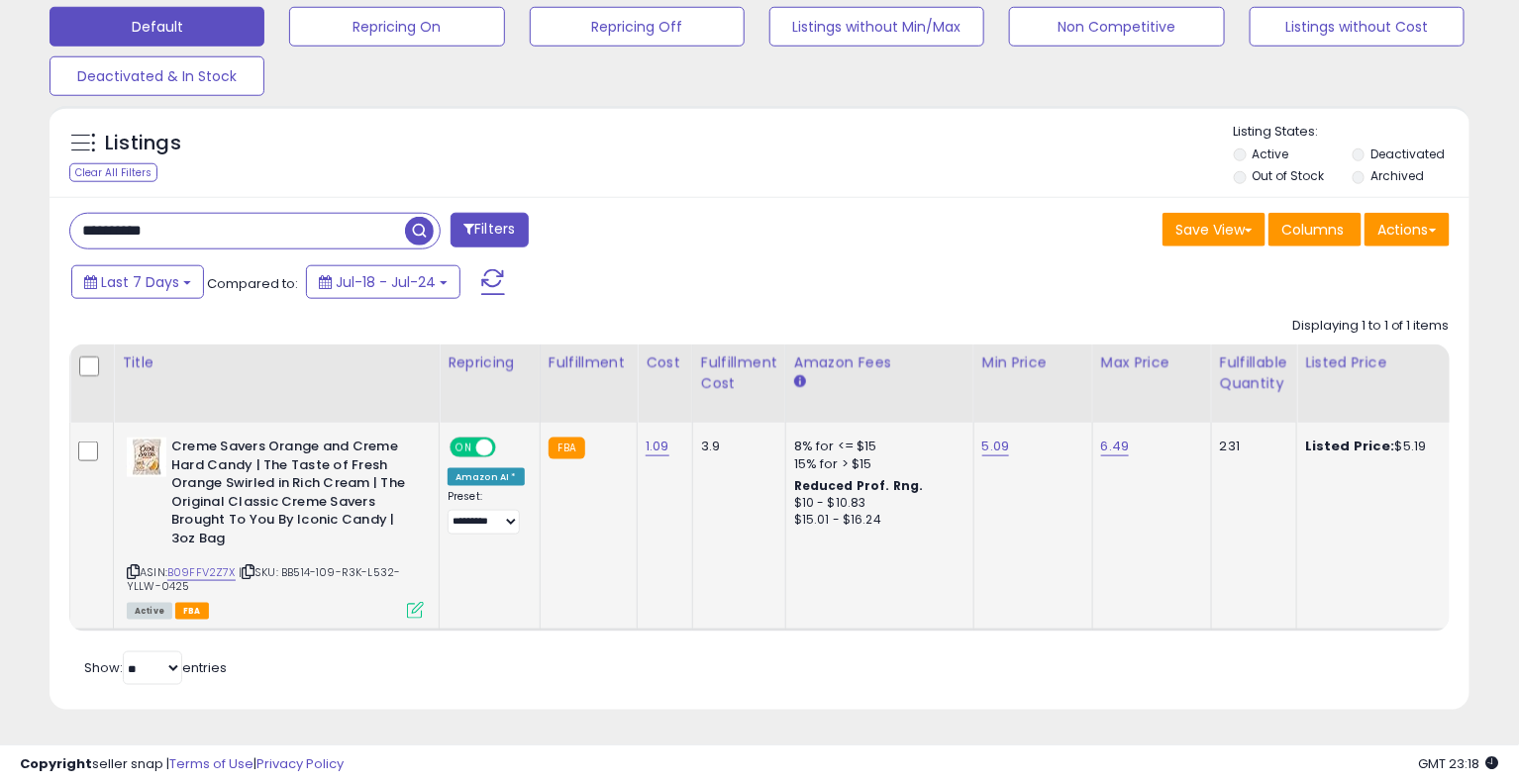 click on "**********" at bounding box center [238, 231] 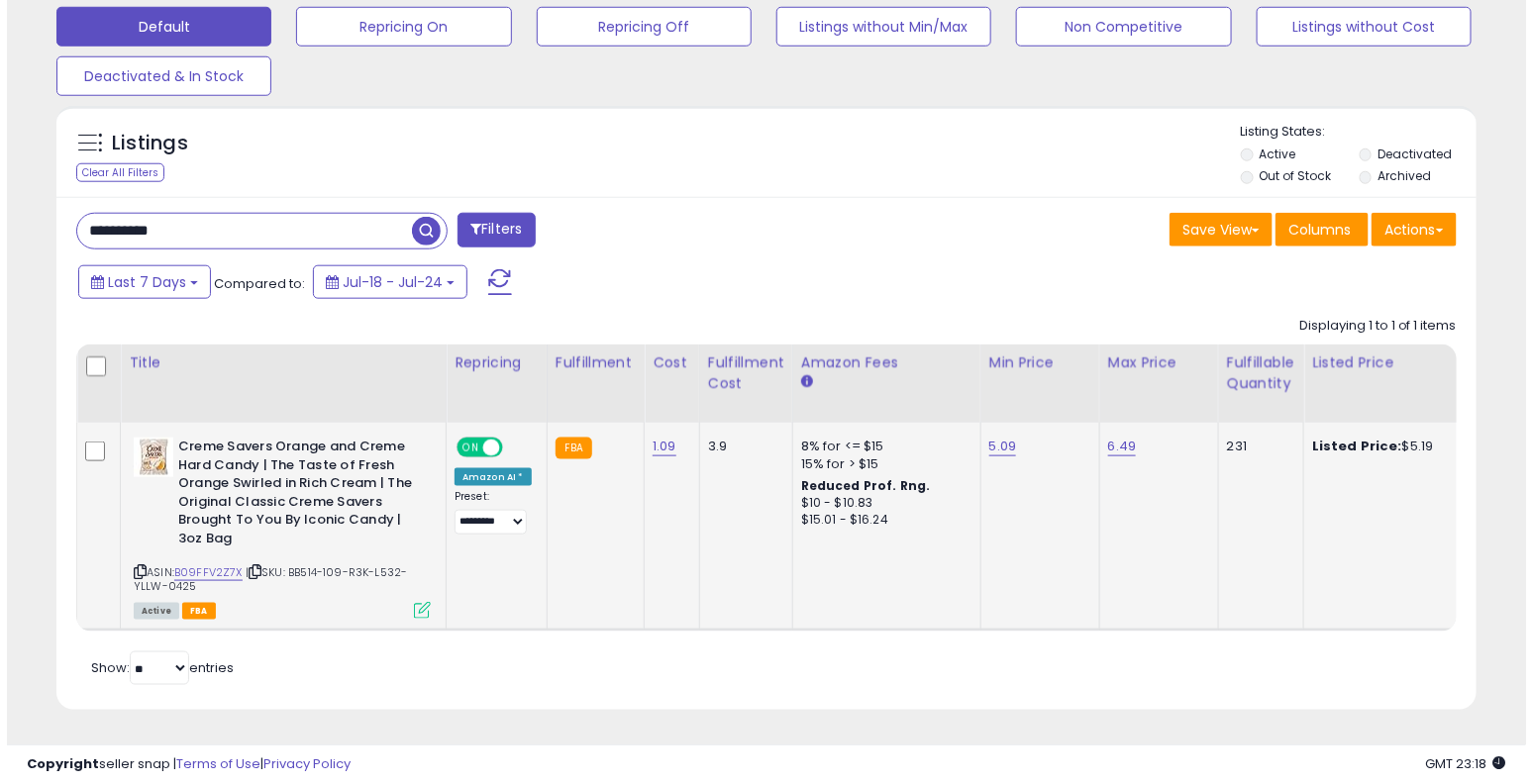 scroll, scrollTop: 421, scrollLeft: 0, axis: vertical 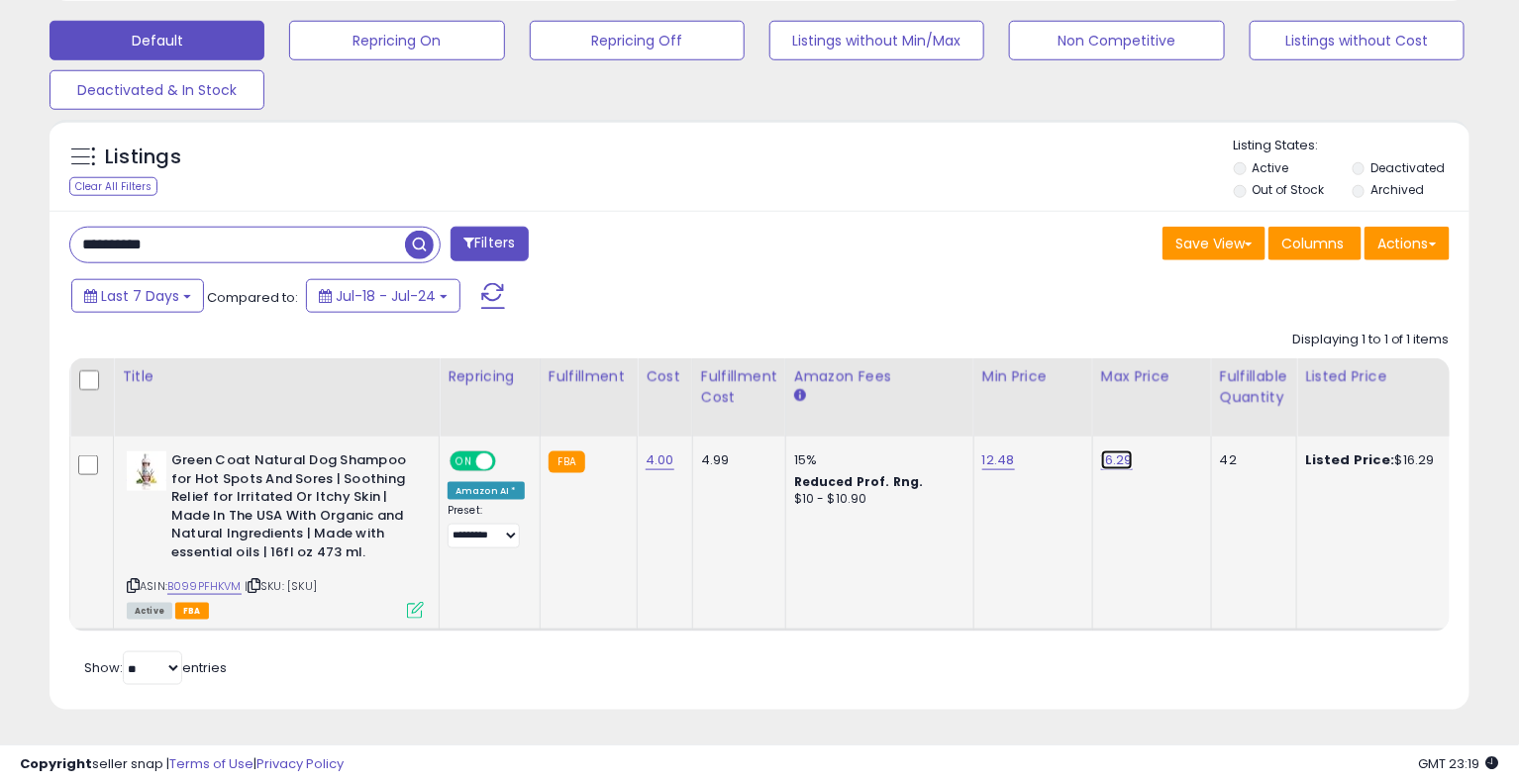 click on "16.29" at bounding box center [1117, 460] 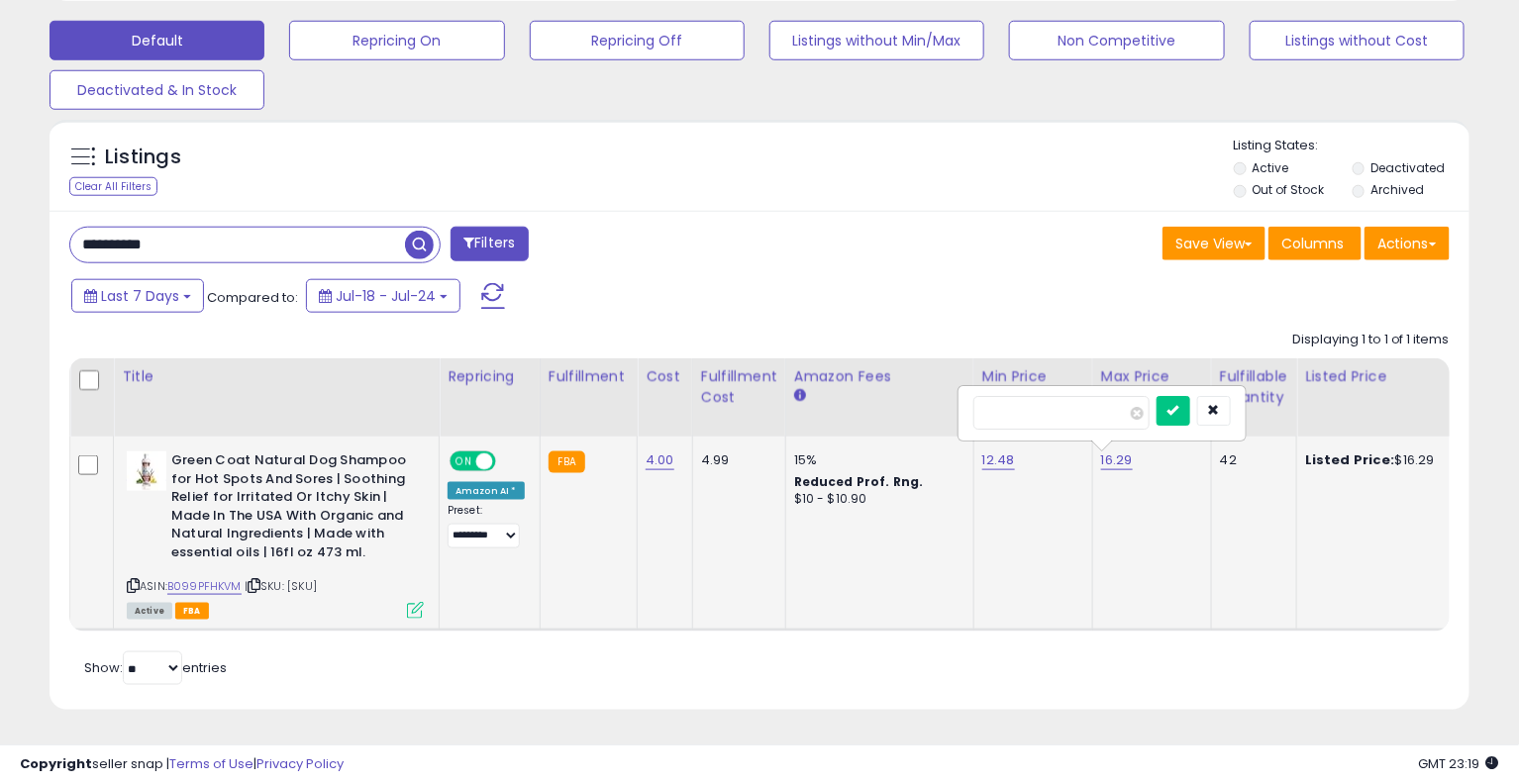 type on "*****" 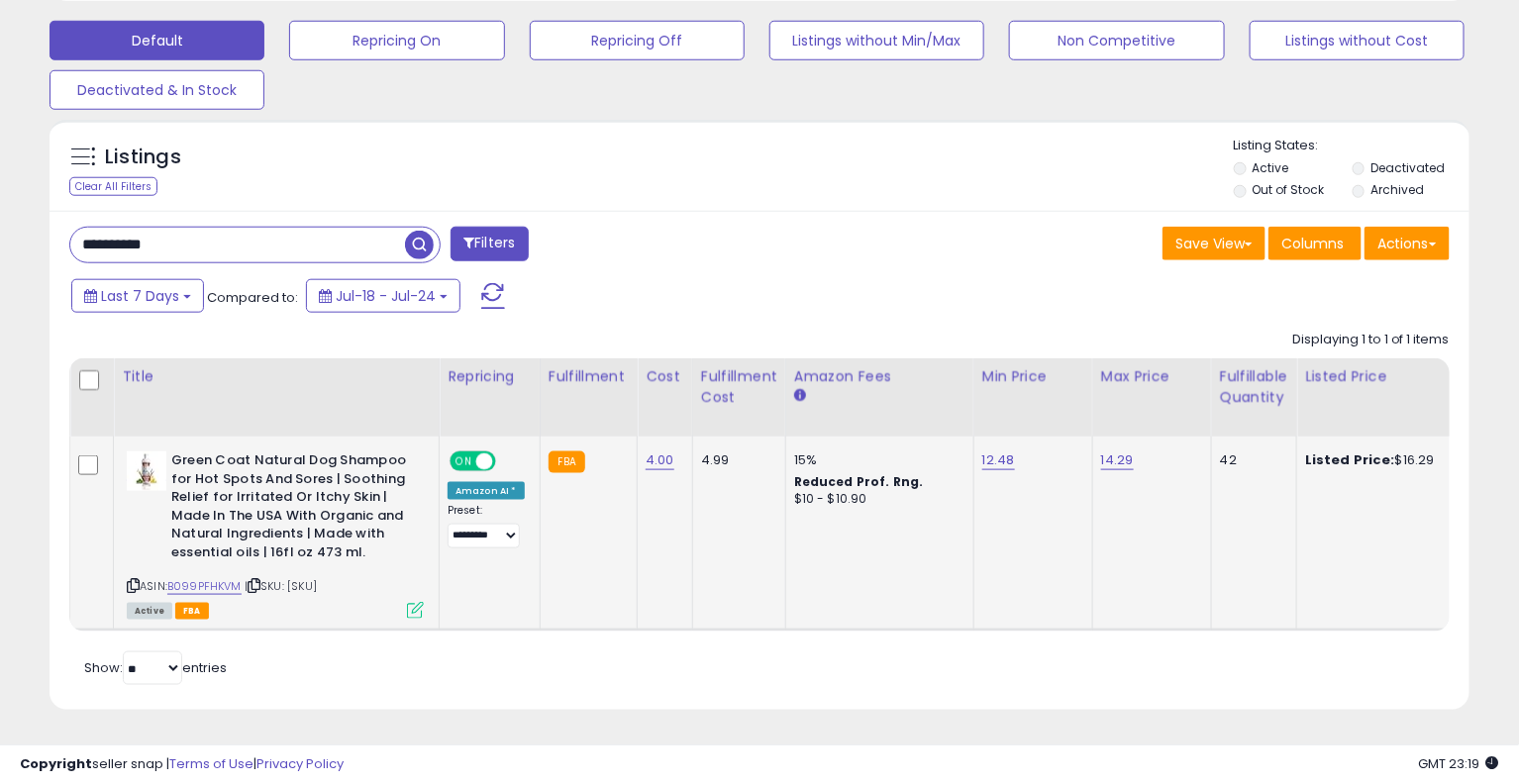 click on "12.48" at bounding box center (1030, 460) 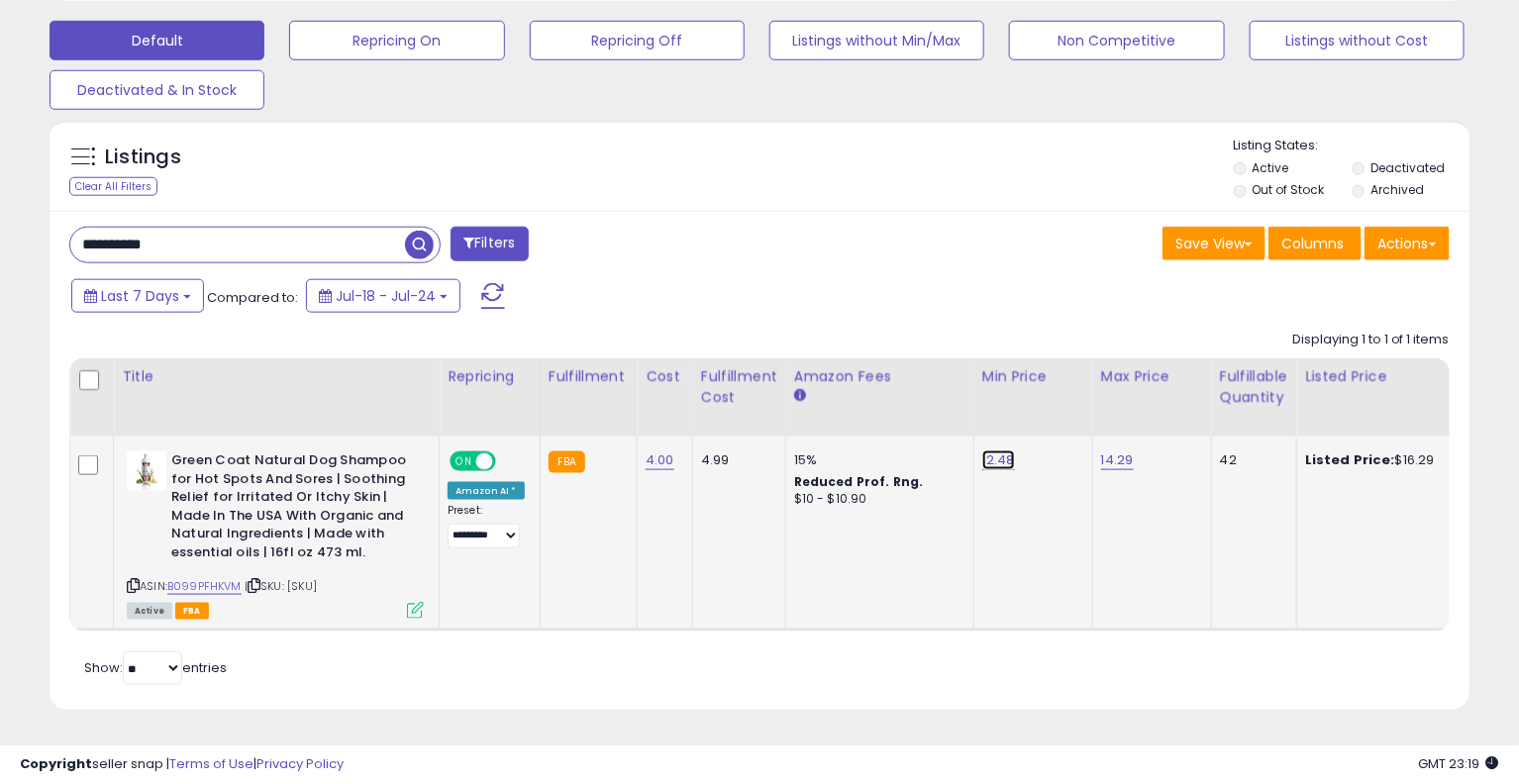 click on "12.48" at bounding box center (998, 460) 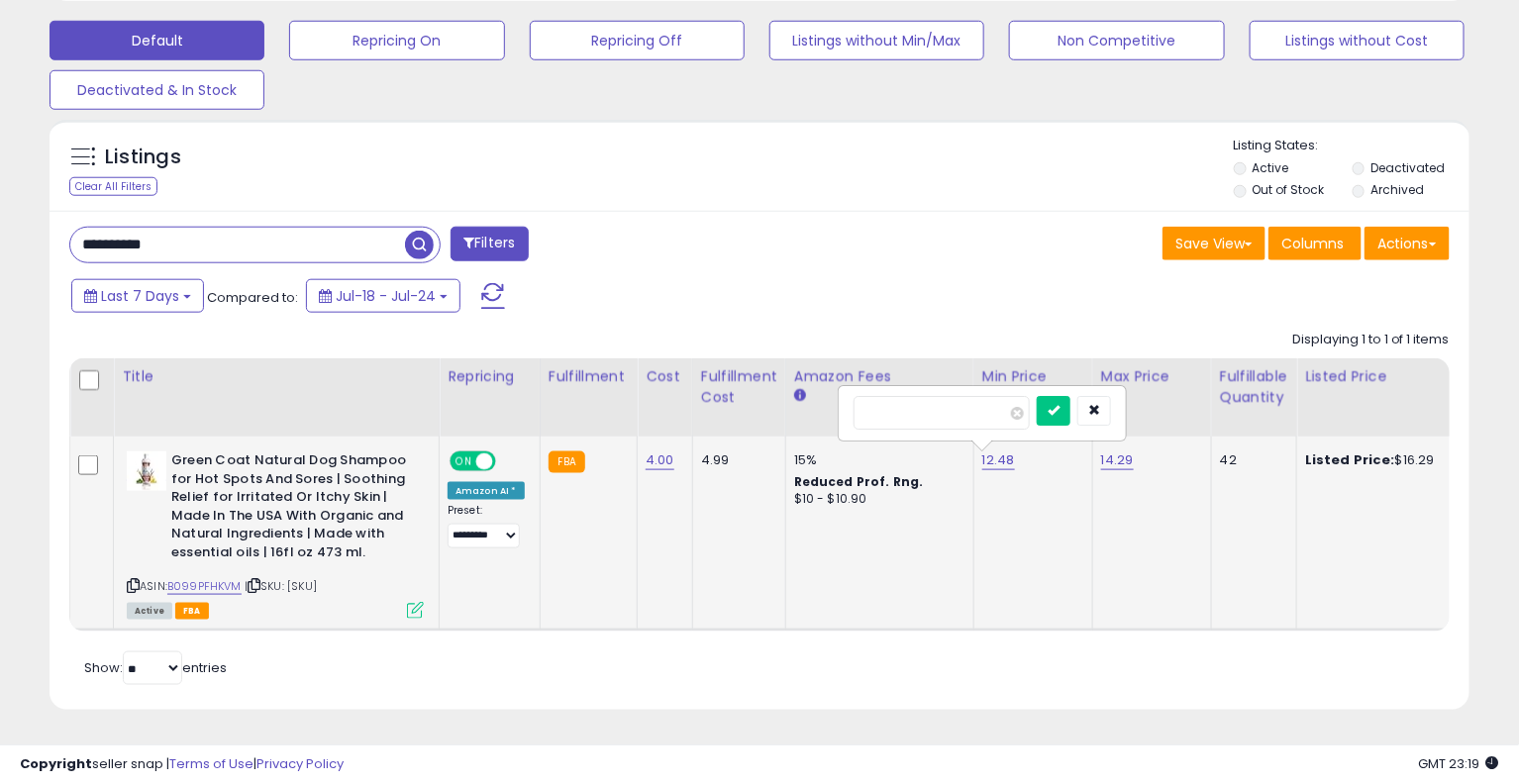 type on "*****" 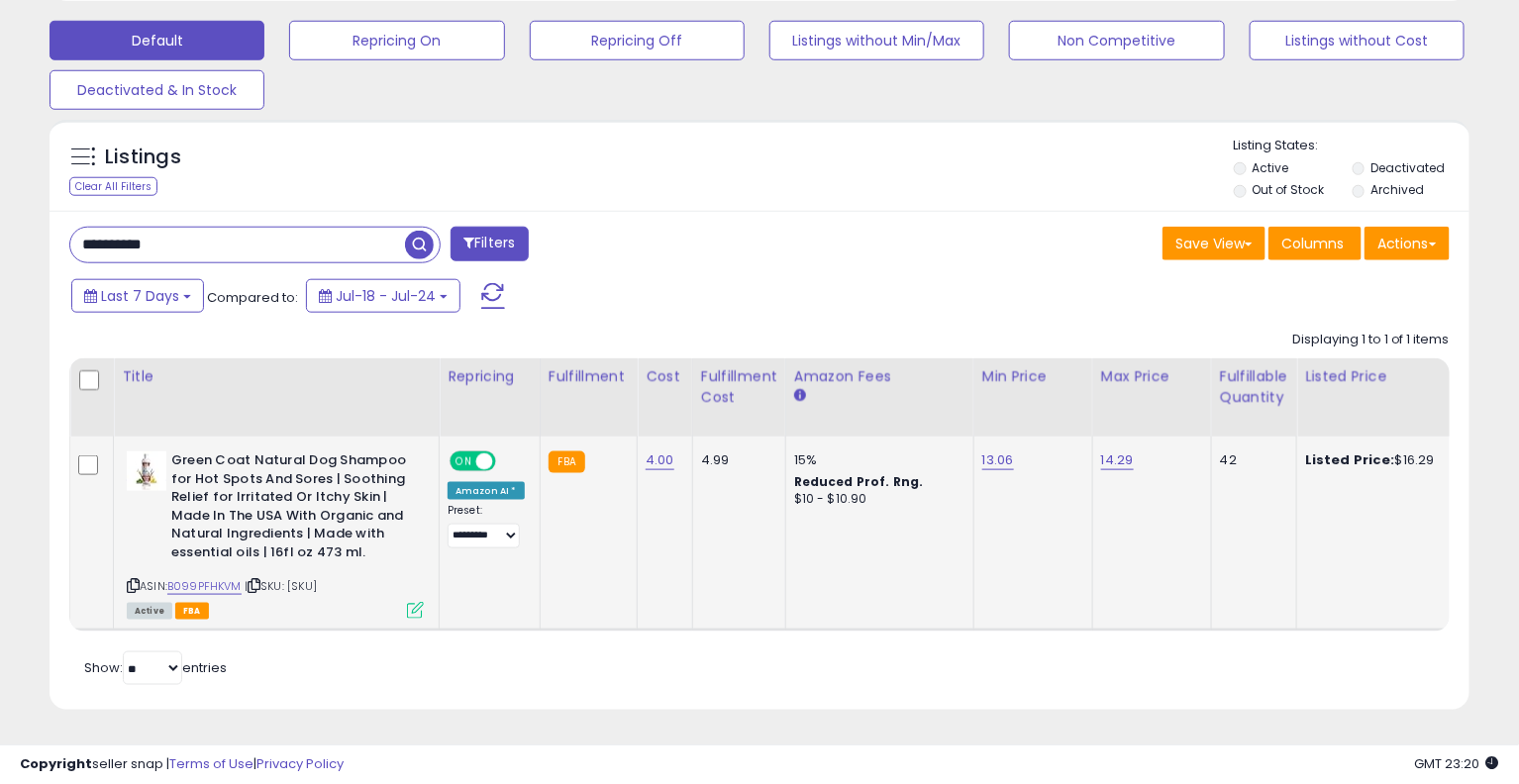 click on "**********" at bounding box center (238, 245) 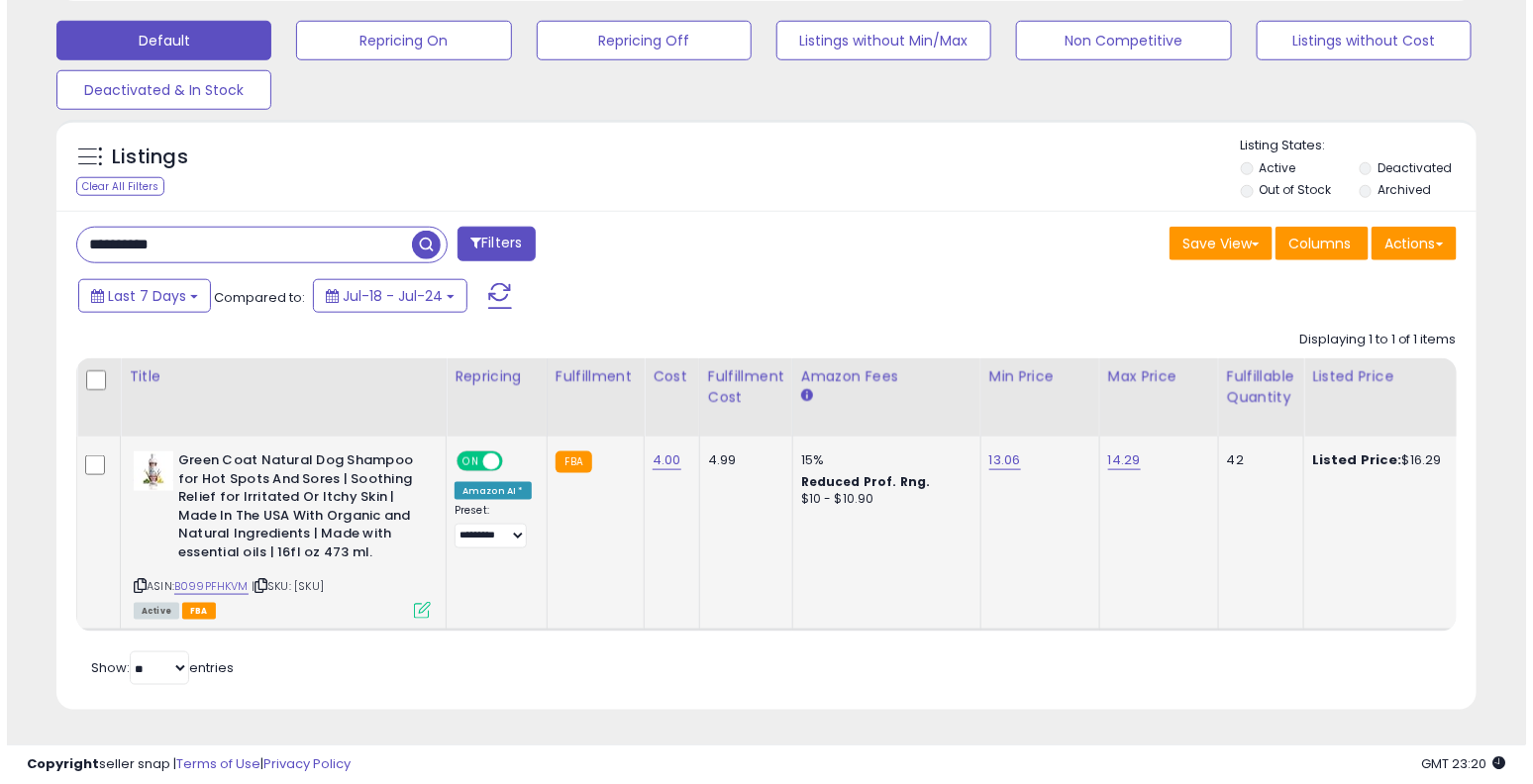 scroll, scrollTop: 421, scrollLeft: 0, axis: vertical 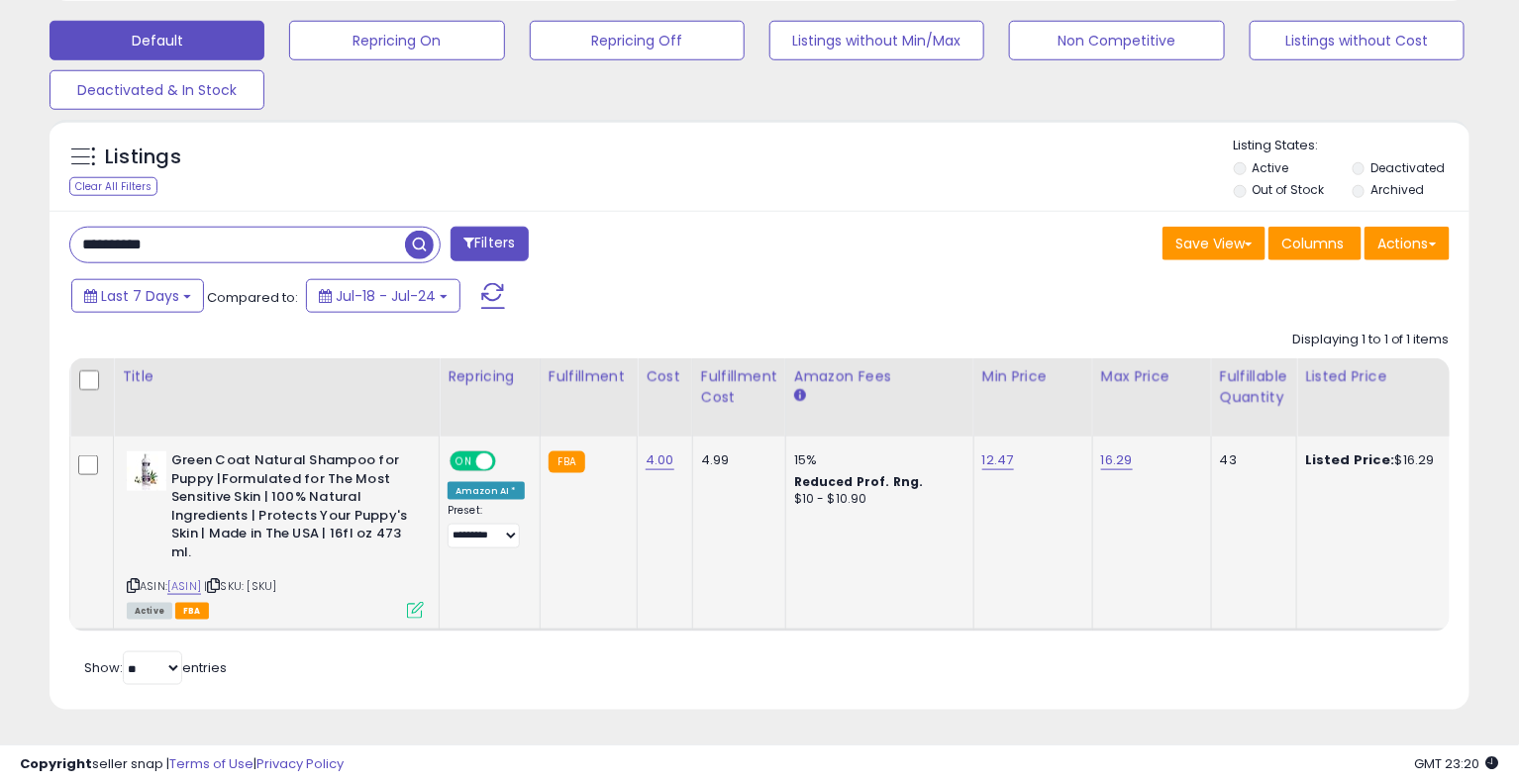 click on "12.47" 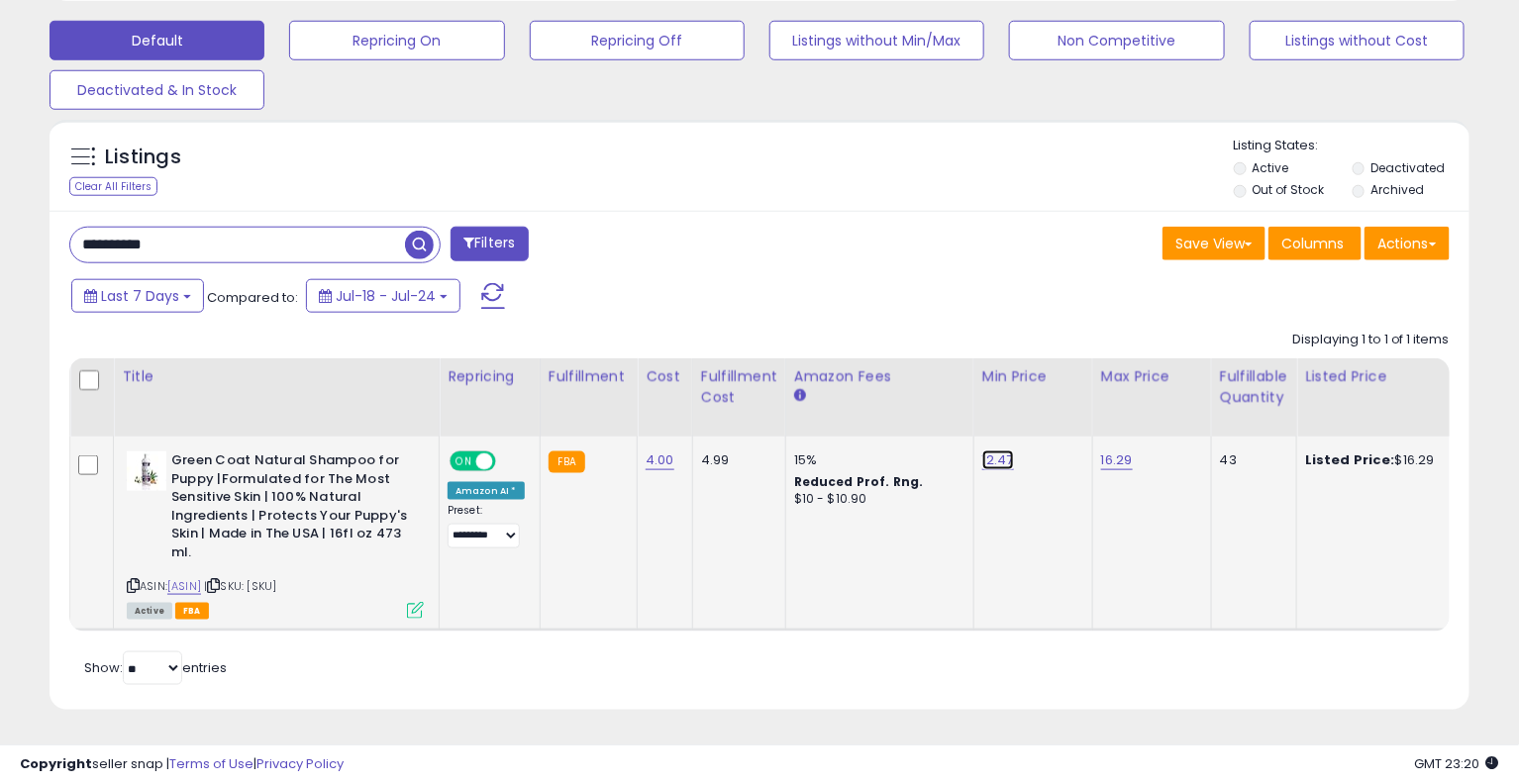 click on "12.47" at bounding box center [998, 460] 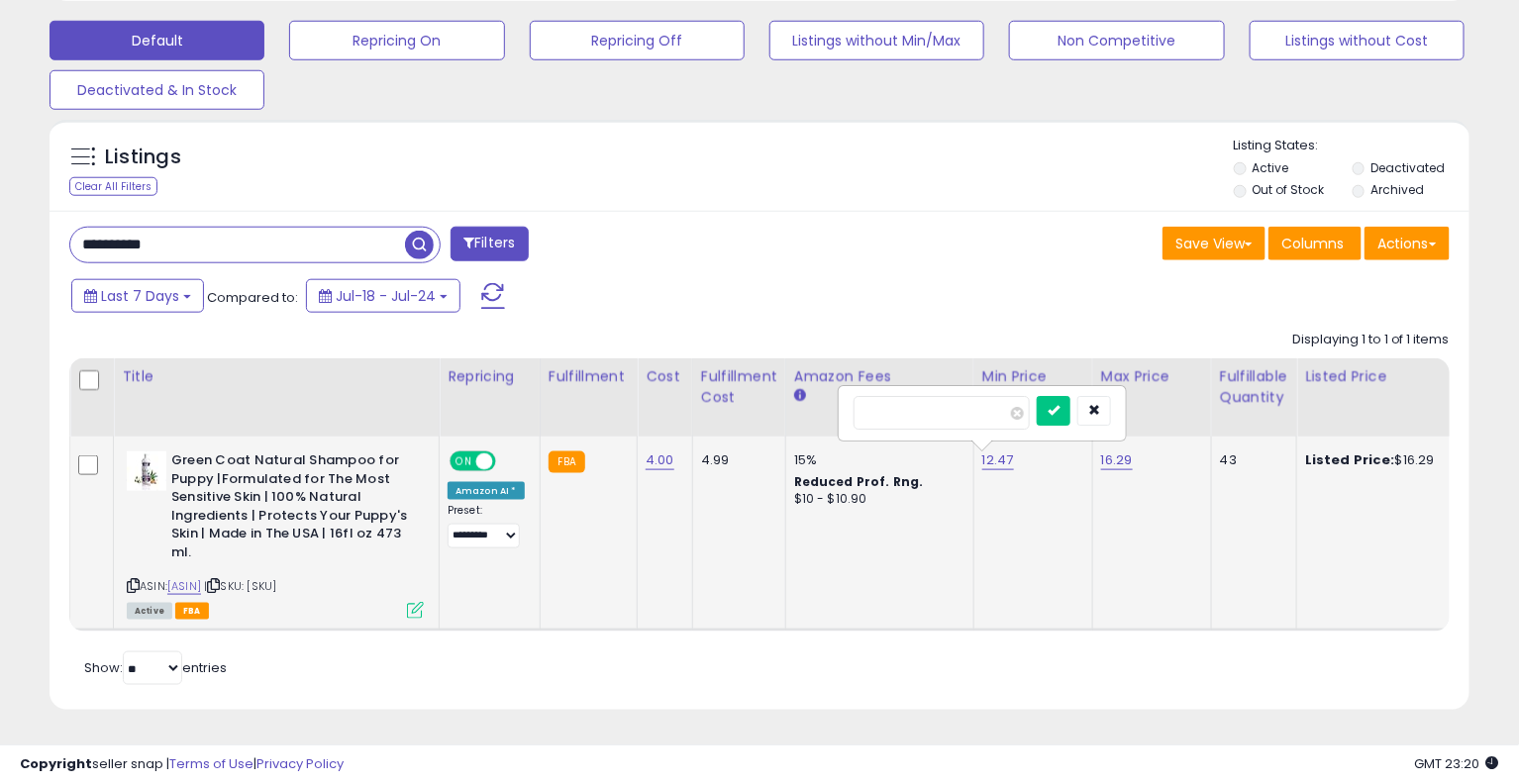 type on "*****" 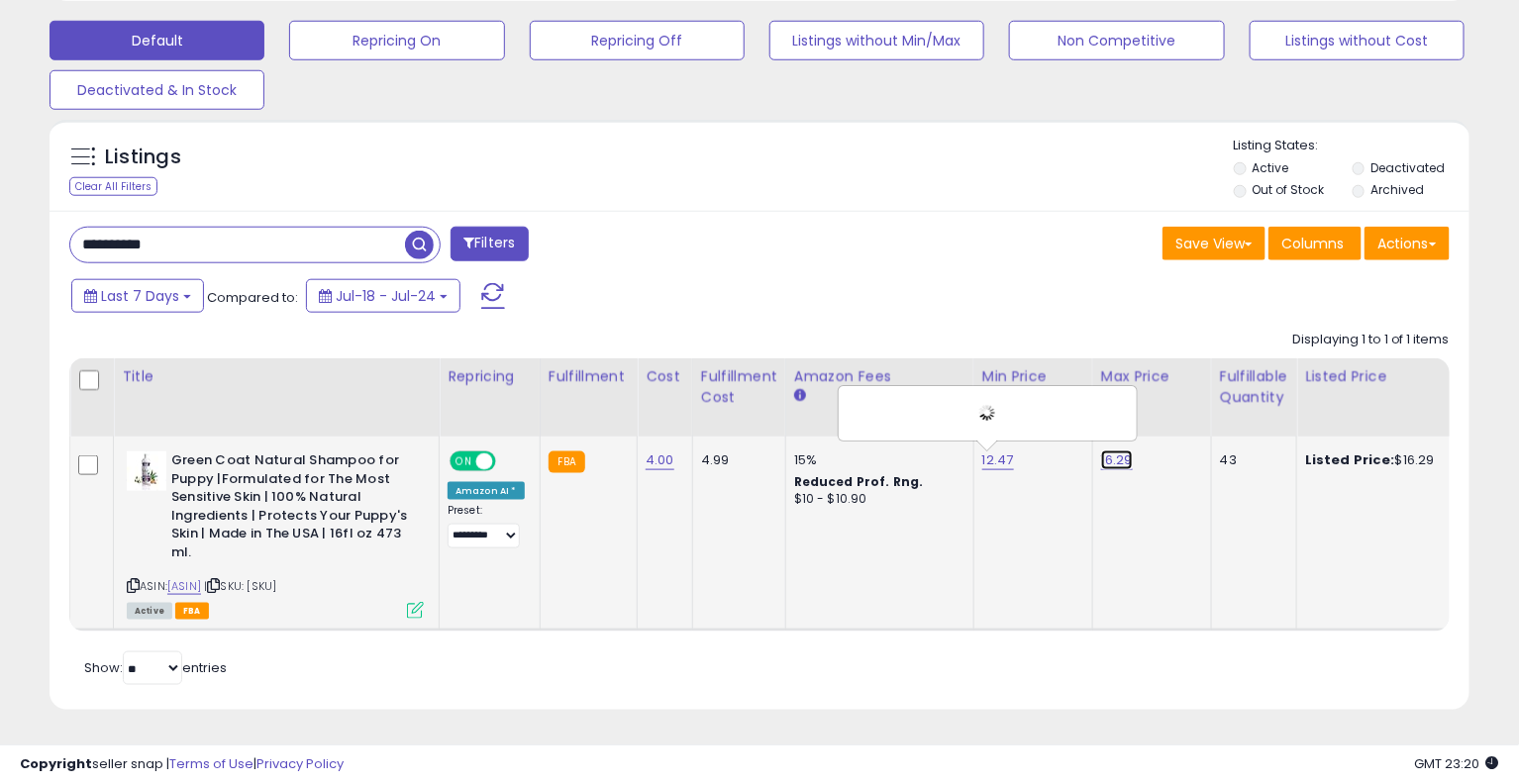 click on "16.29" at bounding box center [1117, 460] 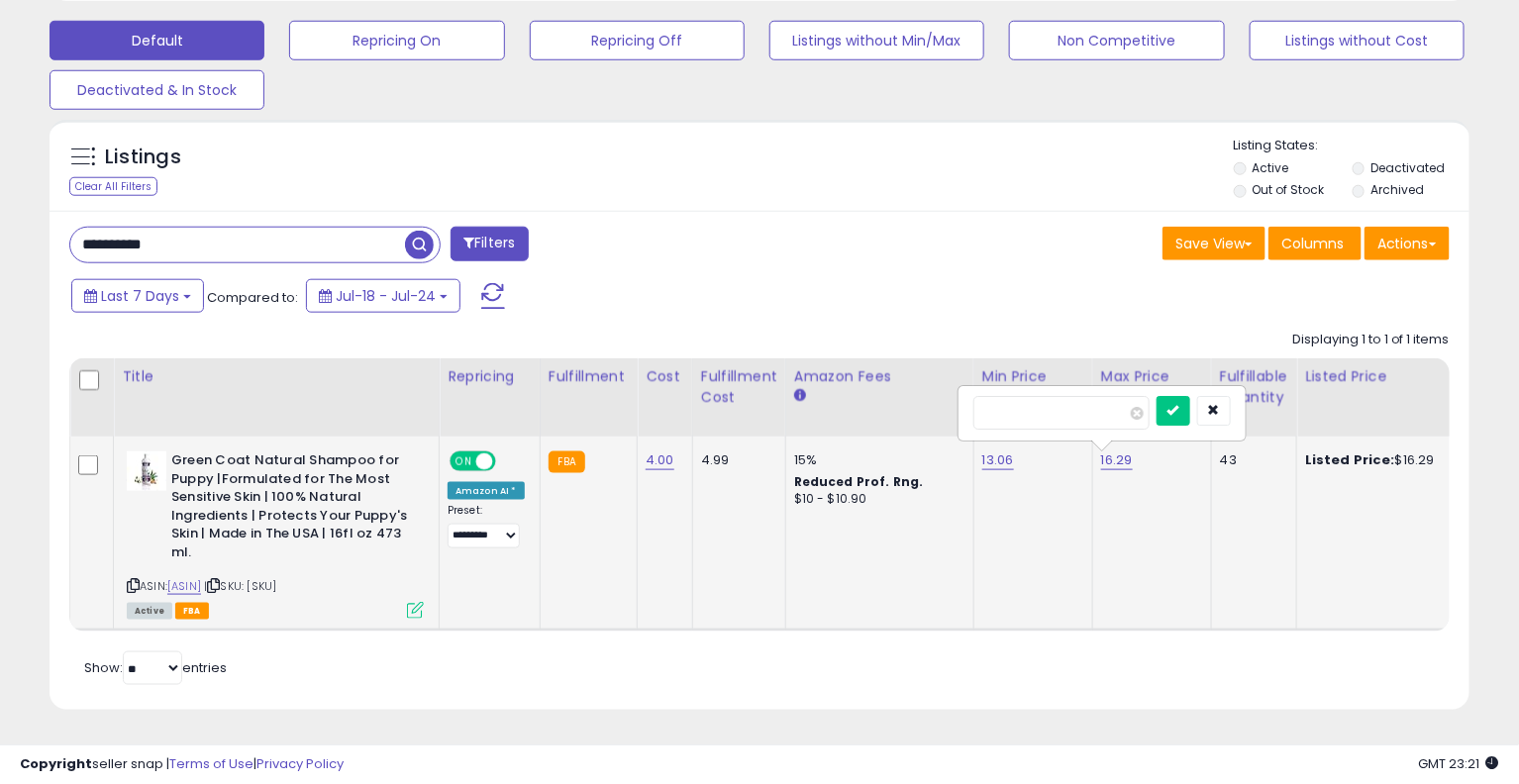 type on "*****" 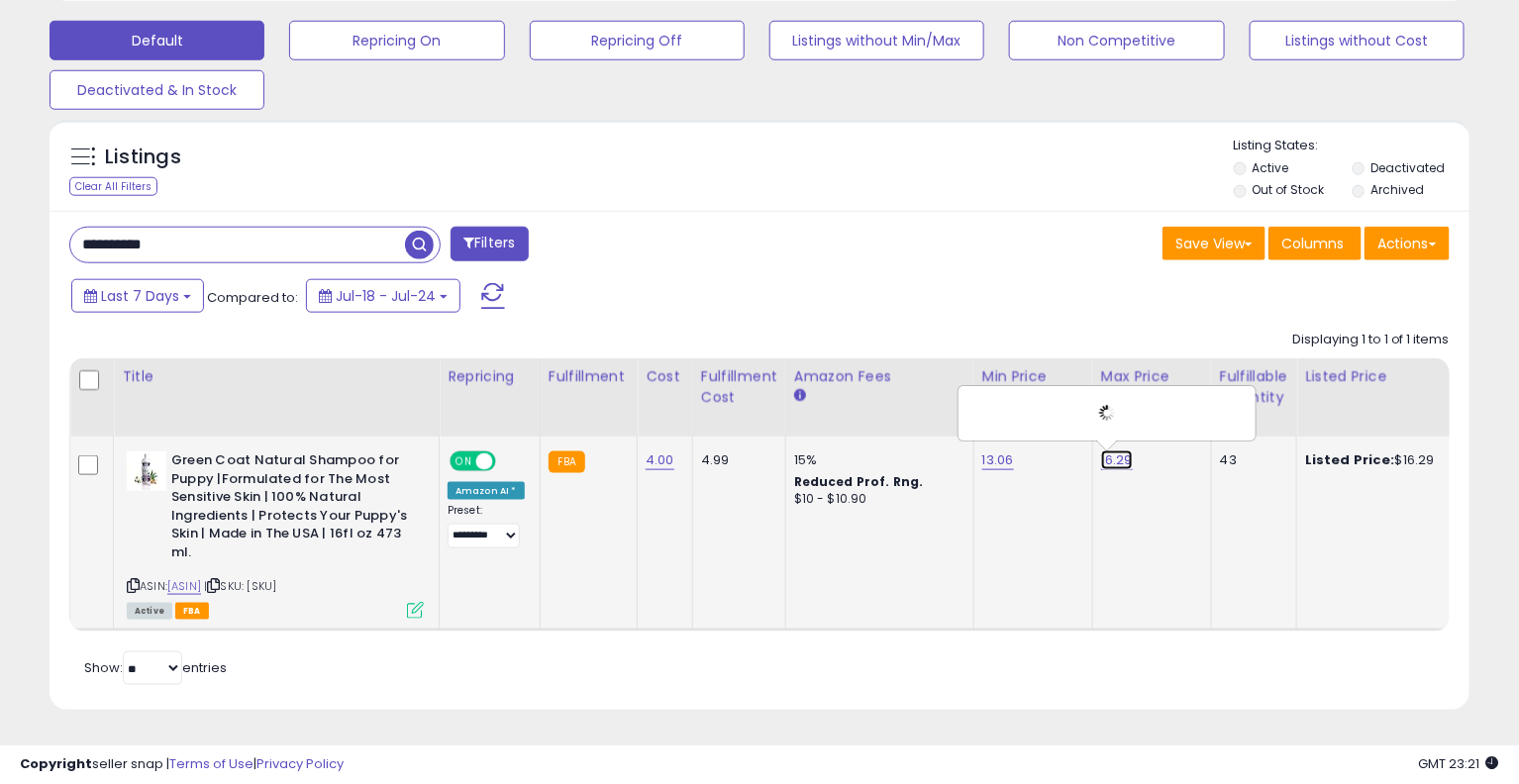 click on "16.29" at bounding box center (1117, 460) 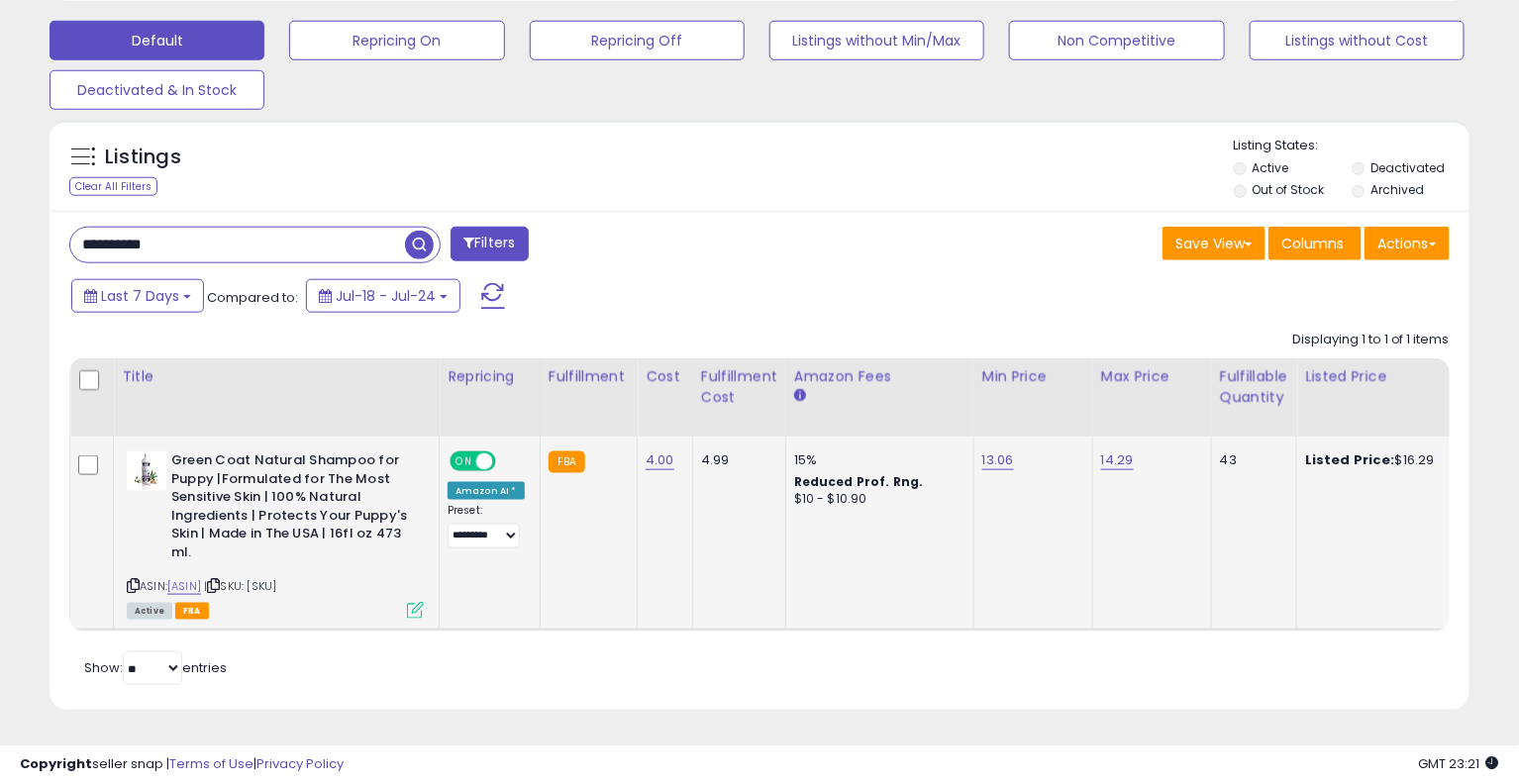 click on "14.29" at bounding box center [1149, 460] 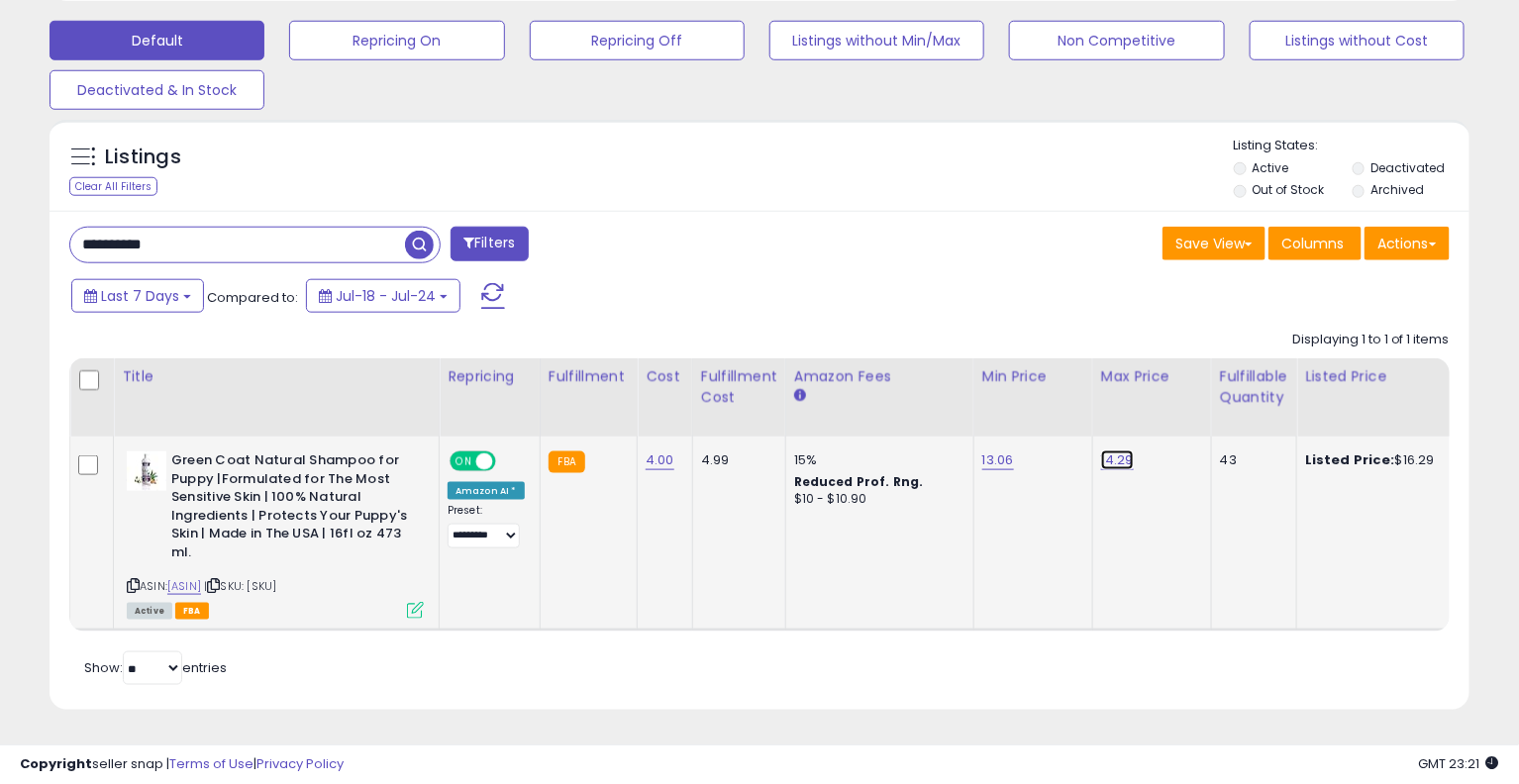 click on "14.29" at bounding box center (1117, 460) 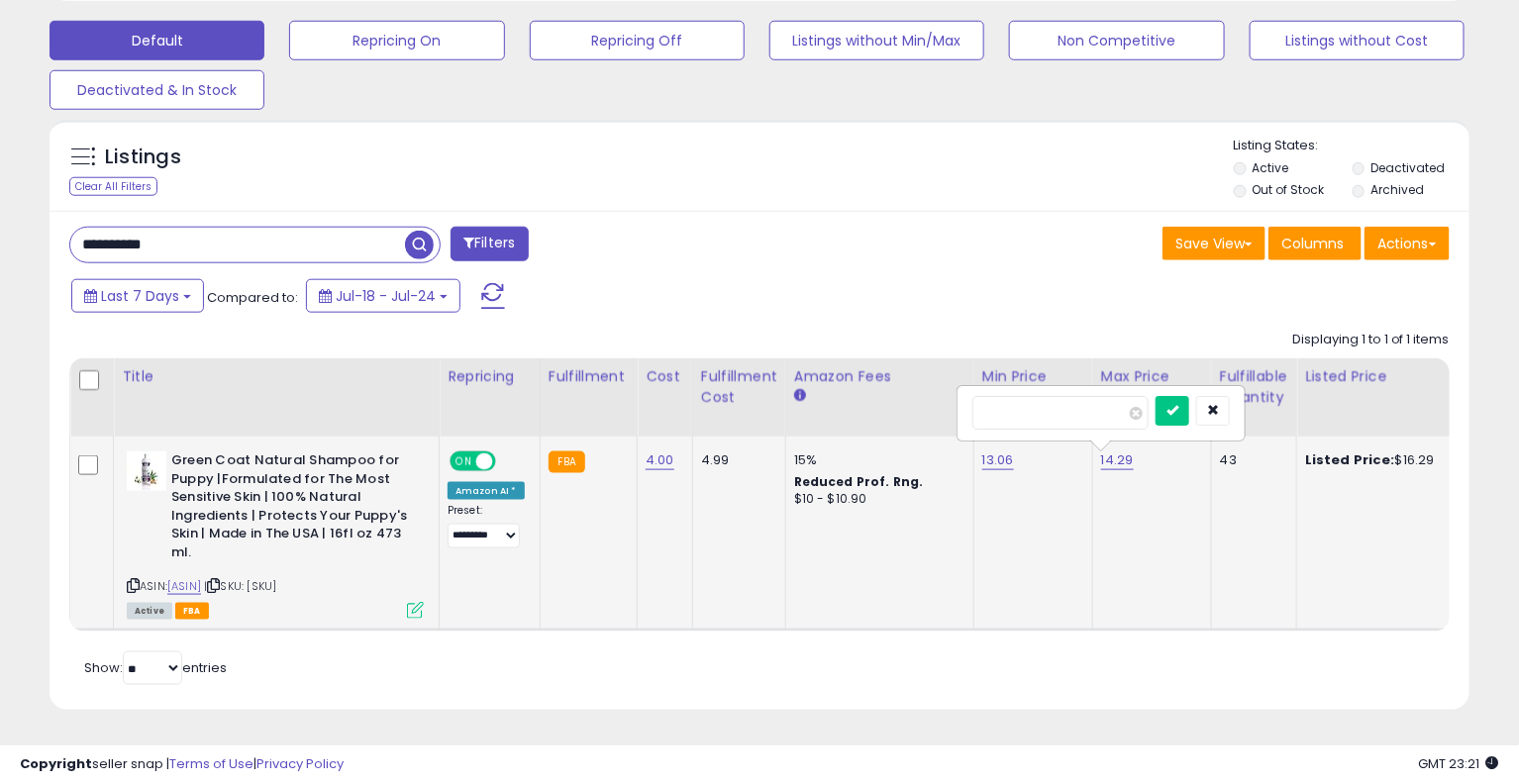 type on "*****" 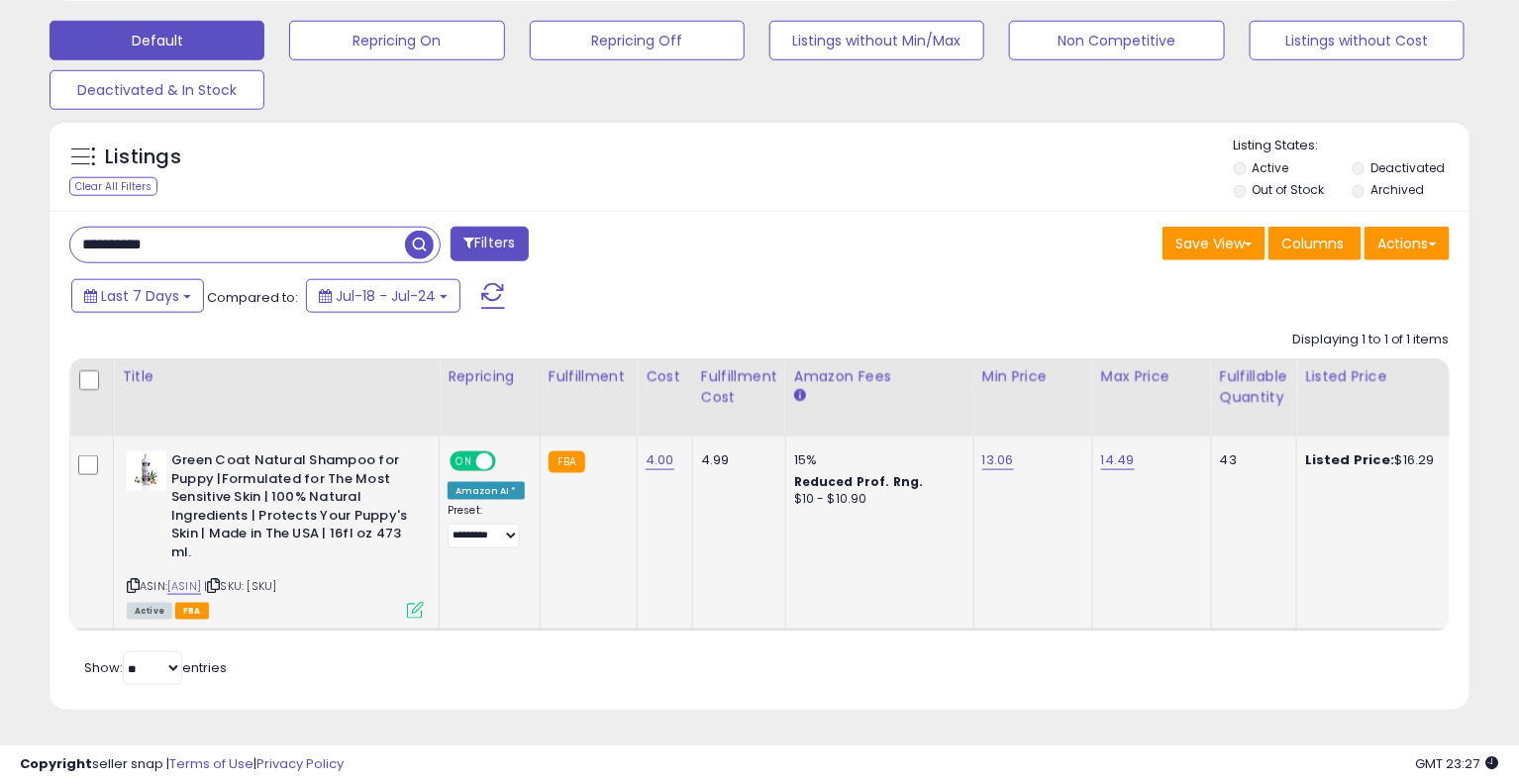 click on "**********" at bounding box center [238, 245] 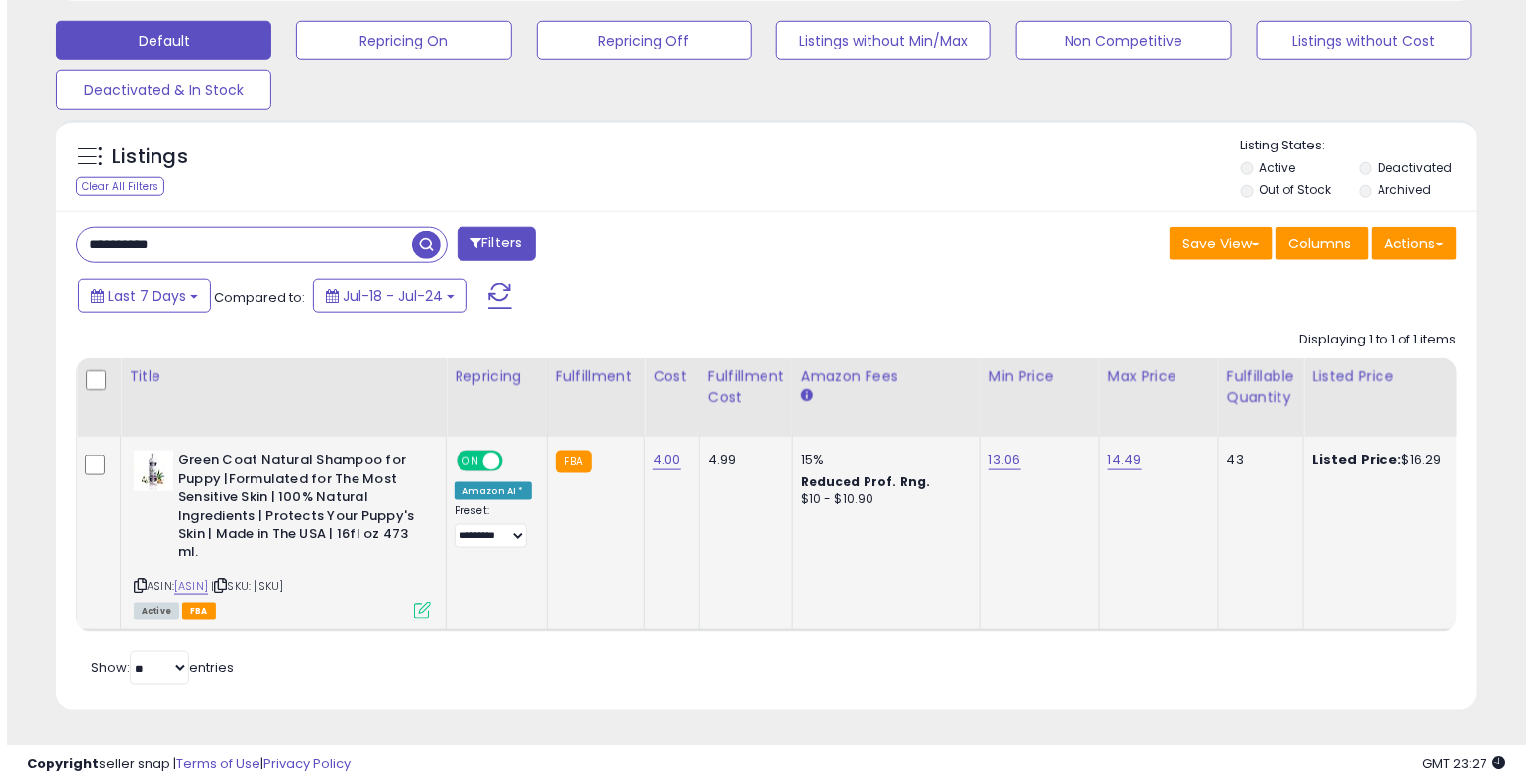 scroll, scrollTop: 421, scrollLeft: 0, axis: vertical 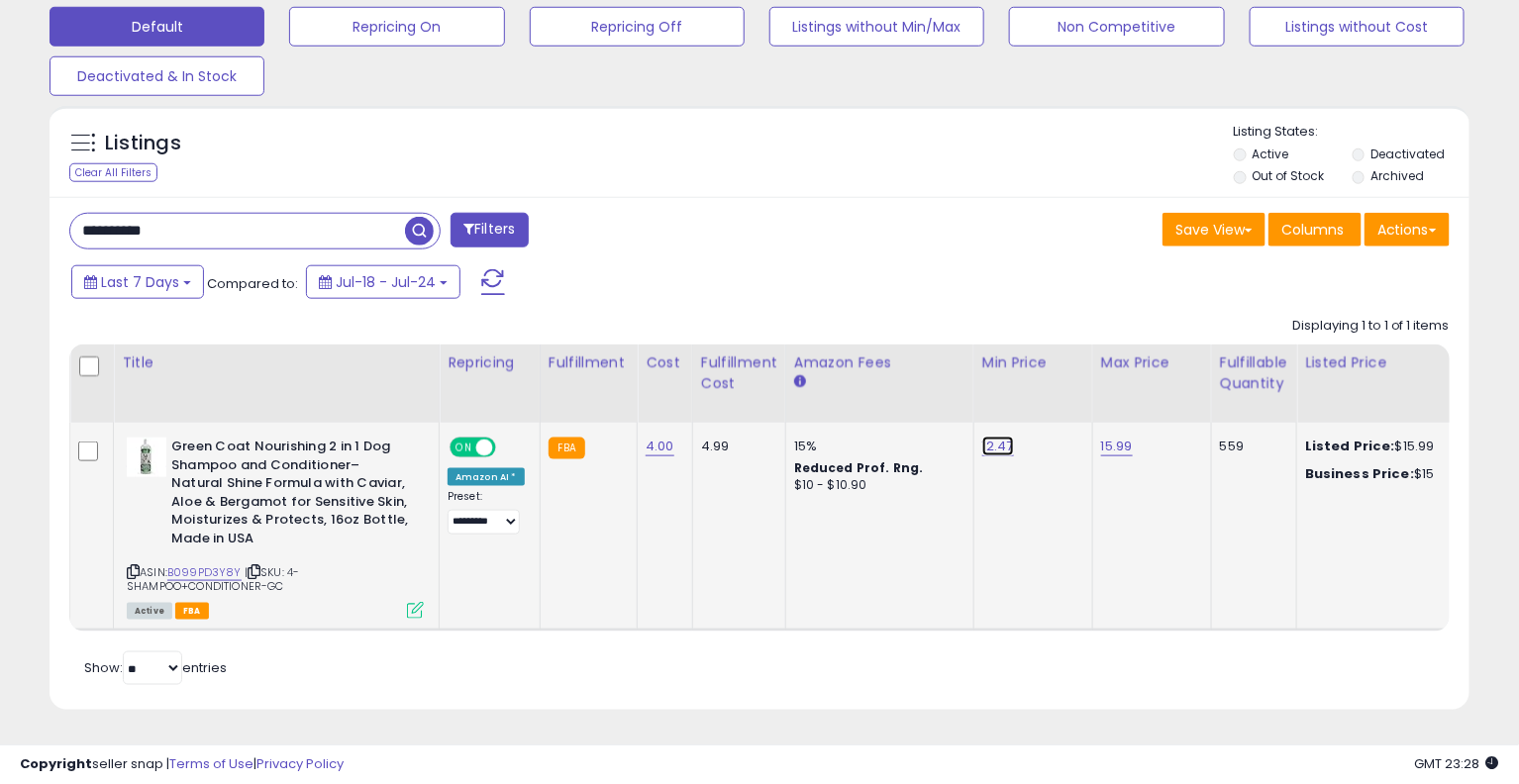 click on "12.47" at bounding box center (998, 446) 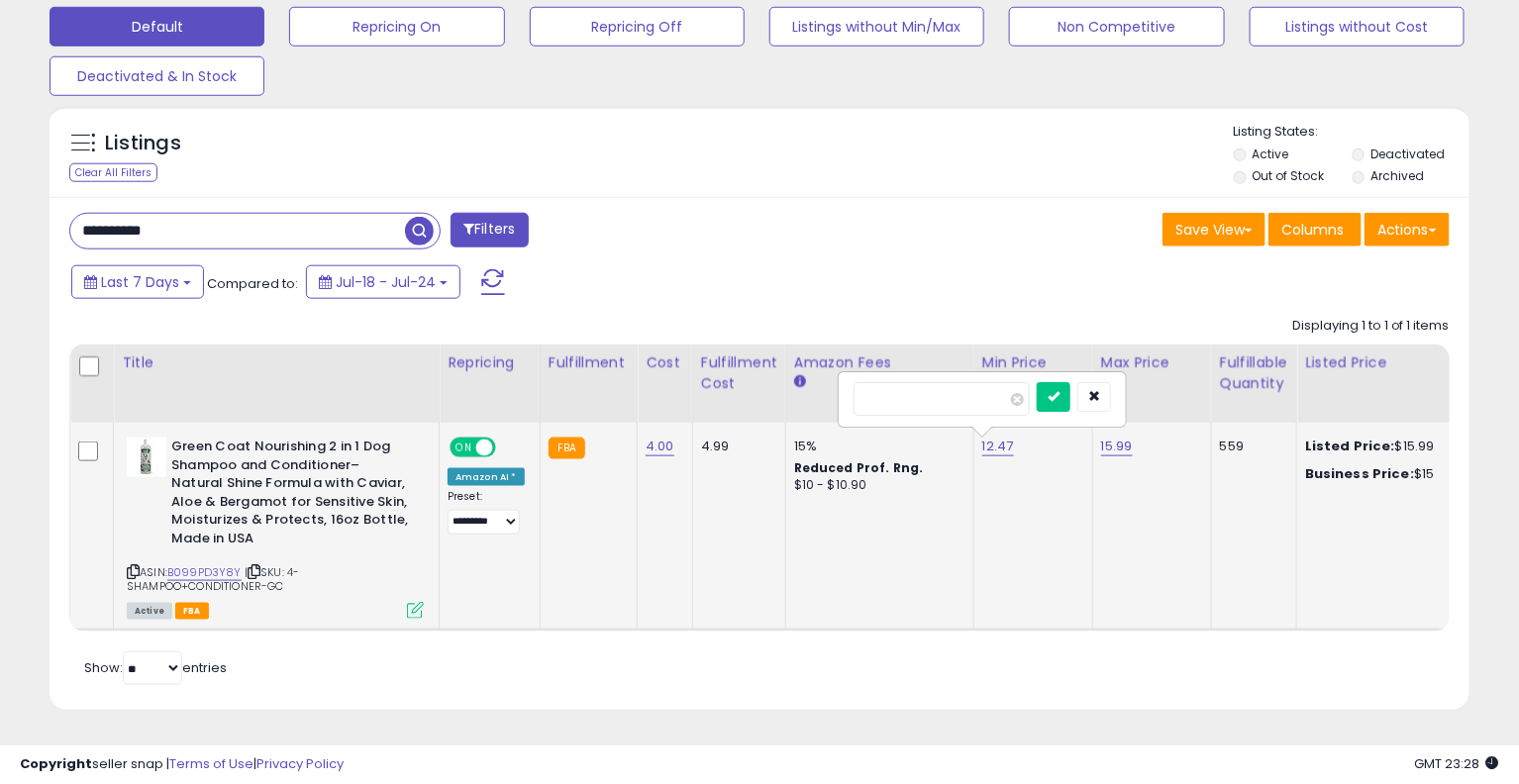 type on "*" 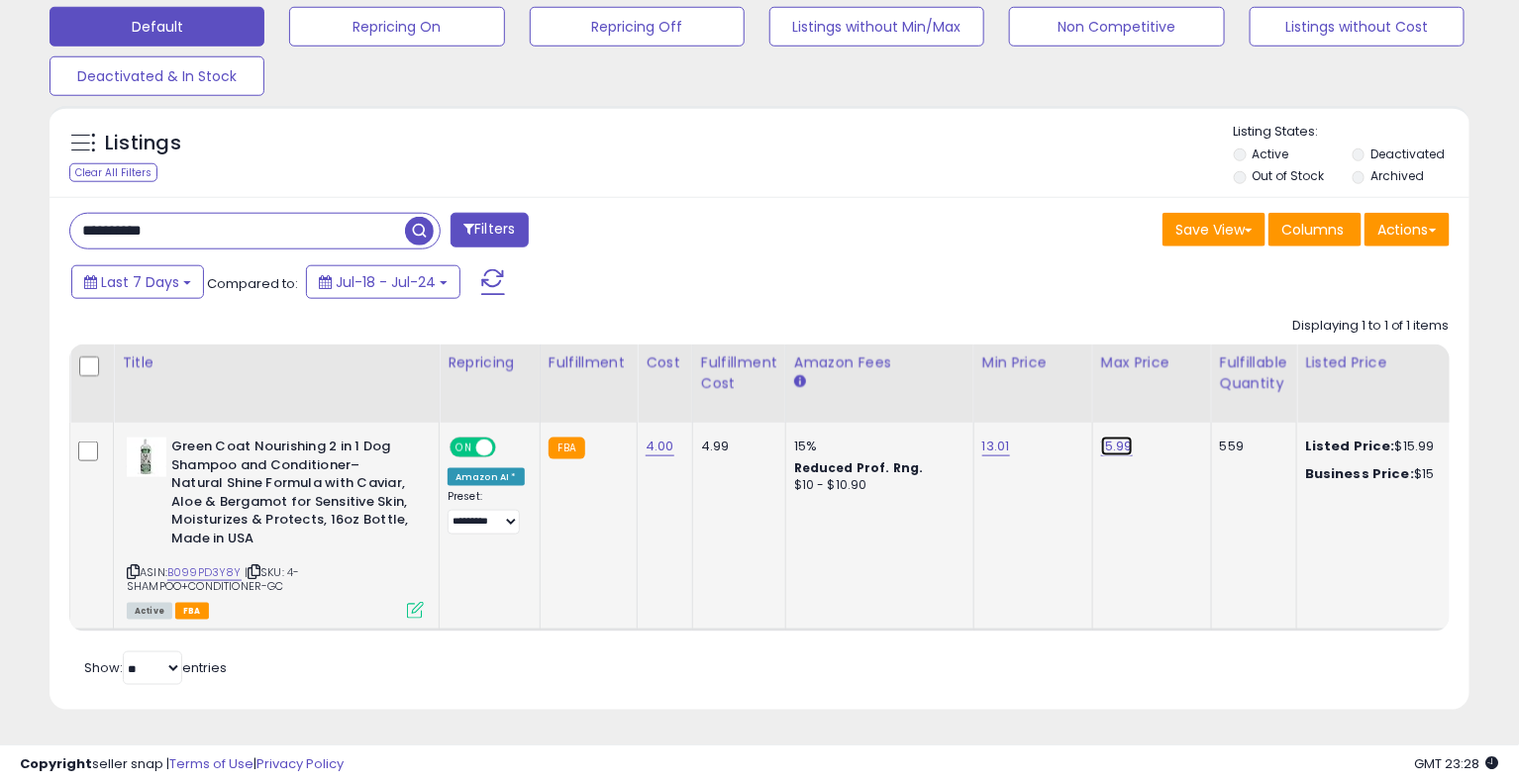 click on "15.99" at bounding box center [1117, 446] 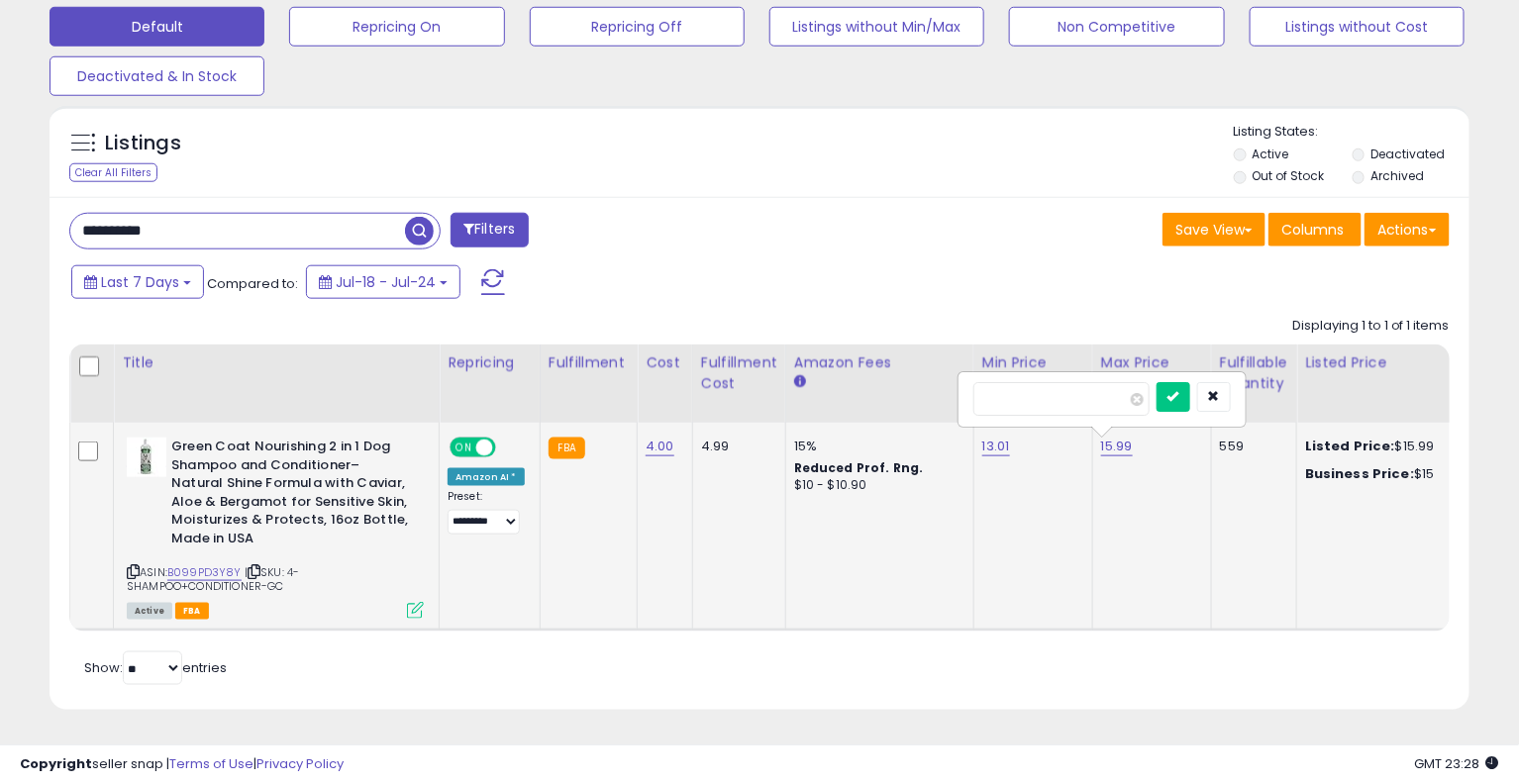 type on "*****" 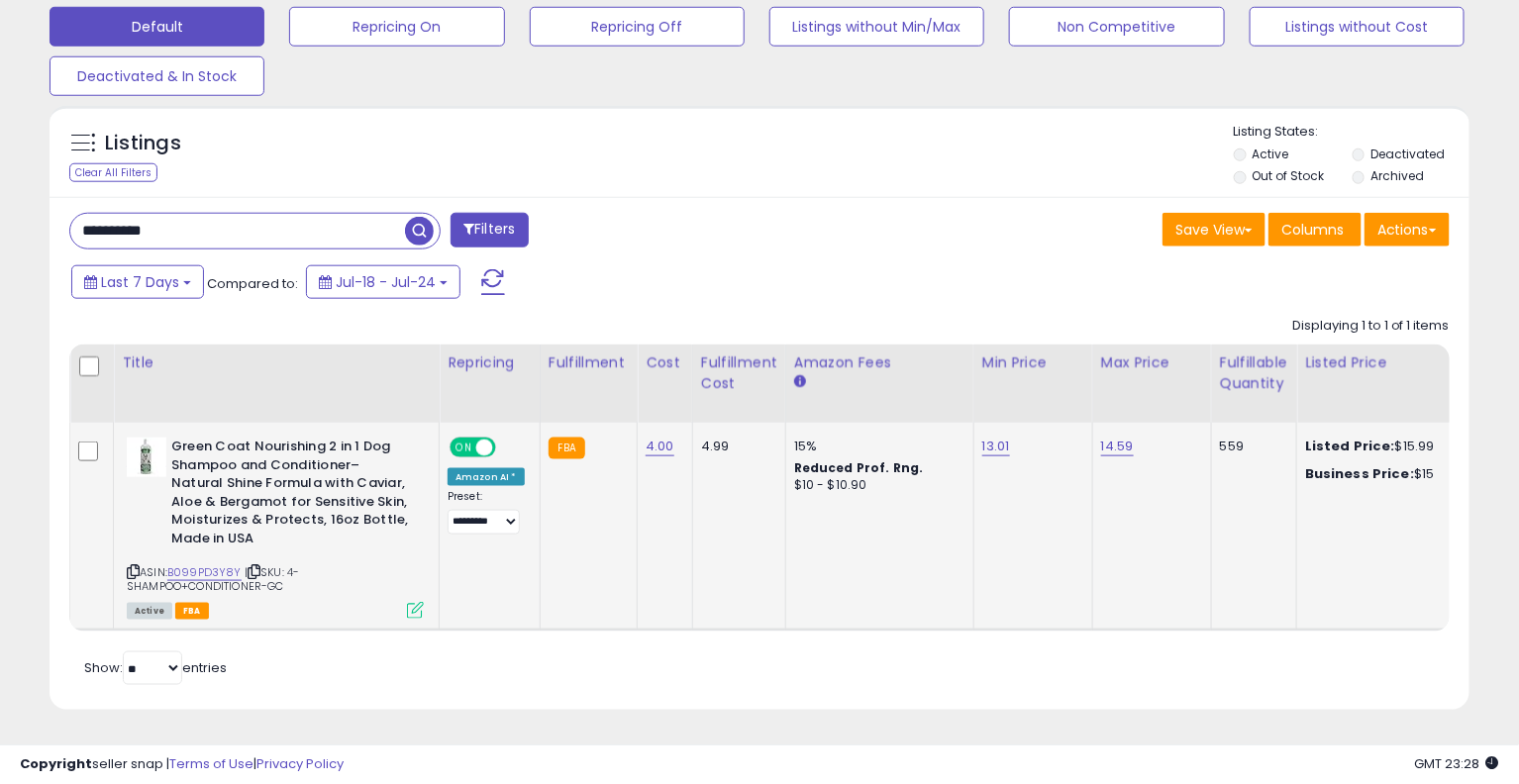 click on "**********" at bounding box center (238, 231) 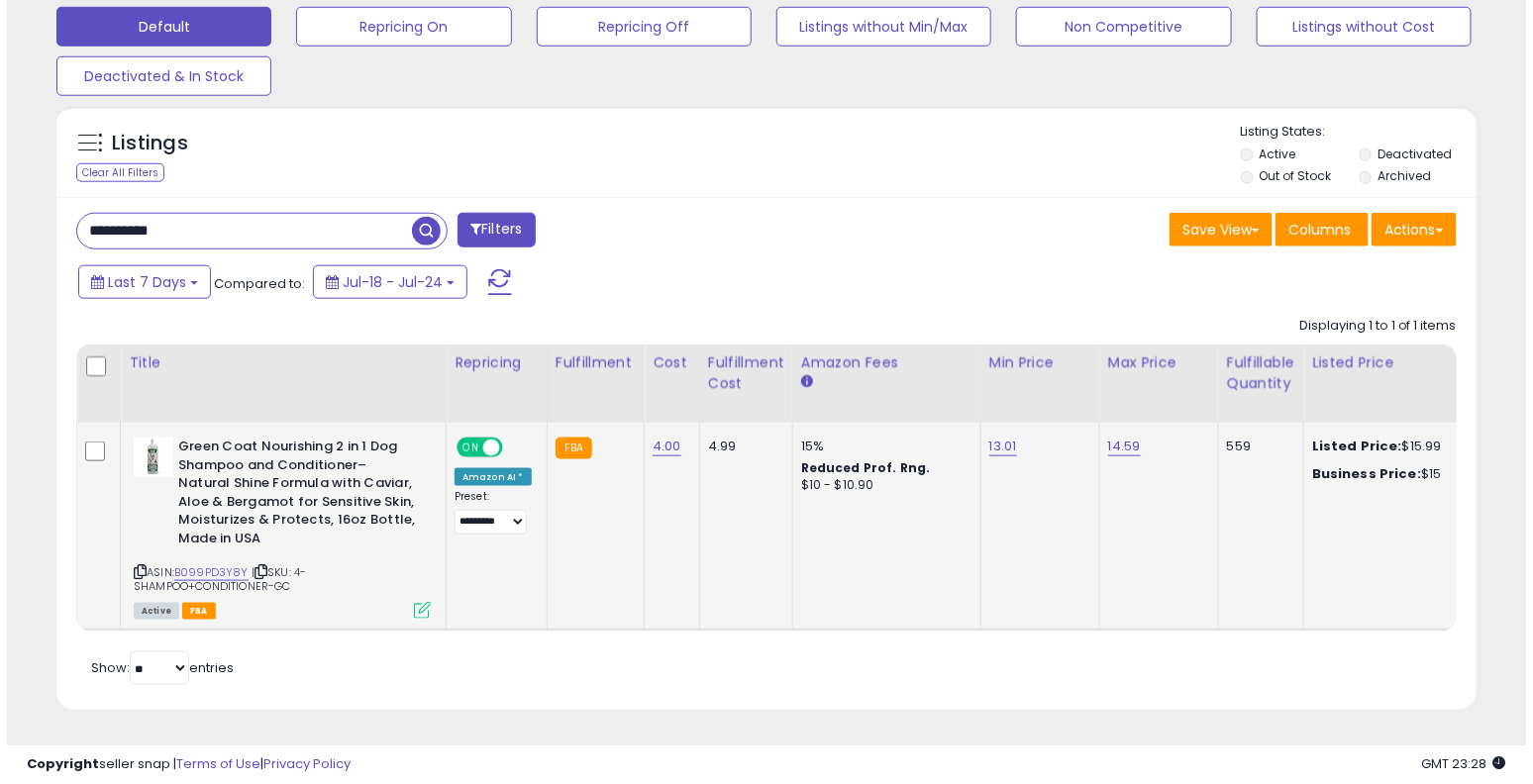scroll, scrollTop: 421, scrollLeft: 0, axis: vertical 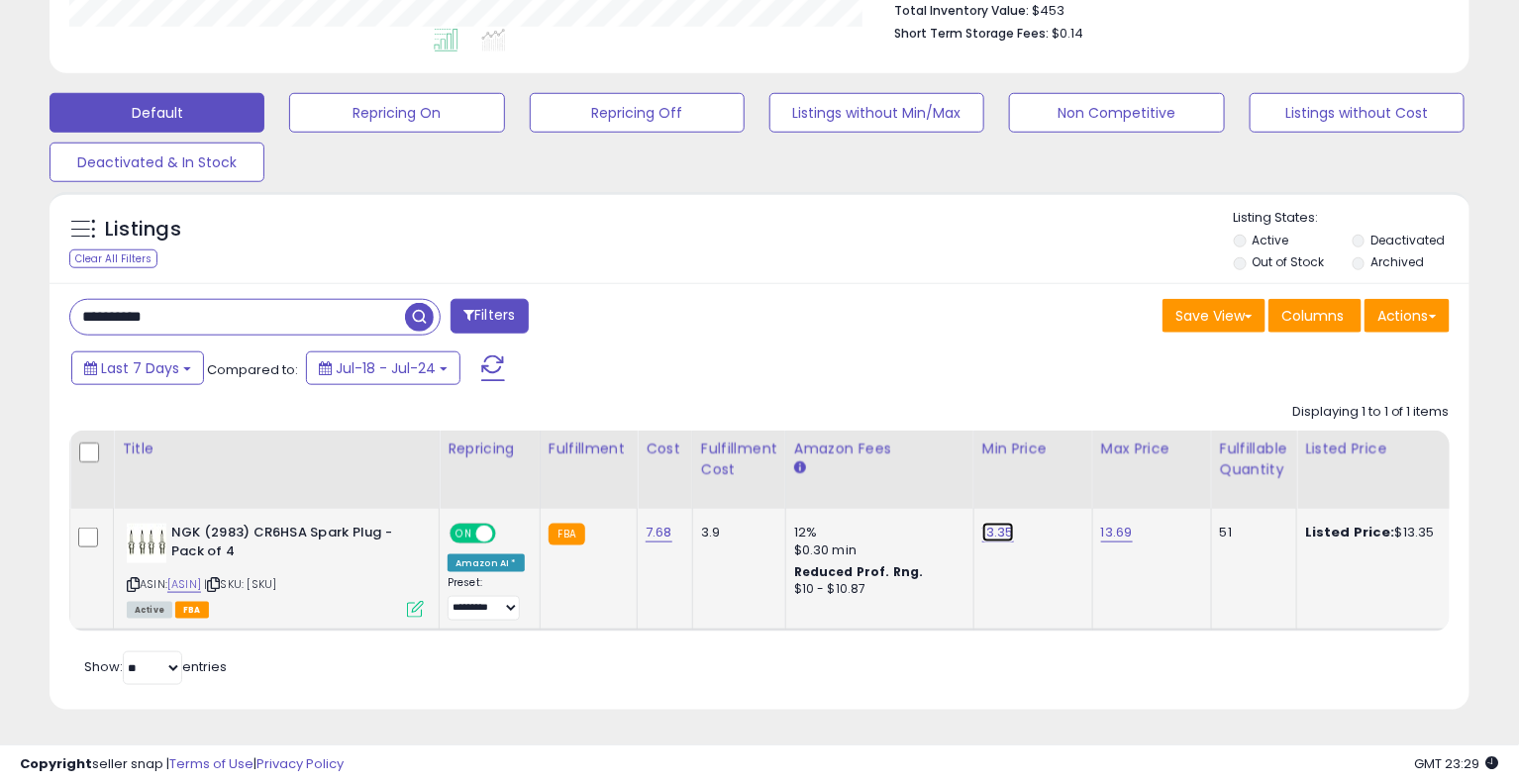 click on "13.35" at bounding box center [998, 533] 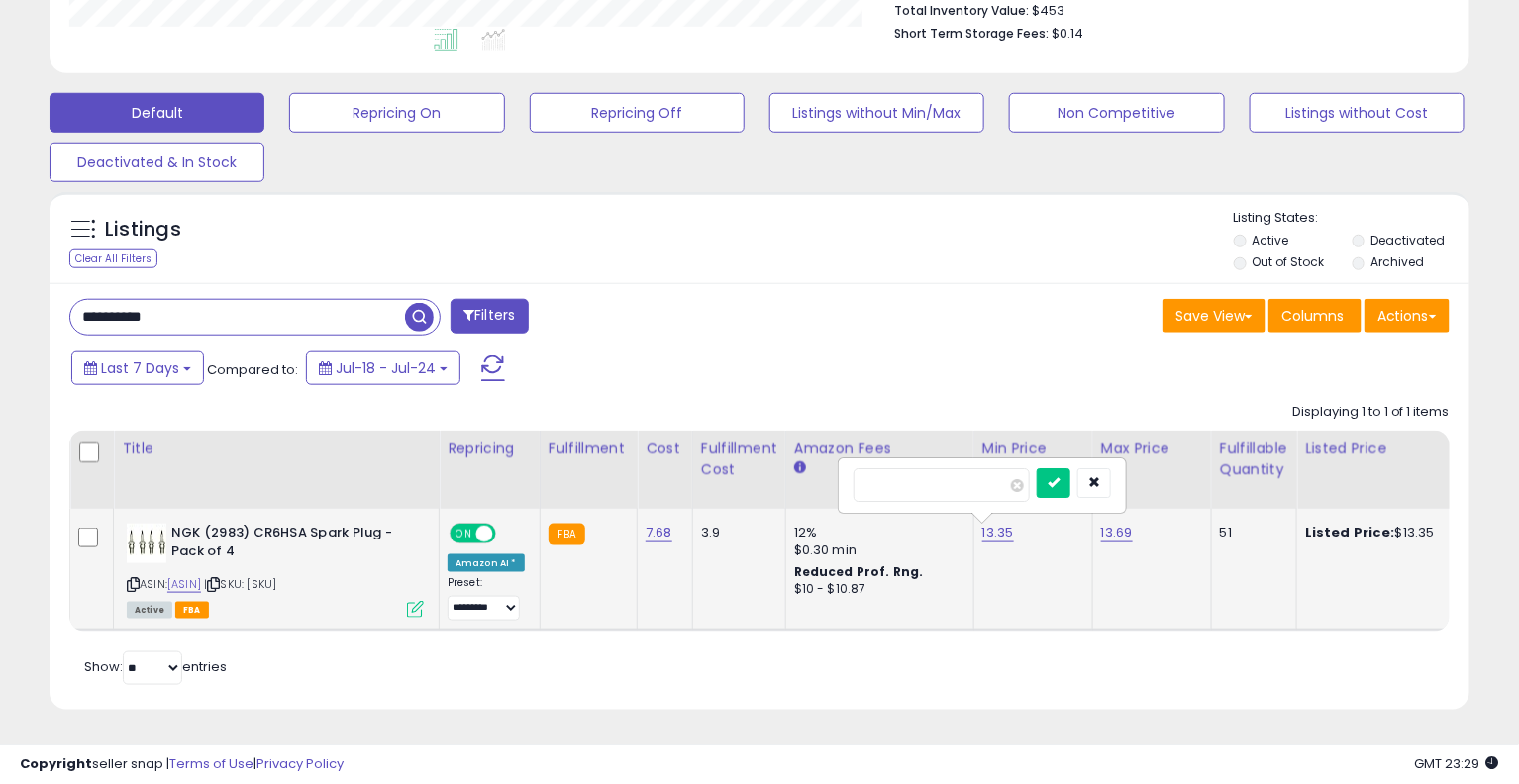 click at bounding box center [1054, 483] 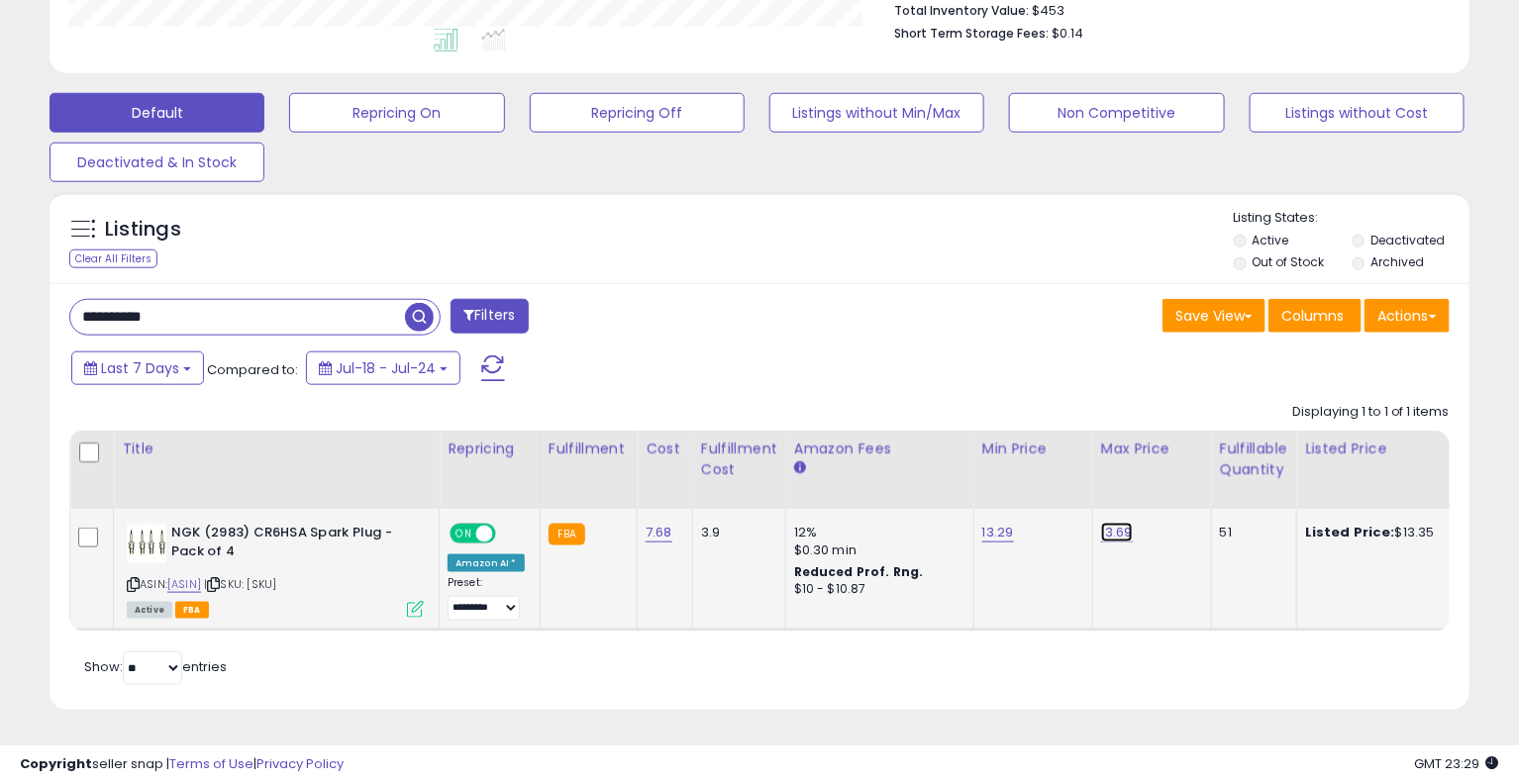 click on "13.69" at bounding box center [1117, 533] 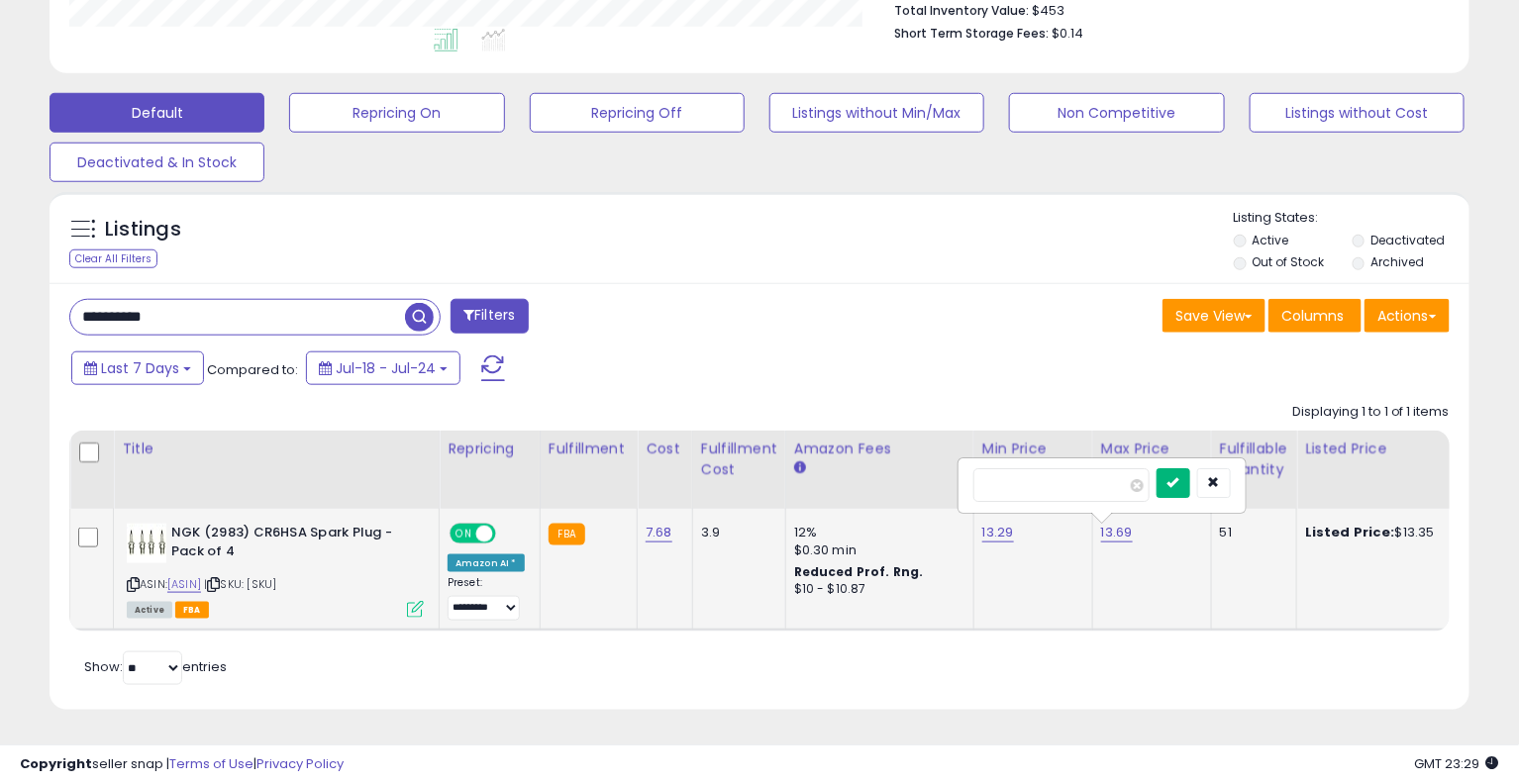click at bounding box center (1173, 483) 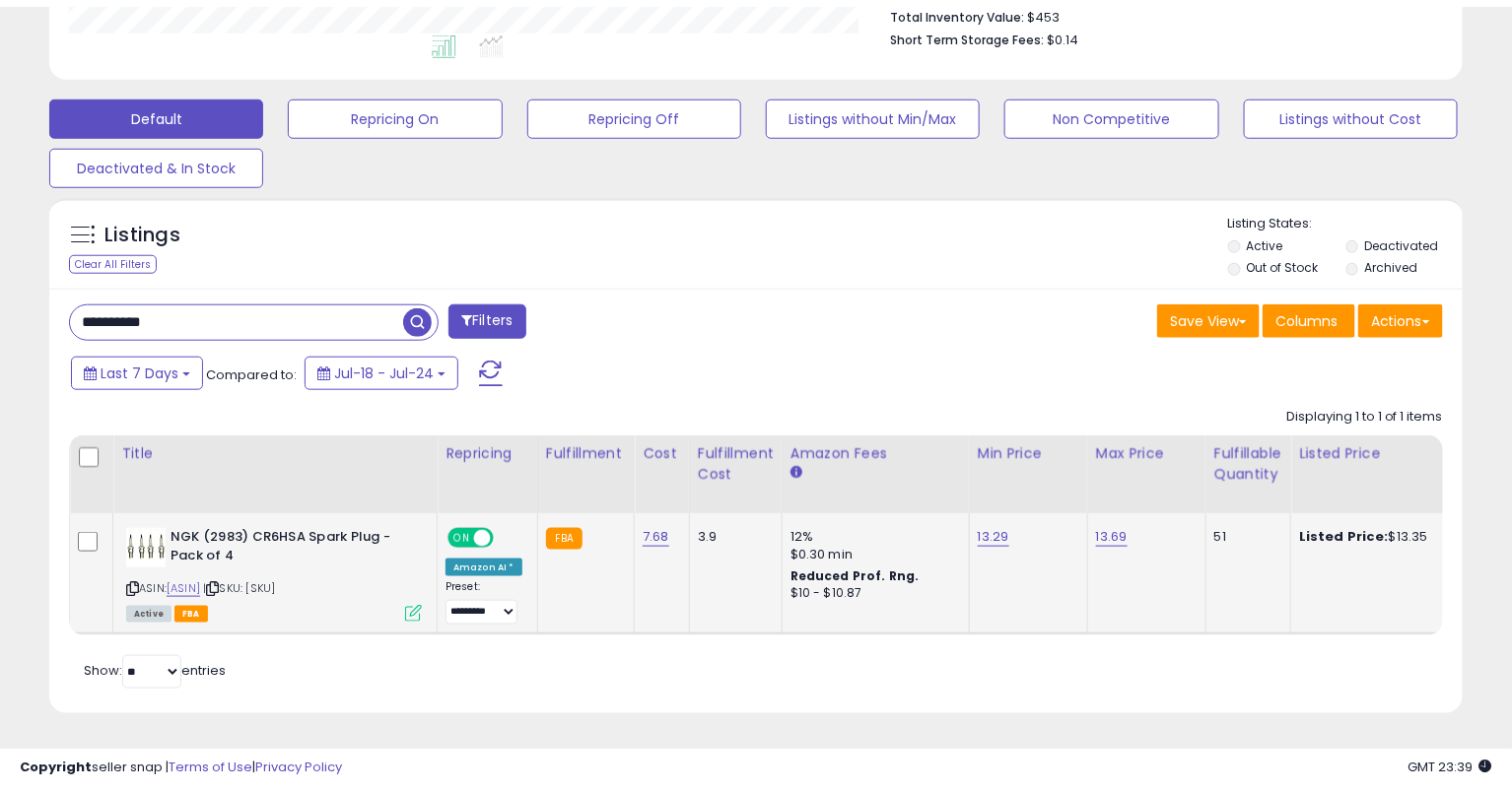 scroll, scrollTop: 540, scrollLeft: 0, axis: vertical 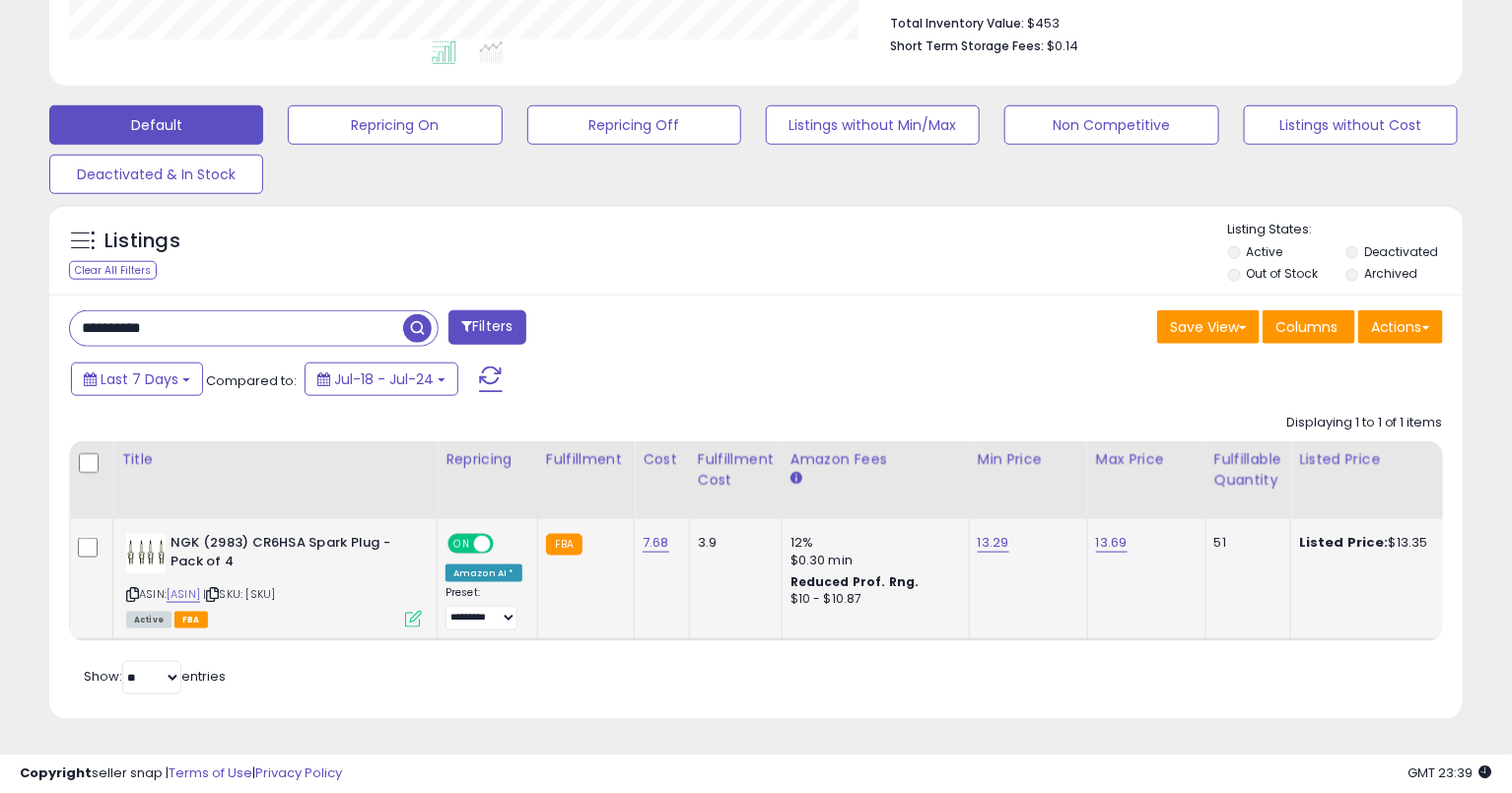 click on "**********" at bounding box center [237, 328] 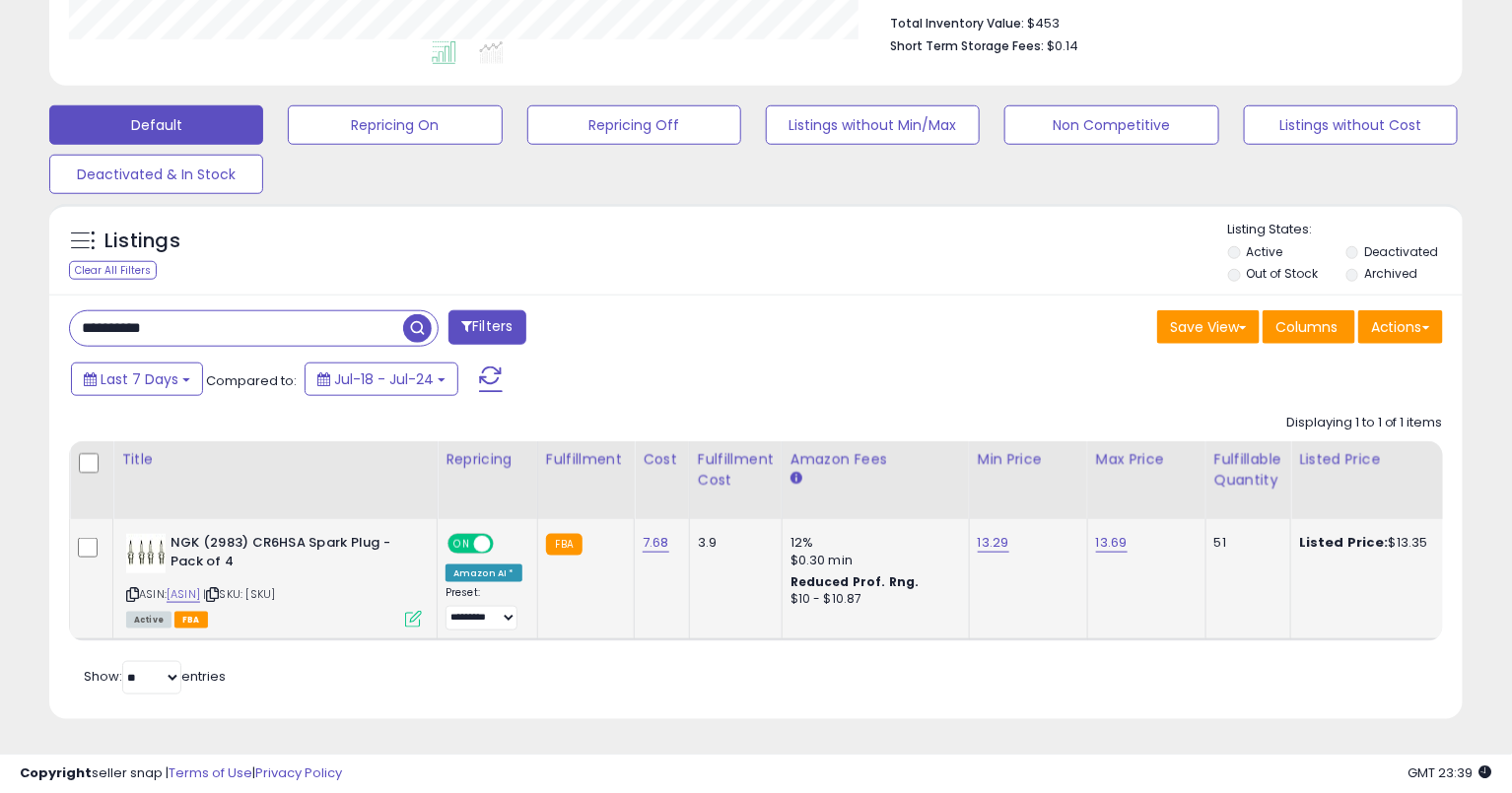 paste 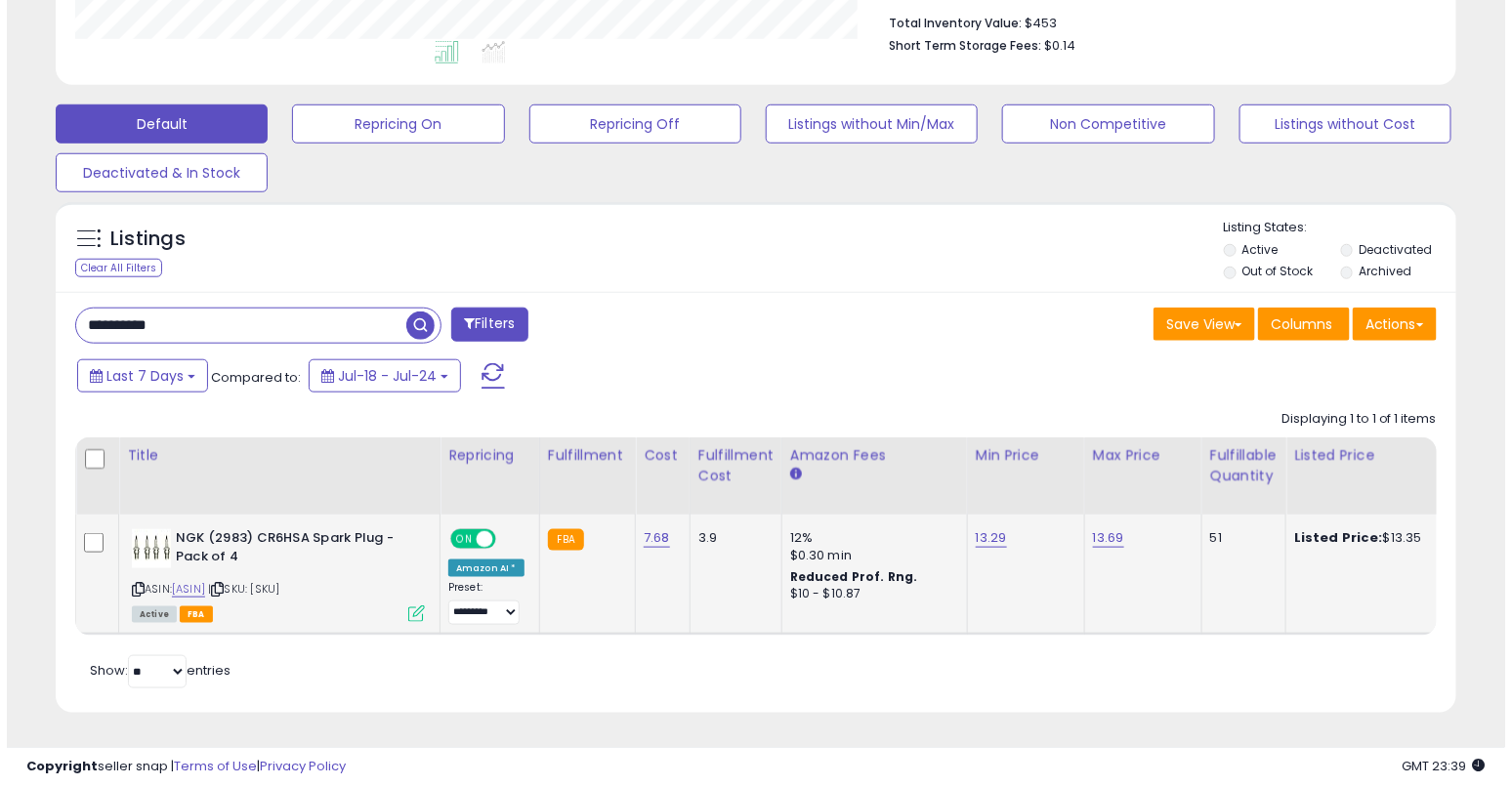 scroll, scrollTop: 402, scrollLeft: 0, axis: vertical 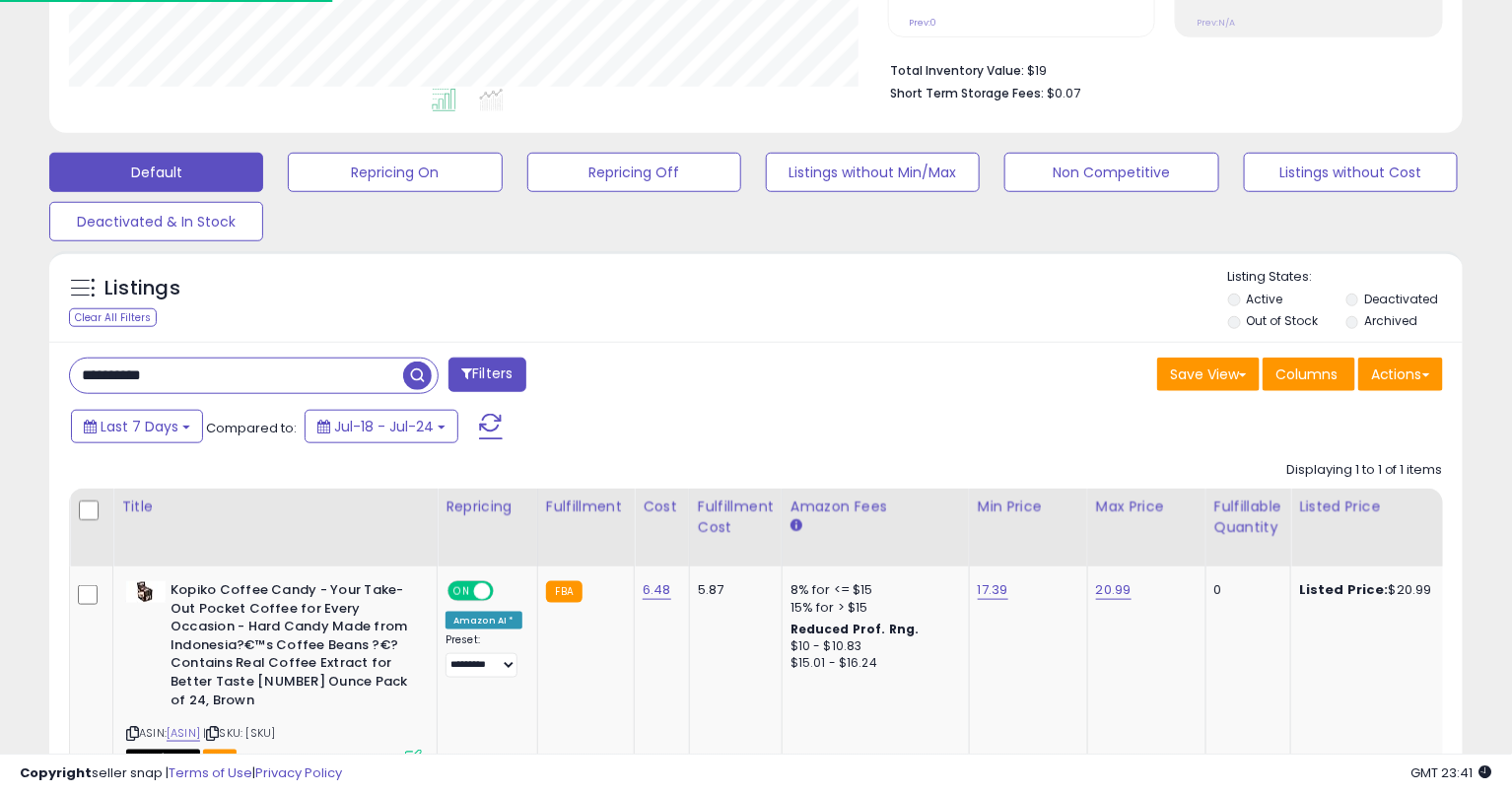 click on "**********" at bounding box center [237, 375] 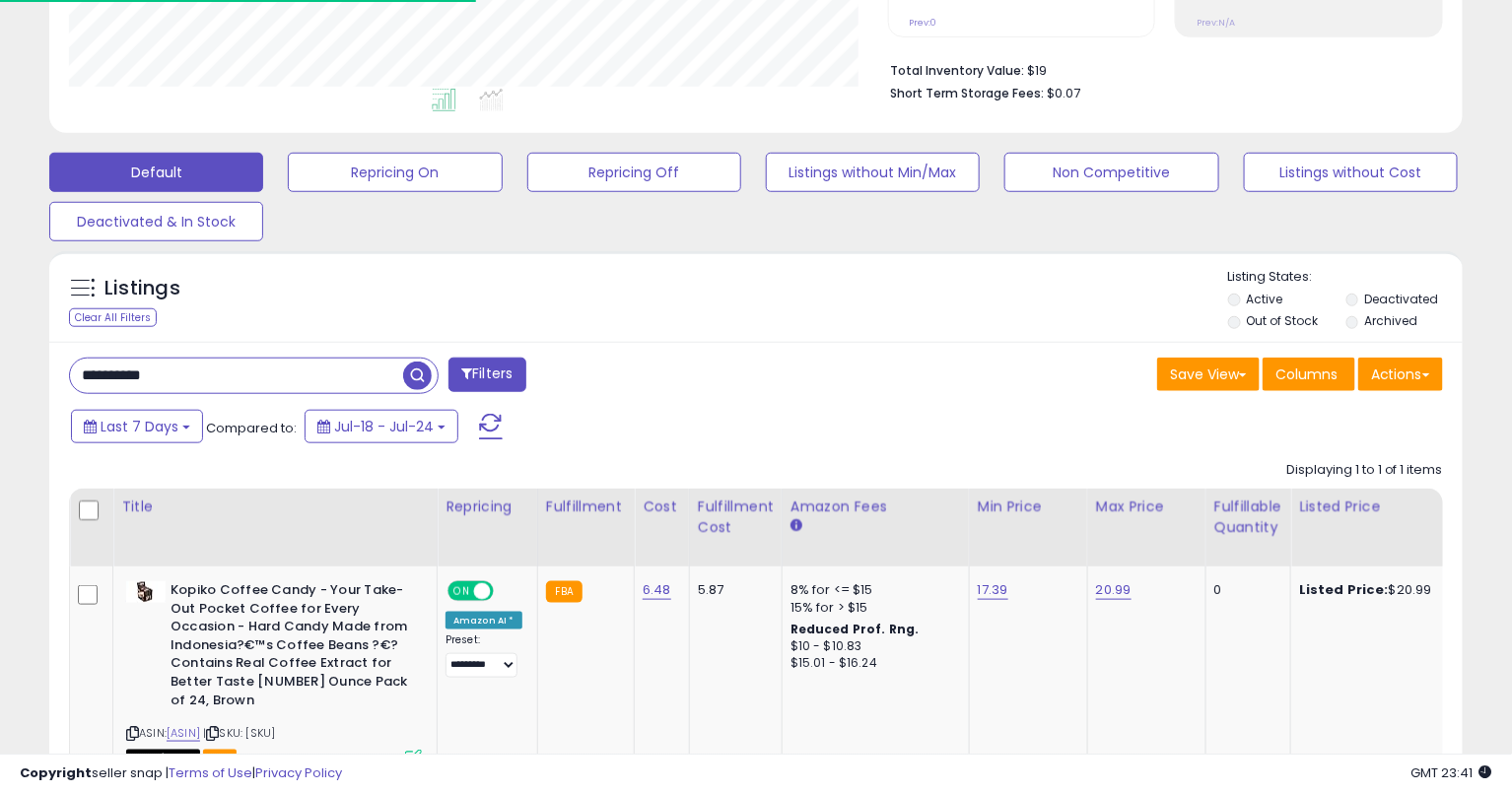 click on "**********" at bounding box center (237, 375) 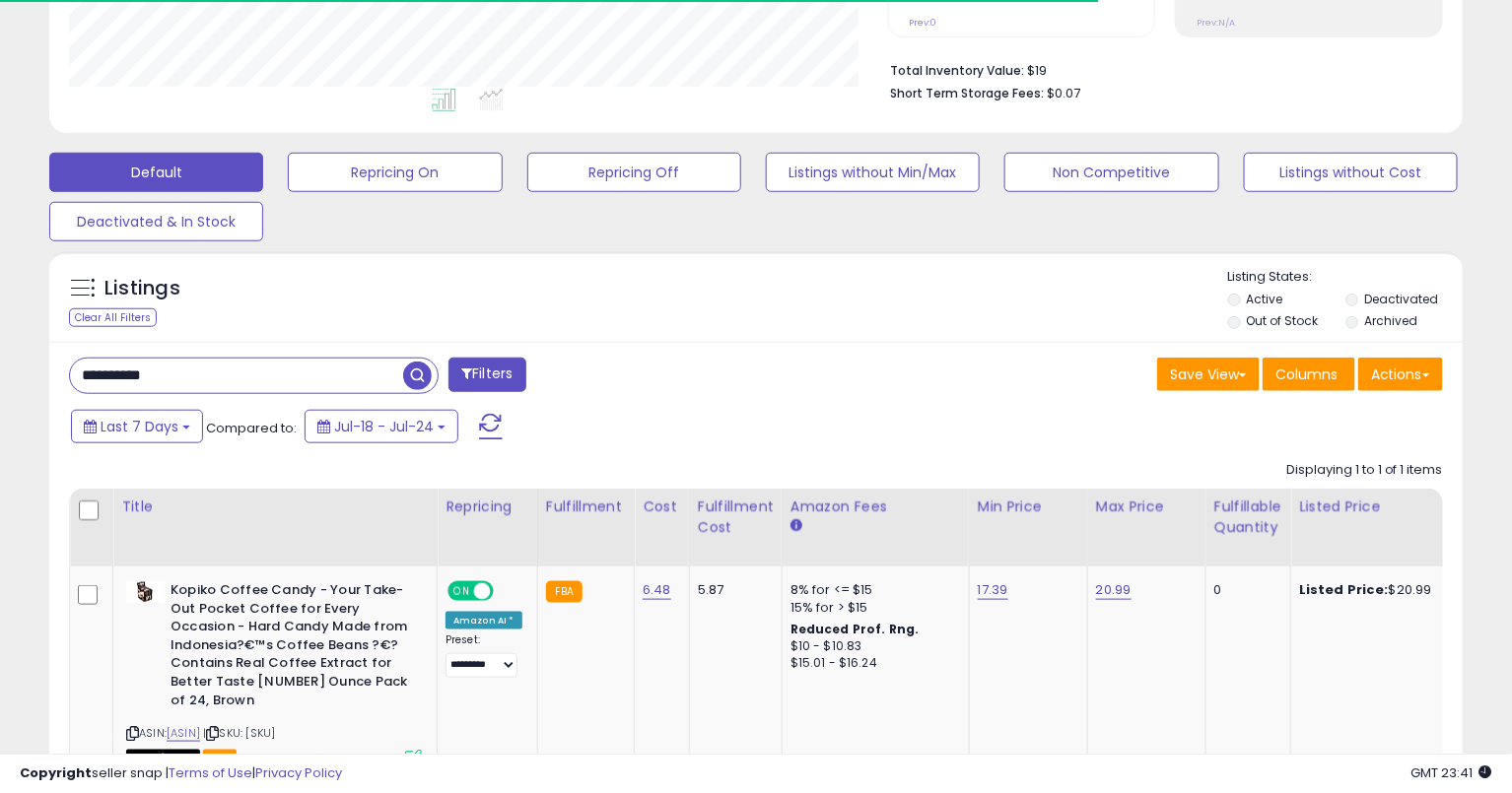 type on "**********" 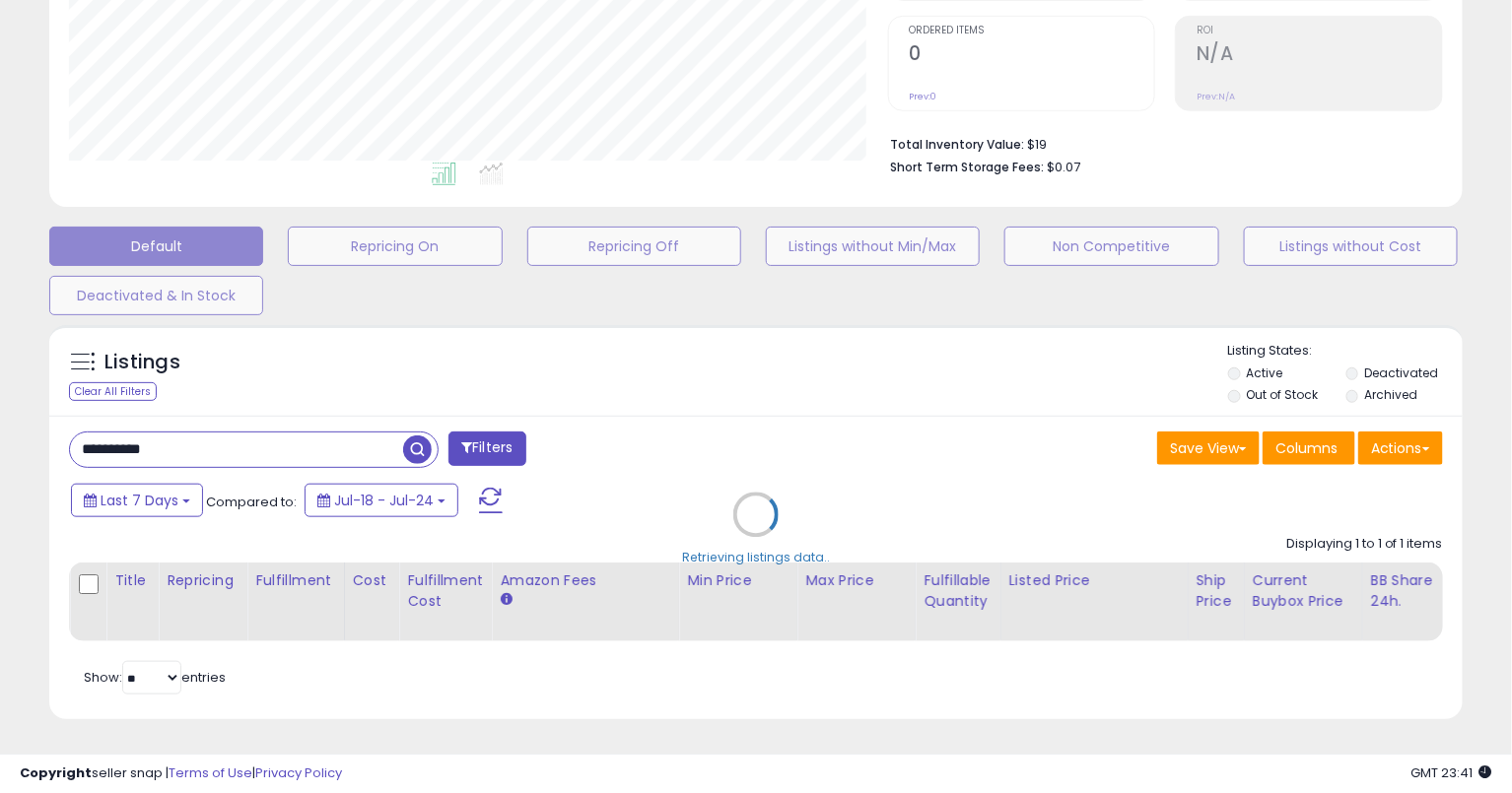 scroll, scrollTop: 984689, scrollLeft: 984830, axis: both 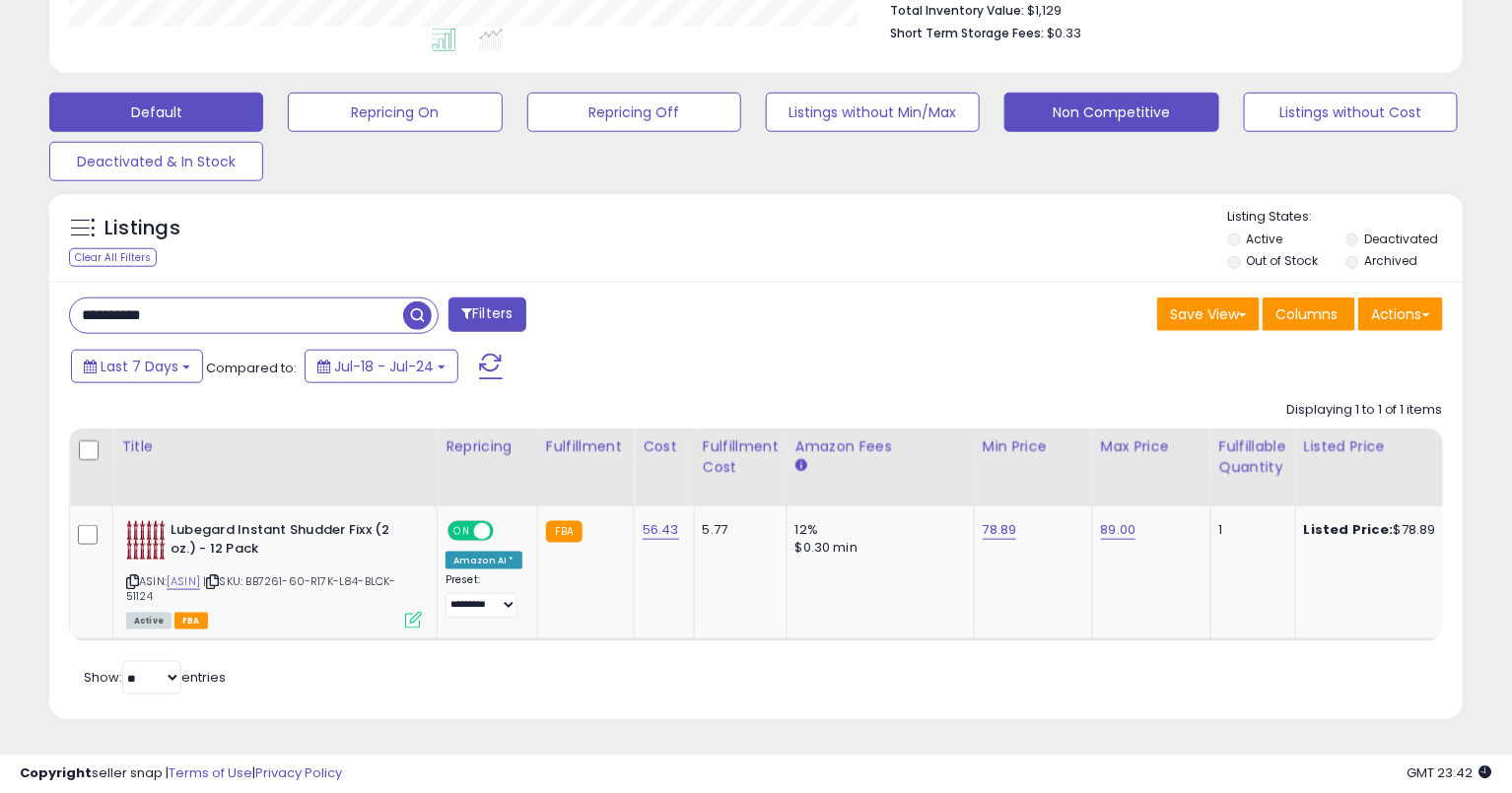 click on "Non Competitive" at bounding box center (394, 112) 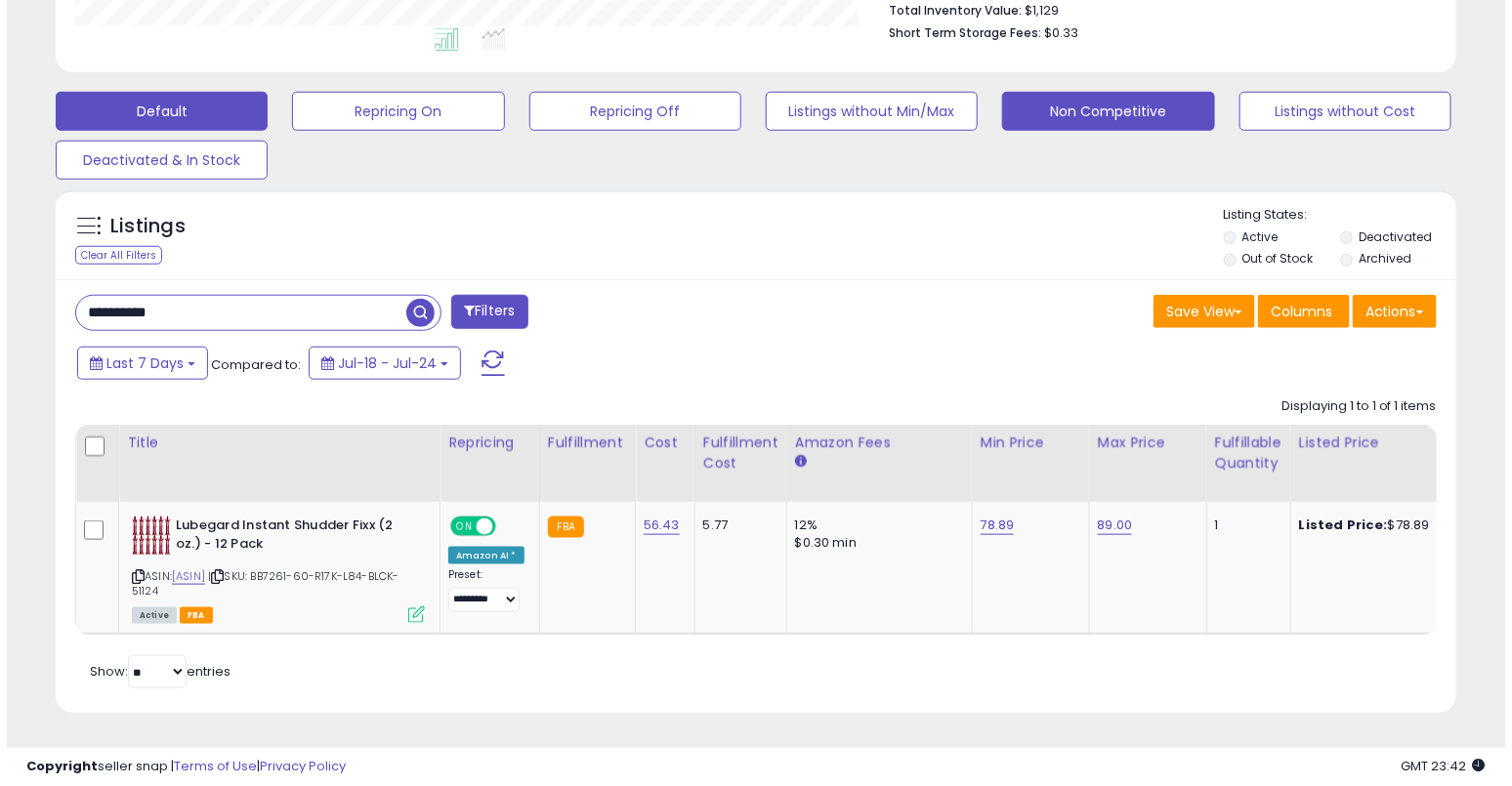 scroll, scrollTop: 402, scrollLeft: 0, axis: vertical 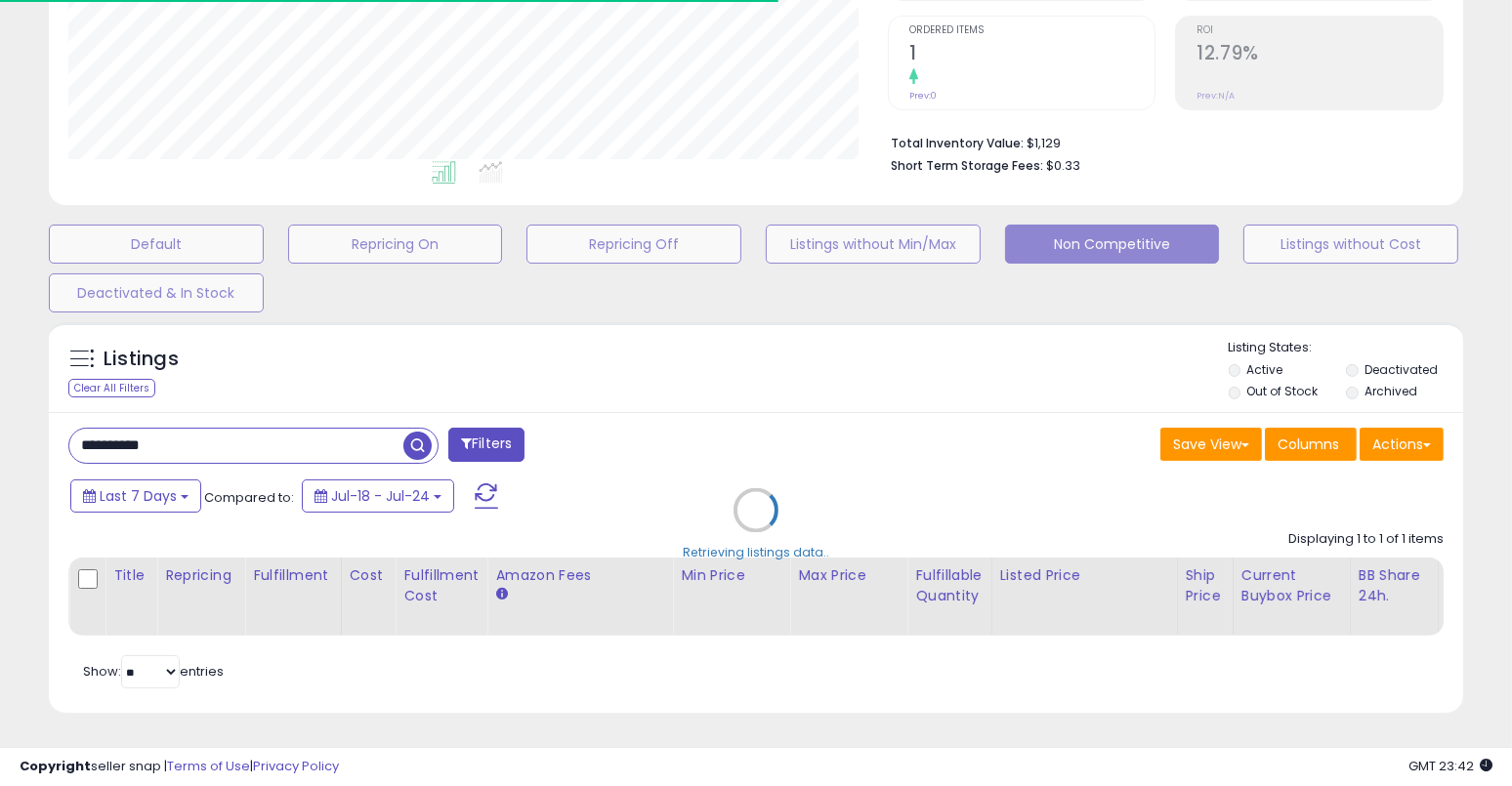 click on "Retrieving listings data.." at bounding box center [756, 524] 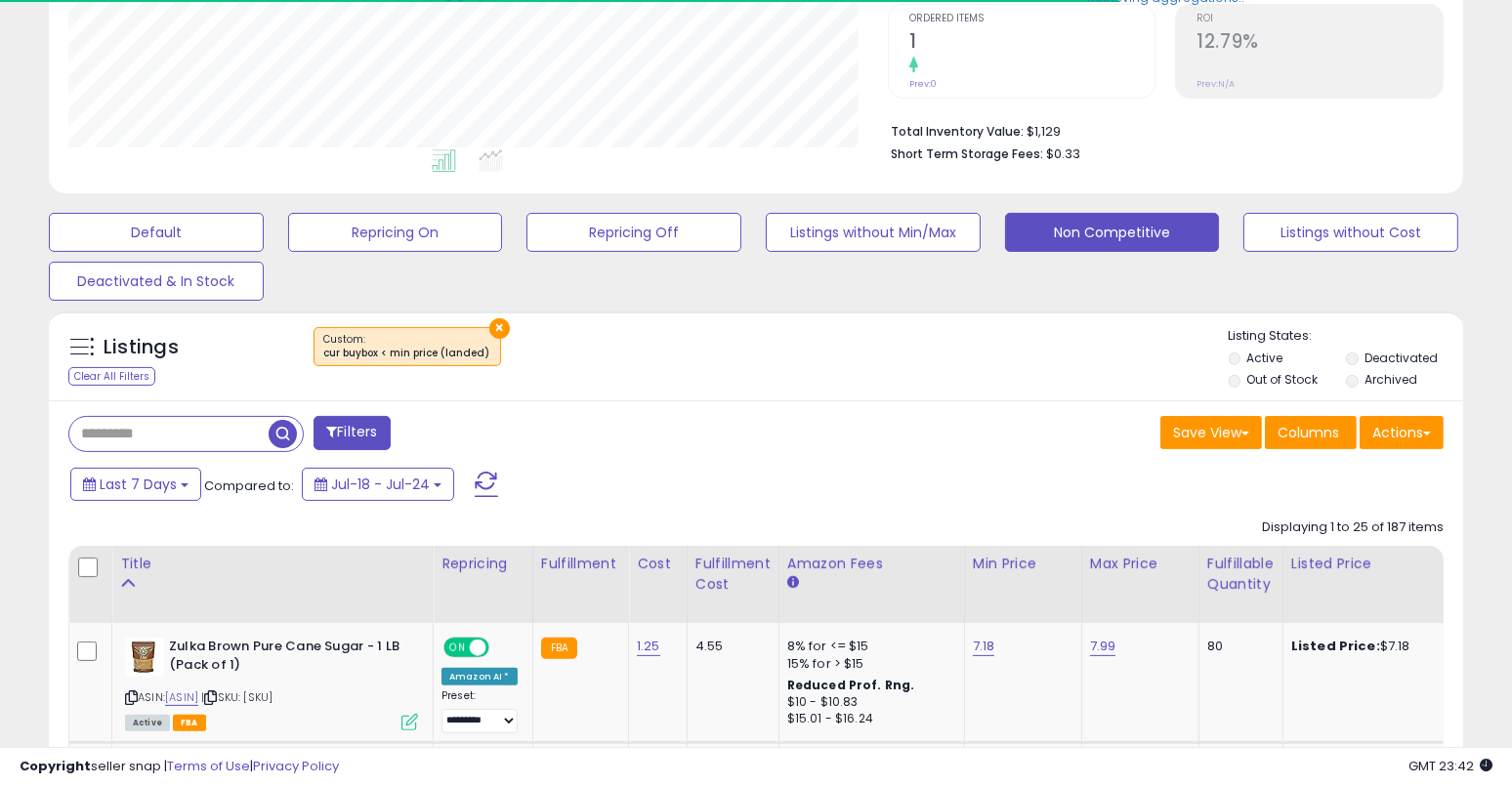 click on "Filters
Save View
Save As New View" at bounding box center [756, 2288] 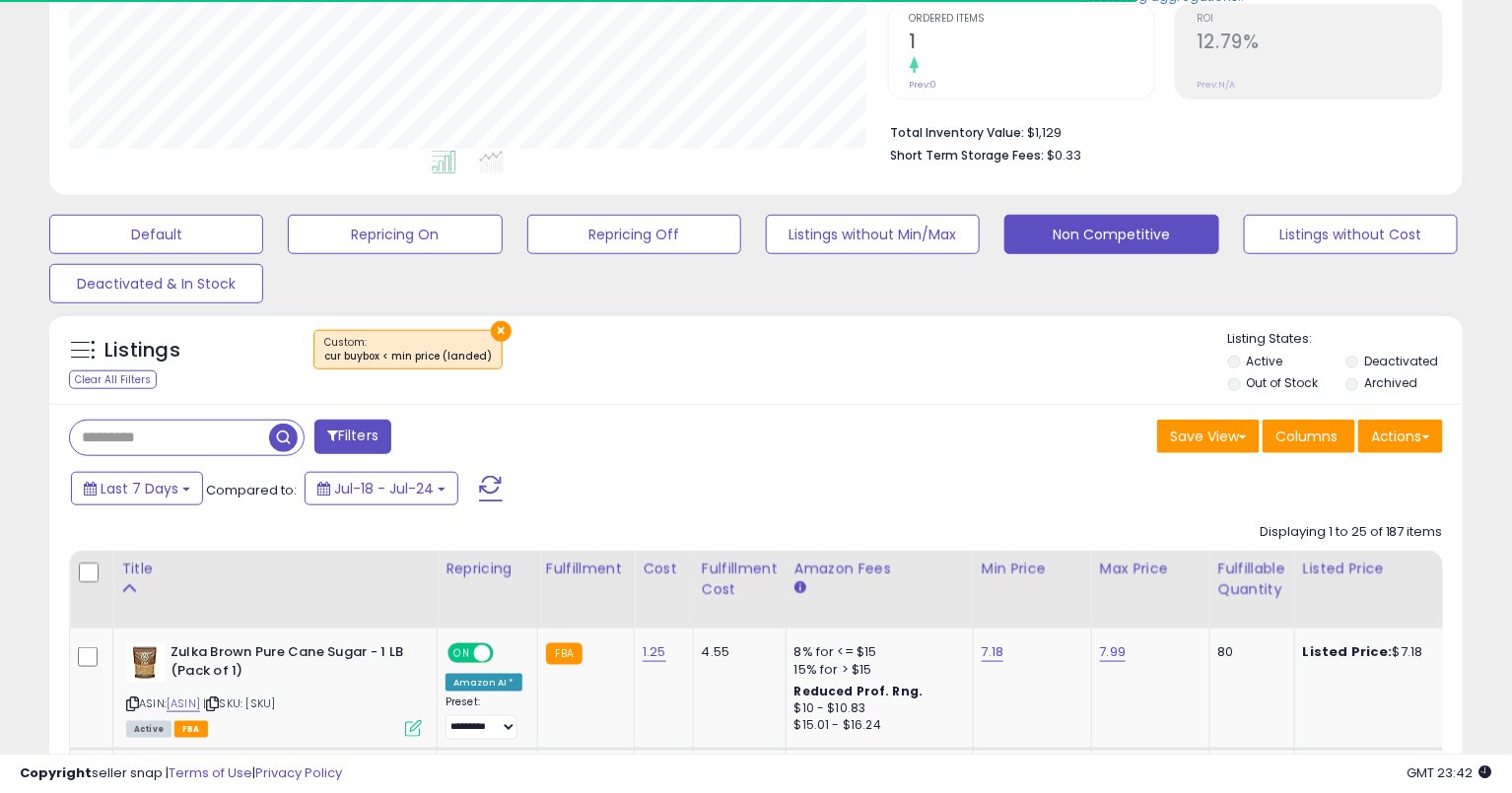 scroll, scrollTop: 404, scrollLeft: 818, axis: both 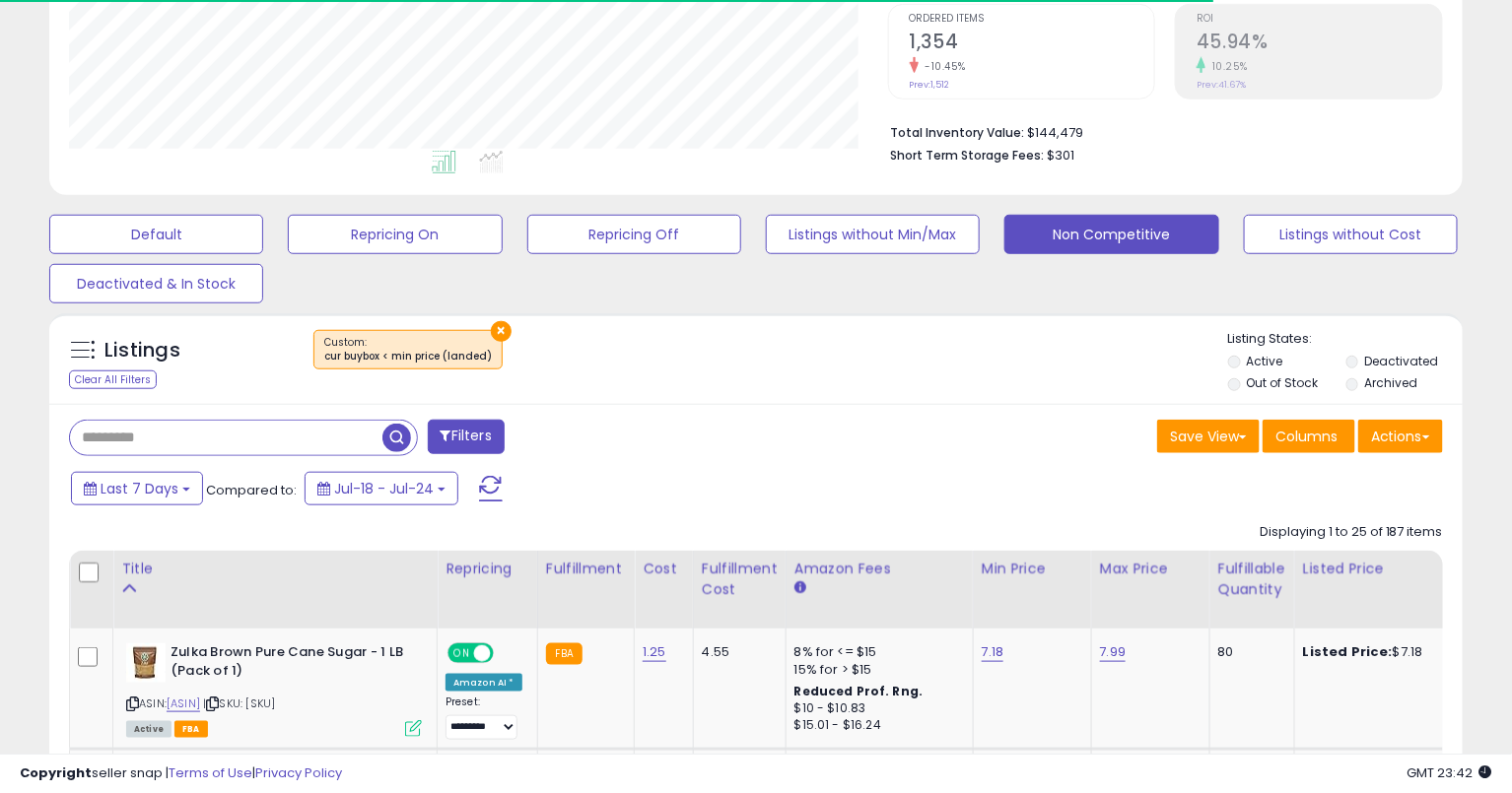 click at bounding box center (226, 437) 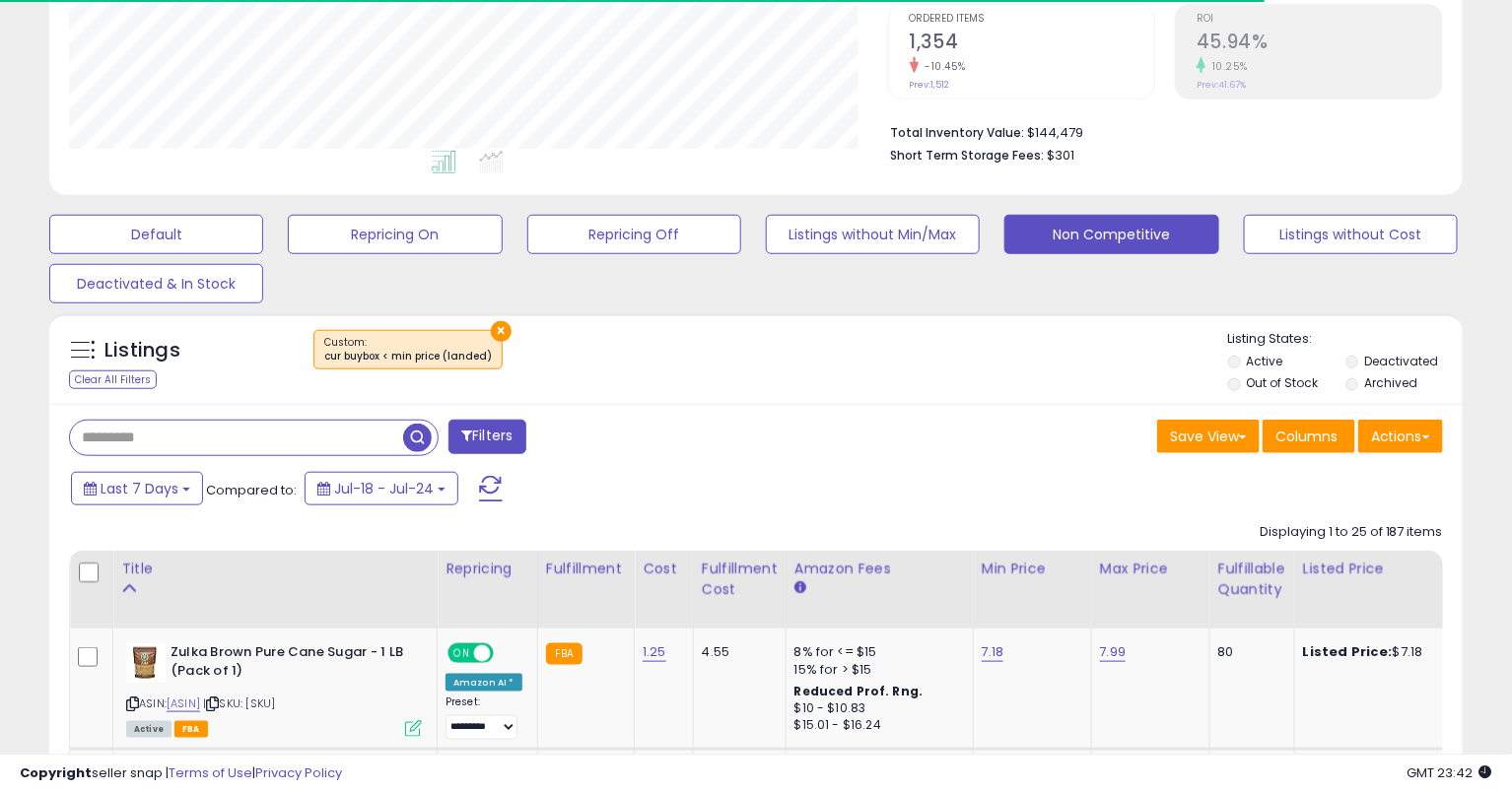 click on "Default
Repricing On
Repricing Off
Listings without Min/Max
Non Competitive
Listings without Cost
Deactivated & In Stock" at bounding box center (756, 254) 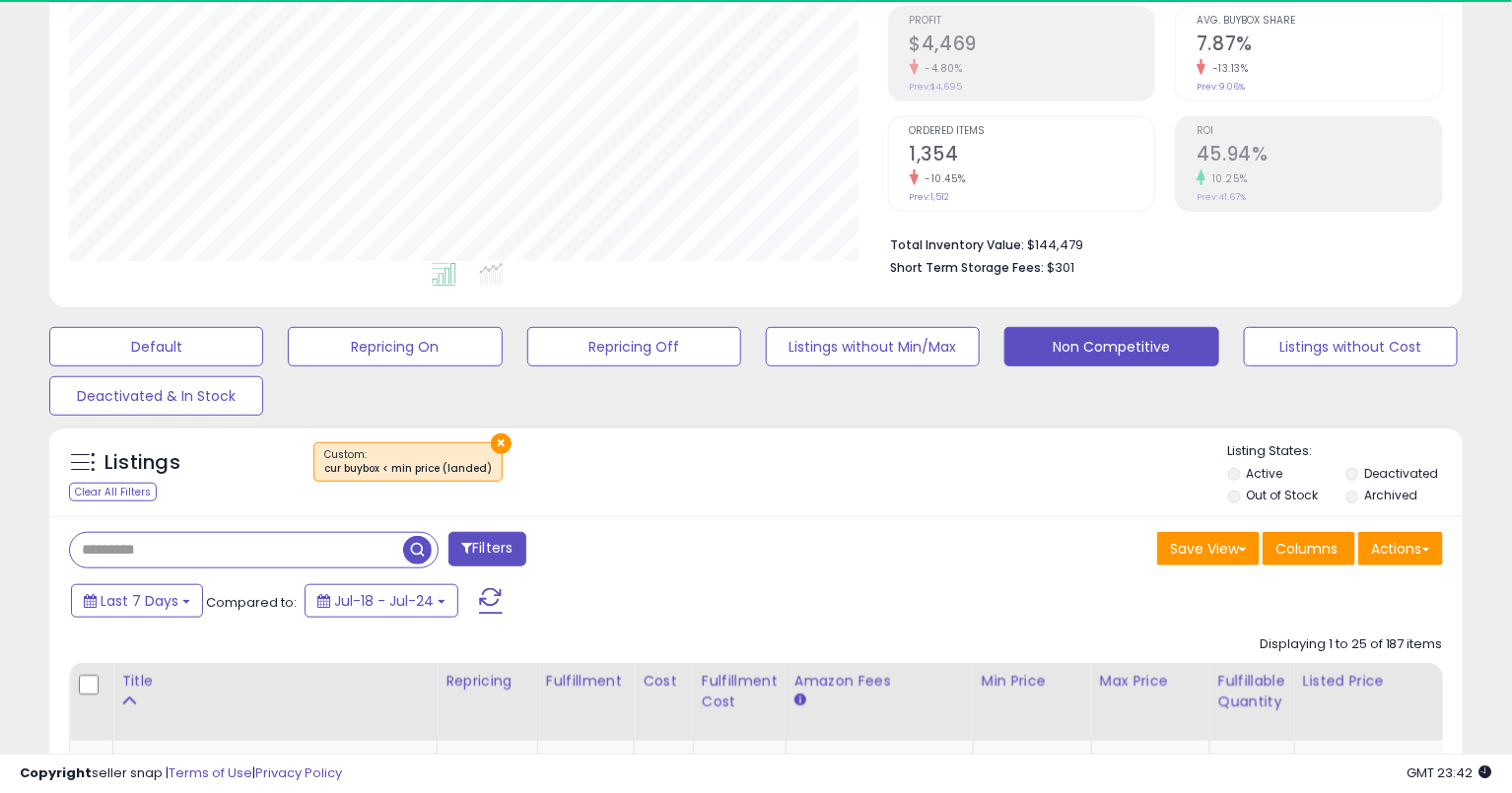 scroll, scrollTop: 0, scrollLeft: 0, axis: both 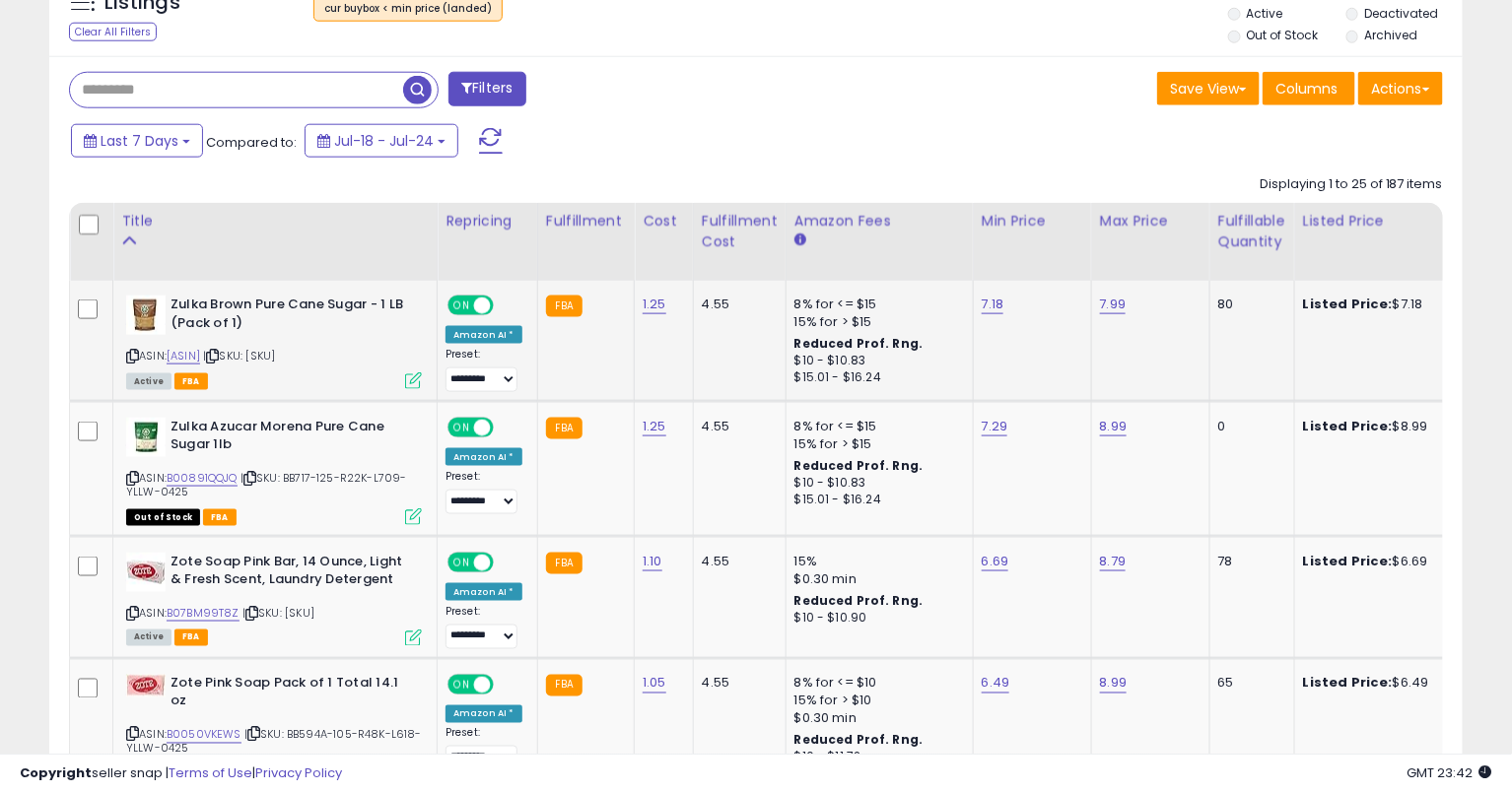 click at bounding box center (132, 356) 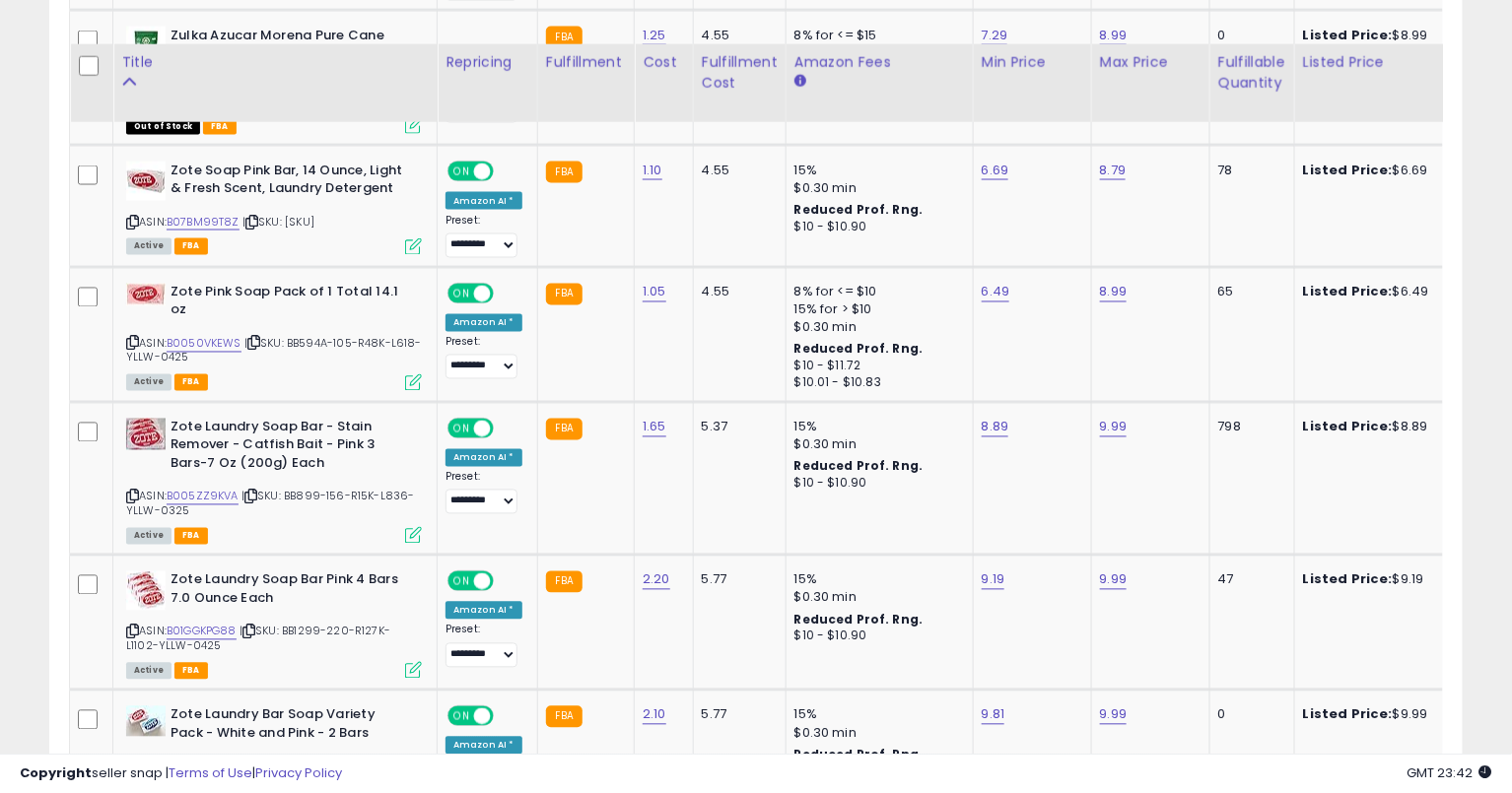 scroll, scrollTop: 1188, scrollLeft: 0, axis: vertical 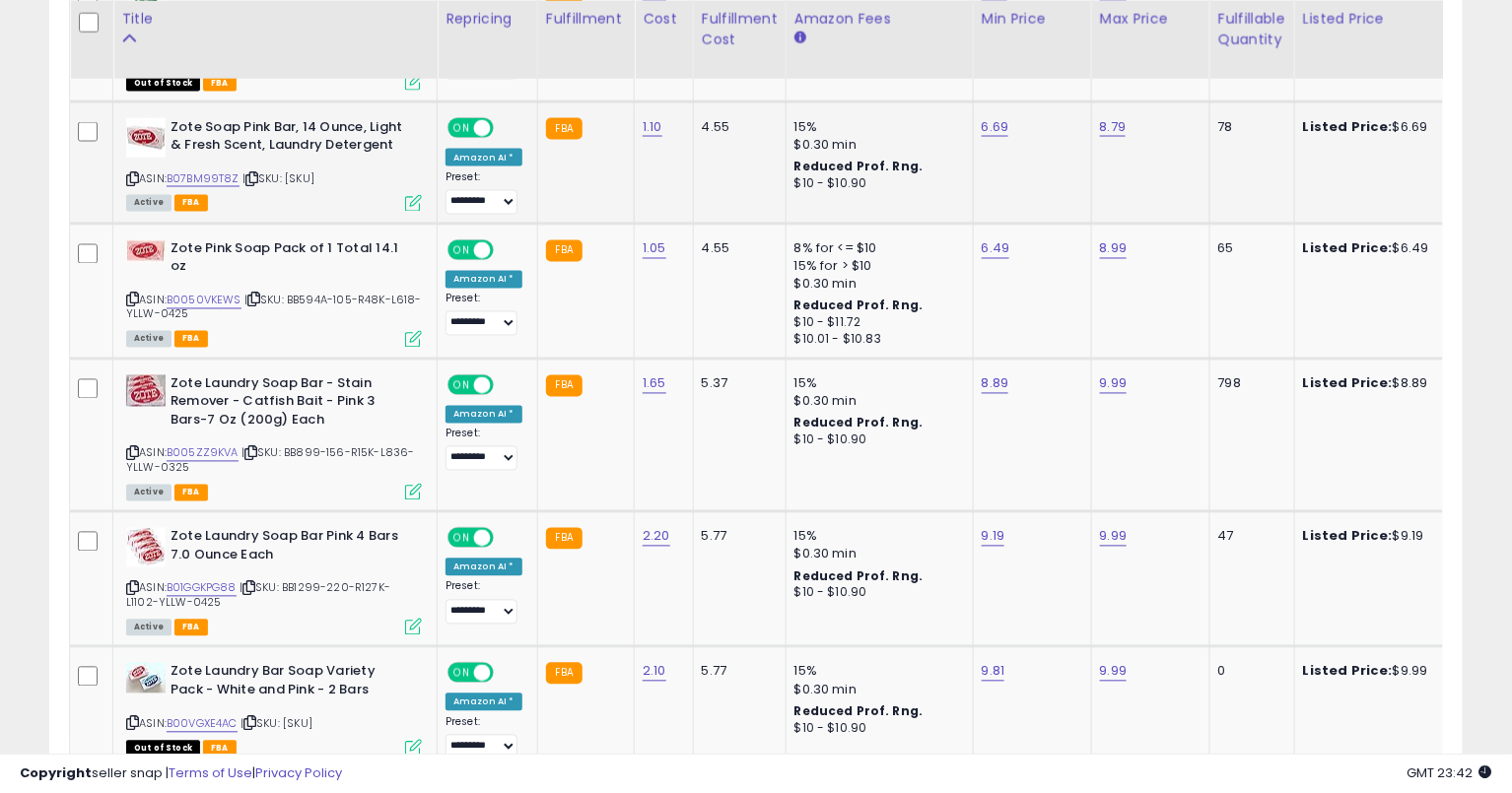 click at bounding box center [132, 178] 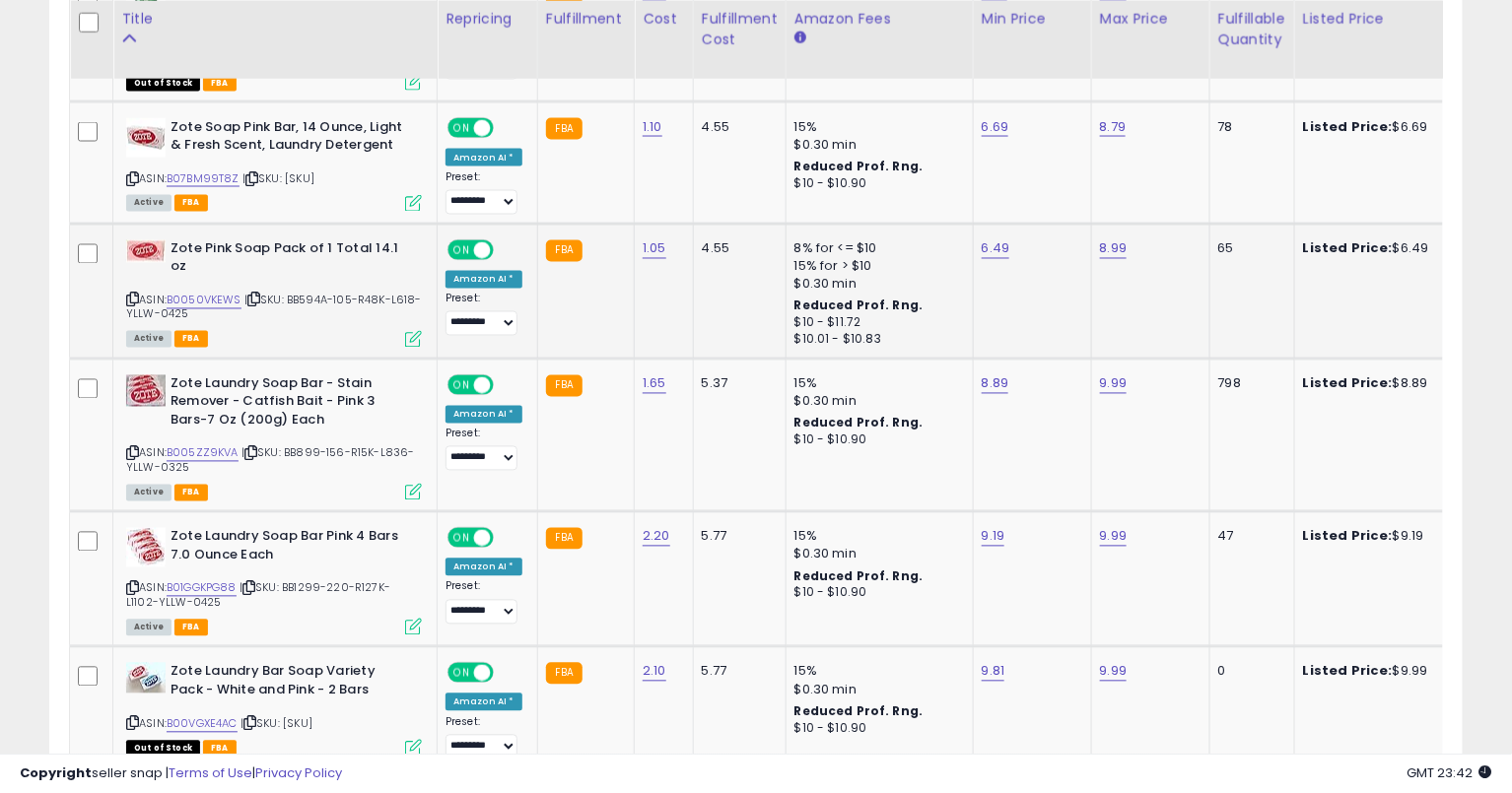 click at bounding box center (132, 299) 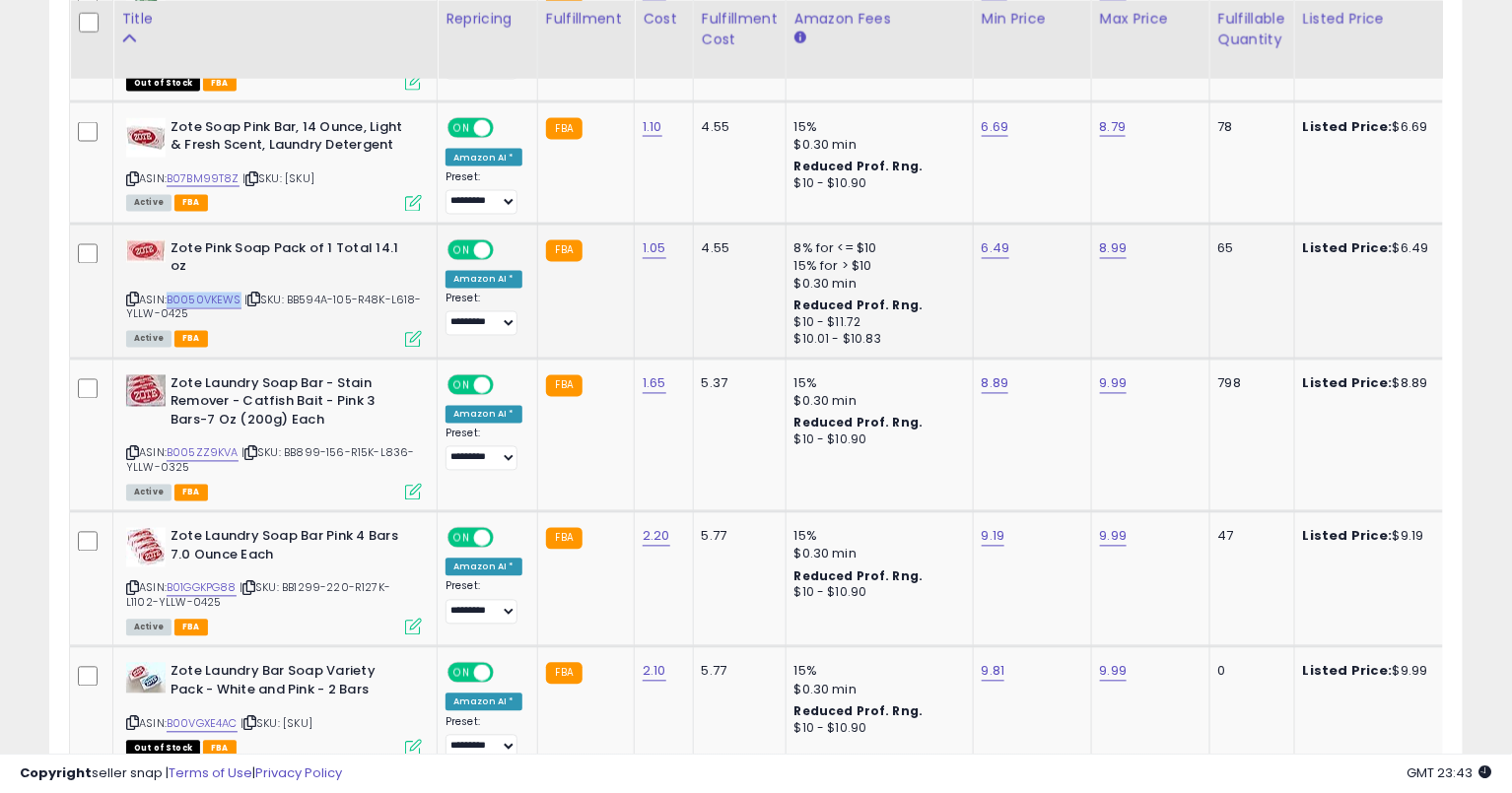 click on "Zote Pink Soap Pack of 1 Total 14.1 oz  ASIN:  B0050VKEWS    |   SKU: BB594A-105-R48K-L618-YLLW-0425 Active FBA" 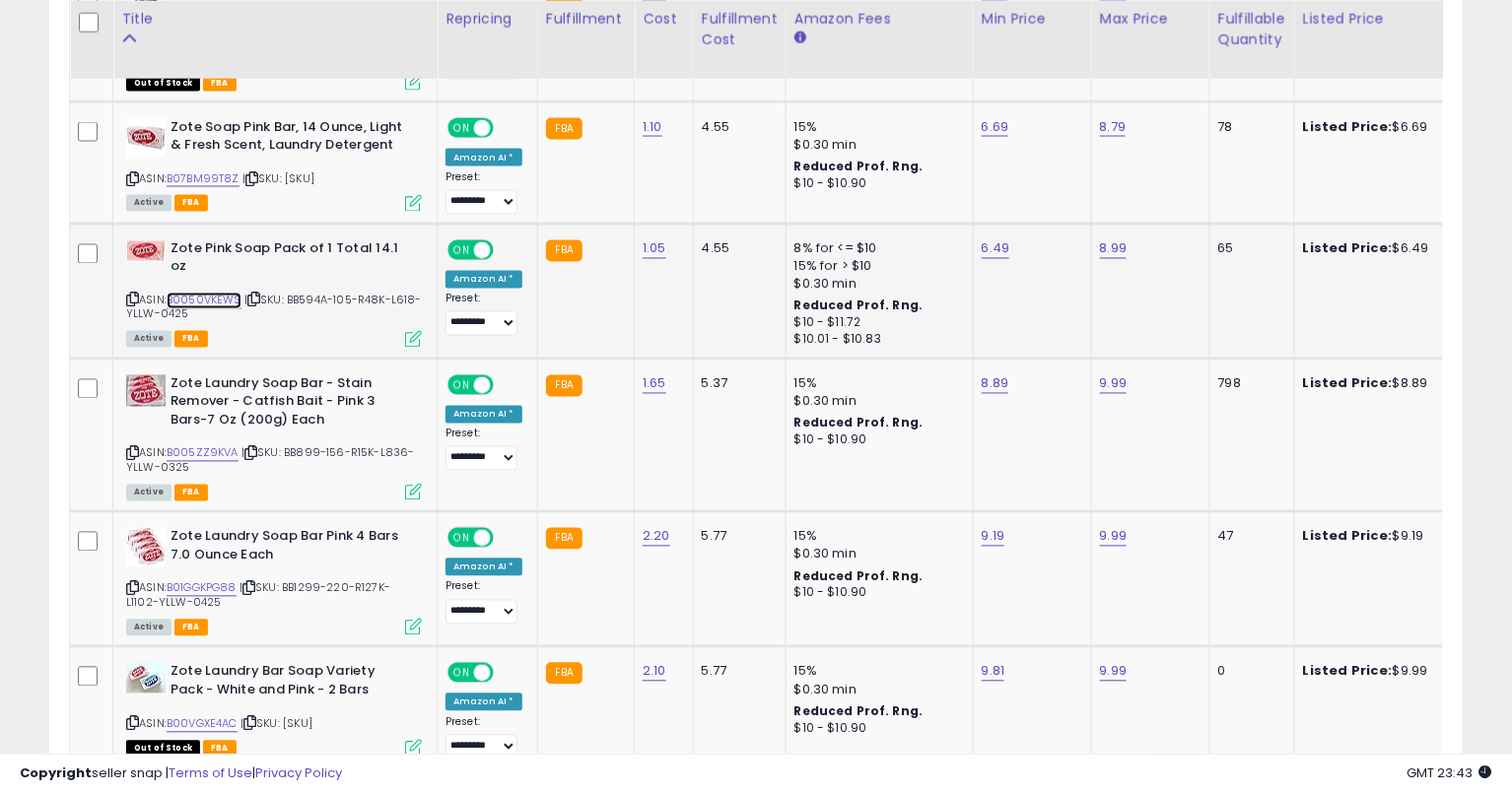 click on "B0050VKEWS" at bounding box center (204, 300) 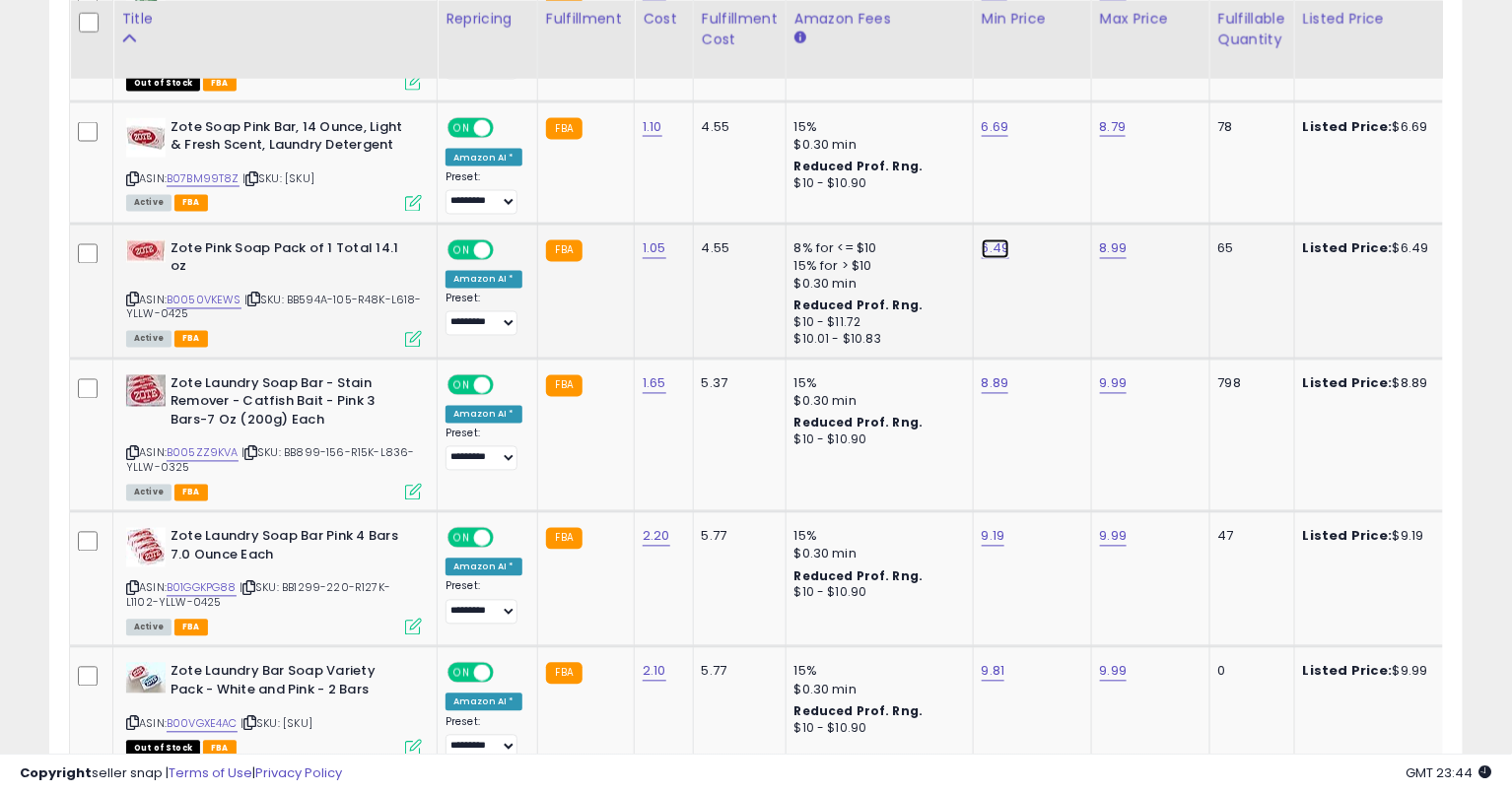 click on "6.49" at bounding box center (993, -130) 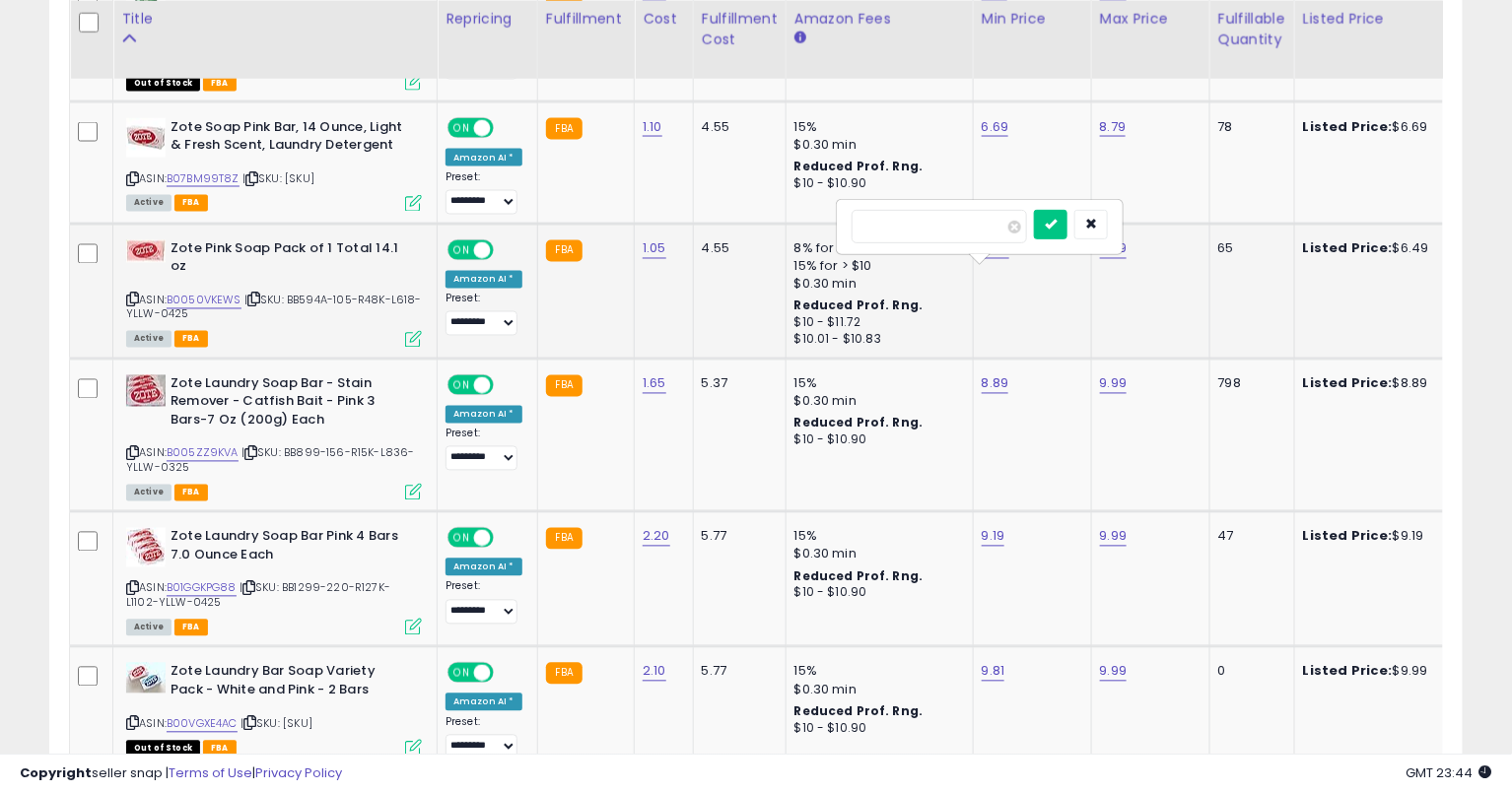 type on "****" 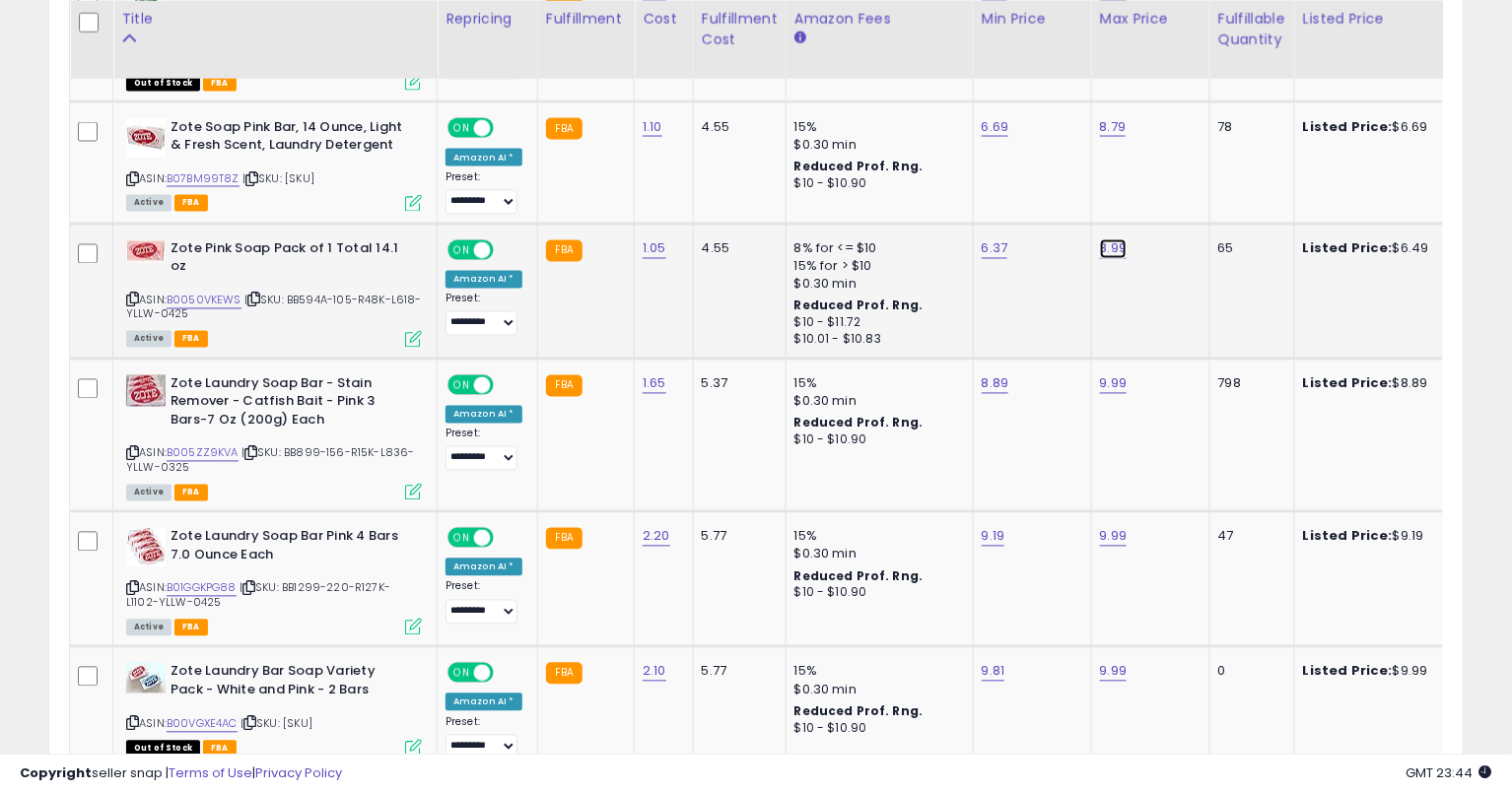 click on "8.99" at bounding box center (1113, -130) 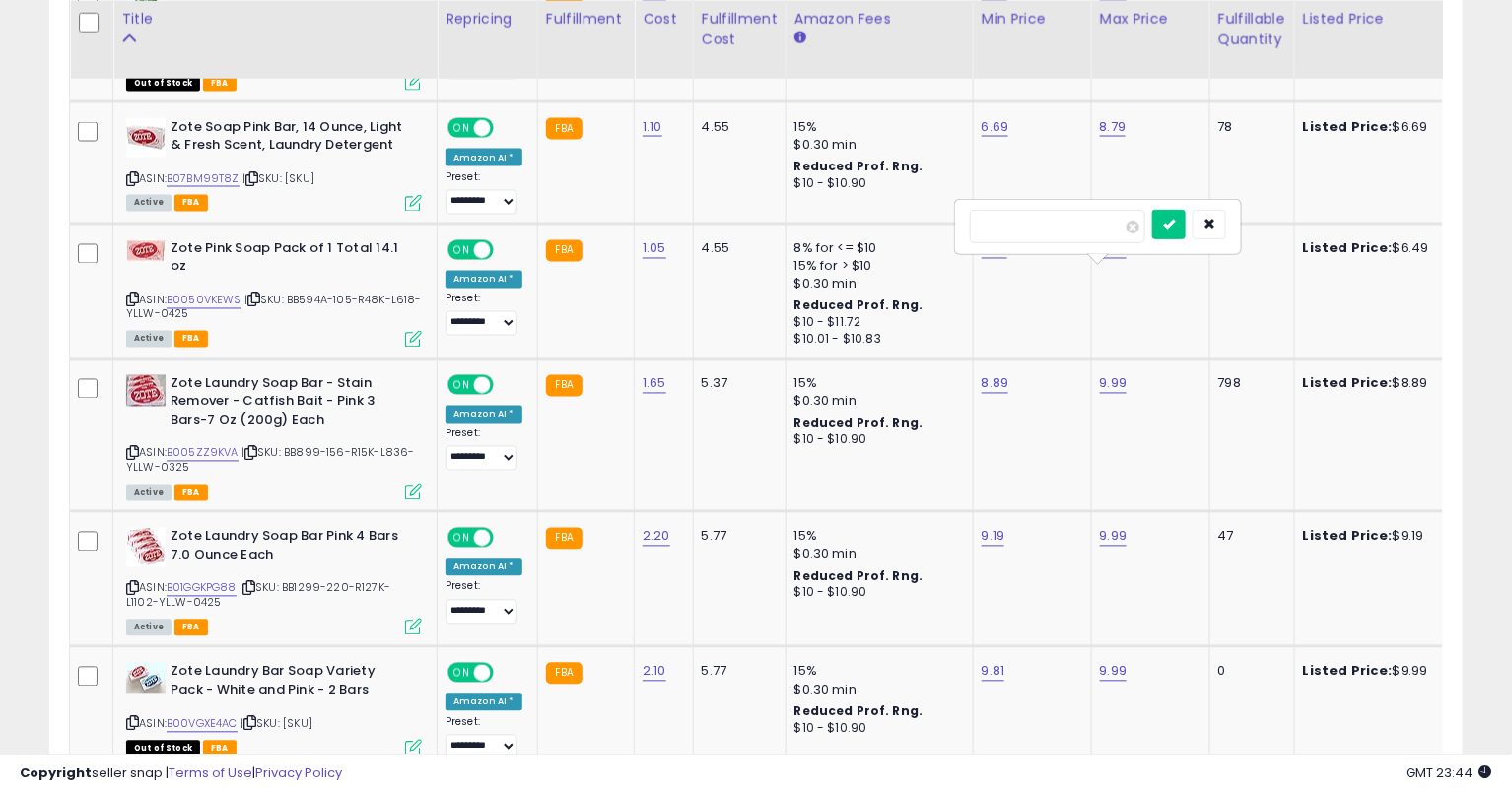 type on "***" 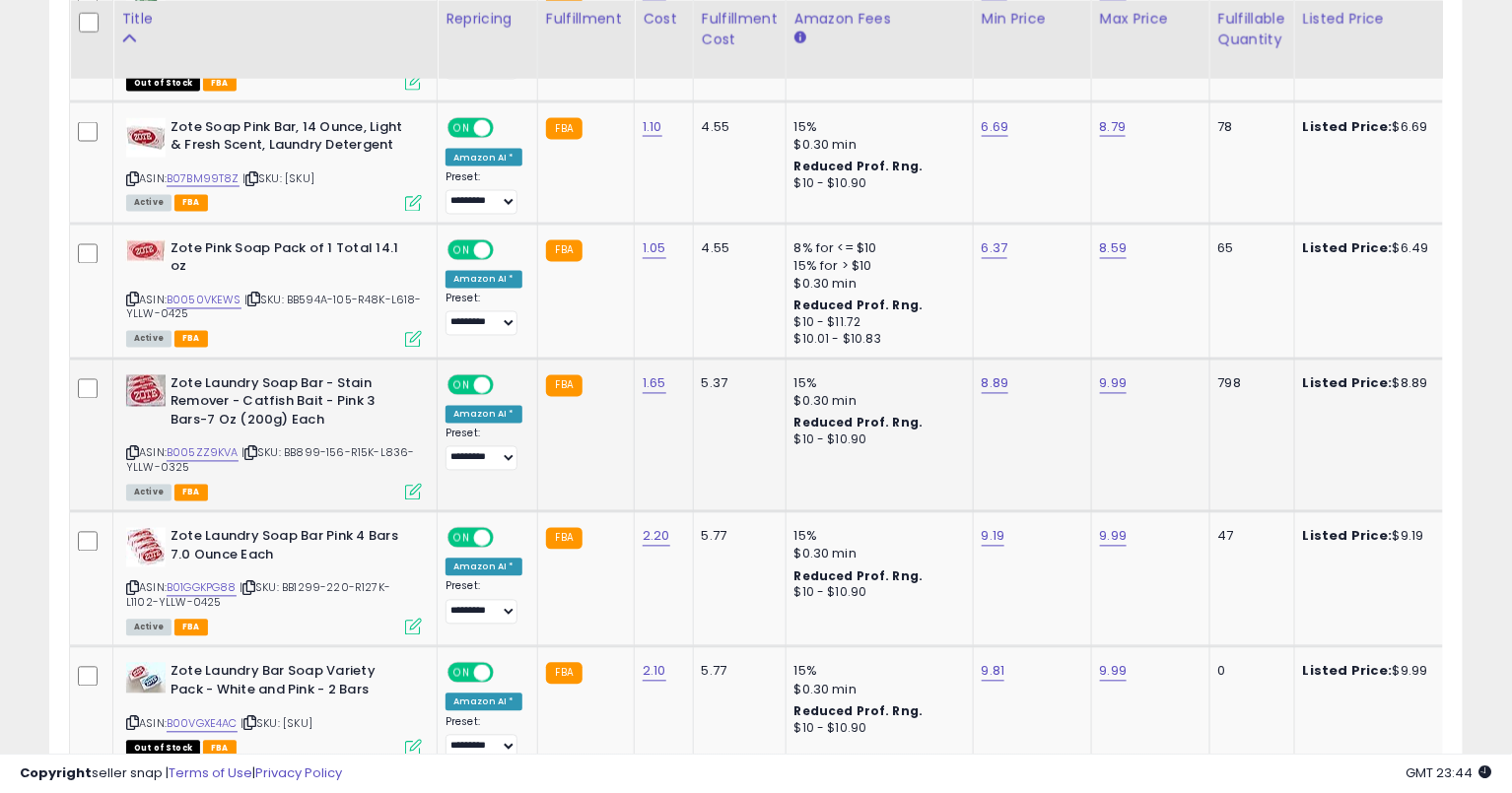 click at bounding box center (132, 453) 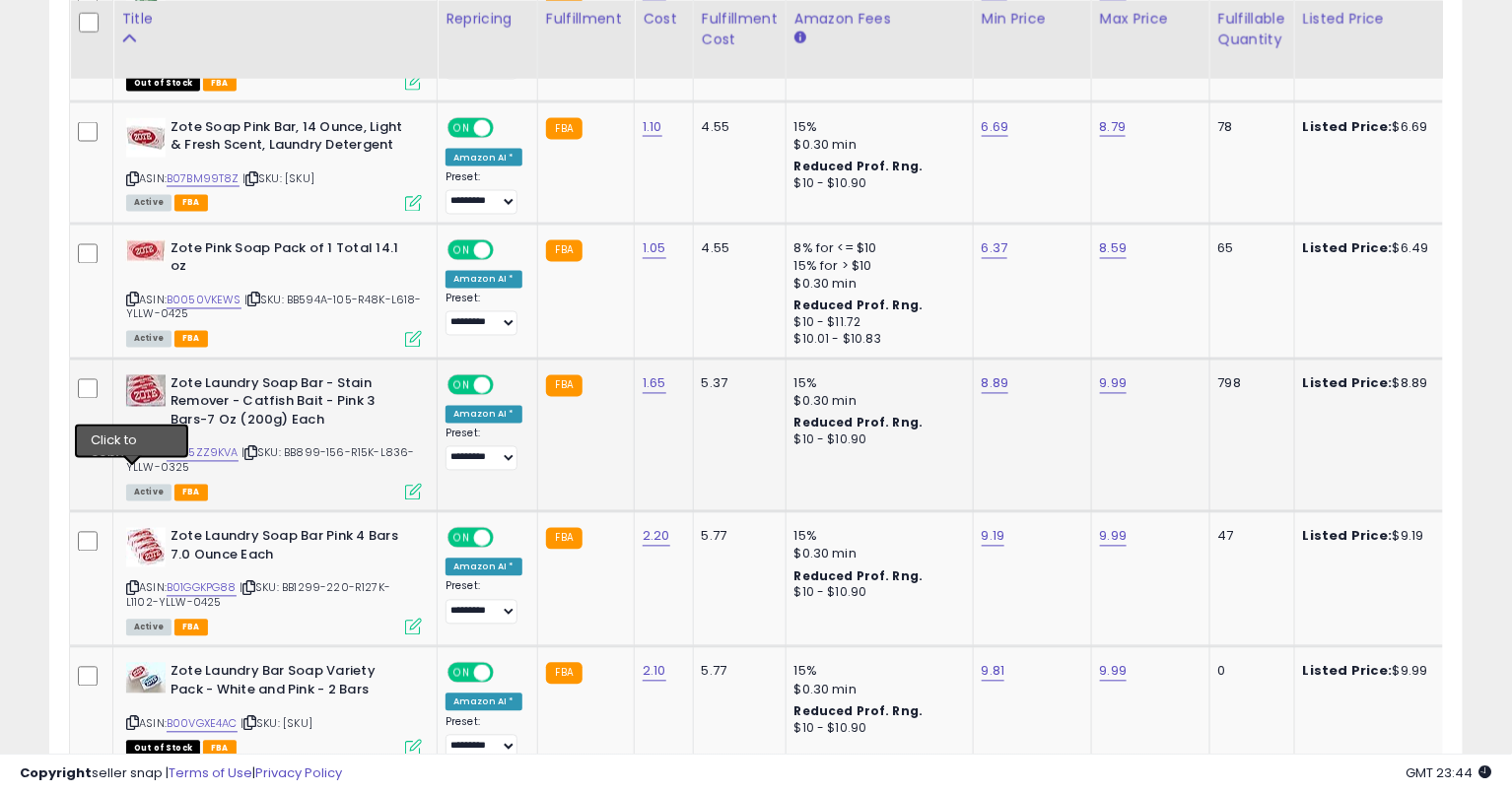 click at bounding box center [132, 453] 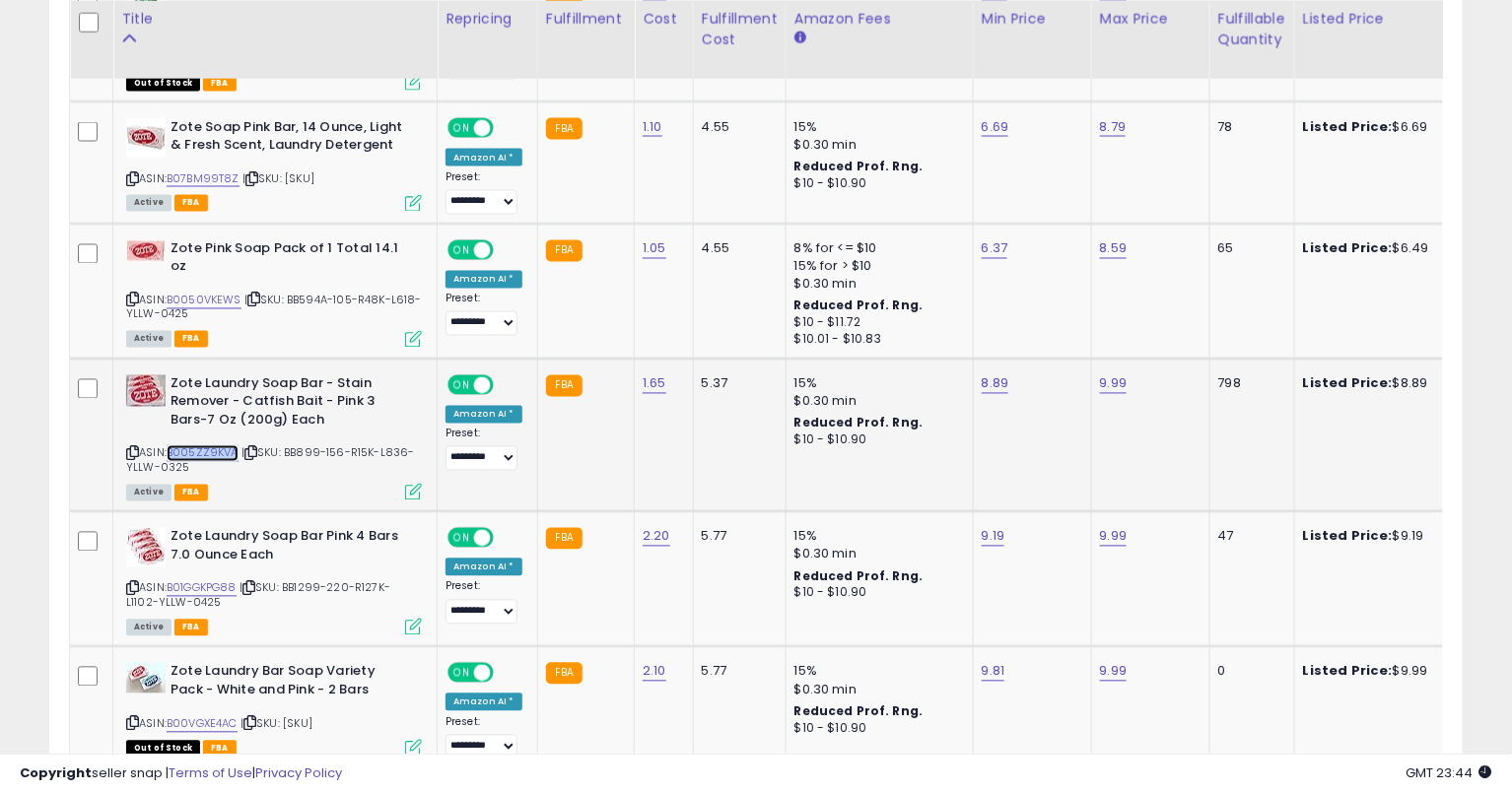 click on "B005ZZ9KVA" at bounding box center (202, 453) 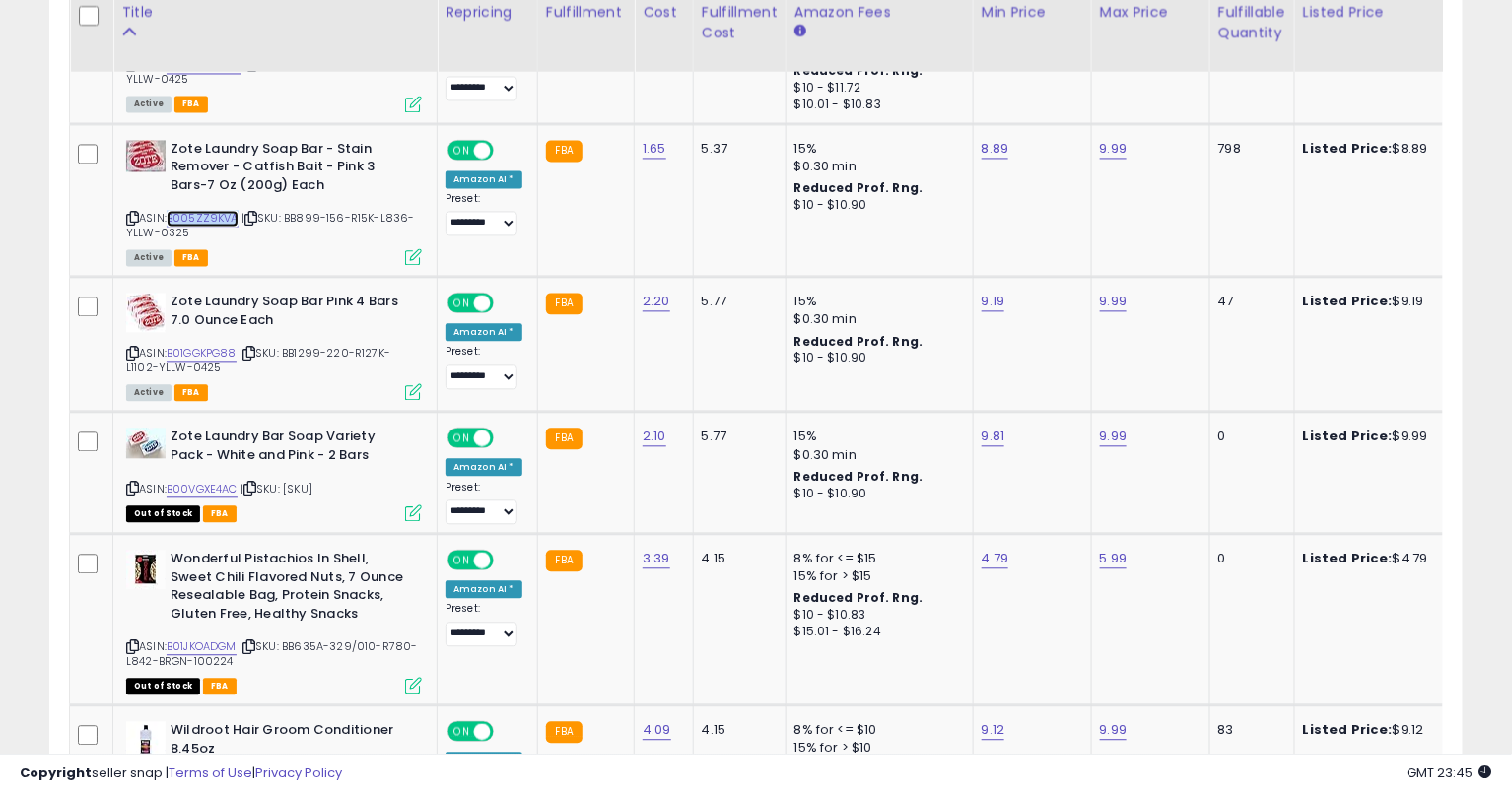 scroll, scrollTop: 1470, scrollLeft: 0, axis: vertical 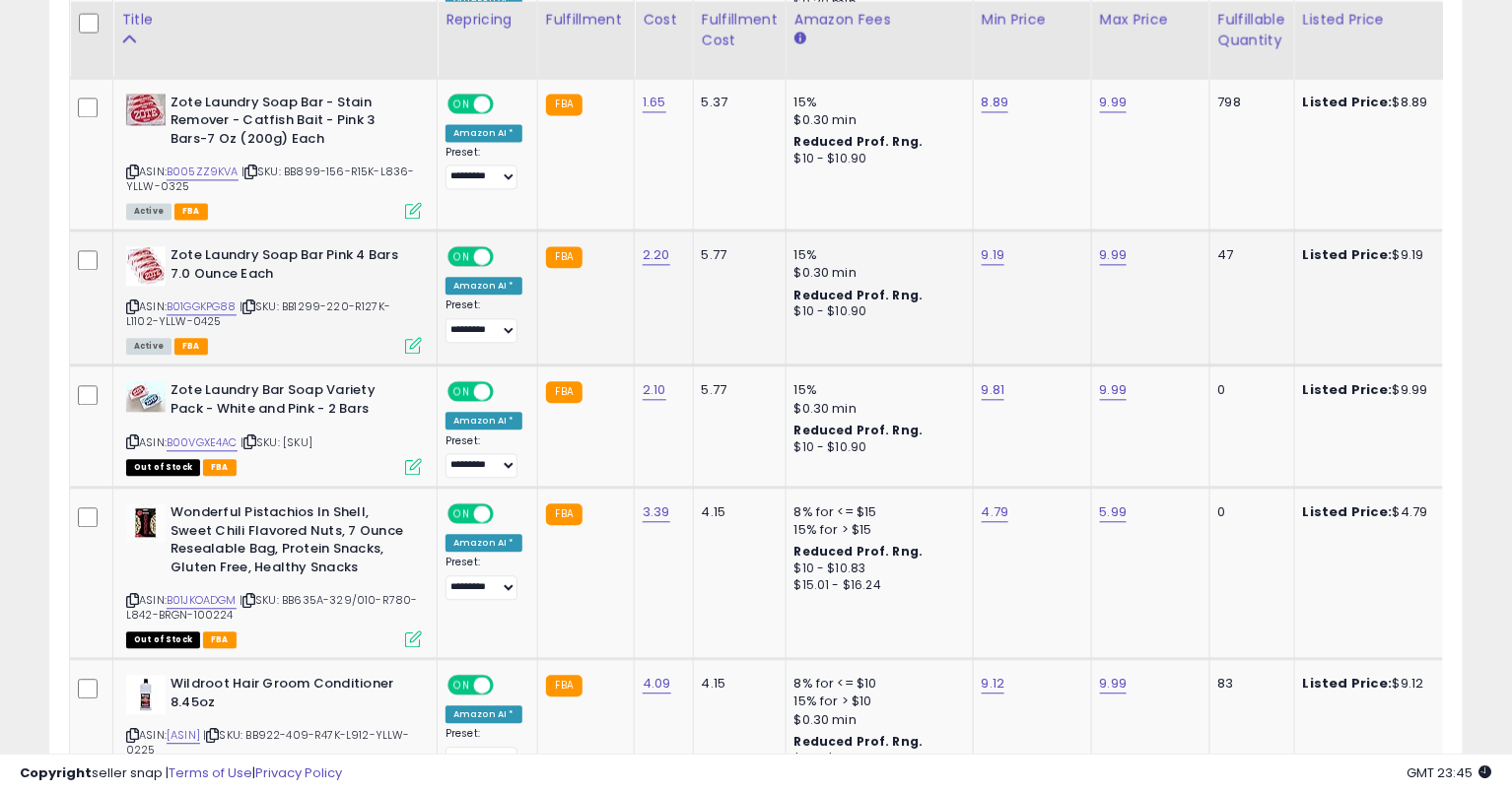click at bounding box center (132, 306) 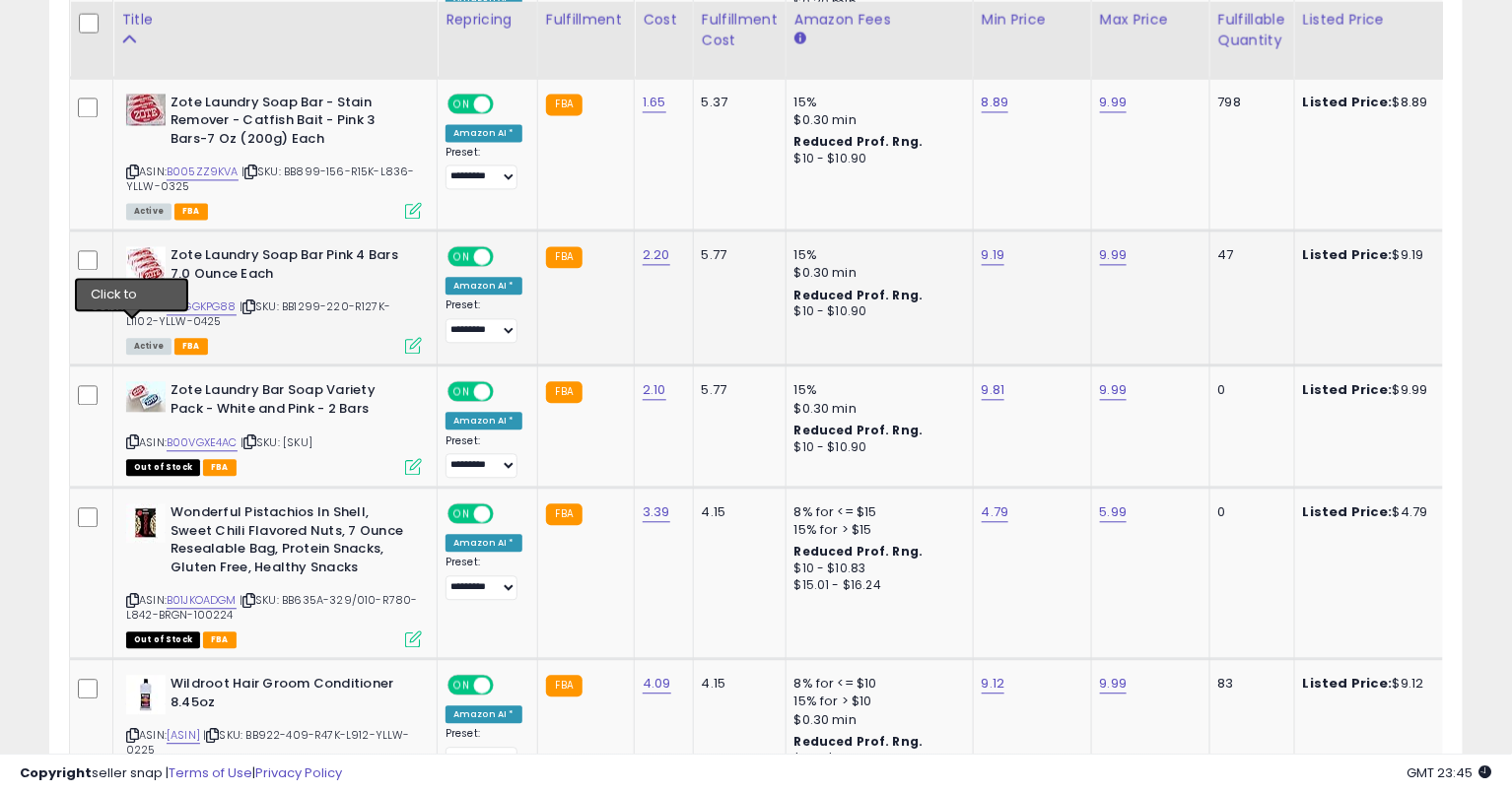 click at bounding box center (132, 306) 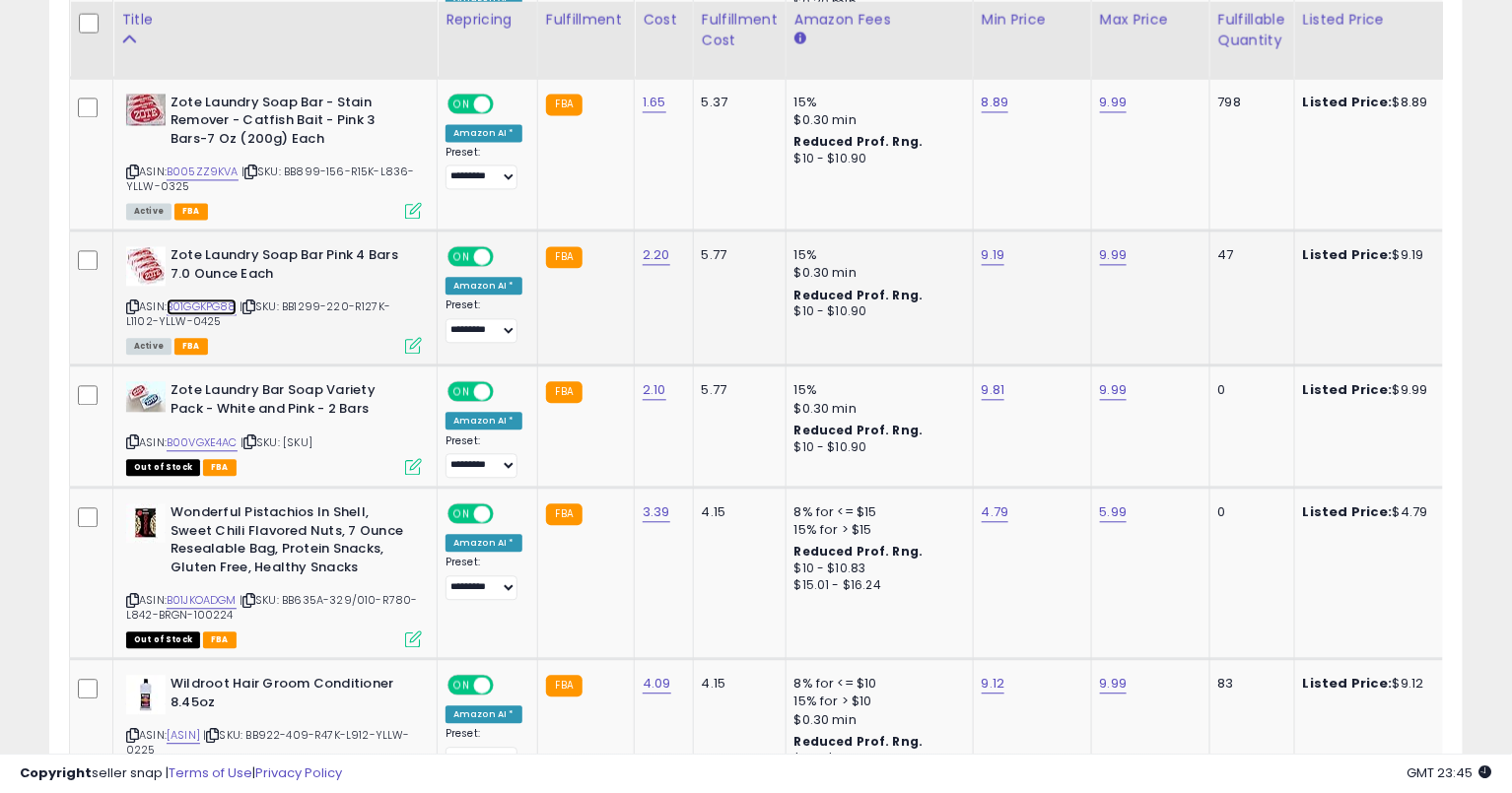 click on "B01GGKPG88" at bounding box center [201, 306] 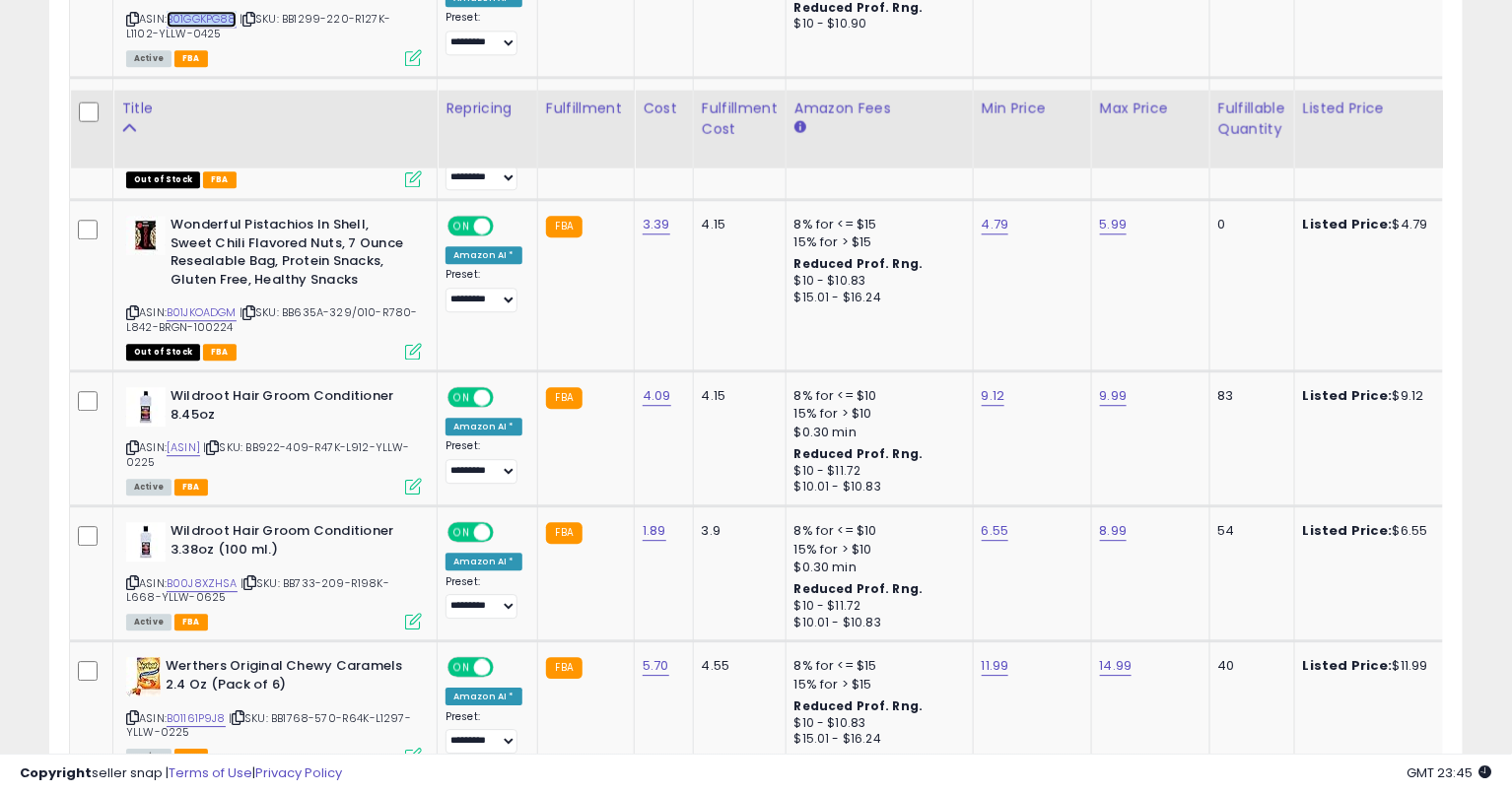 scroll, scrollTop: 1852, scrollLeft: 0, axis: vertical 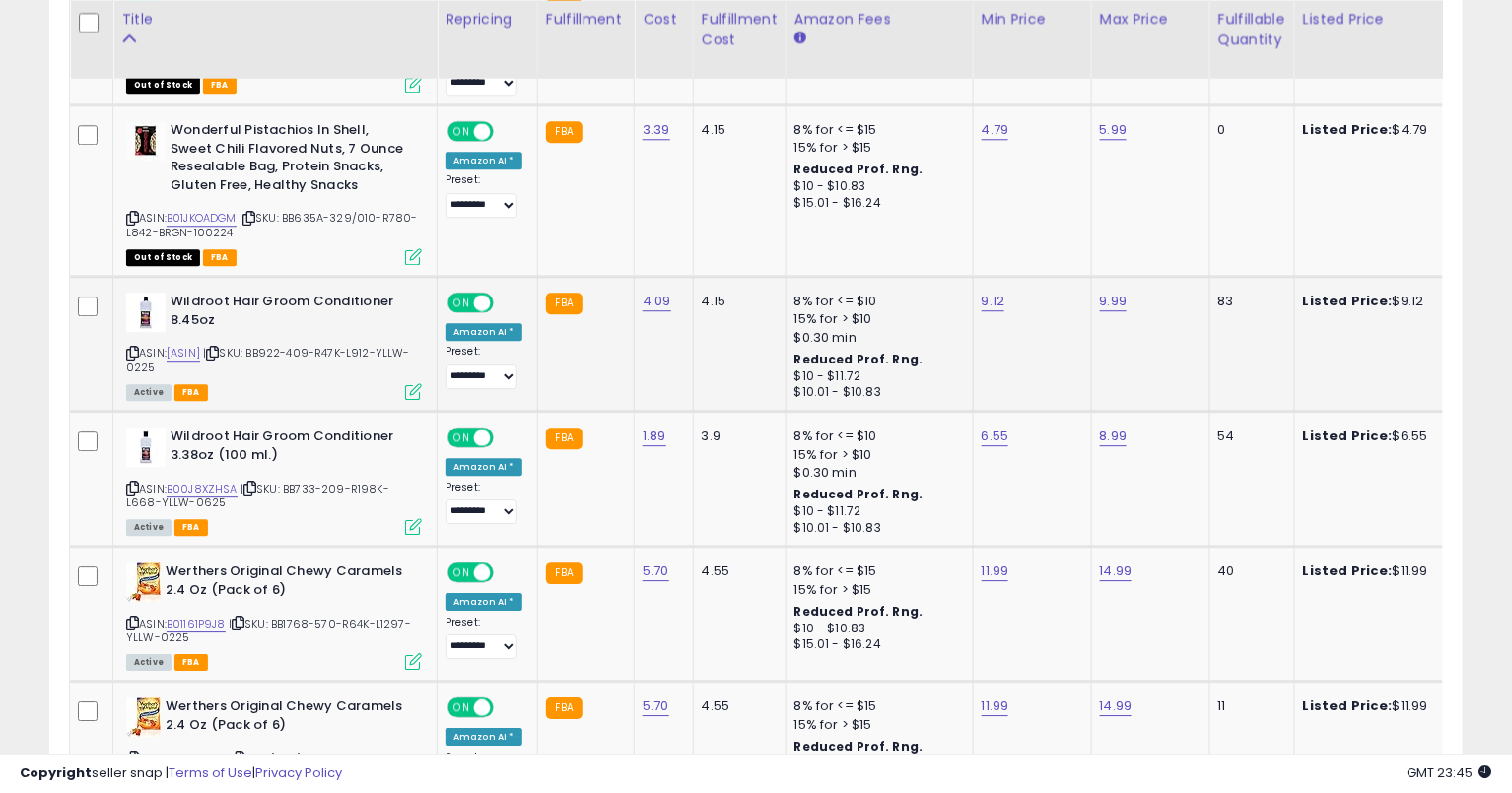 click at bounding box center [132, 353] 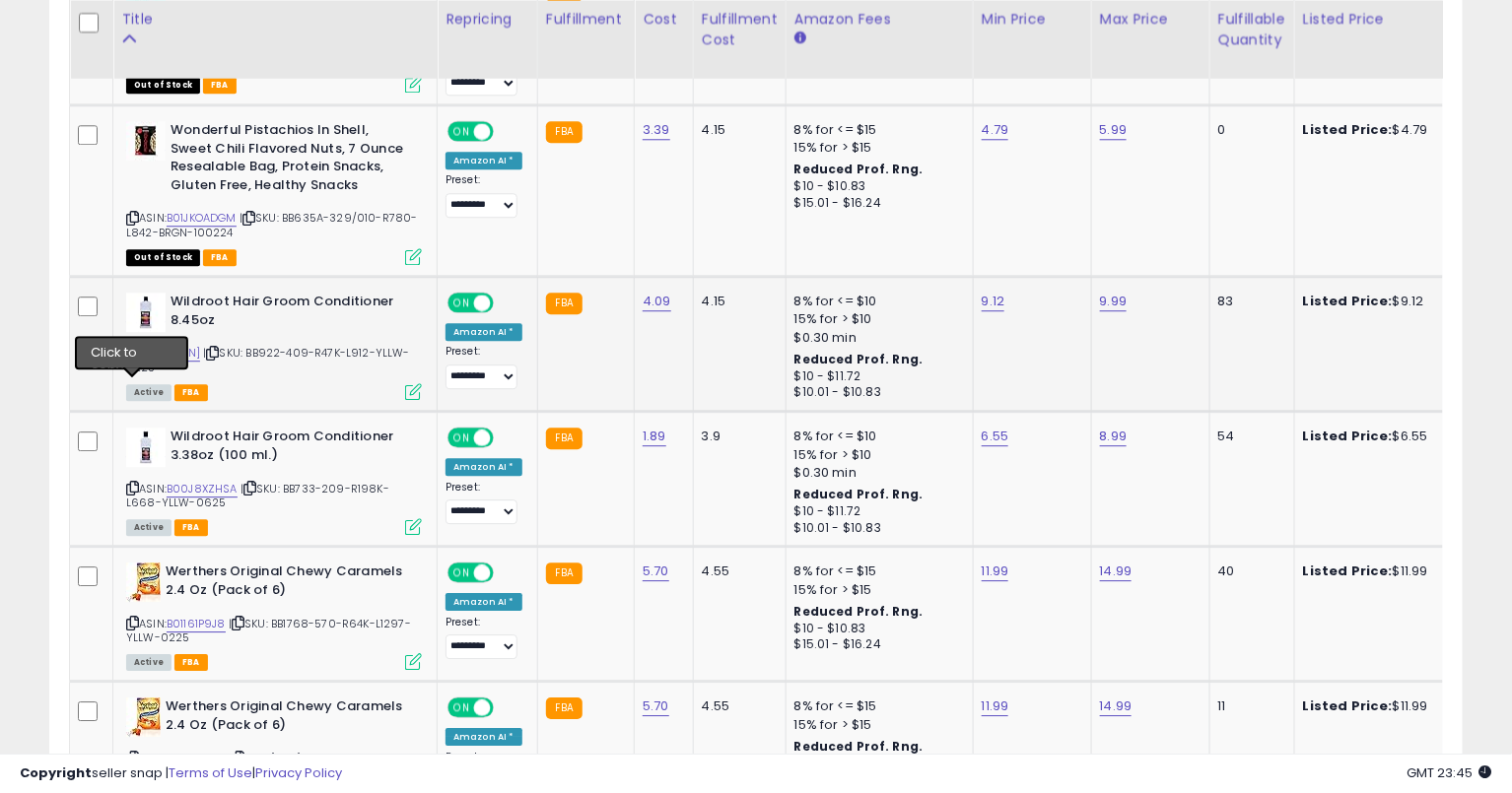 click at bounding box center [132, 353] 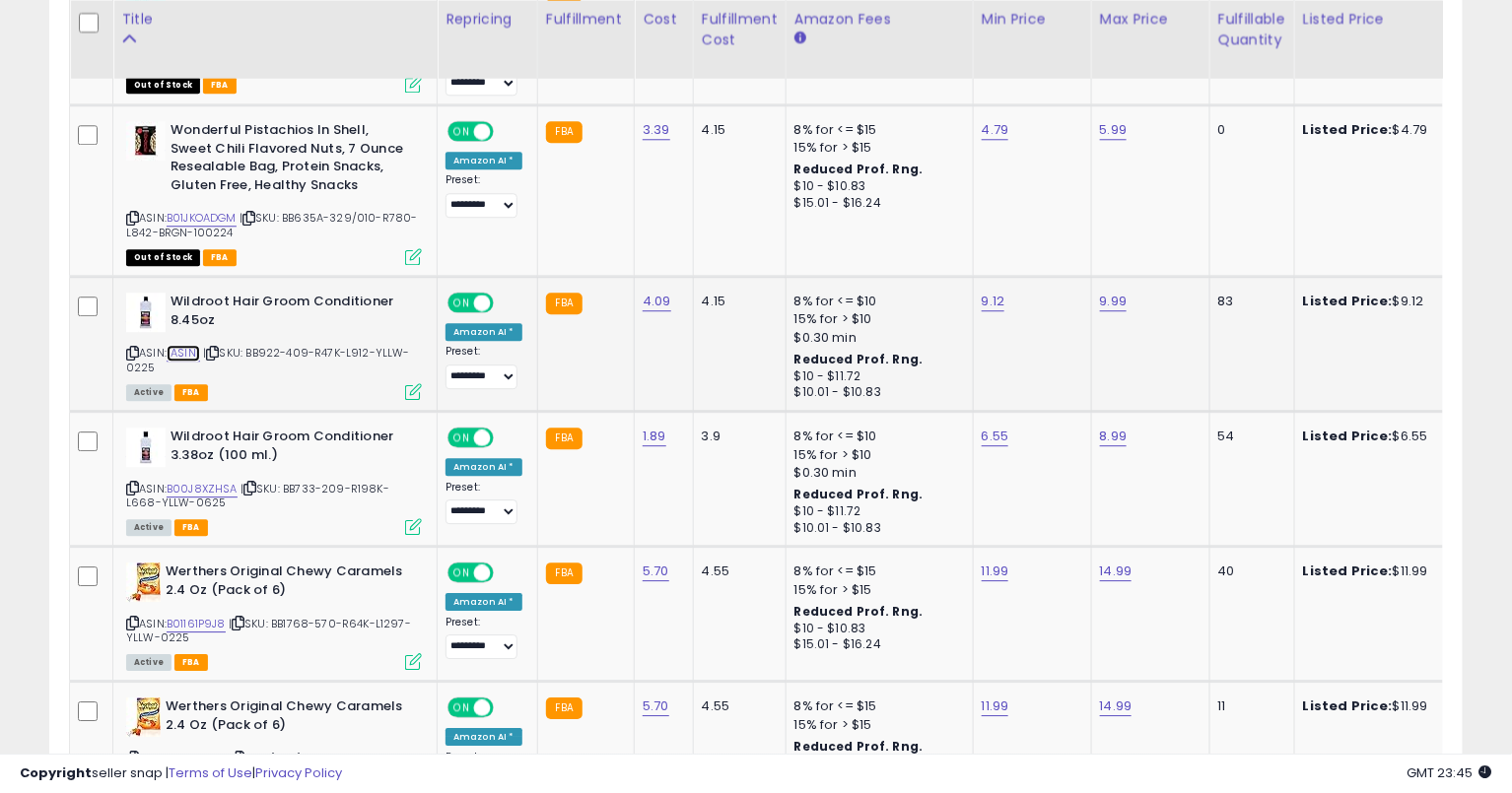 click on "[ASIN]" at bounding box center [183, 353] 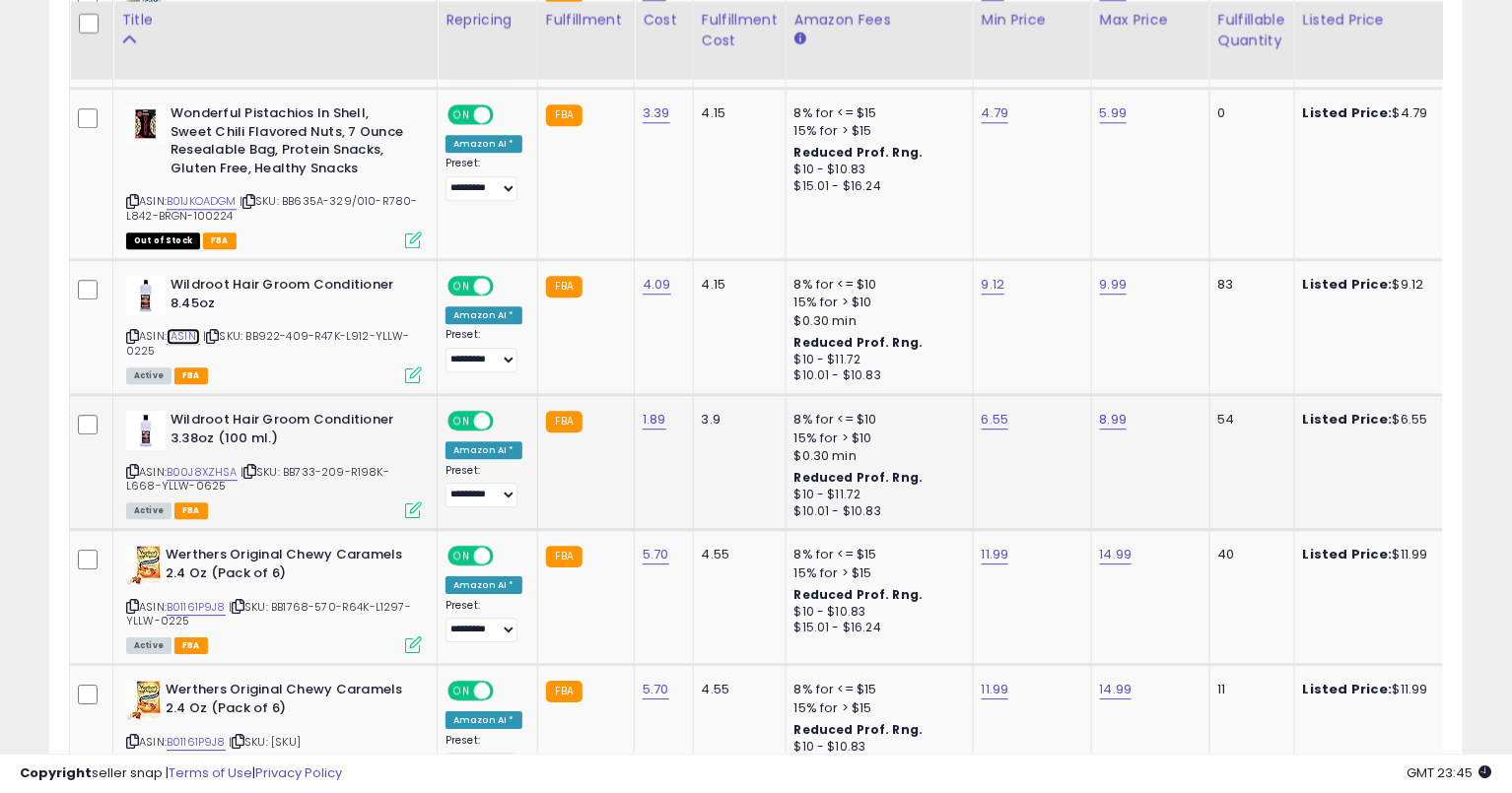scroll, scrollTop: 1884, scrollLeft: 0, axis: vertical 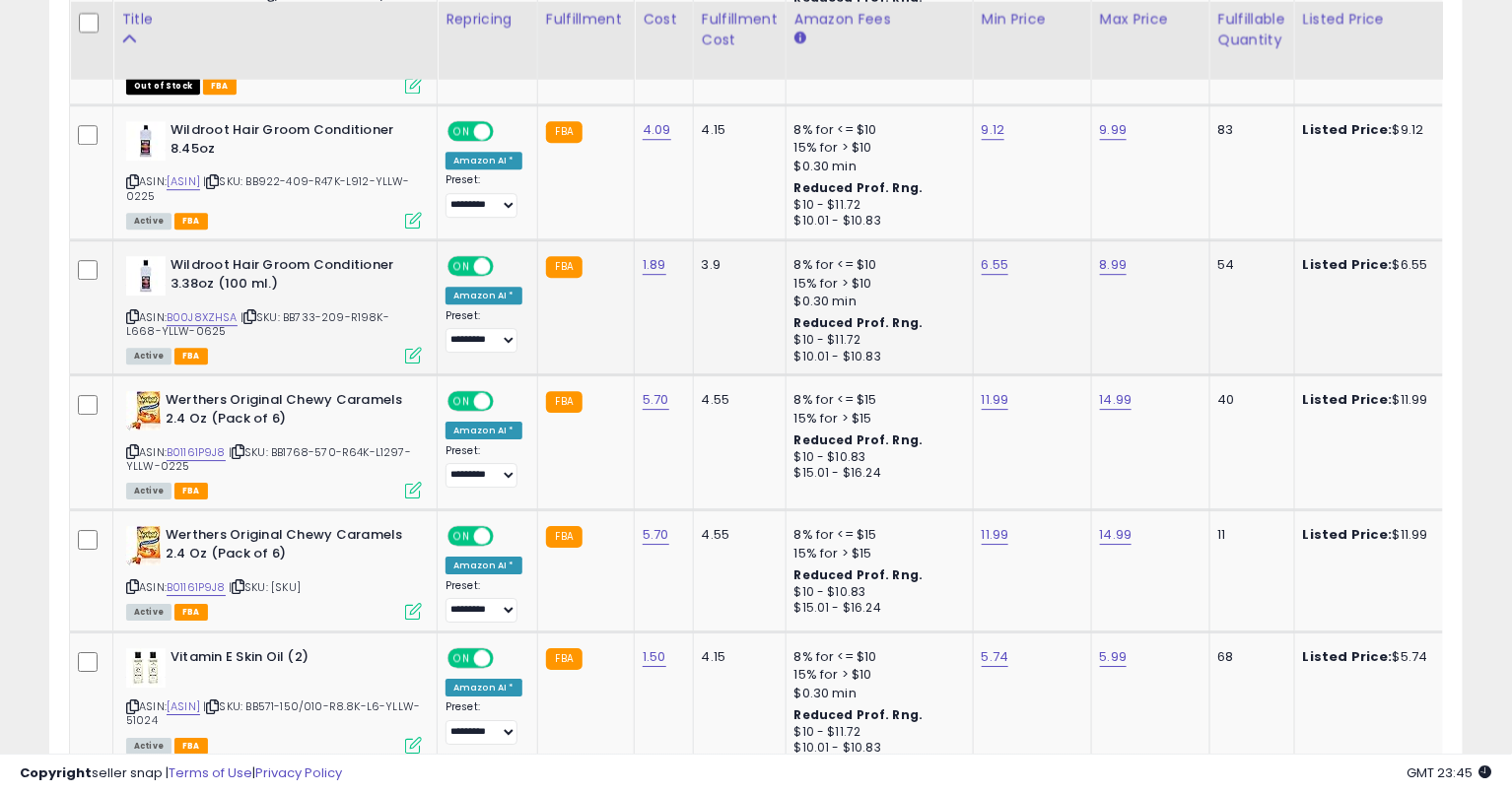 click at bounding box center [132, 316] 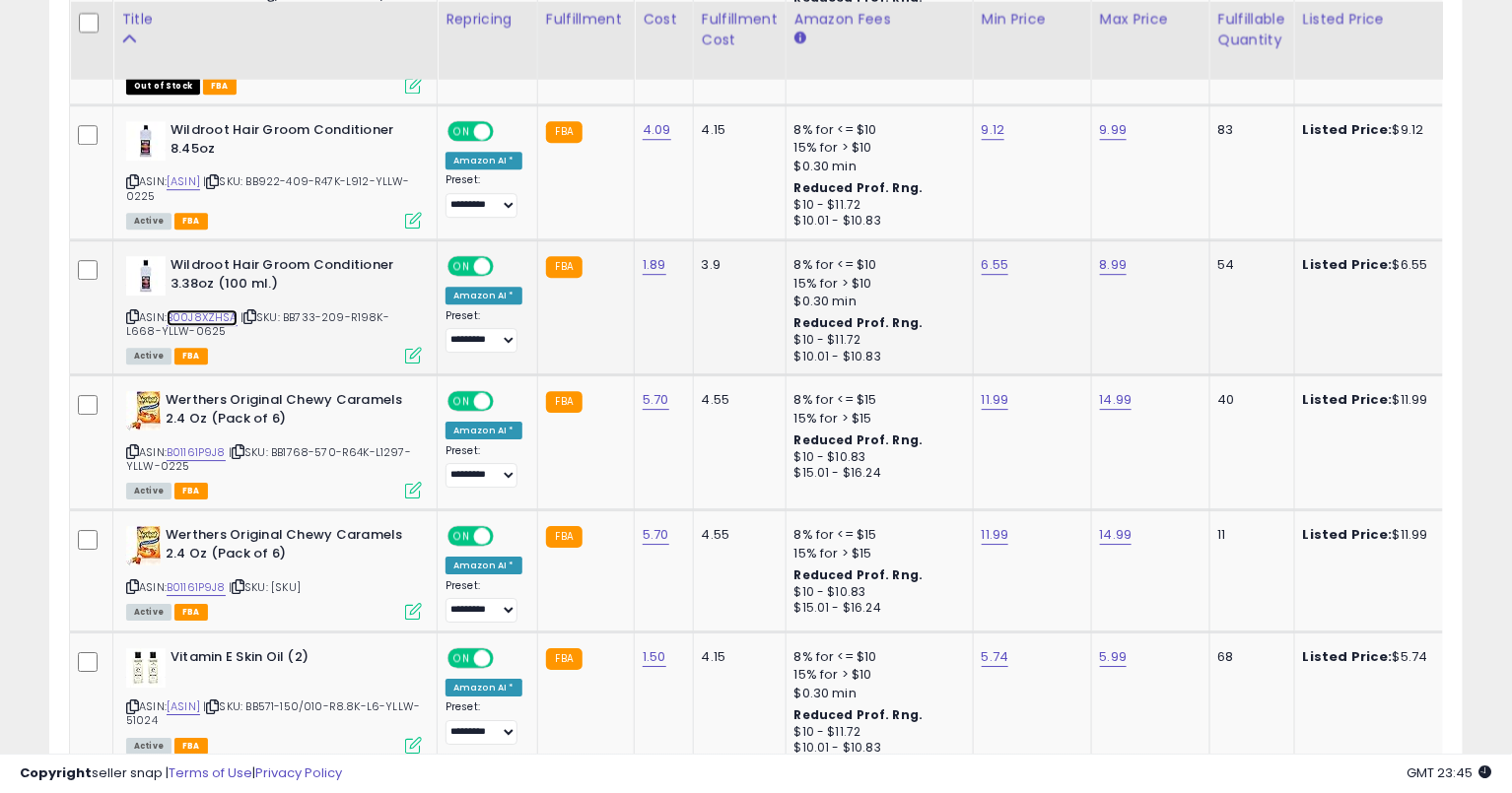 click on "B00J8XZHSA" at bounding box center [202, 317] 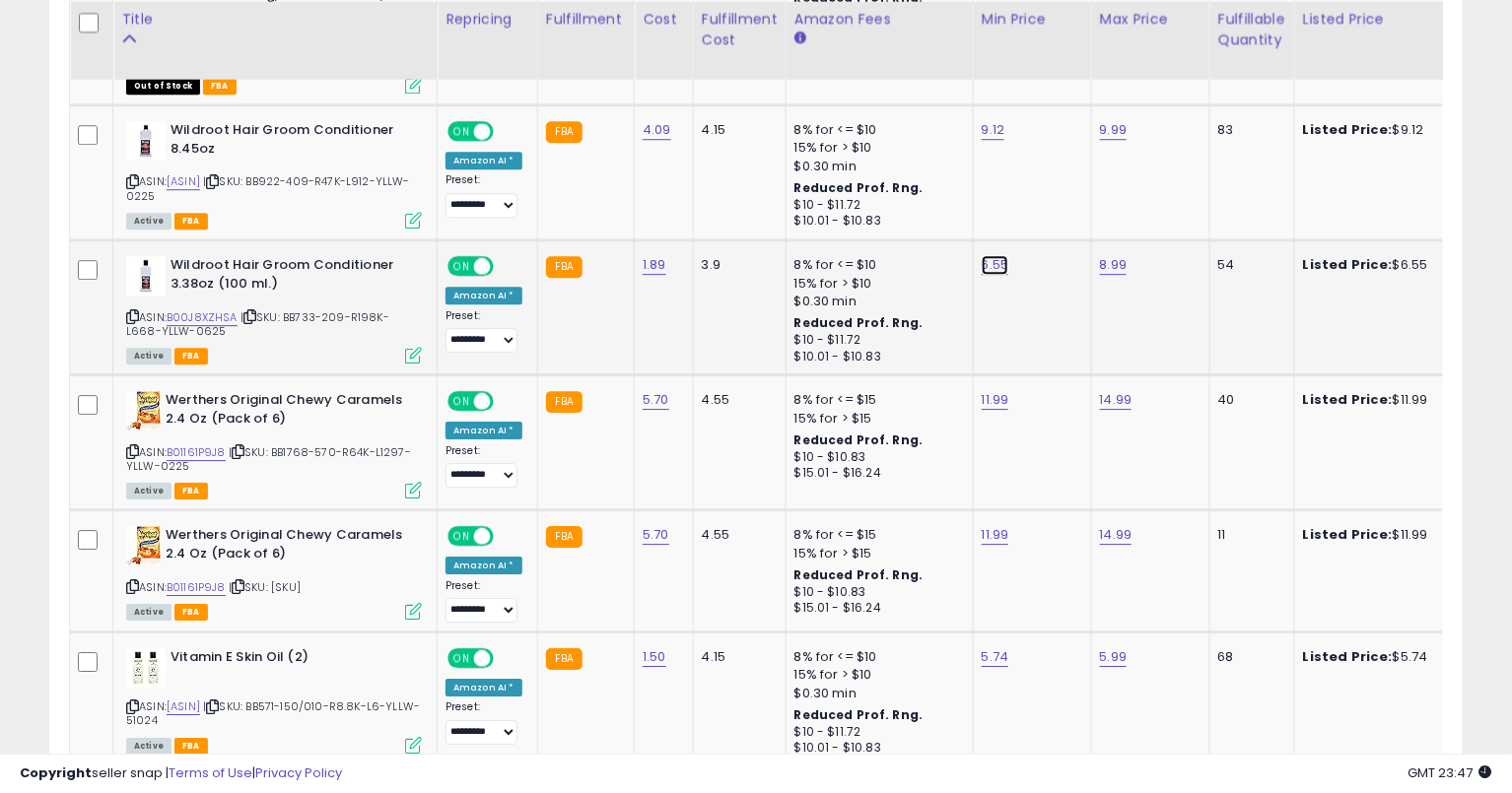 click on "6.55" at bounding box center [993, -965] 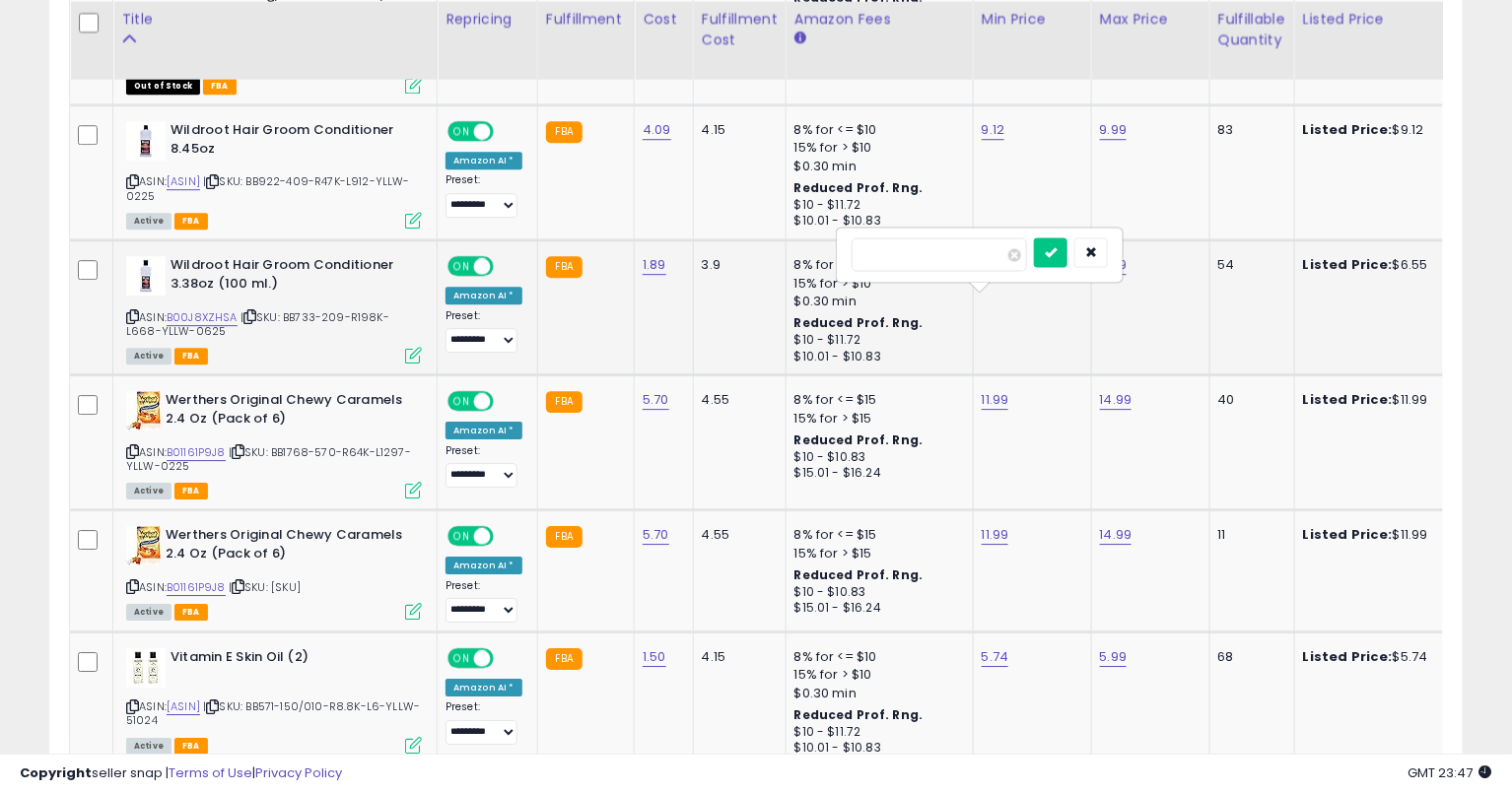 type on "****" 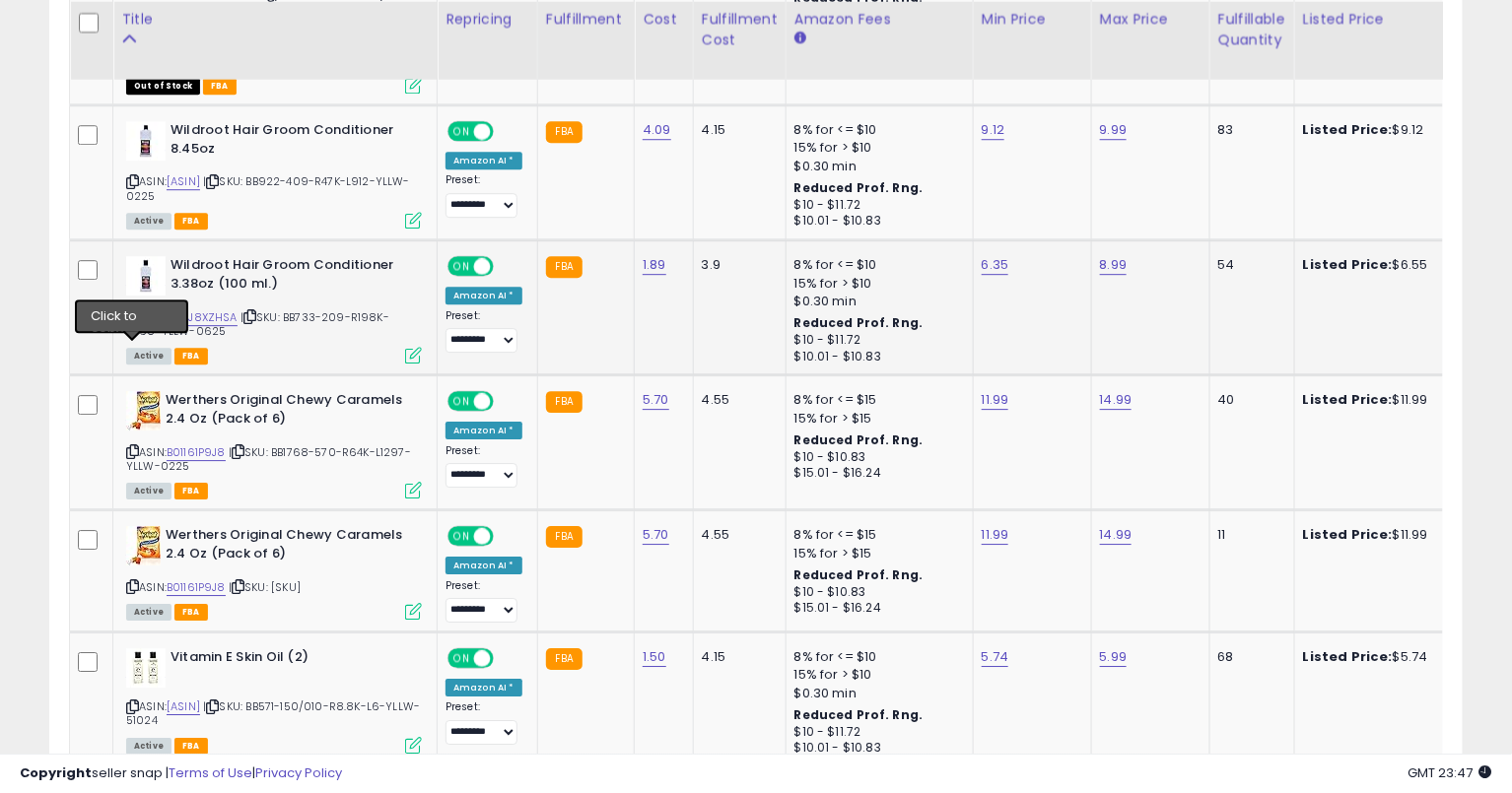 click at bounding box center (132, 316) 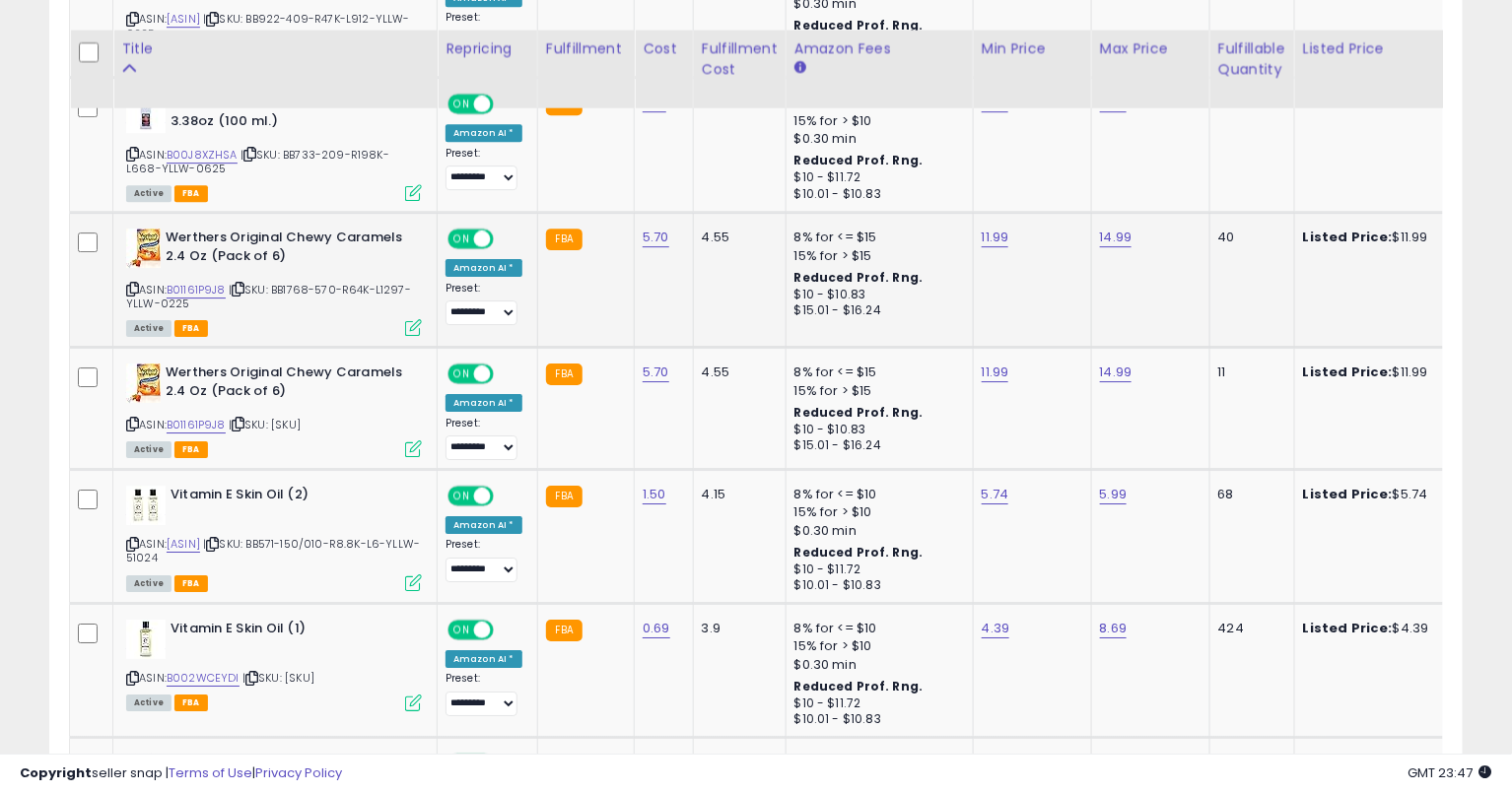 scroll, scrollTop: 2215, scrollLeft: 0, axis: vertical 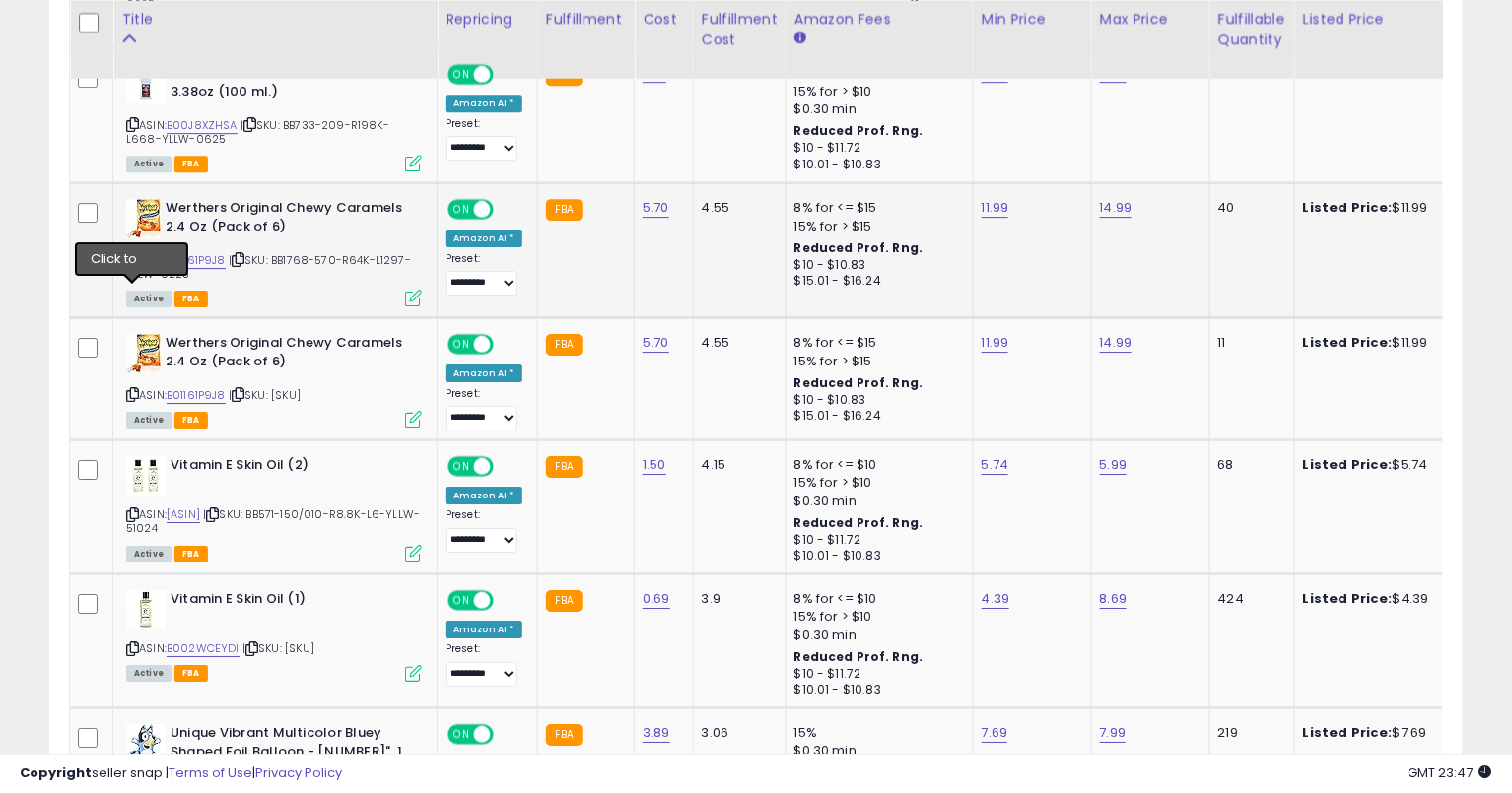 click at bounding box center (132, 259) 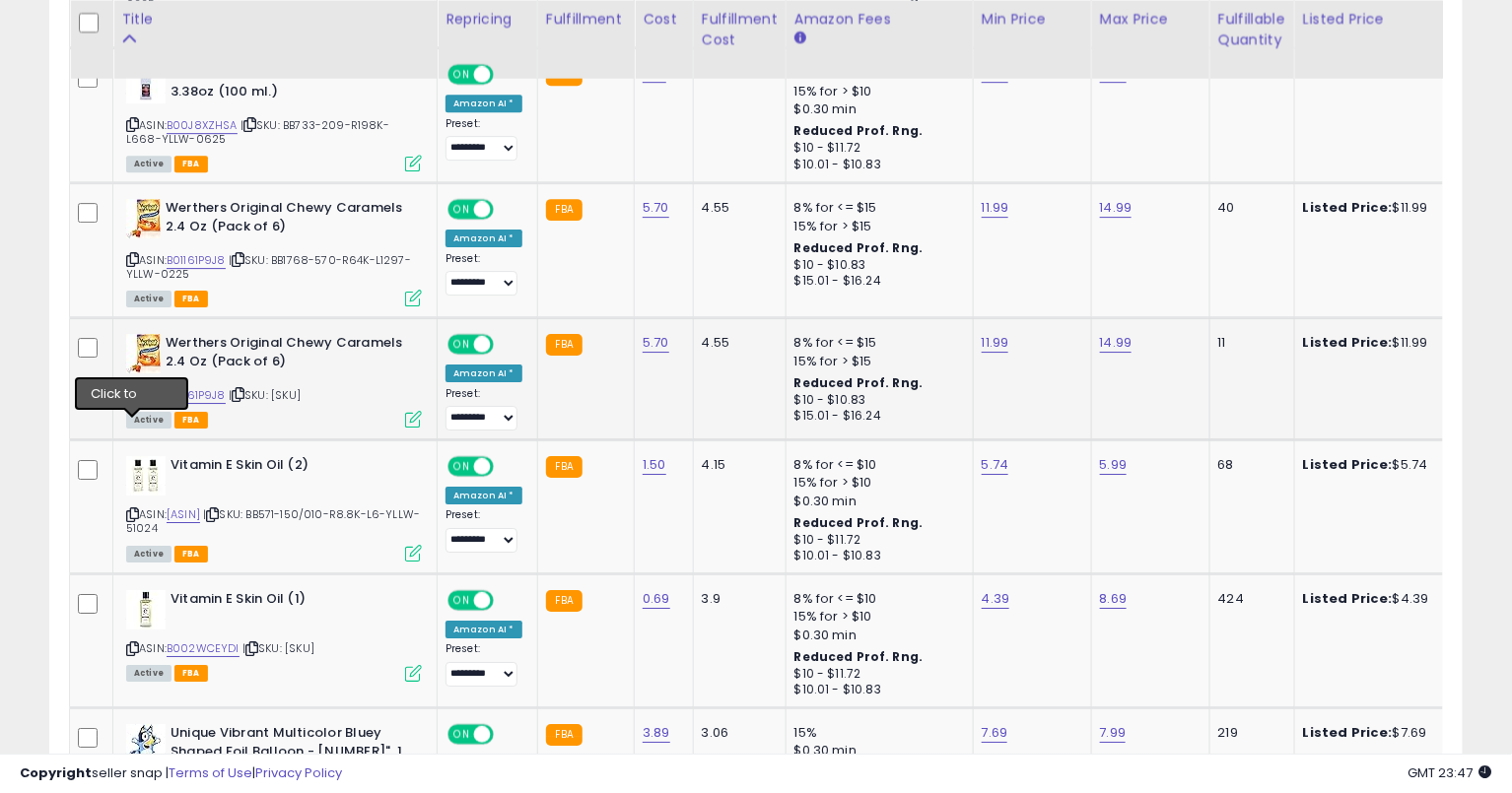 click at bounding box center [132, 394] 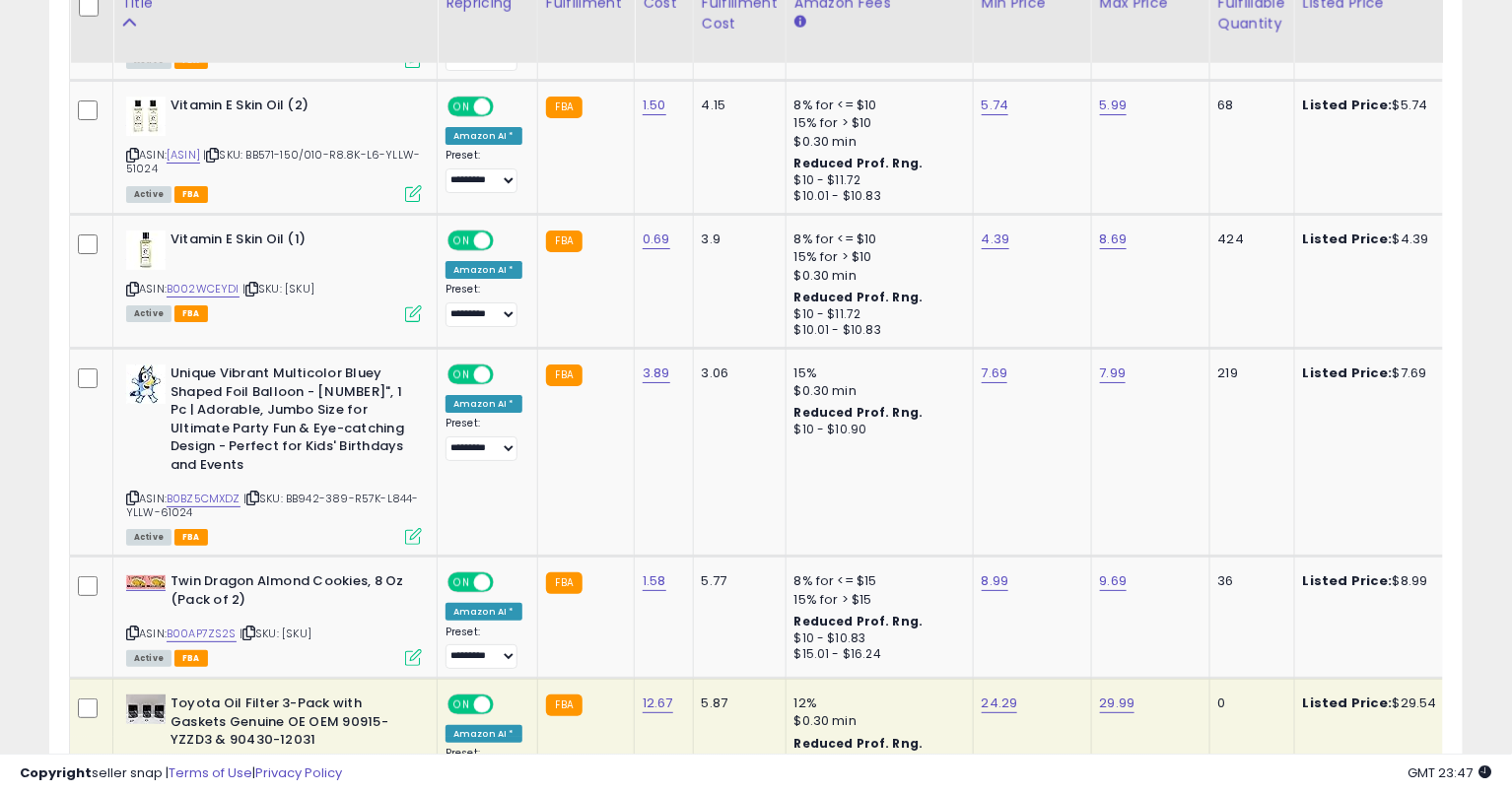 scroll, scrollTop: 2615, scrollLeft: 0, axis: vertical 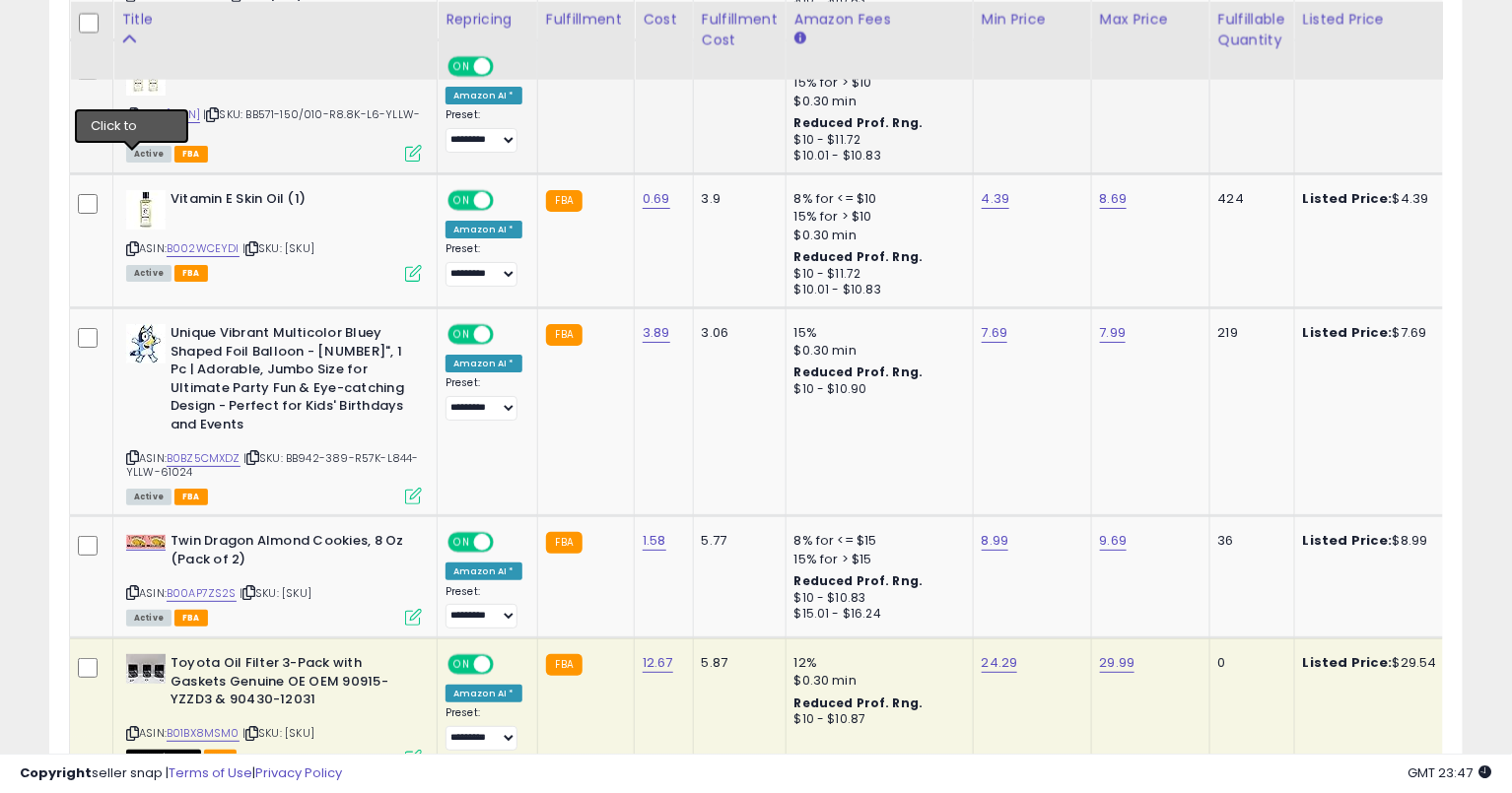 click at bounding box center [132, 114] 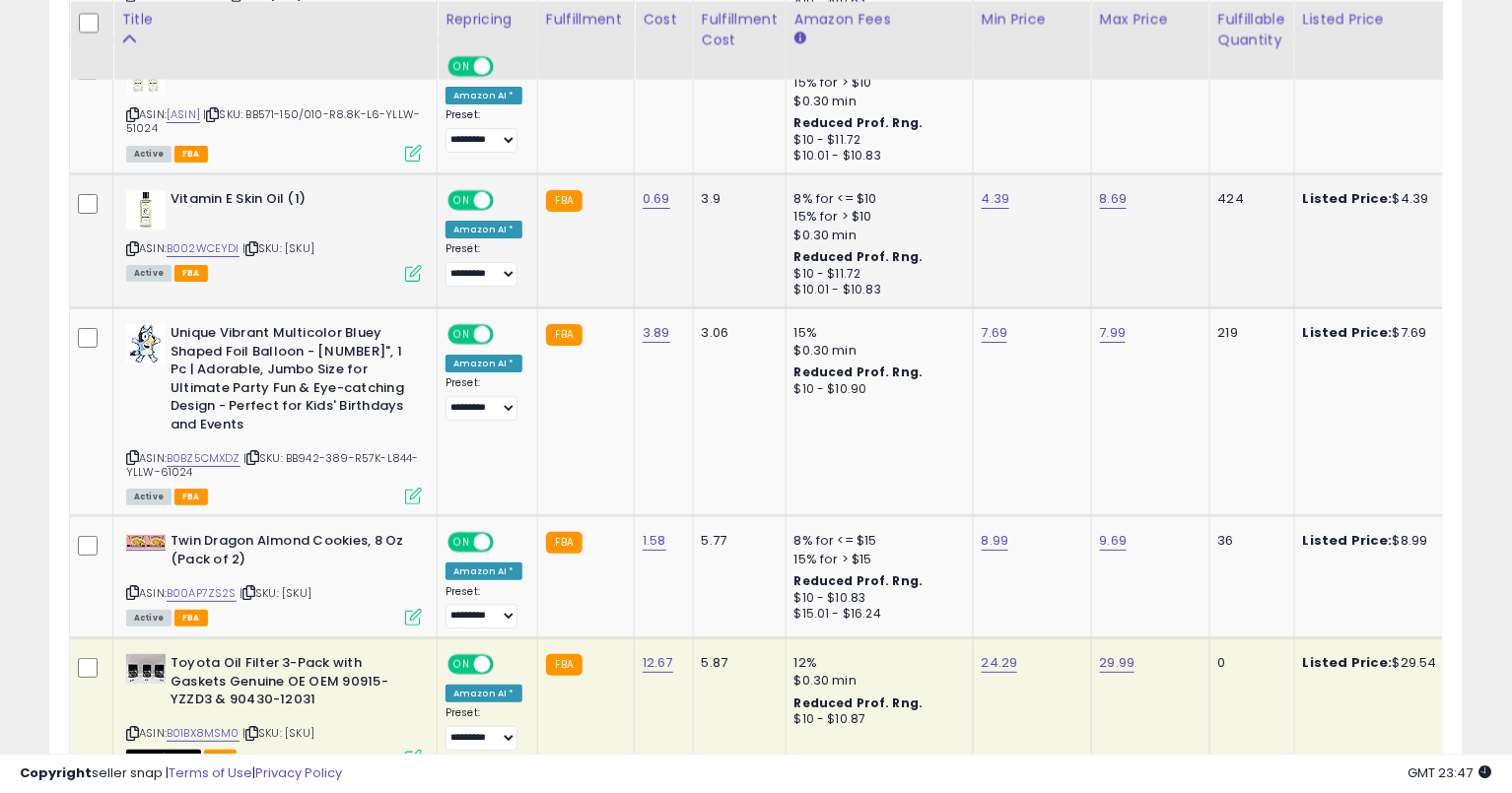click at bounding box center [132, 248] 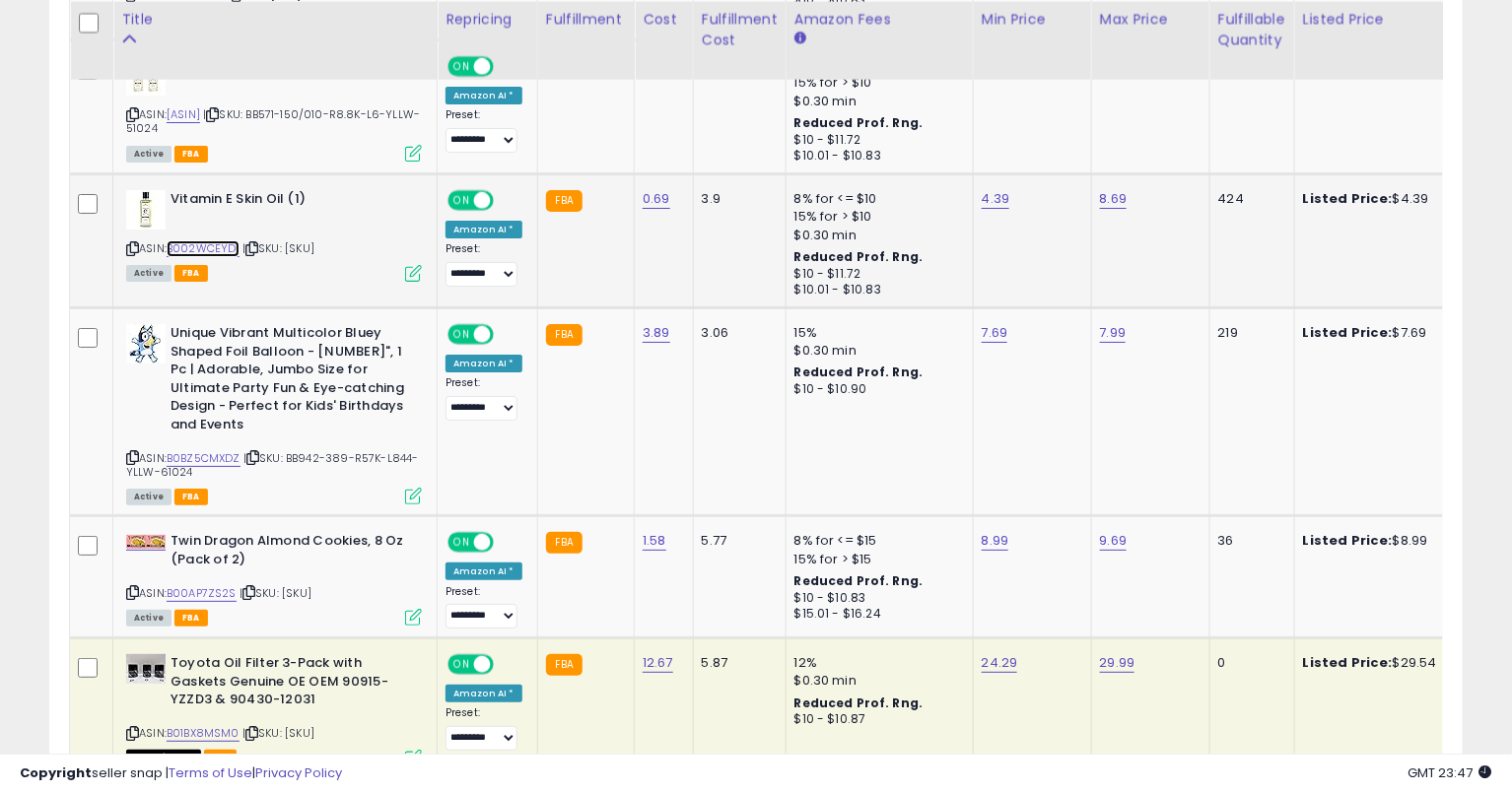 click on "B002WCEYDI" at bounding box center [203, 248] 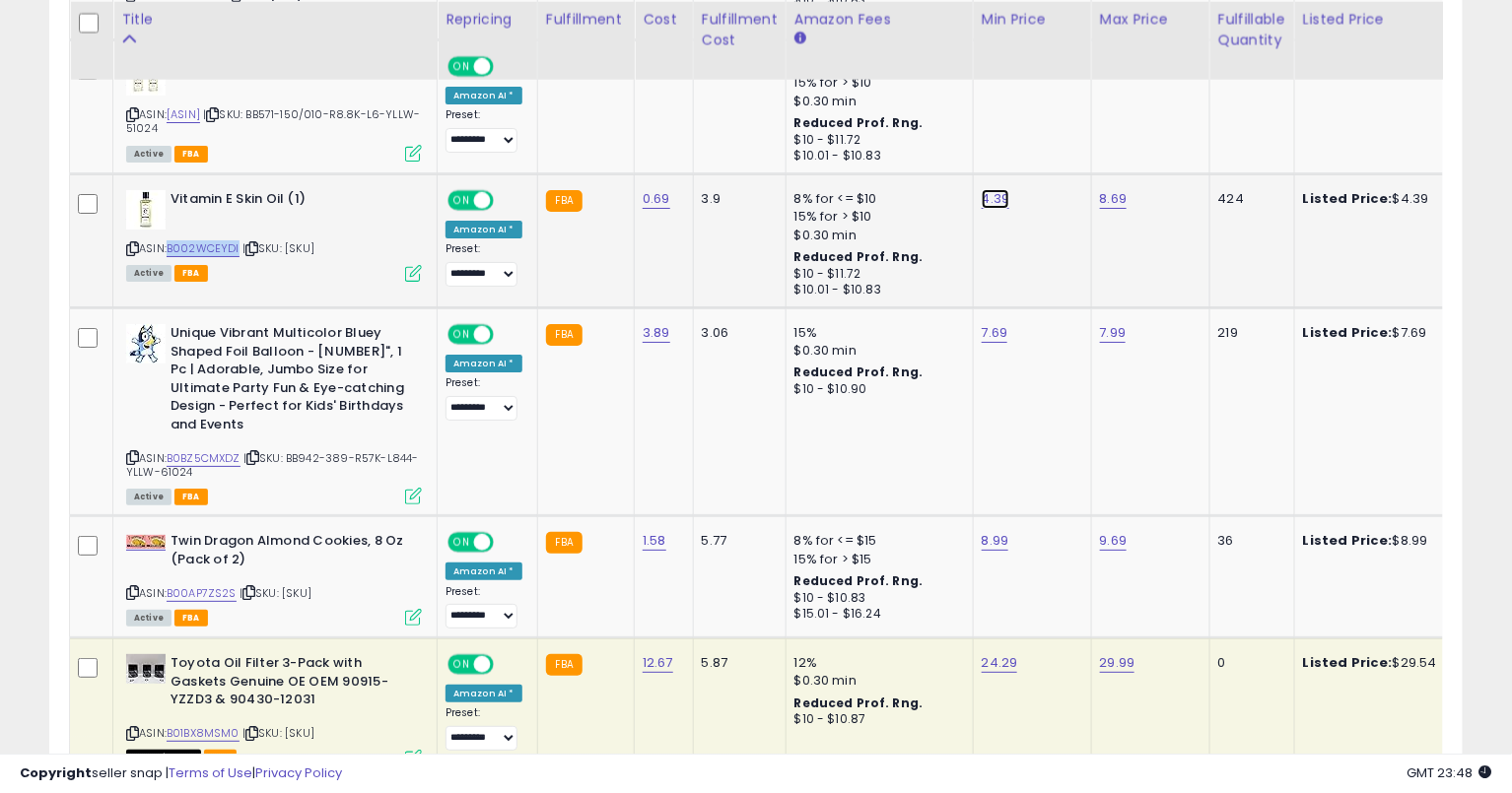 click on "4.39" at bounding box center [993, -1557] 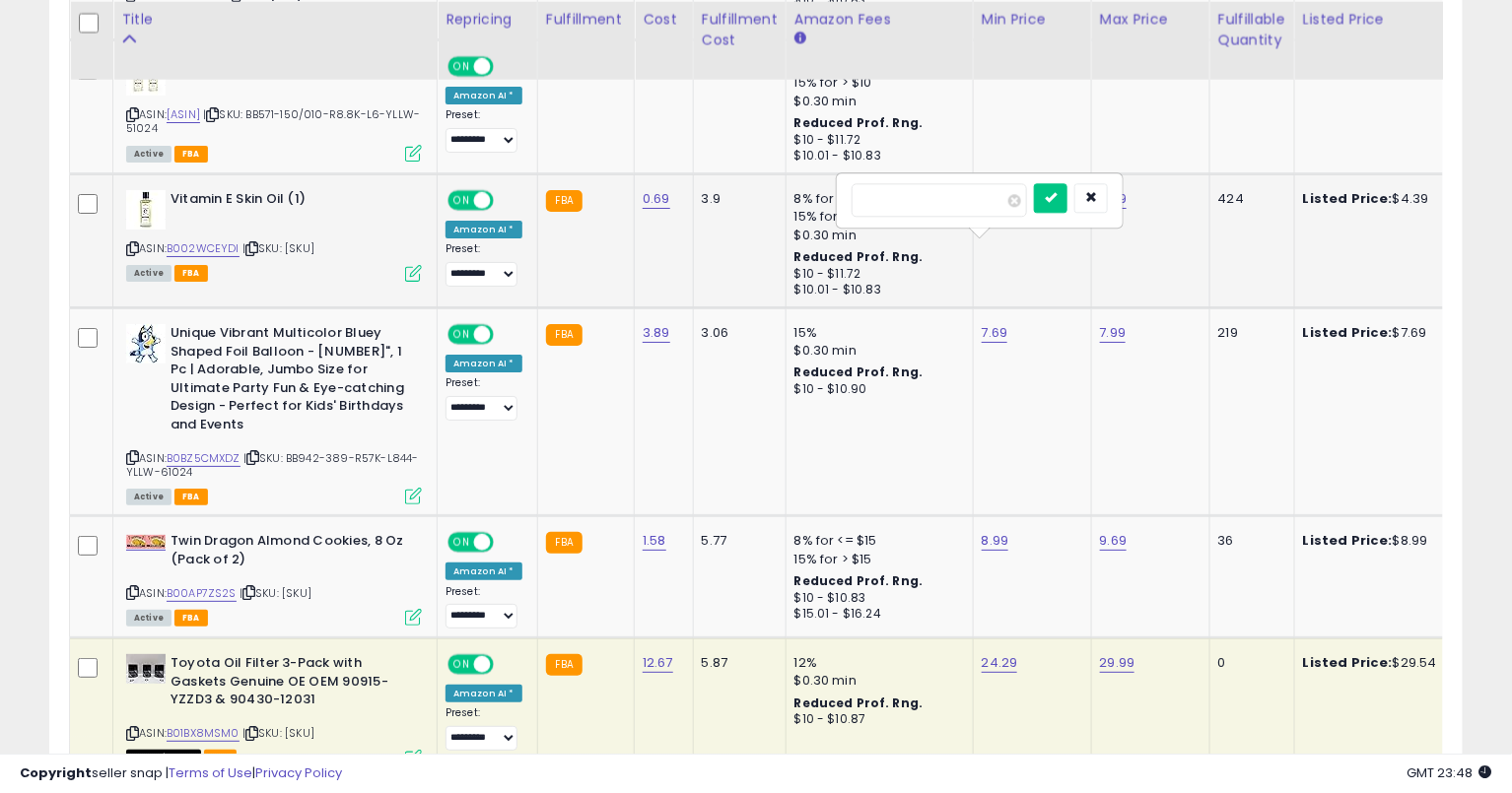 type on "****" 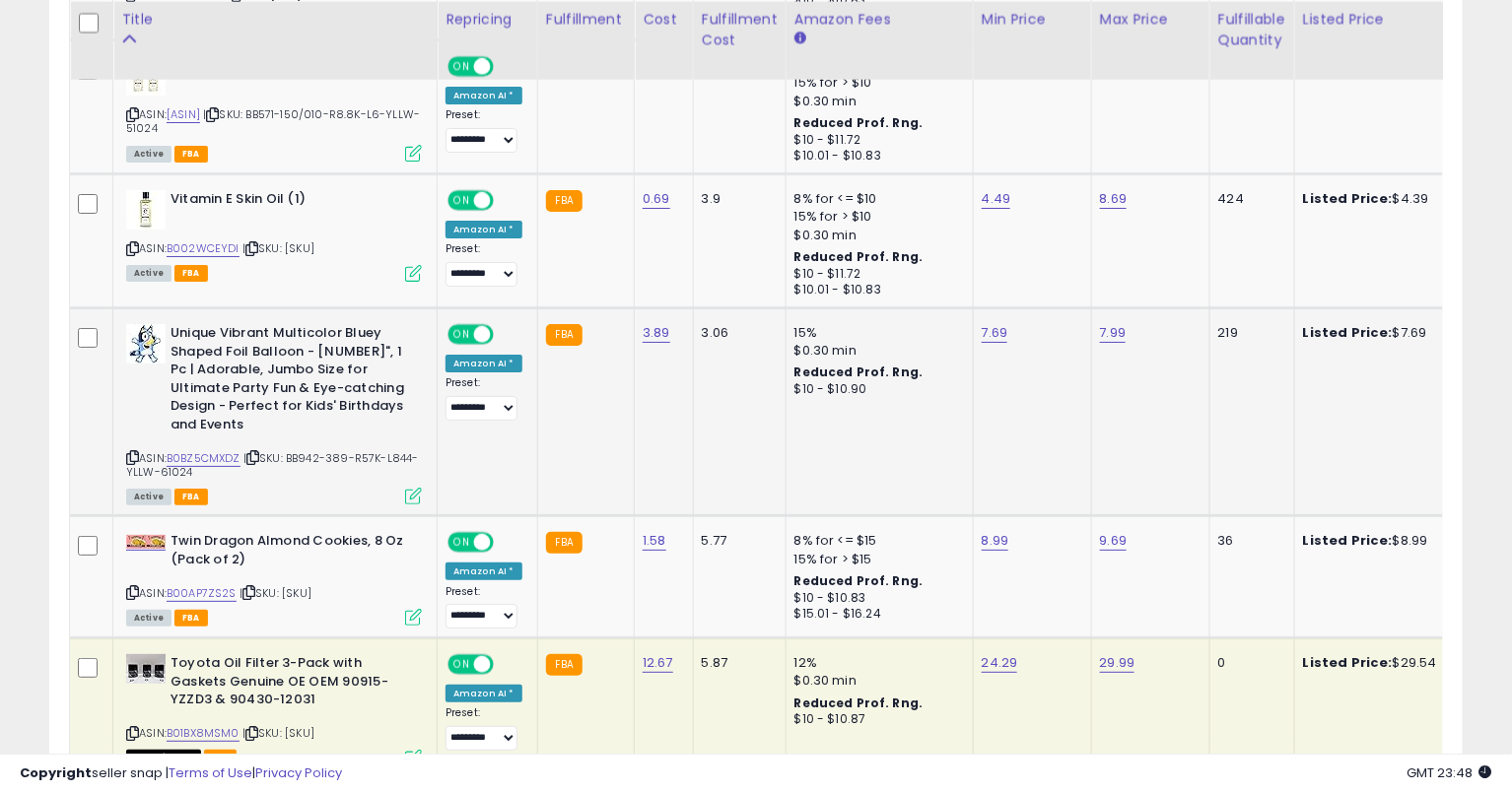 click at bounding box center (132, 457) 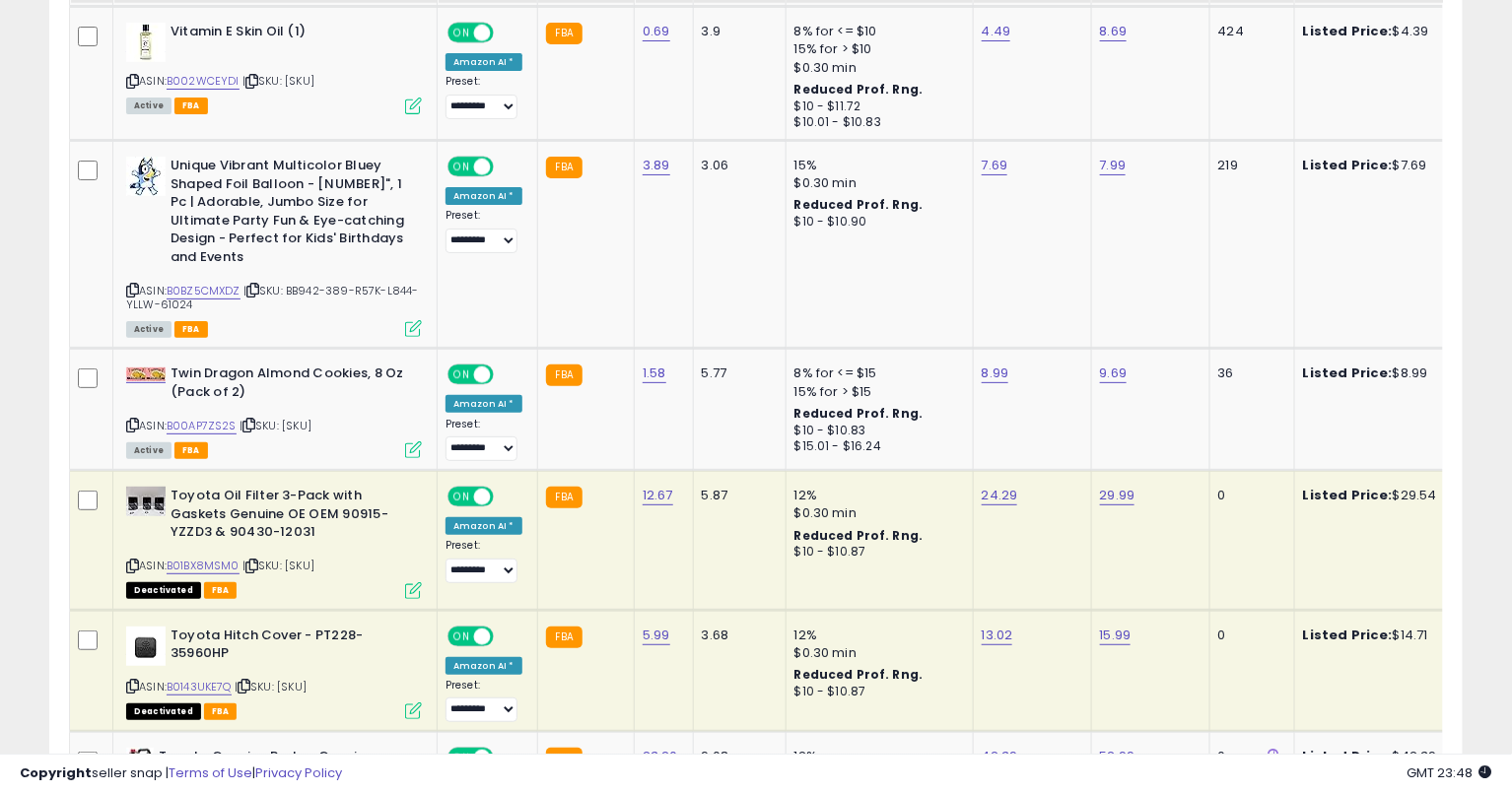 scroll, scrollTop: 2812, scrollLeft: 0, axis: vertical 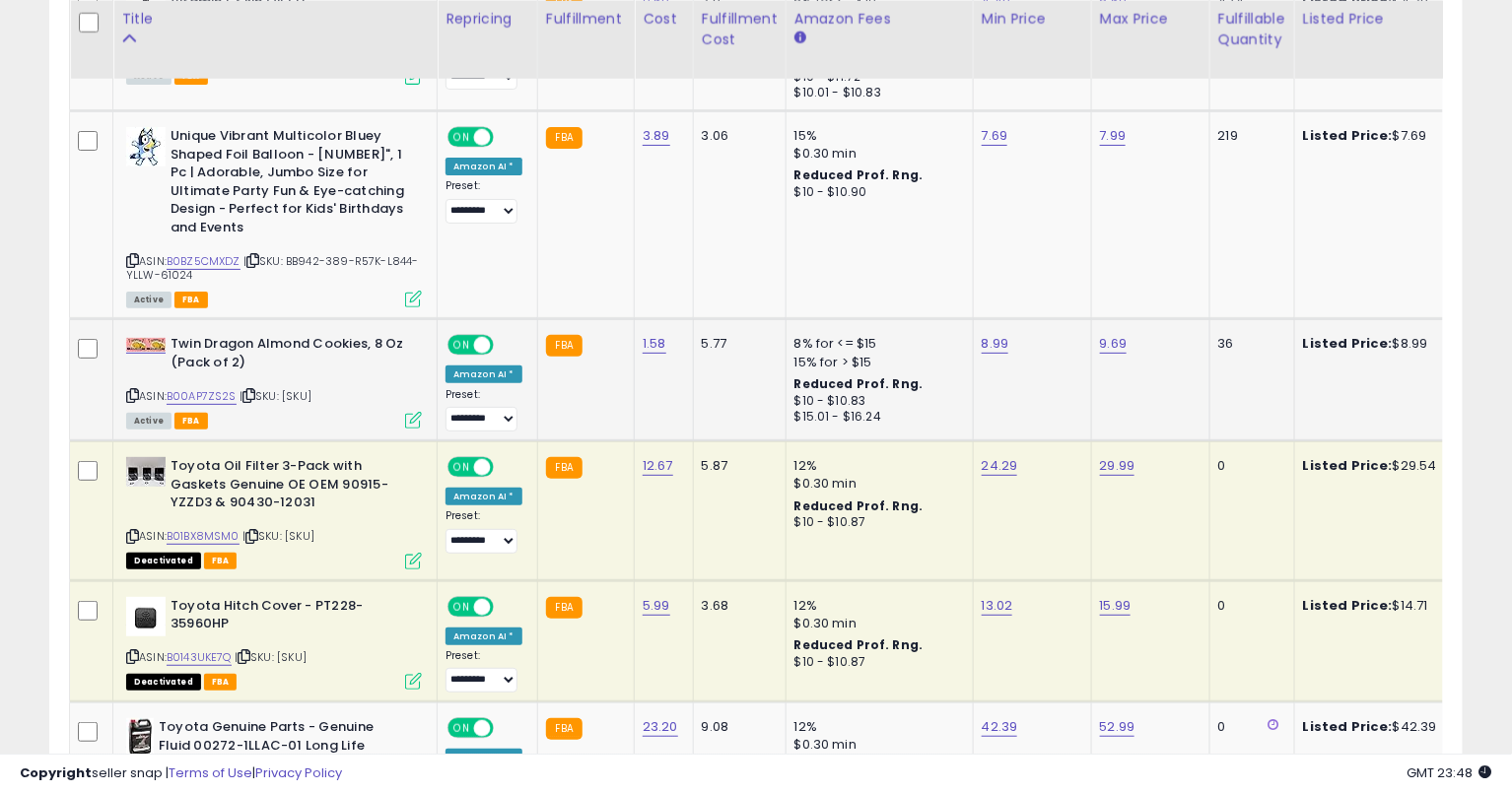 click at bounding box center [132, 395] 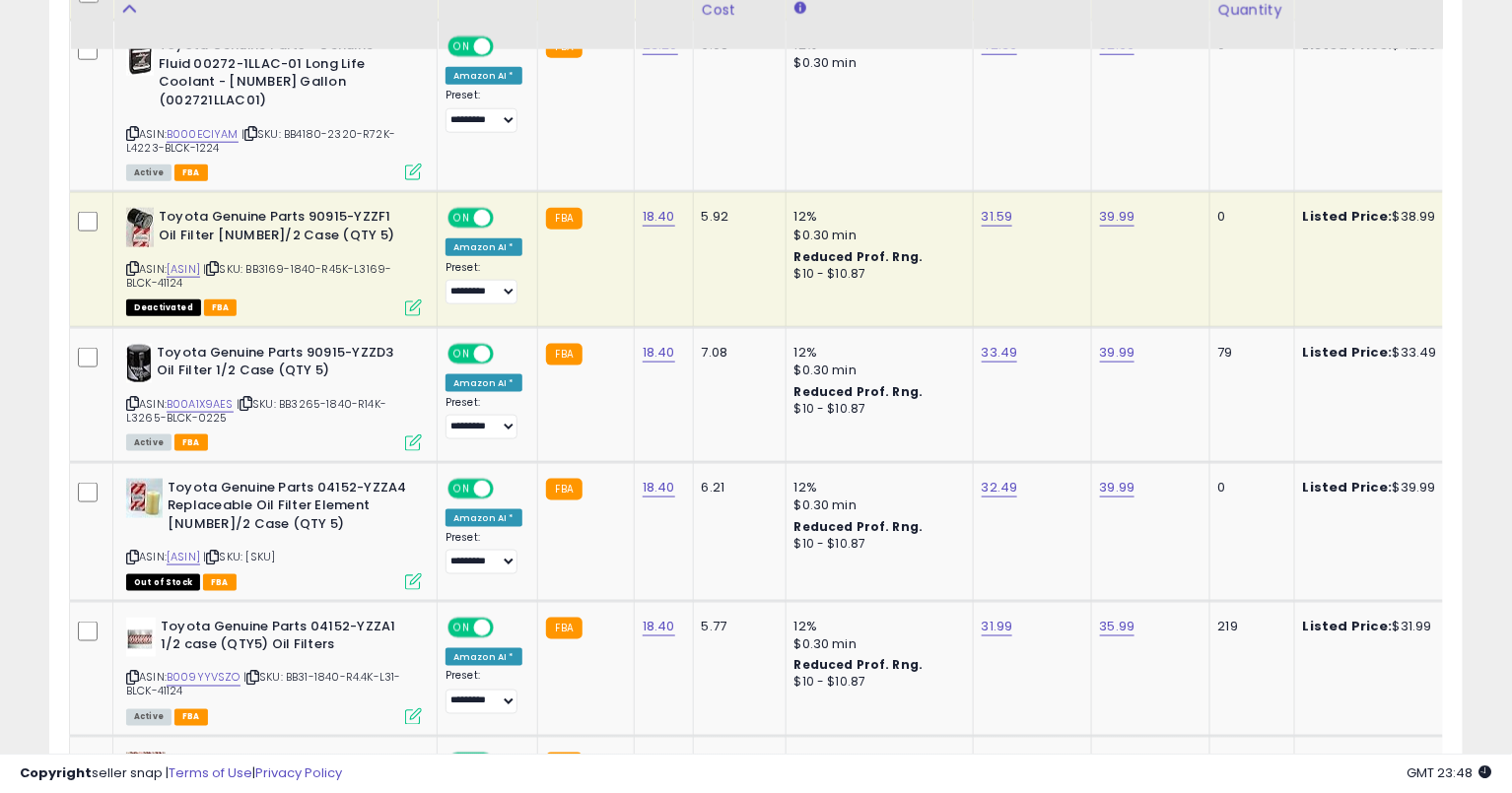scroll, scrollTop: 3583, scrollLeft: 0, axis: vertical 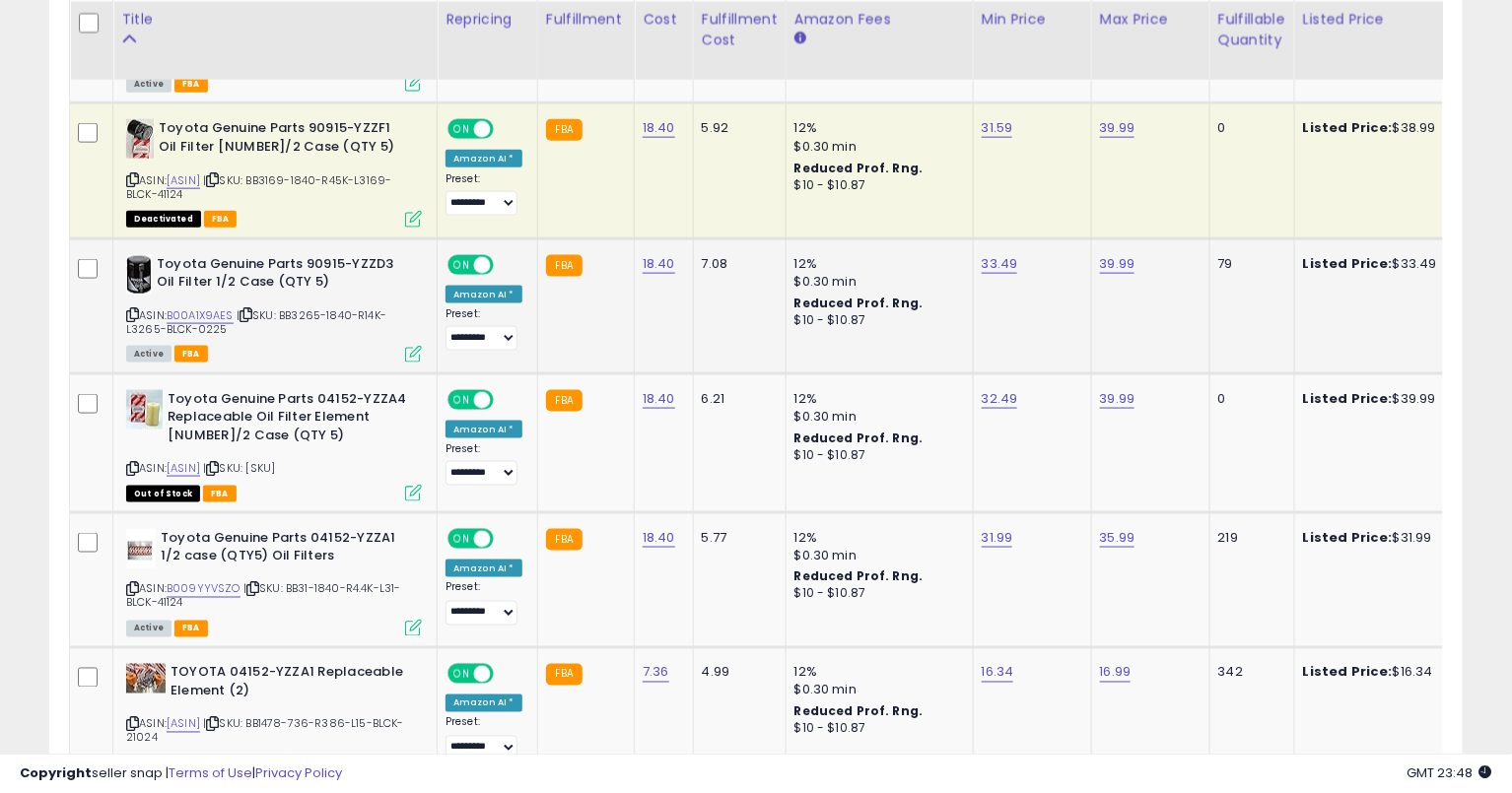 click at bounding box center [132, 314] 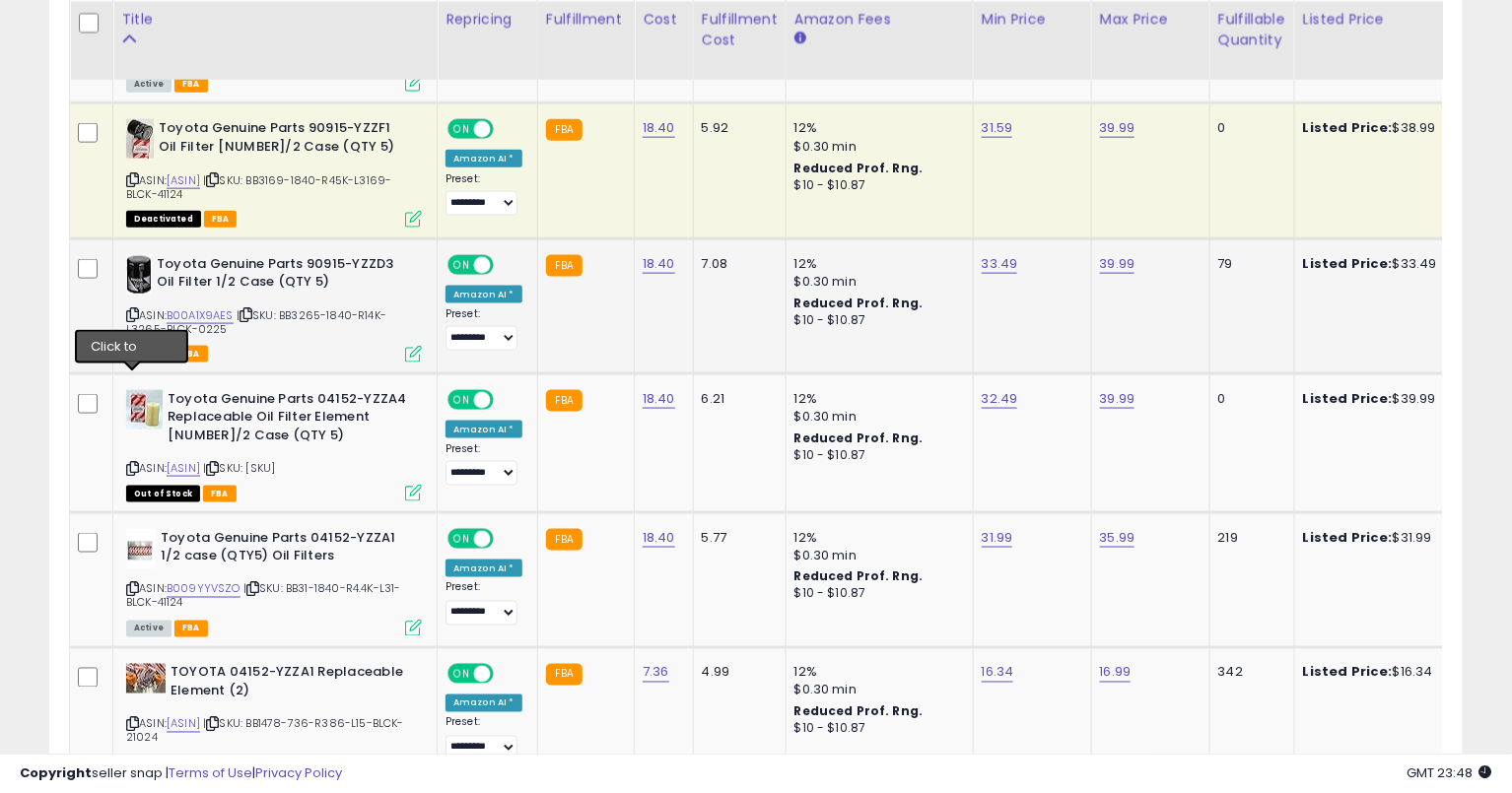 click at bounding box center [132, 314] 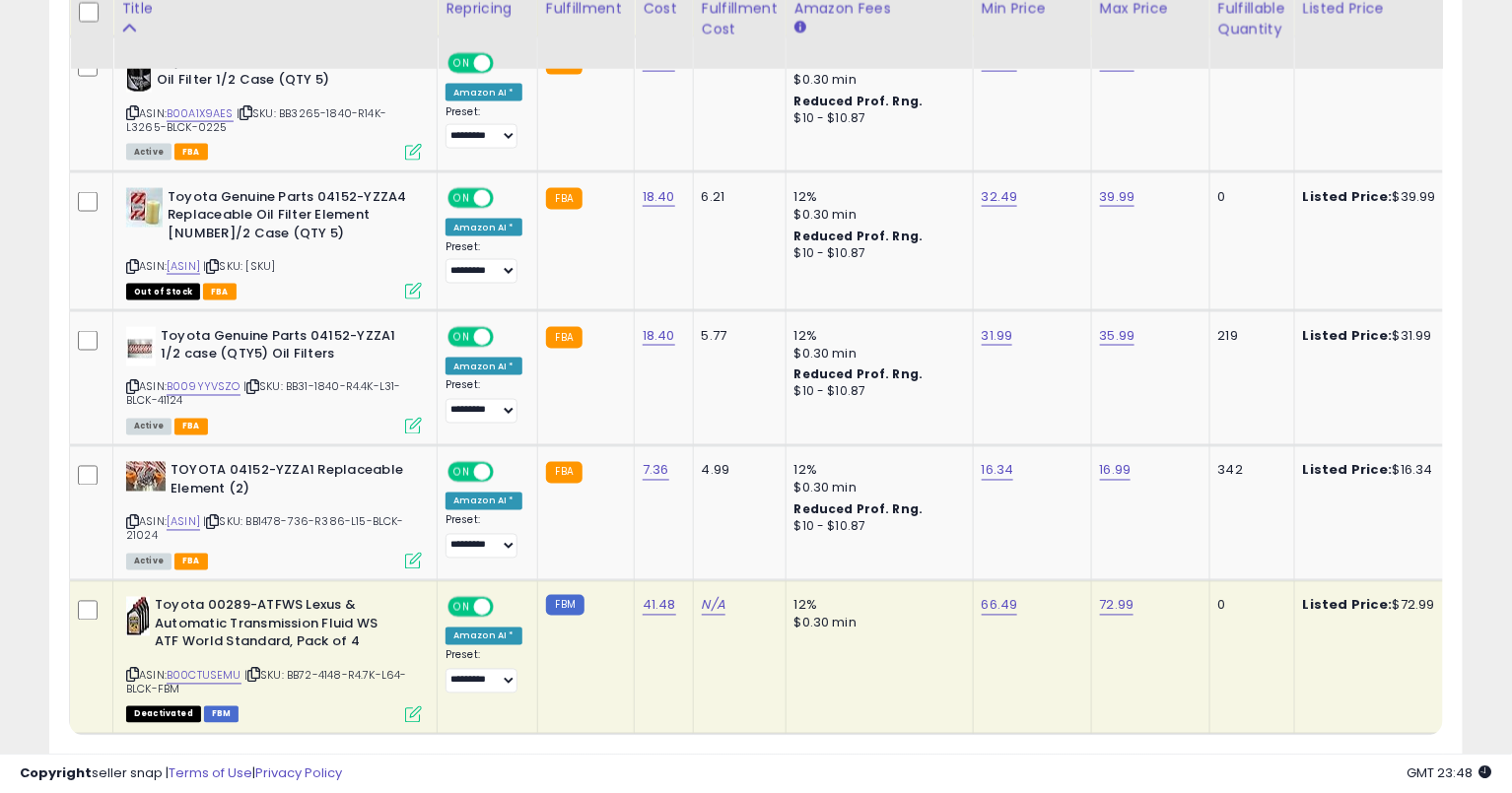 scroll, scrollTop: 3876, scrollLeft: 0, axis: vertical 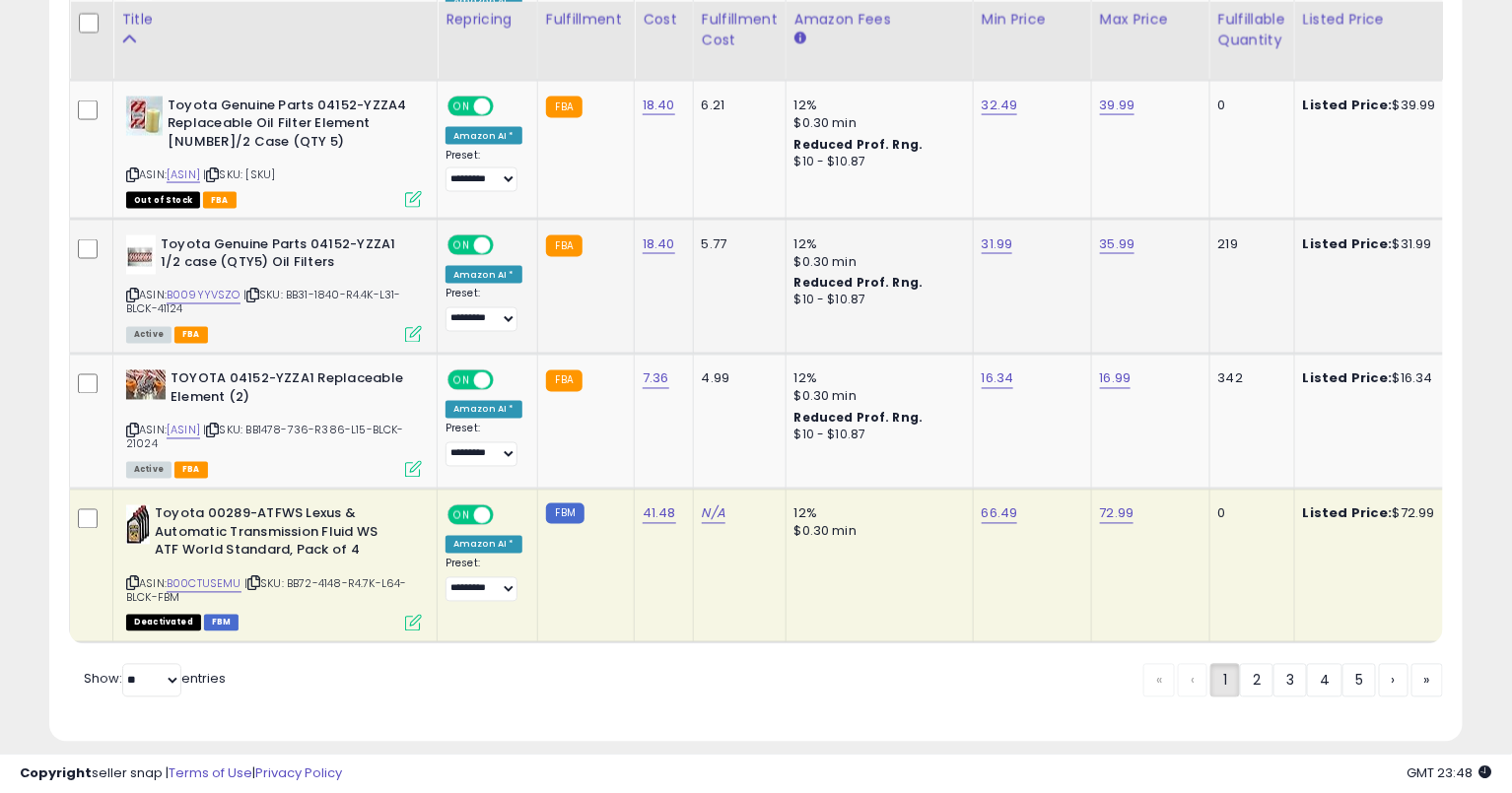 click at bounding box center [132, 296] 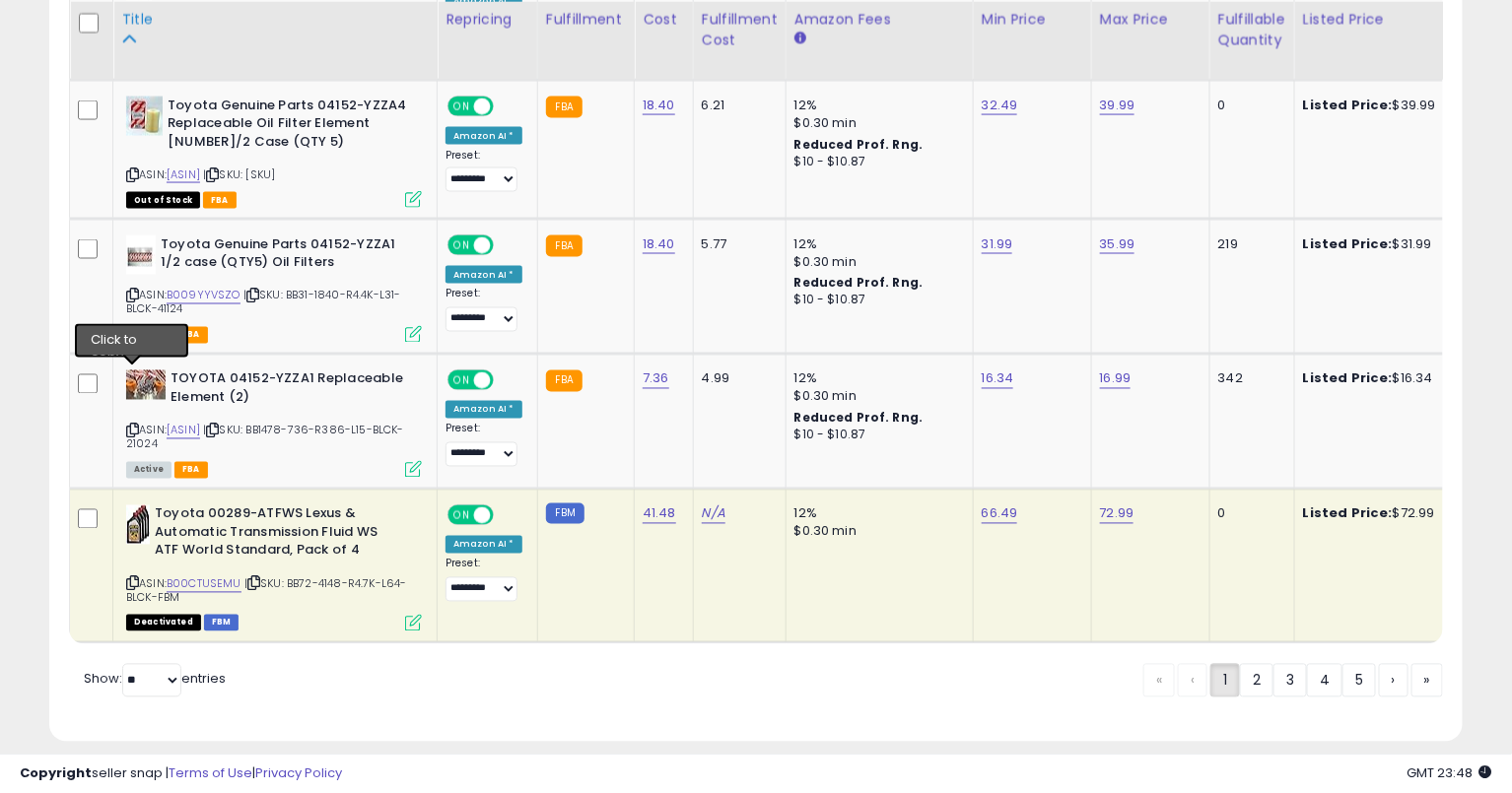 drag, startPoint x: 130, startPoint y: 374, endPoint x: 416, endPoint y: 0, distance: 470.82056 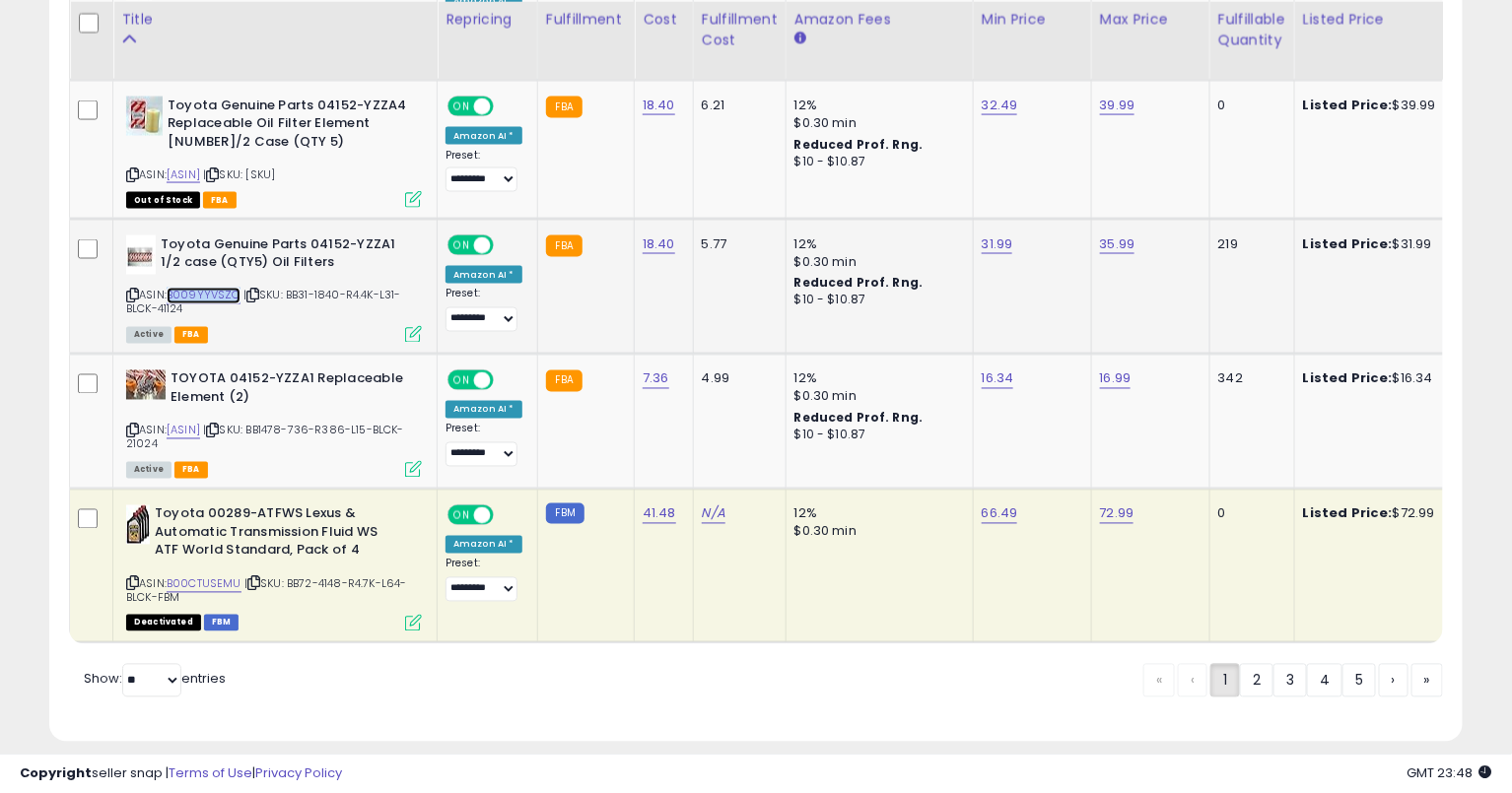 click on "B009YYVSZO" at bounding box center [203, 296] 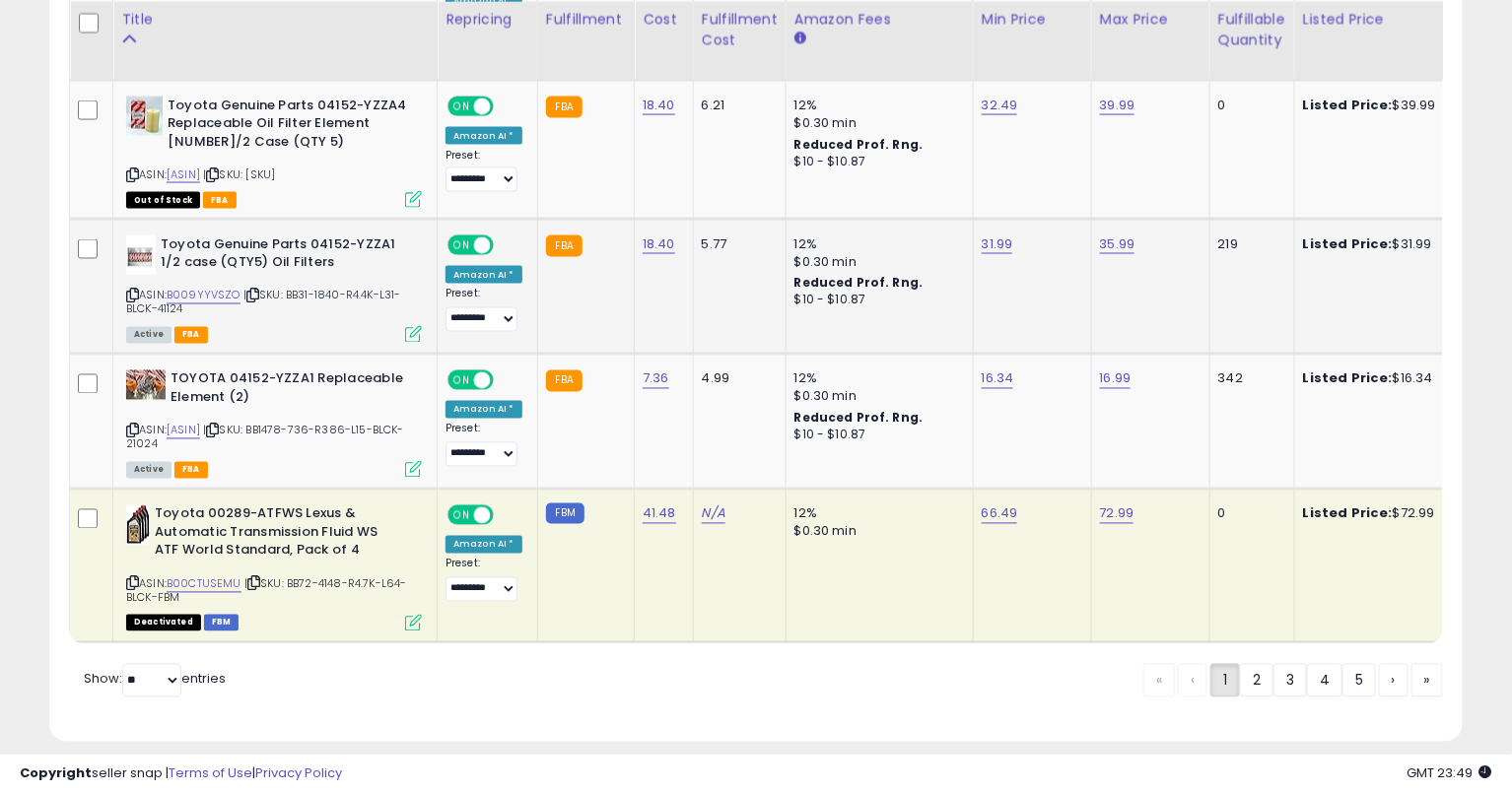 click on "35.99" 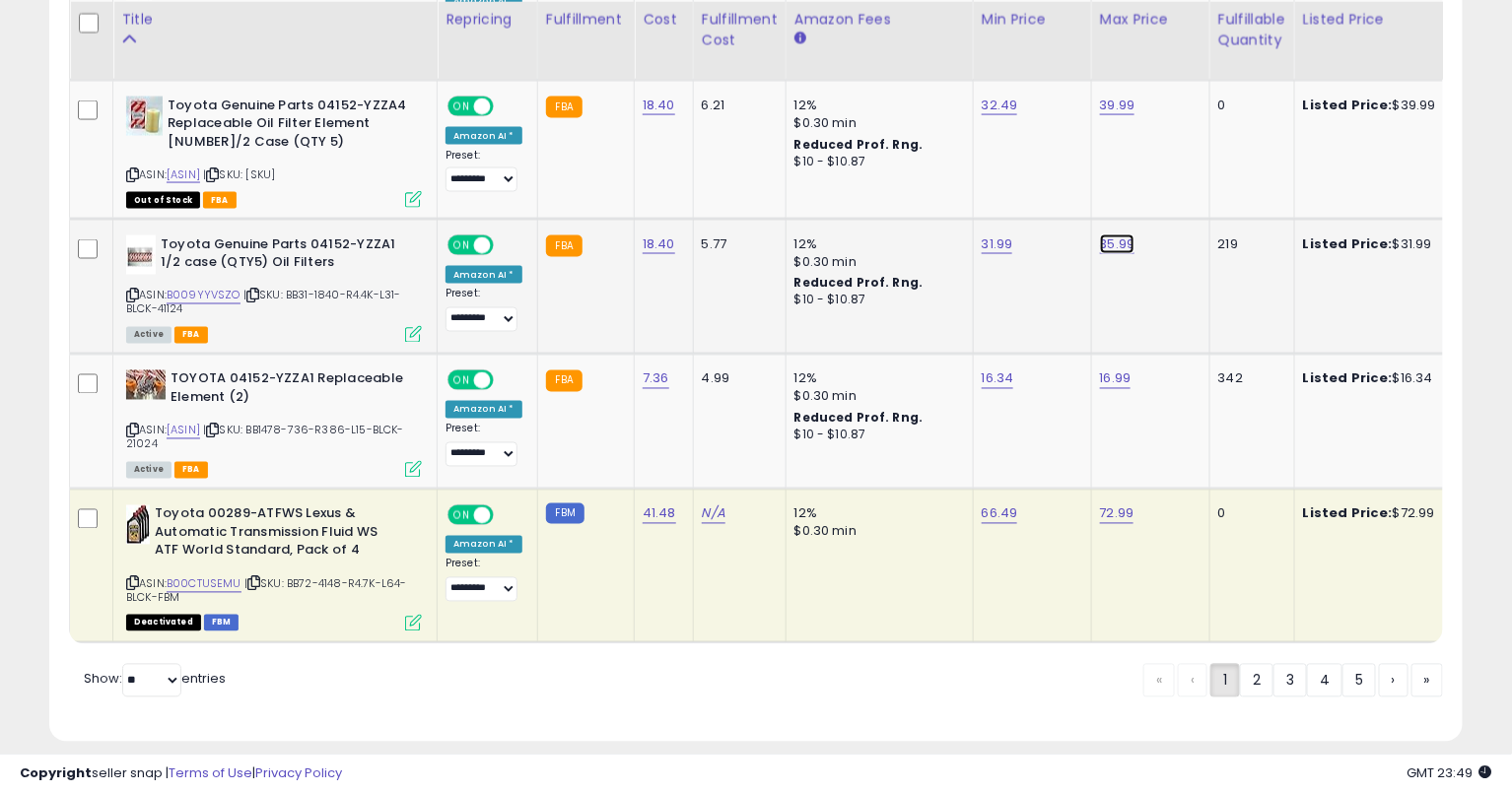 click on "35.99" at bounding box center [1113, -2818] 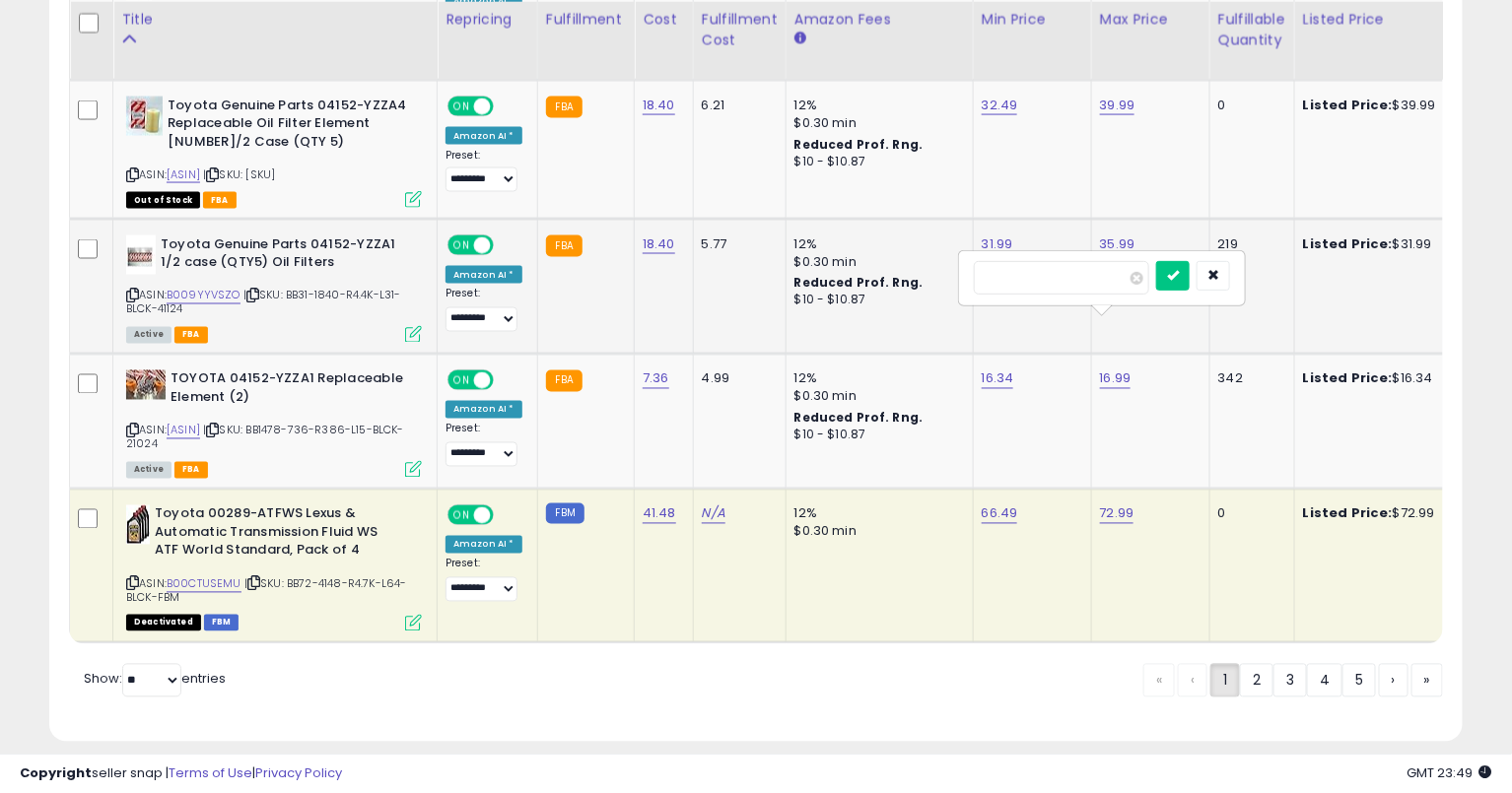 type on "*****" 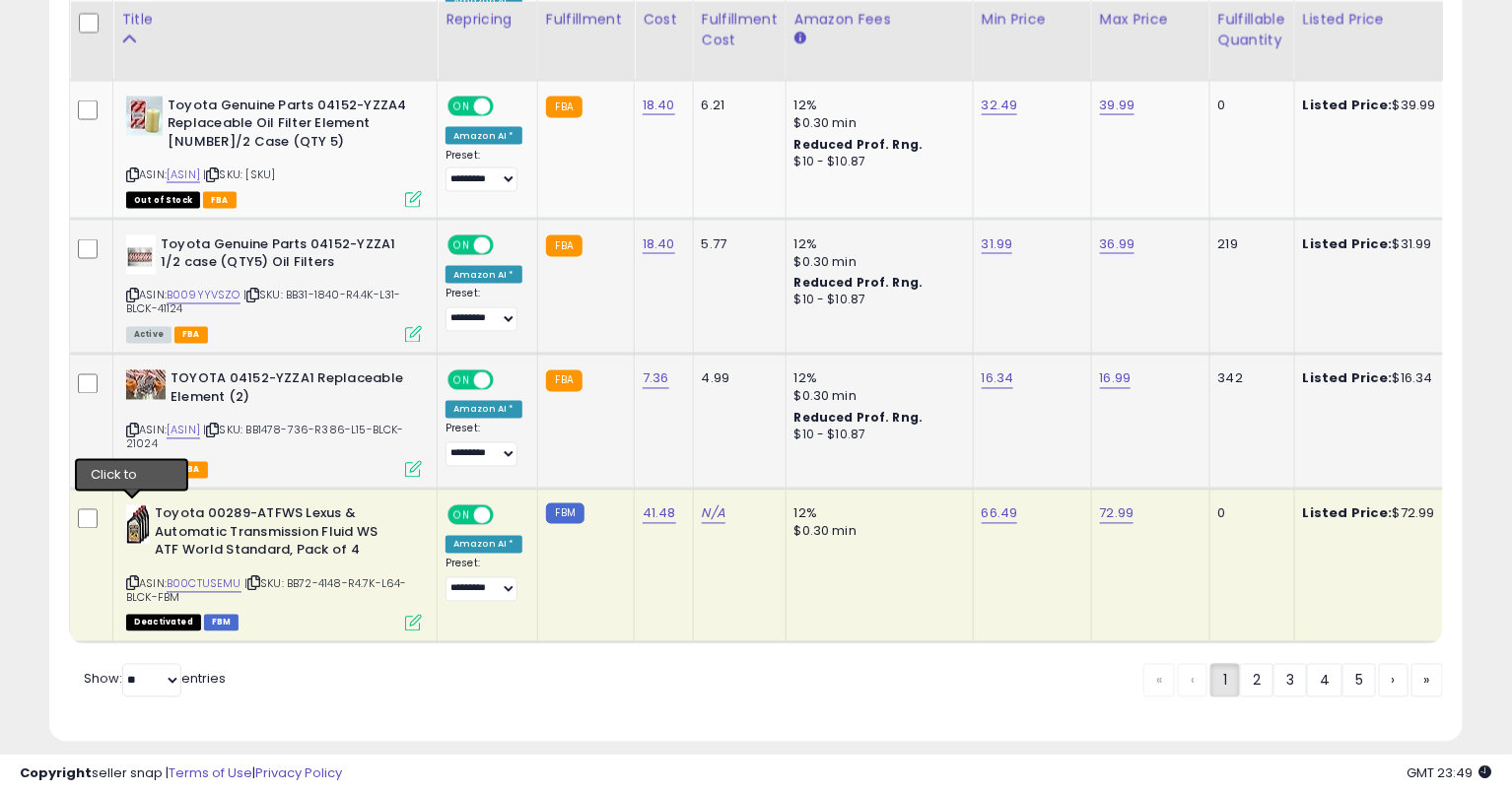 click at bounding box center [132, 430] 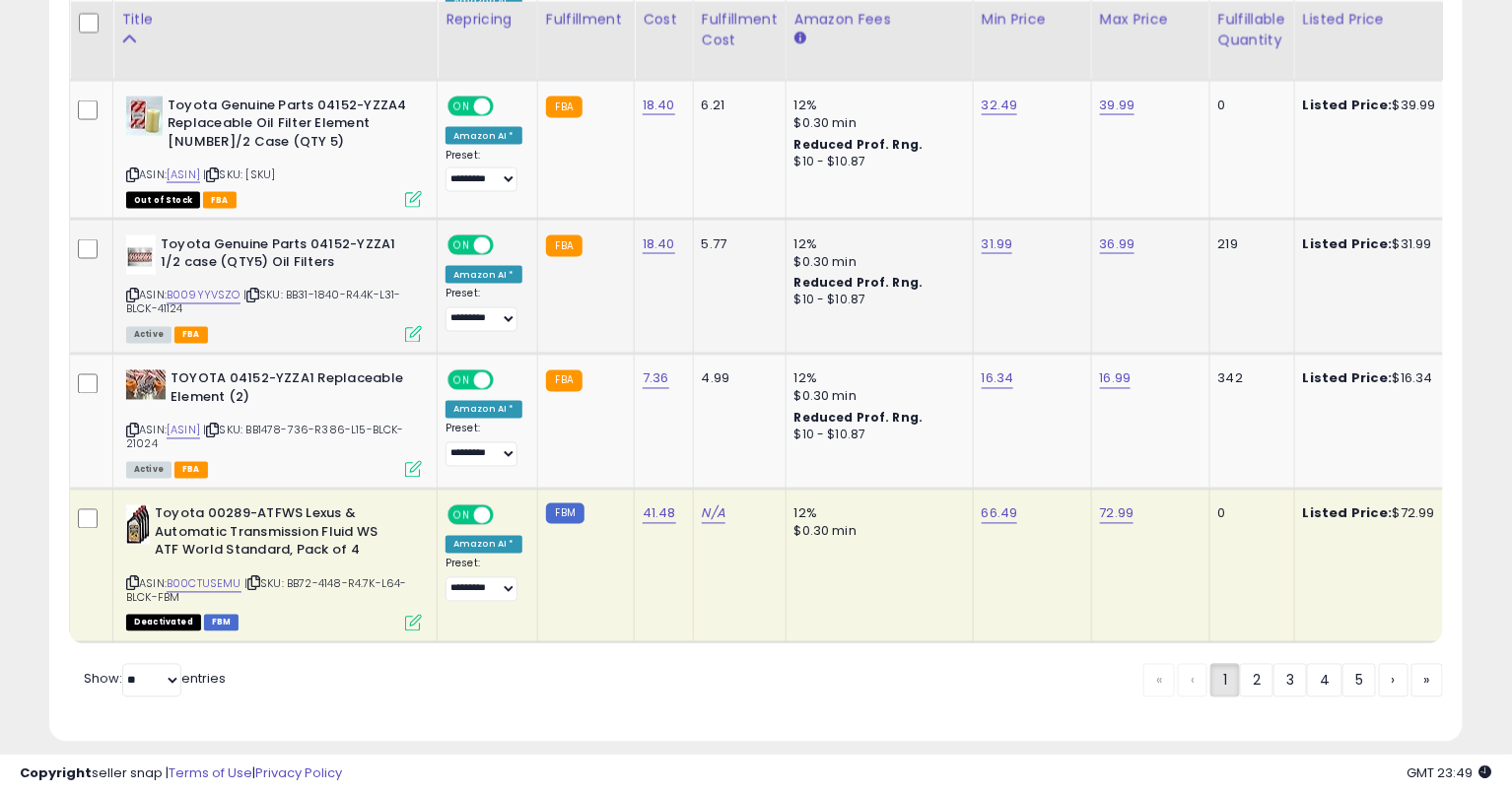 scroll, scrollTop: 3991, scrollLeft: 0, axis: vertical 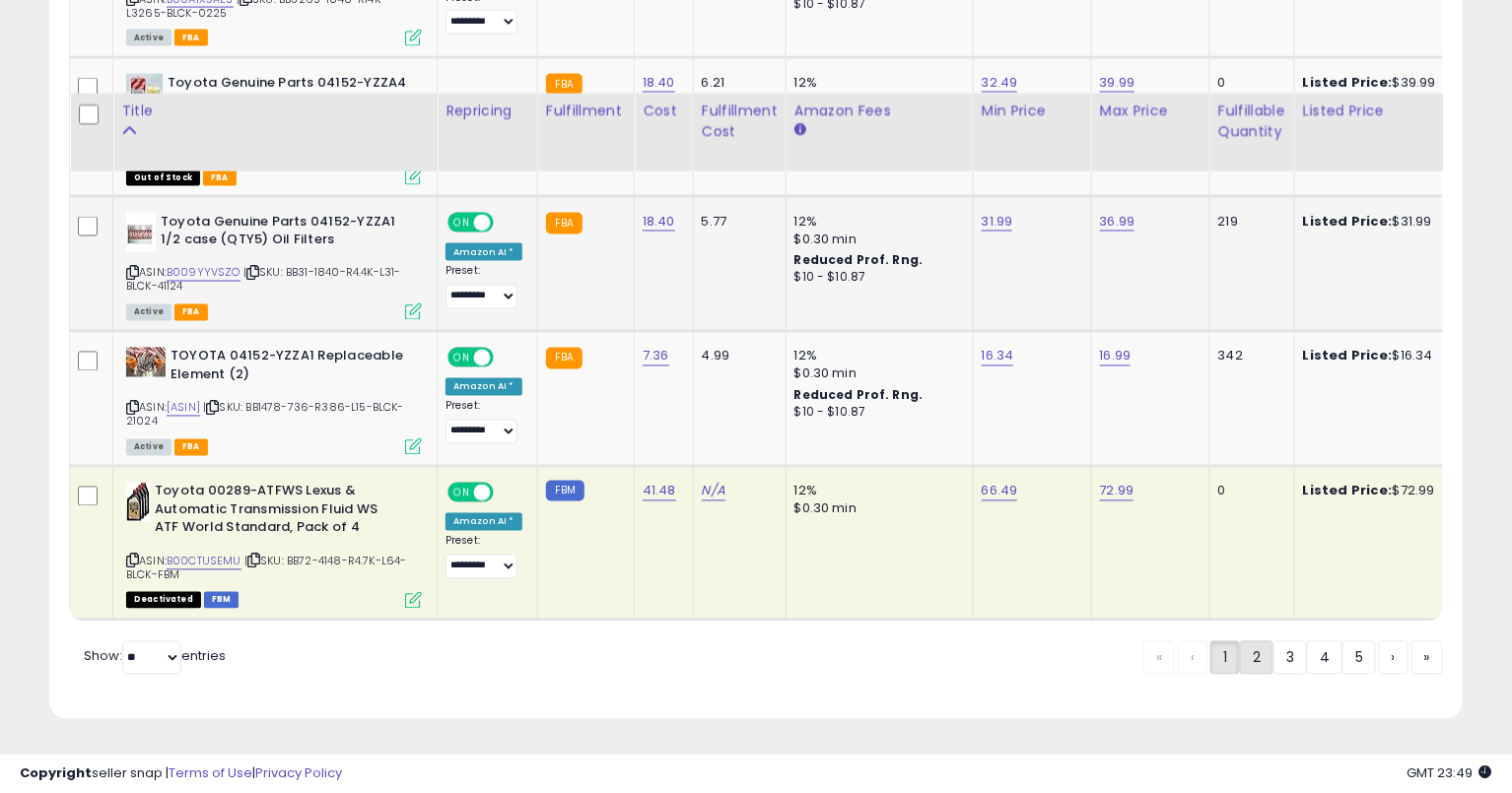 click on "2" 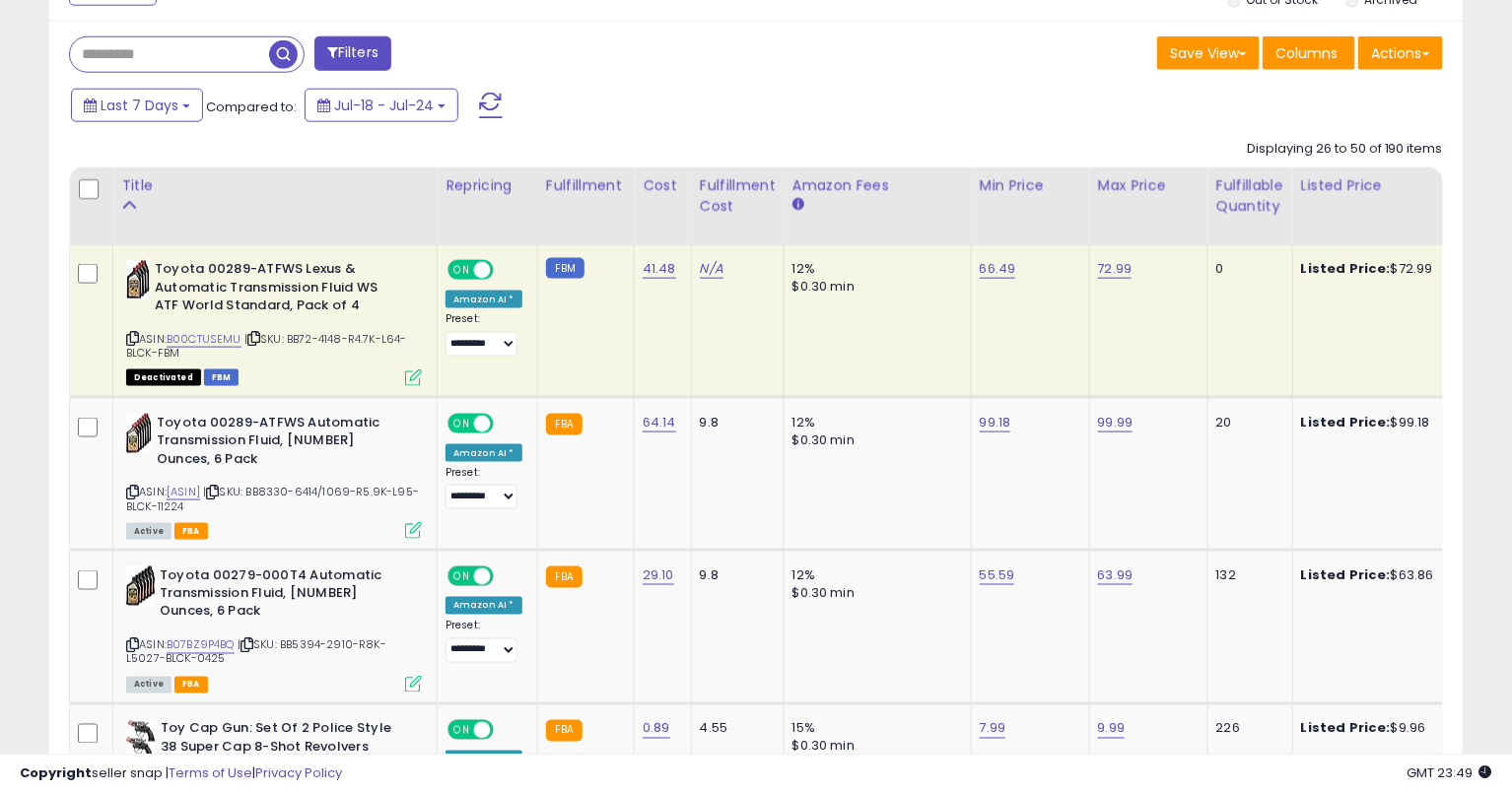 scroll, scrollTop: 872, scrollLeft: 0, axis: vertical 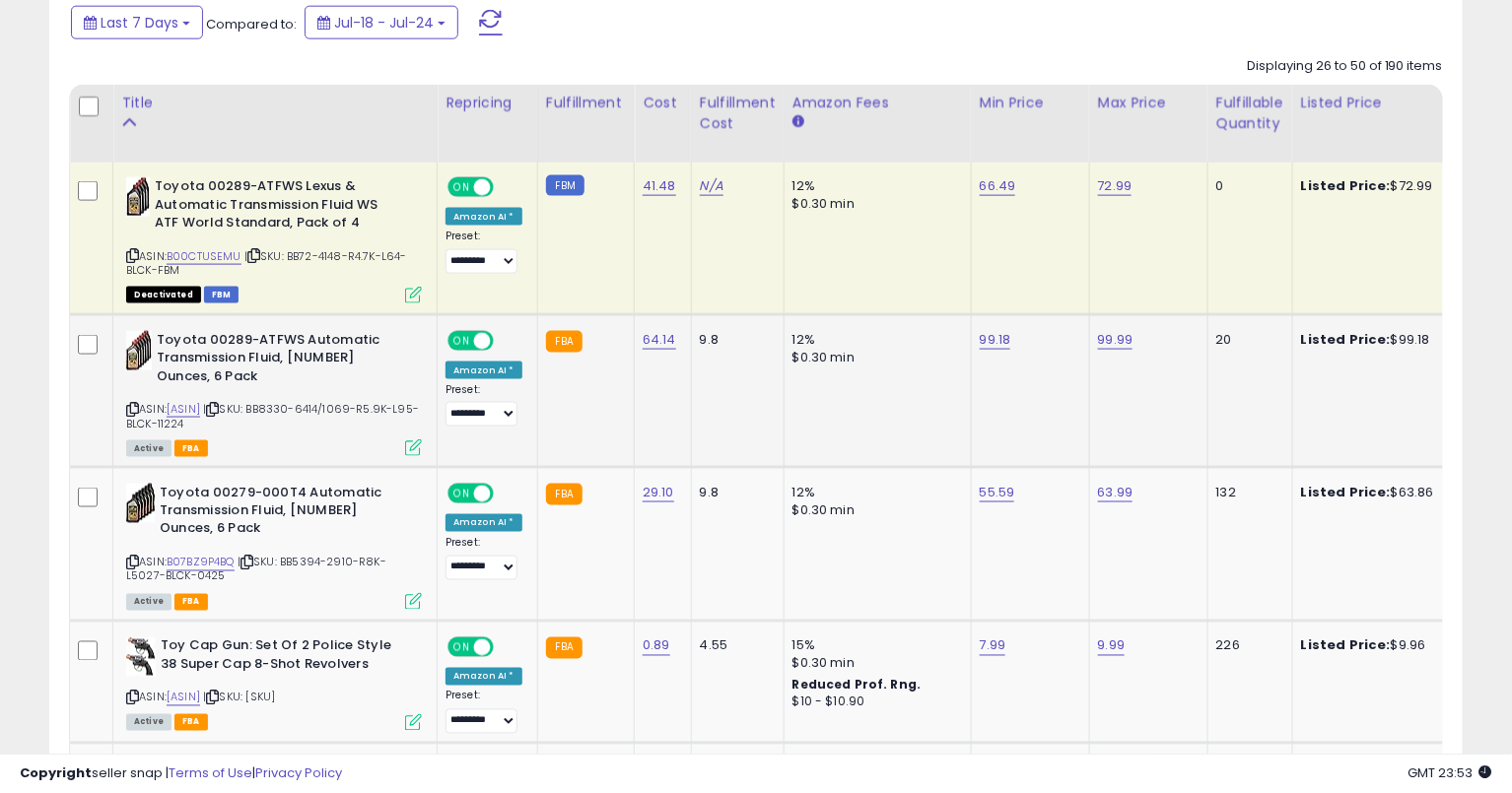 click at bounding box center [132, 409] 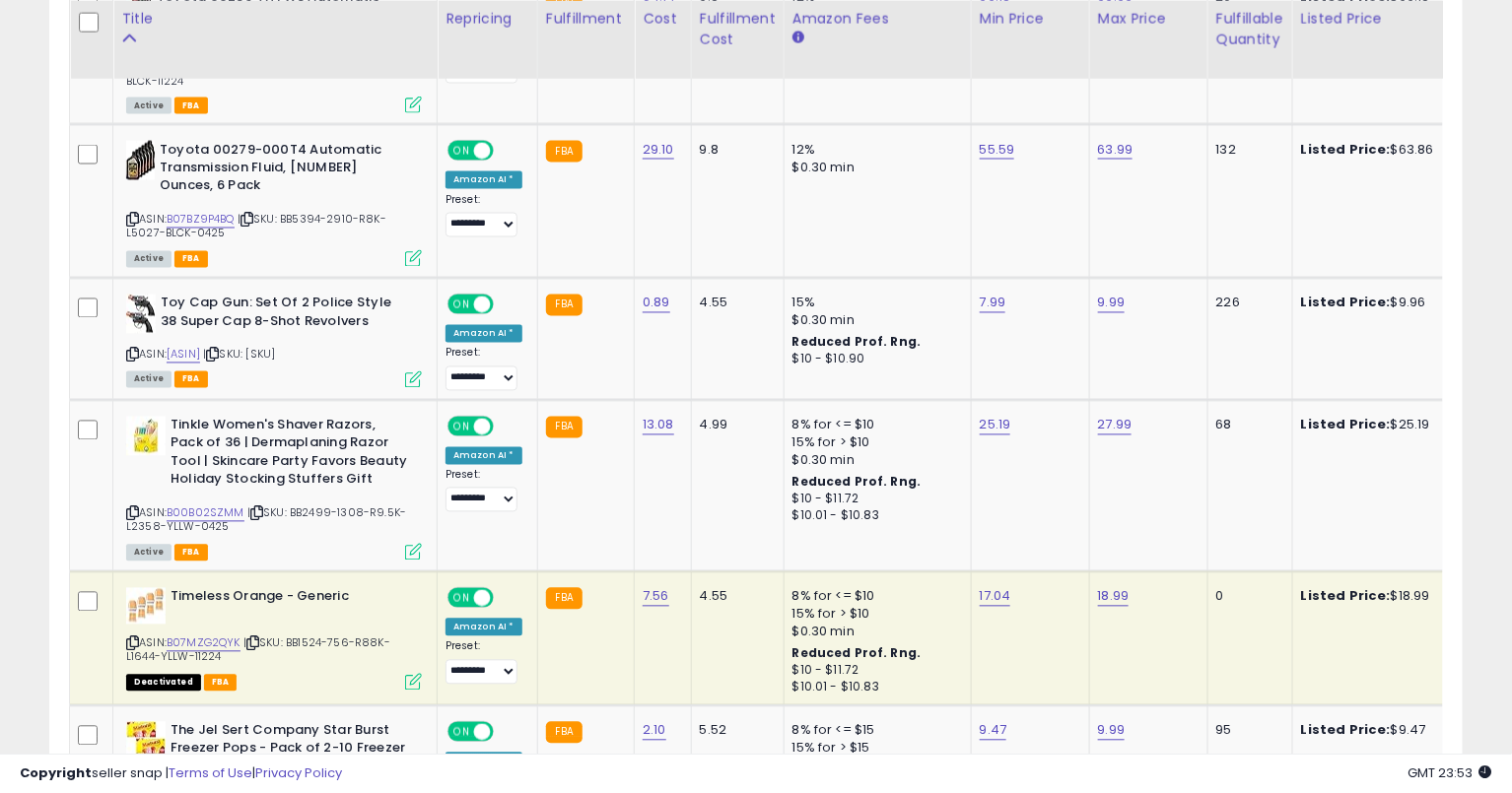 scroll, scrollTop: 1223, scrollLeft: 0, axis: vertical 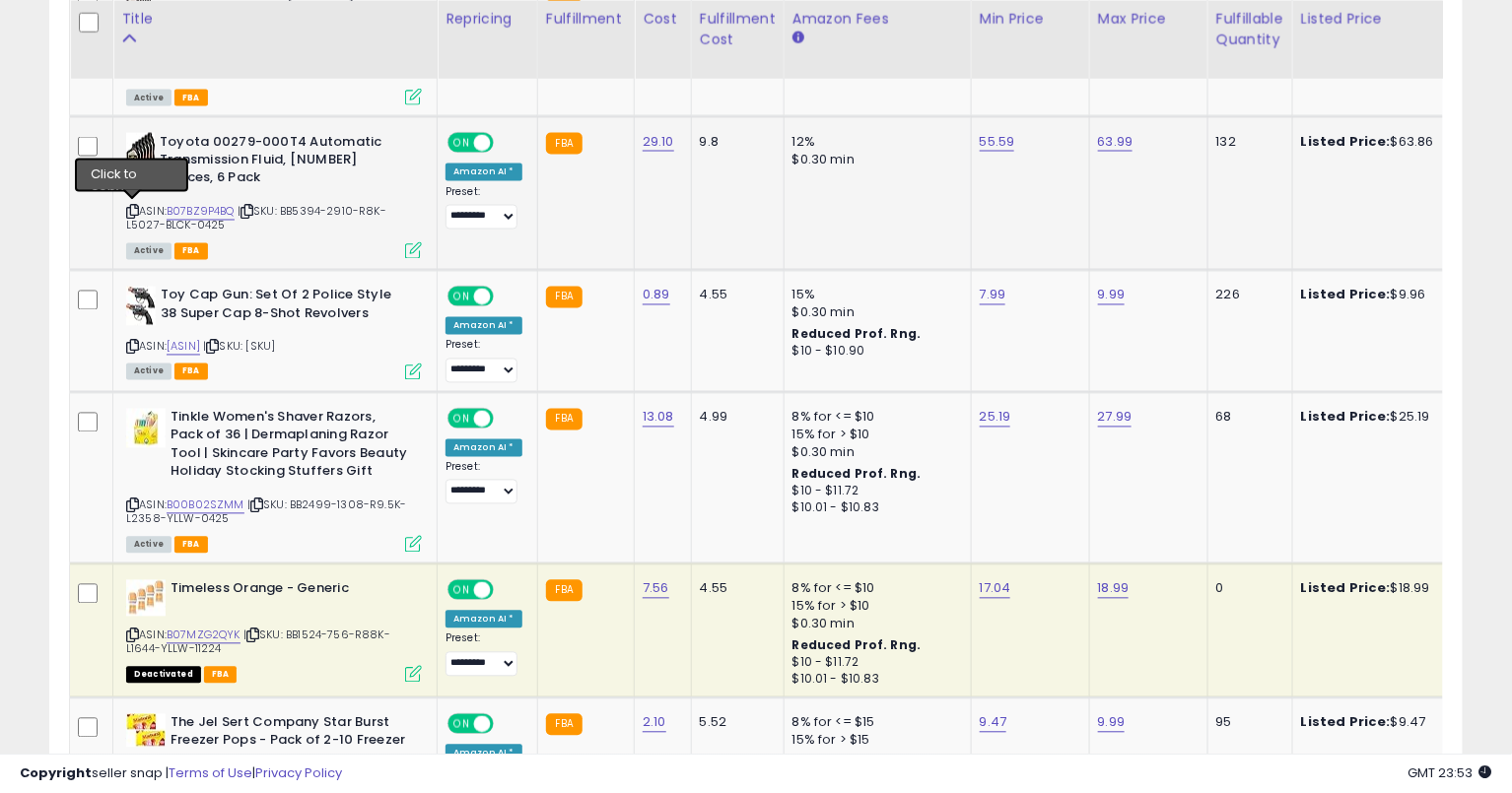 click at bounding box center [132, 212] 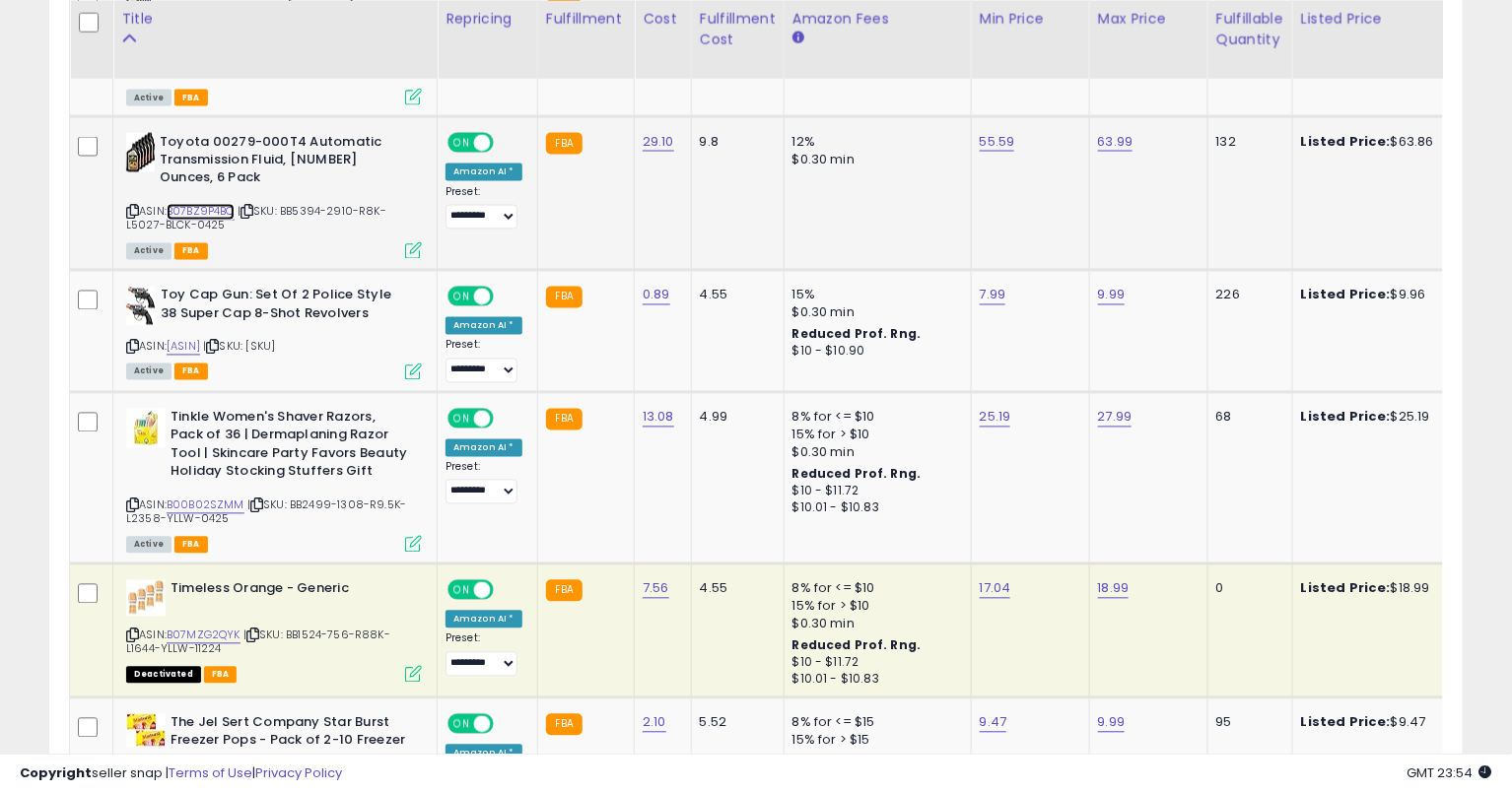click on "B07BZ9P4BQ" at bounding box center (200, 212) 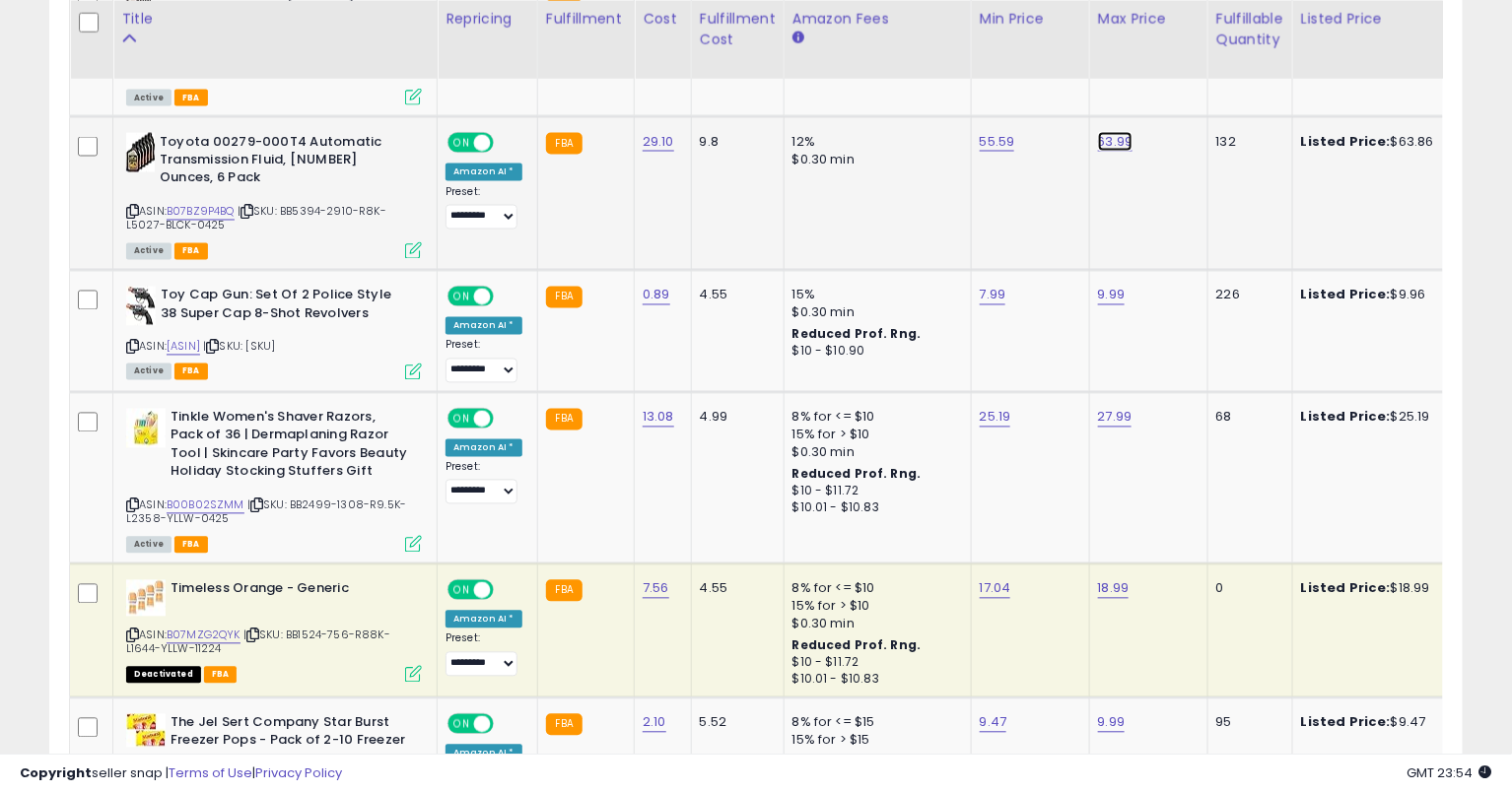 click on "63.99" at bounding box center (1115, -165) 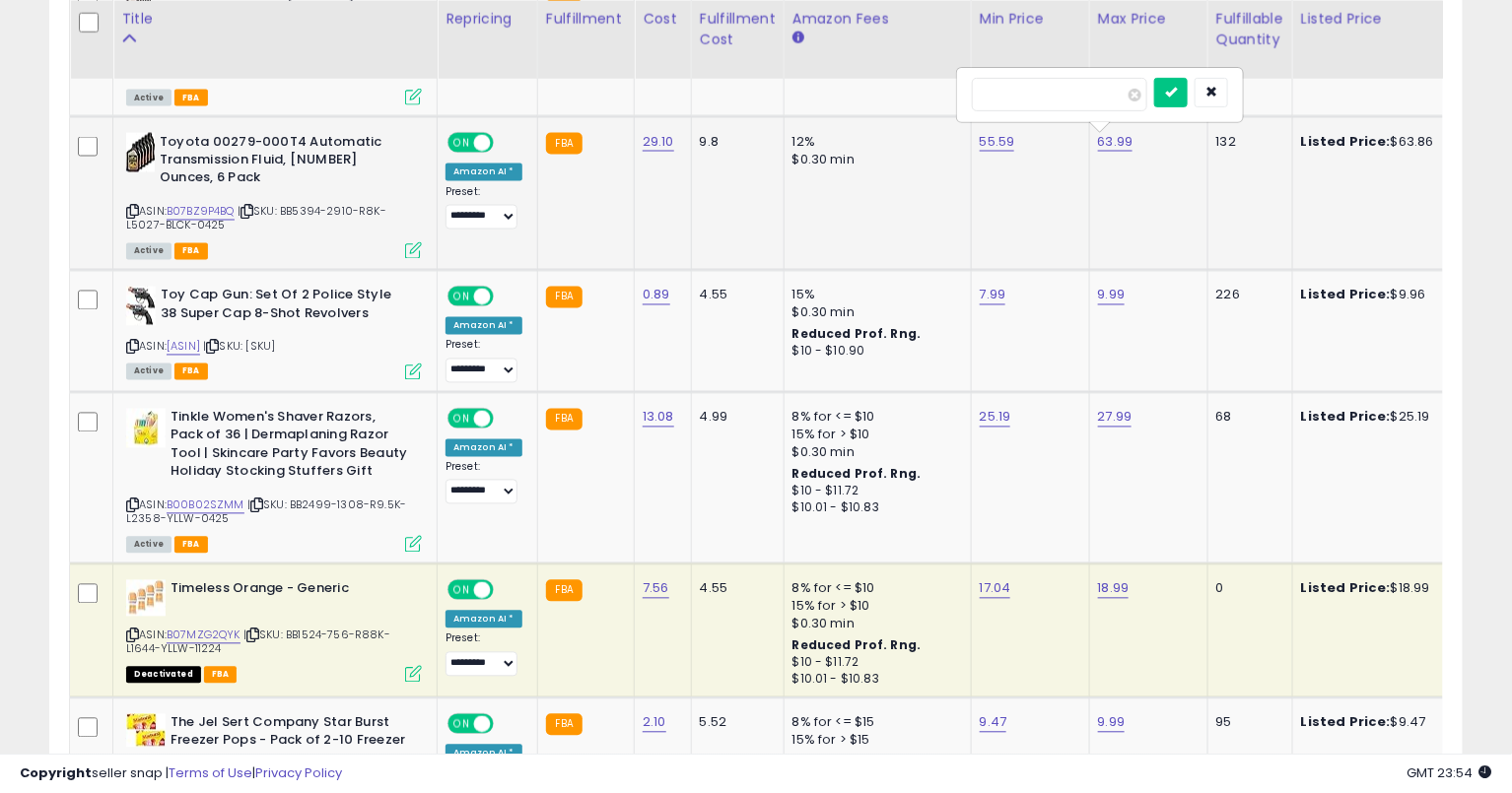 type on "*****" 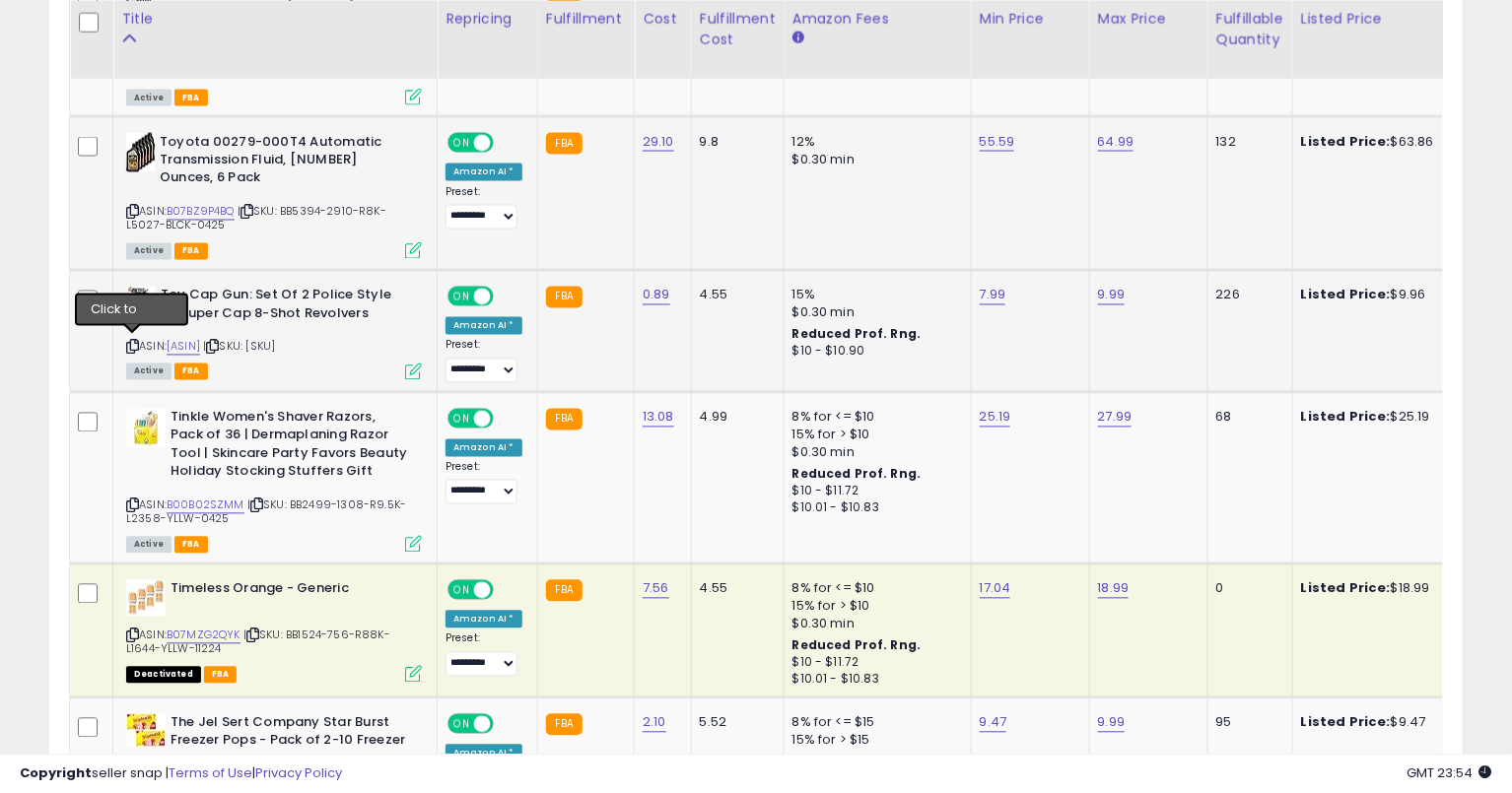 click at bounding box center [132, 347] 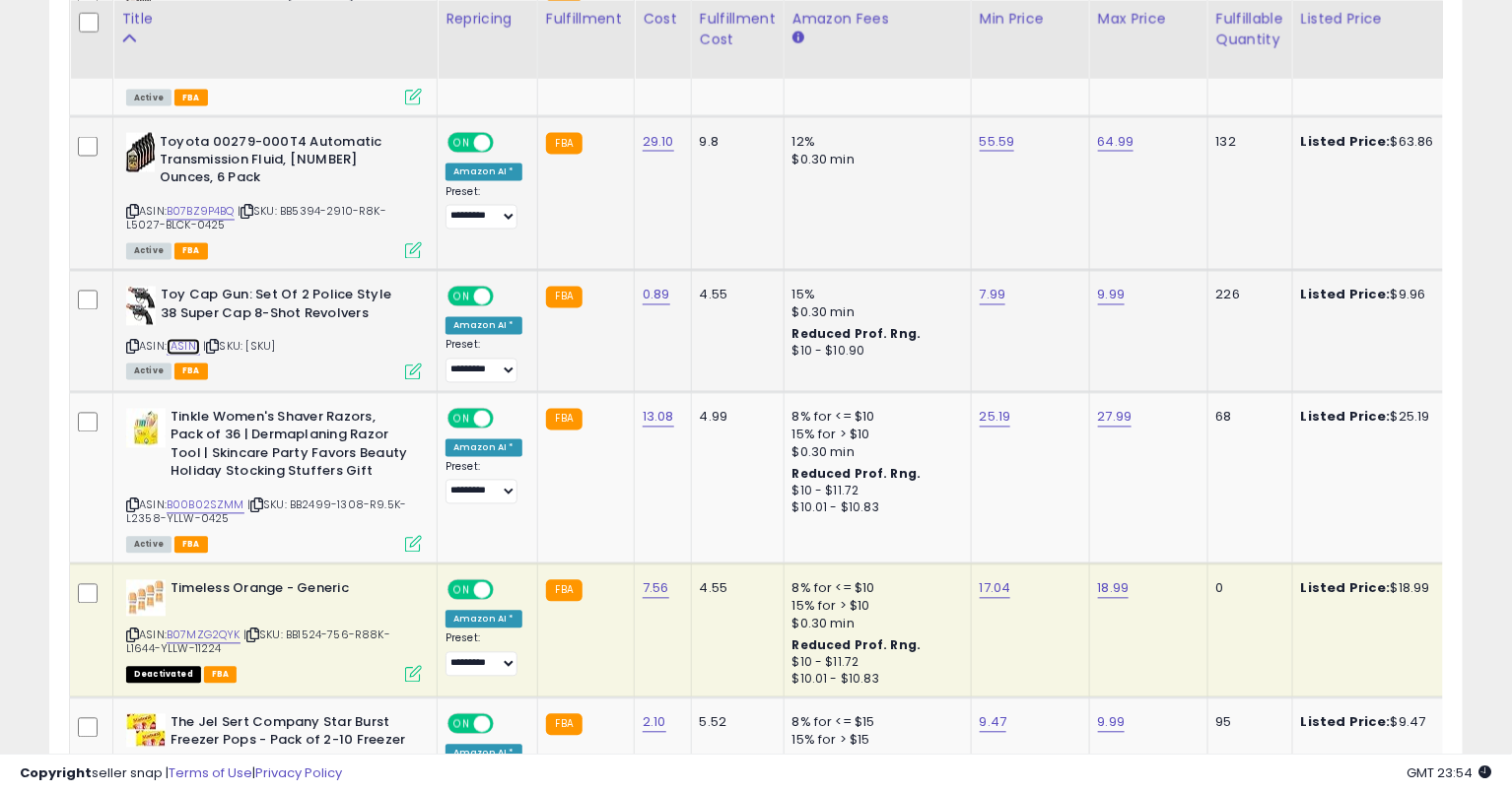click on "[ASIN]" at bounding box center [183, 347] 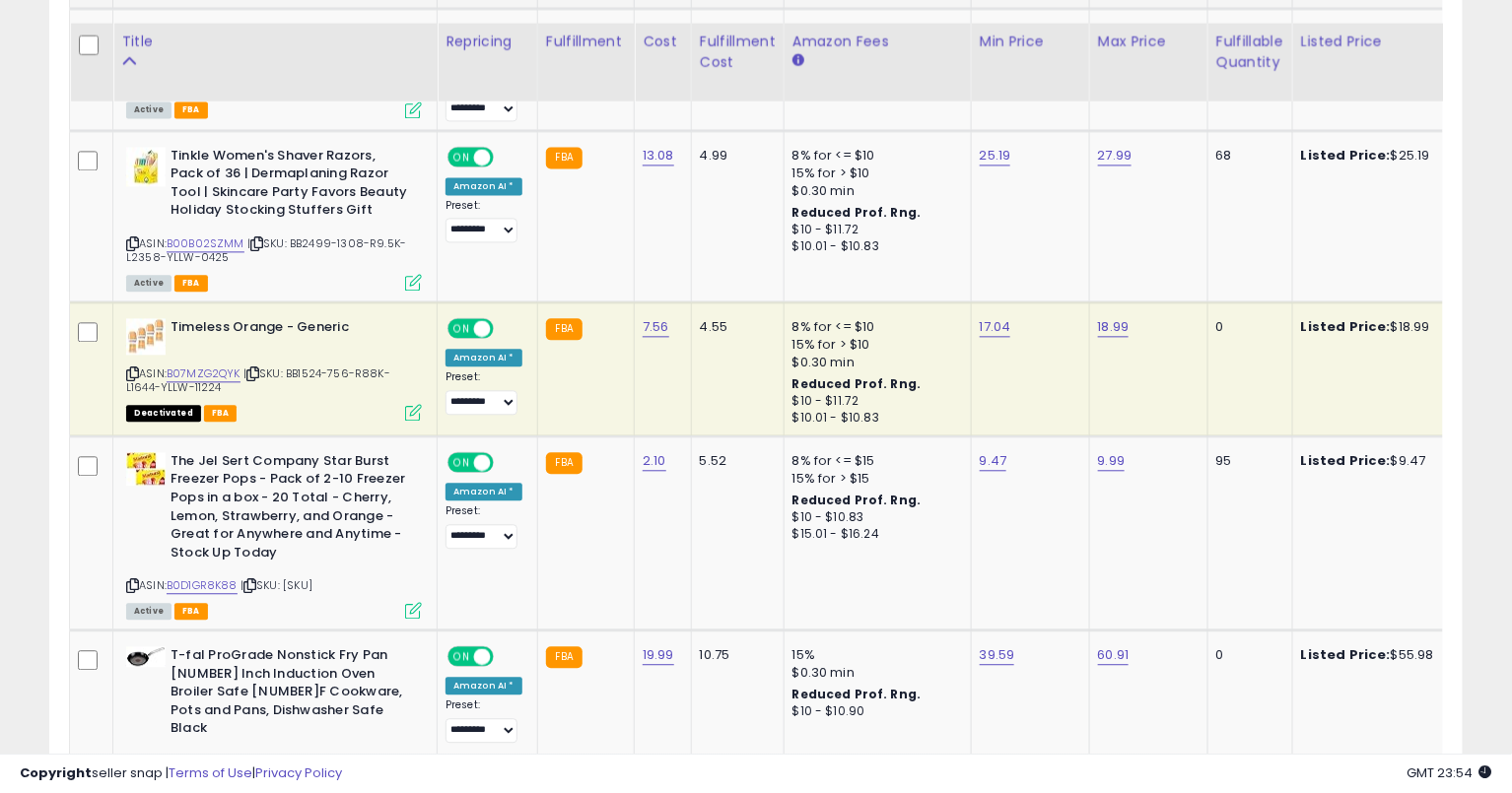 scroll, scrollTop: 1506, scrollLeft: 0, axis: vertical 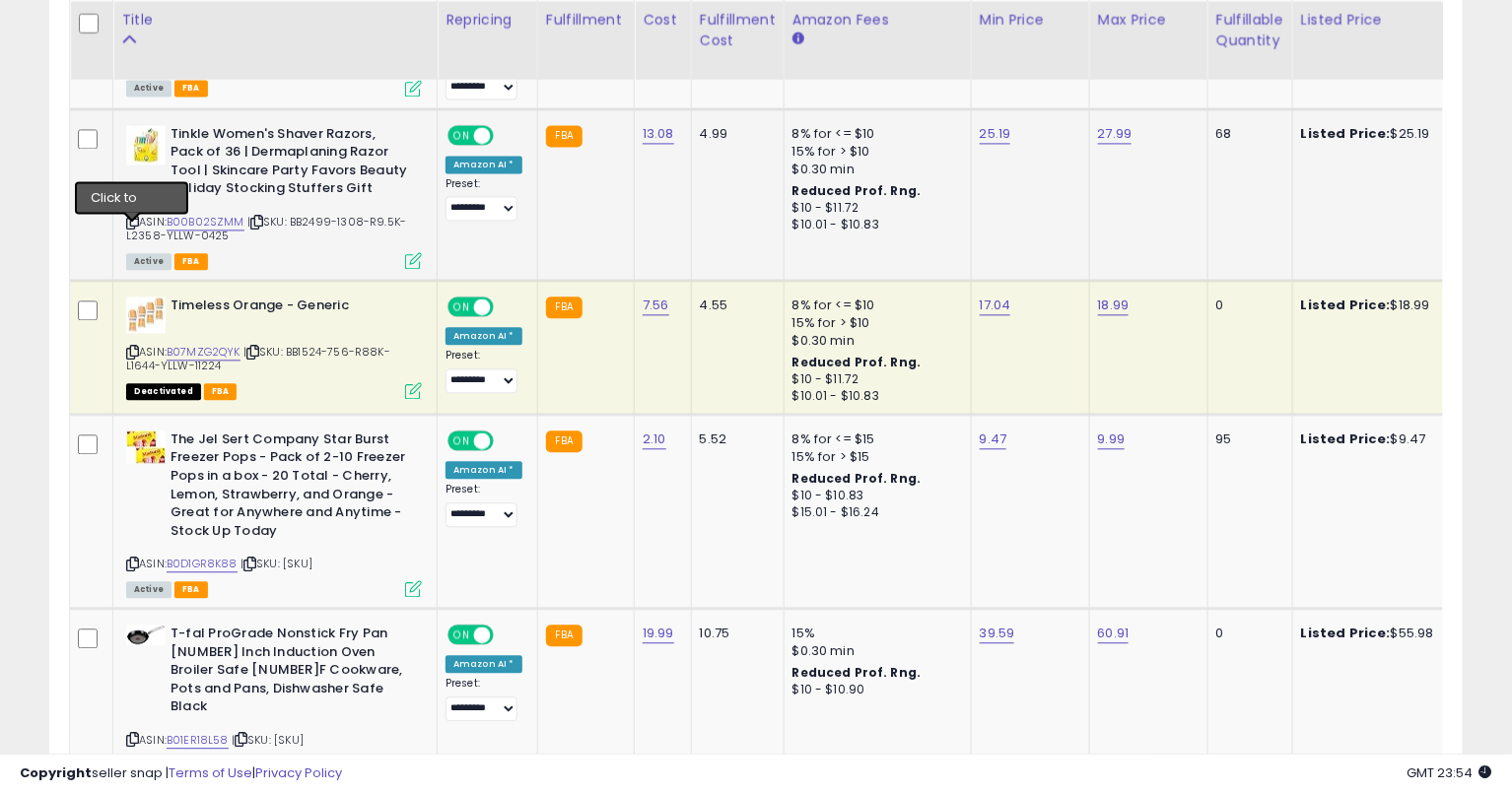click at bounding box center (132, 222) 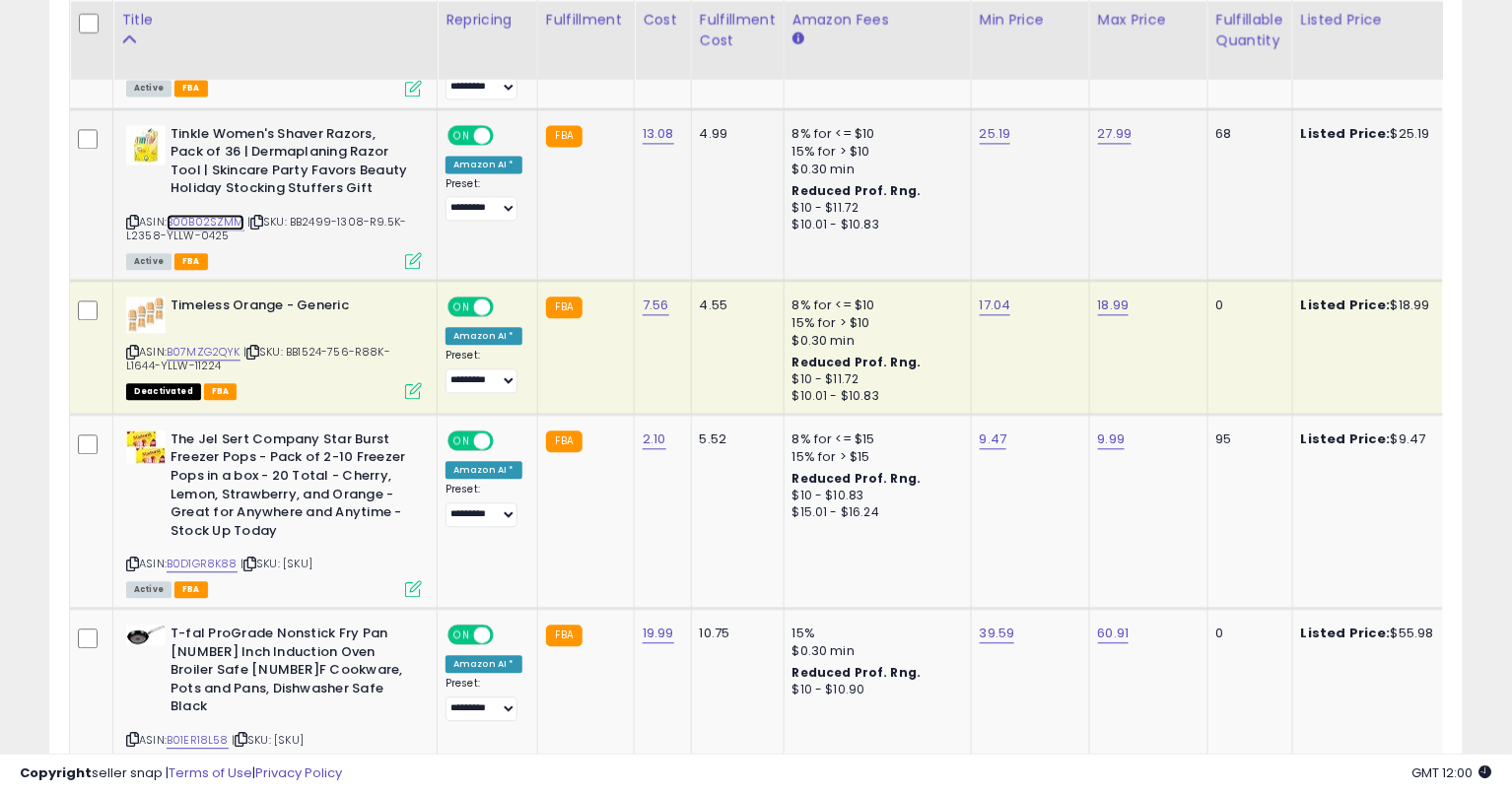 click on "B00B02SZMM" at bounding box center [205, 222] 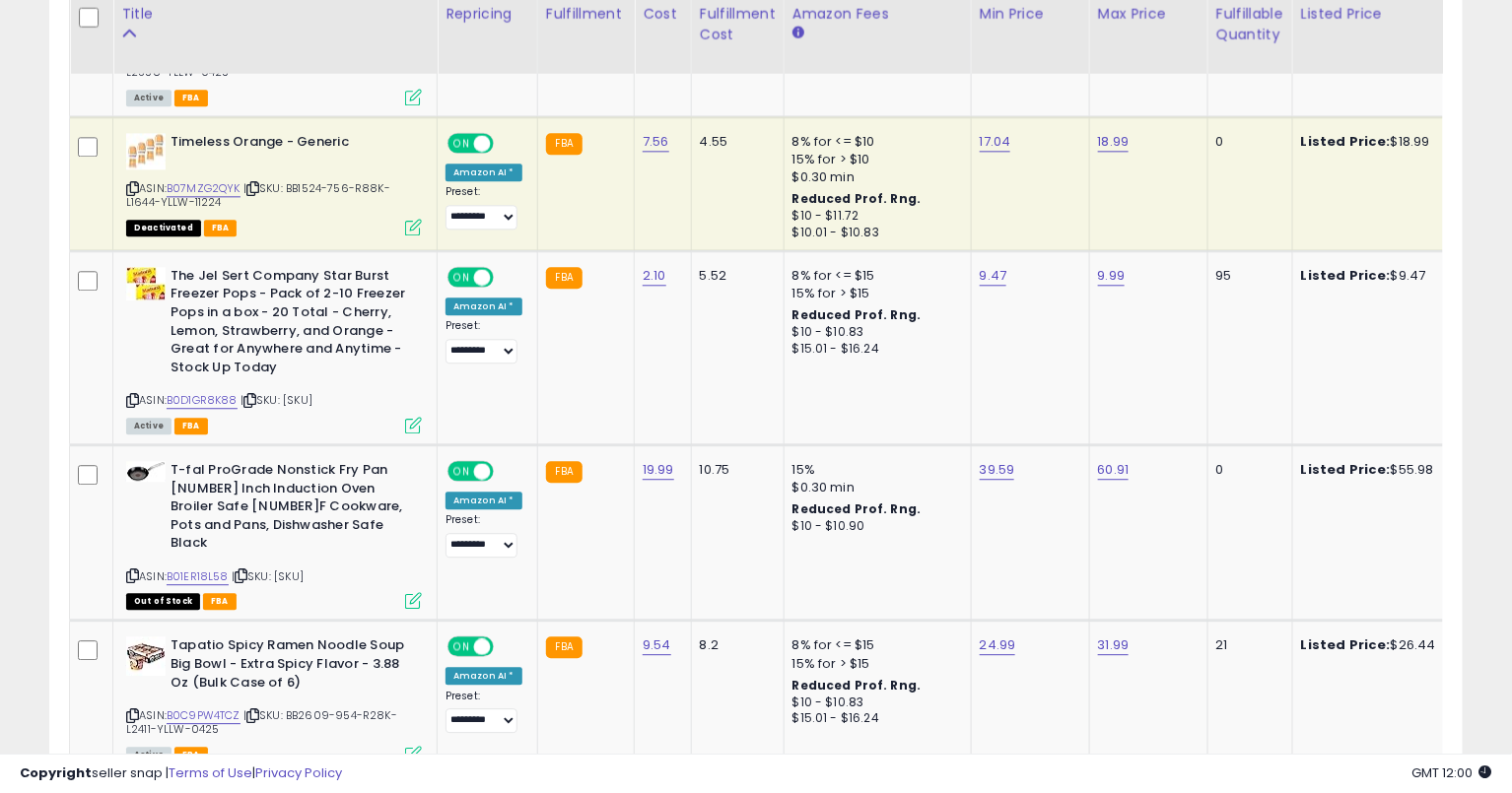 scroll, scrollTop: 1678, scrollLeft: 0, axis: vertical 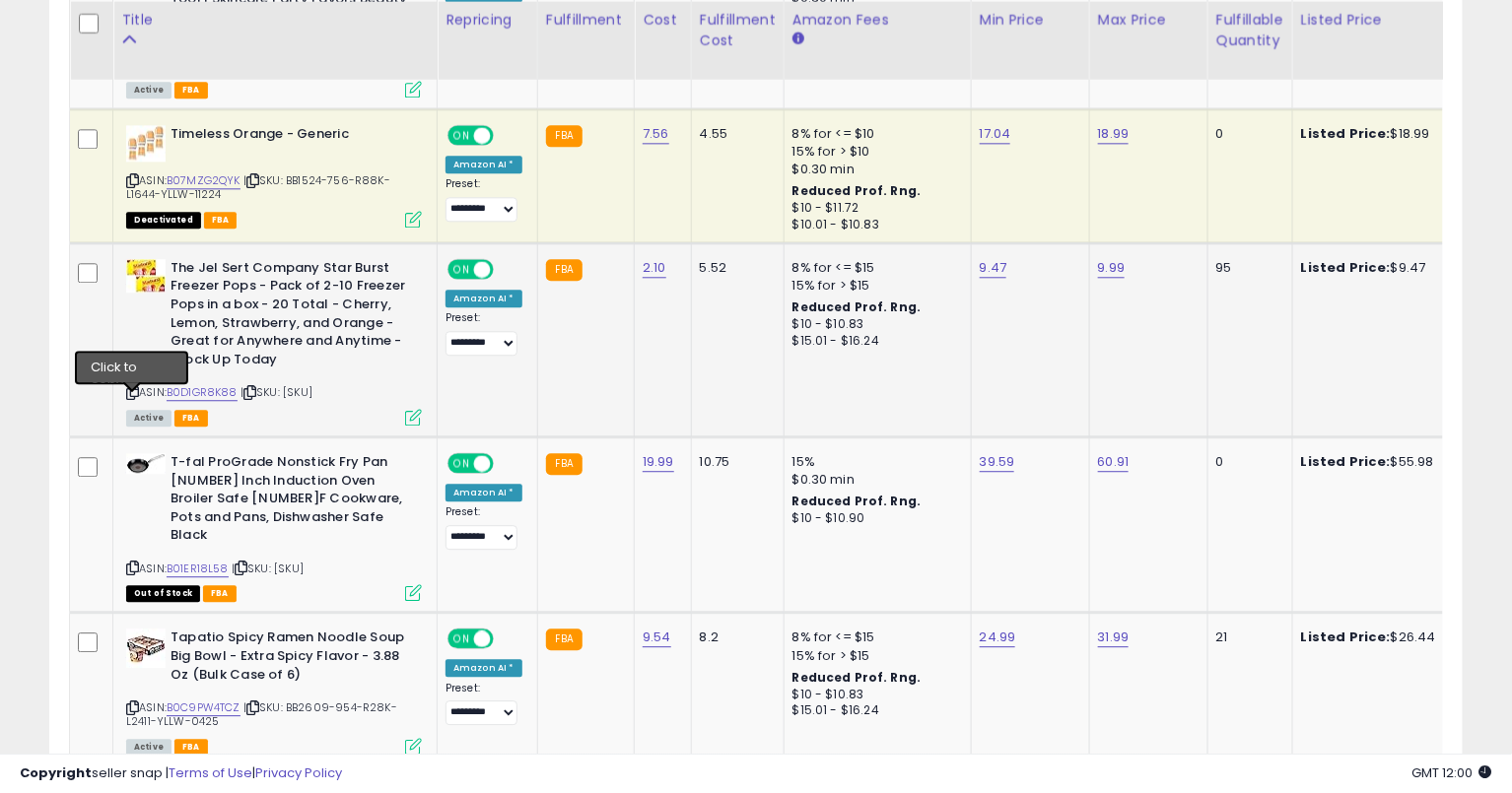 click at bounding box center [132, 392] 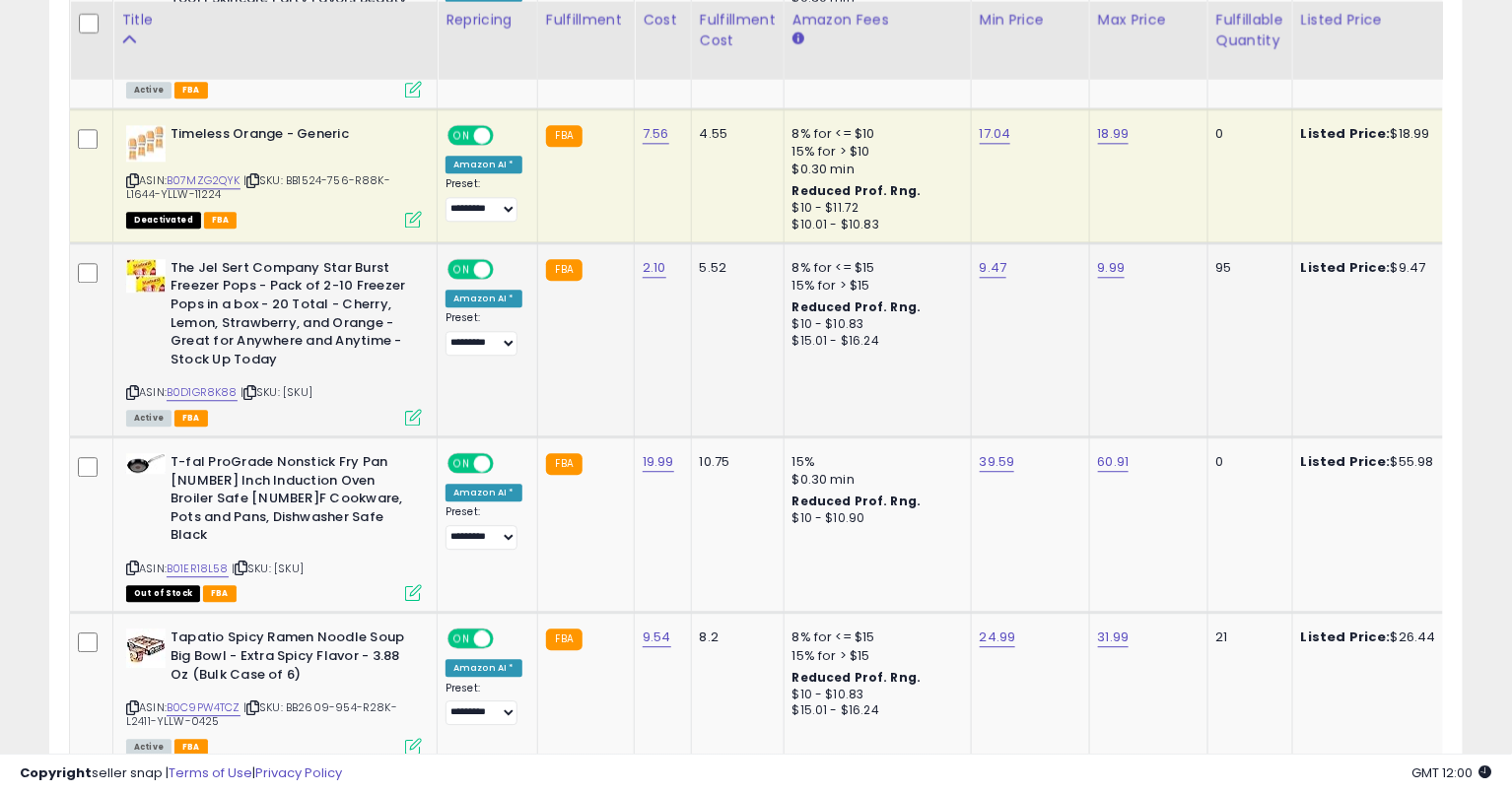 drag, startPoint x: 131, startPoint y: 400, endPoint x: 147, endPoint y: 403, distance: 16.27882 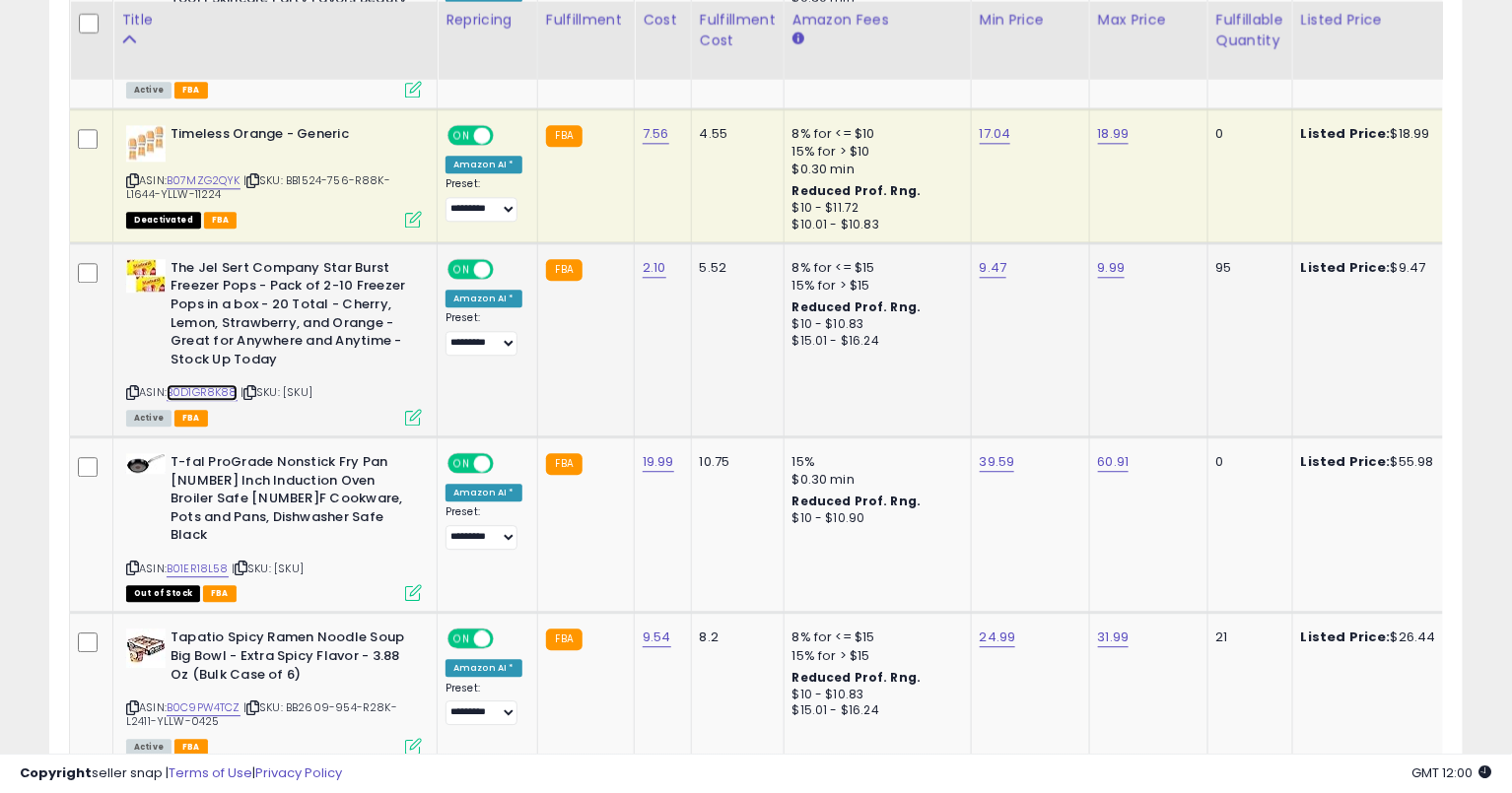 click on "B0D1GR8K88" at bounding box center (202, 392) 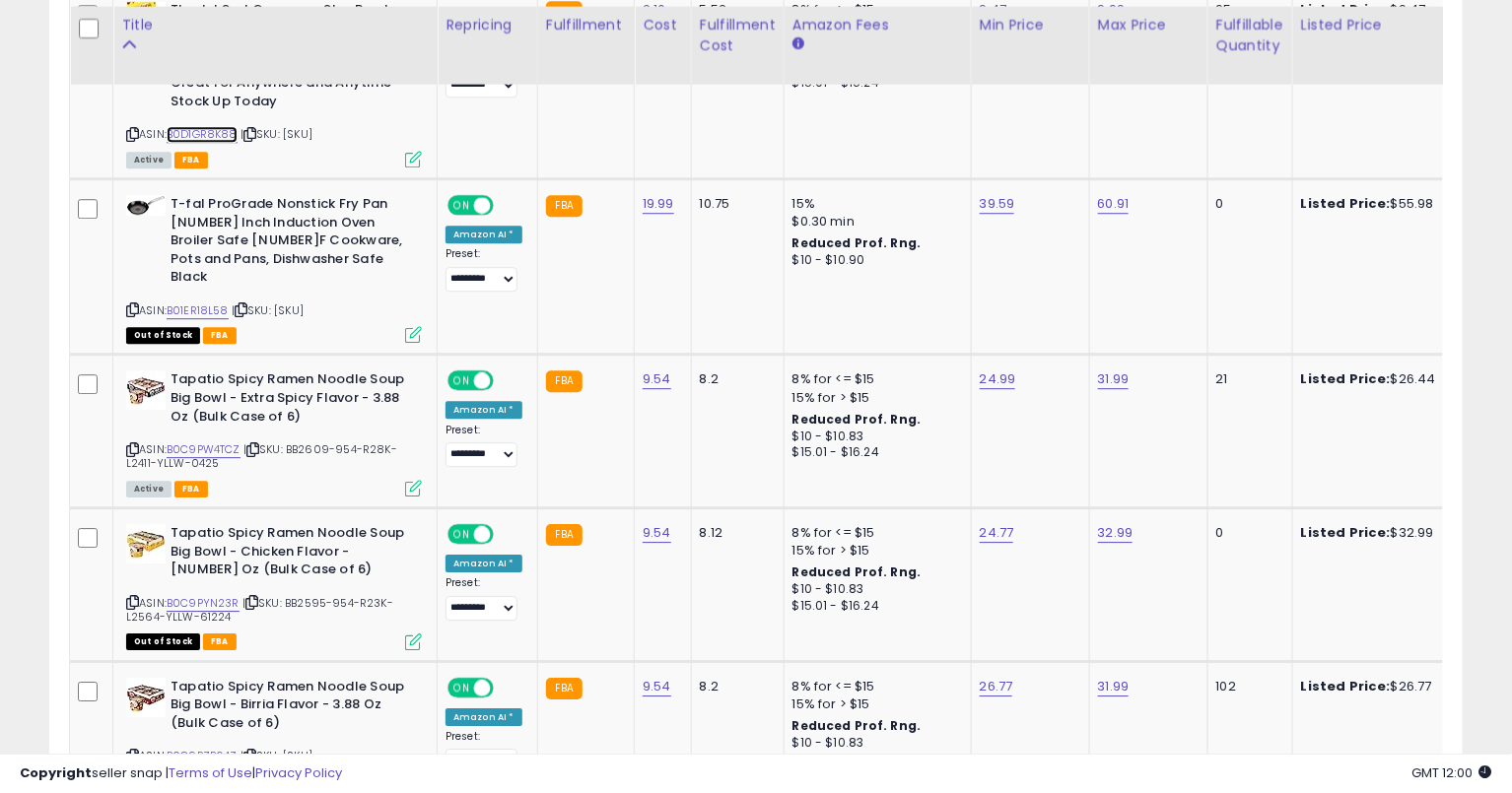 scroll, scrollTop: 1944, scrollLeft: 0, axis: vertical 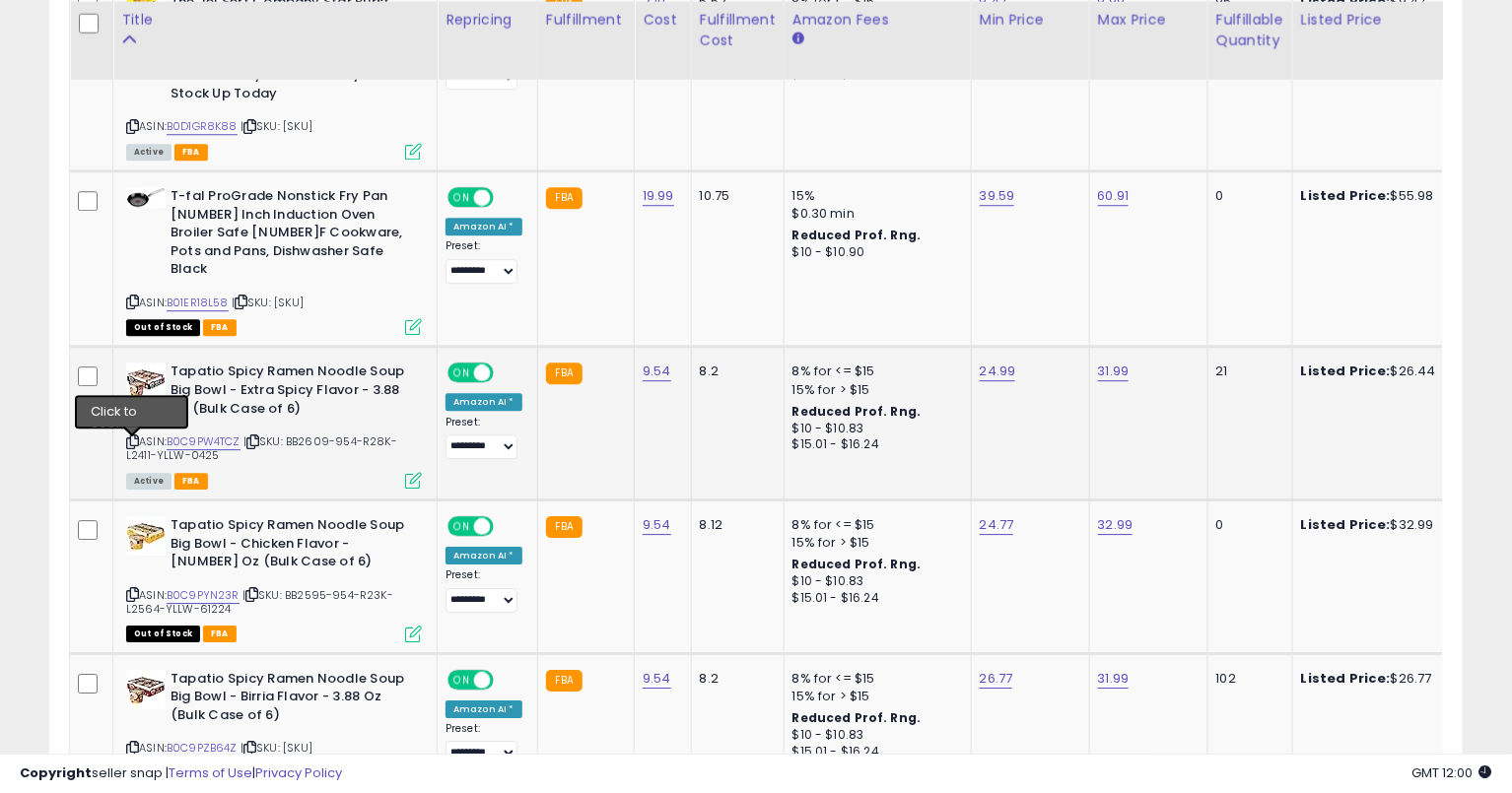click at bounding box center (132, 441) 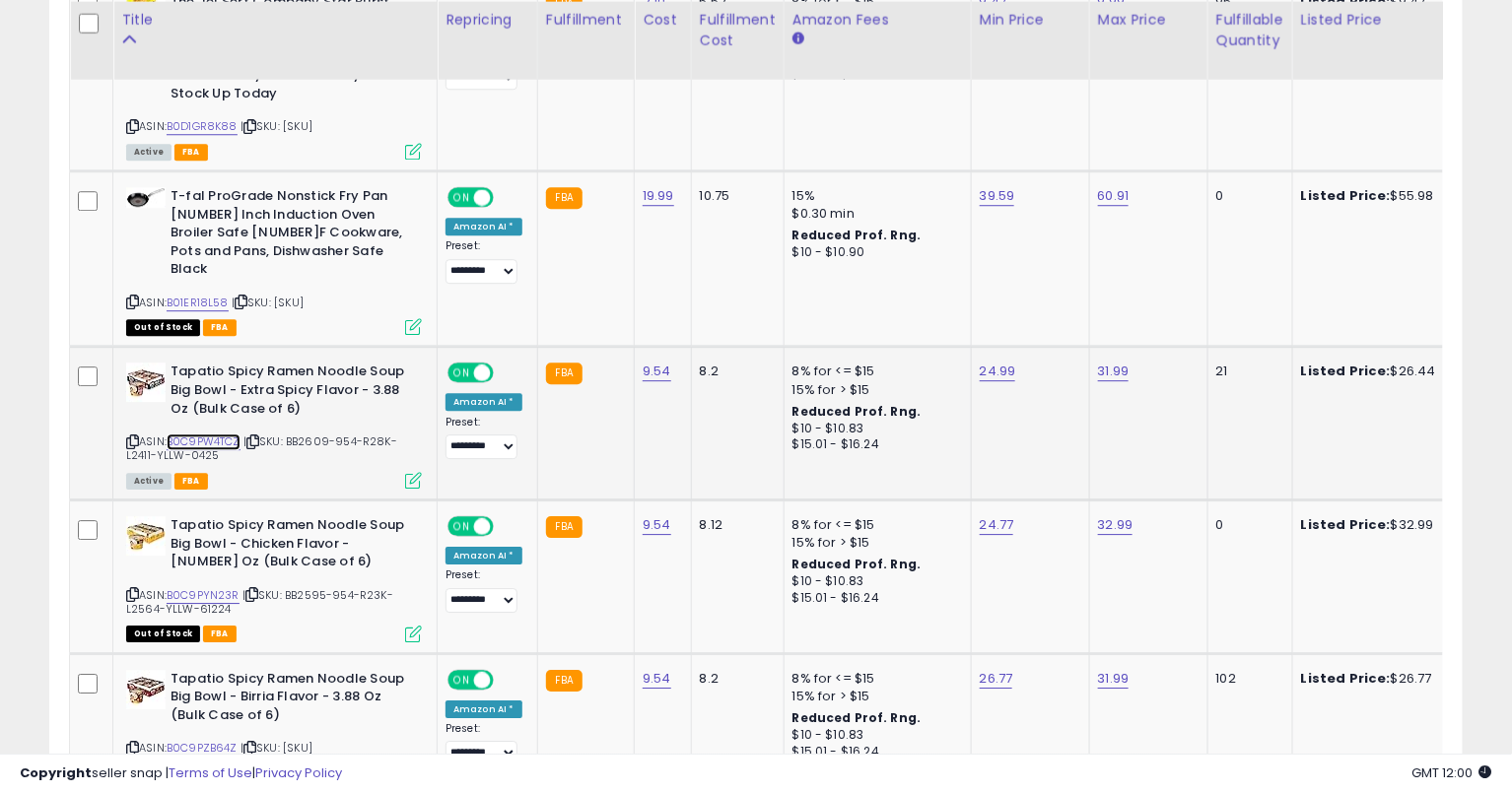 click on "B0C9PW4TCZ" at bounding box center [203, 441] 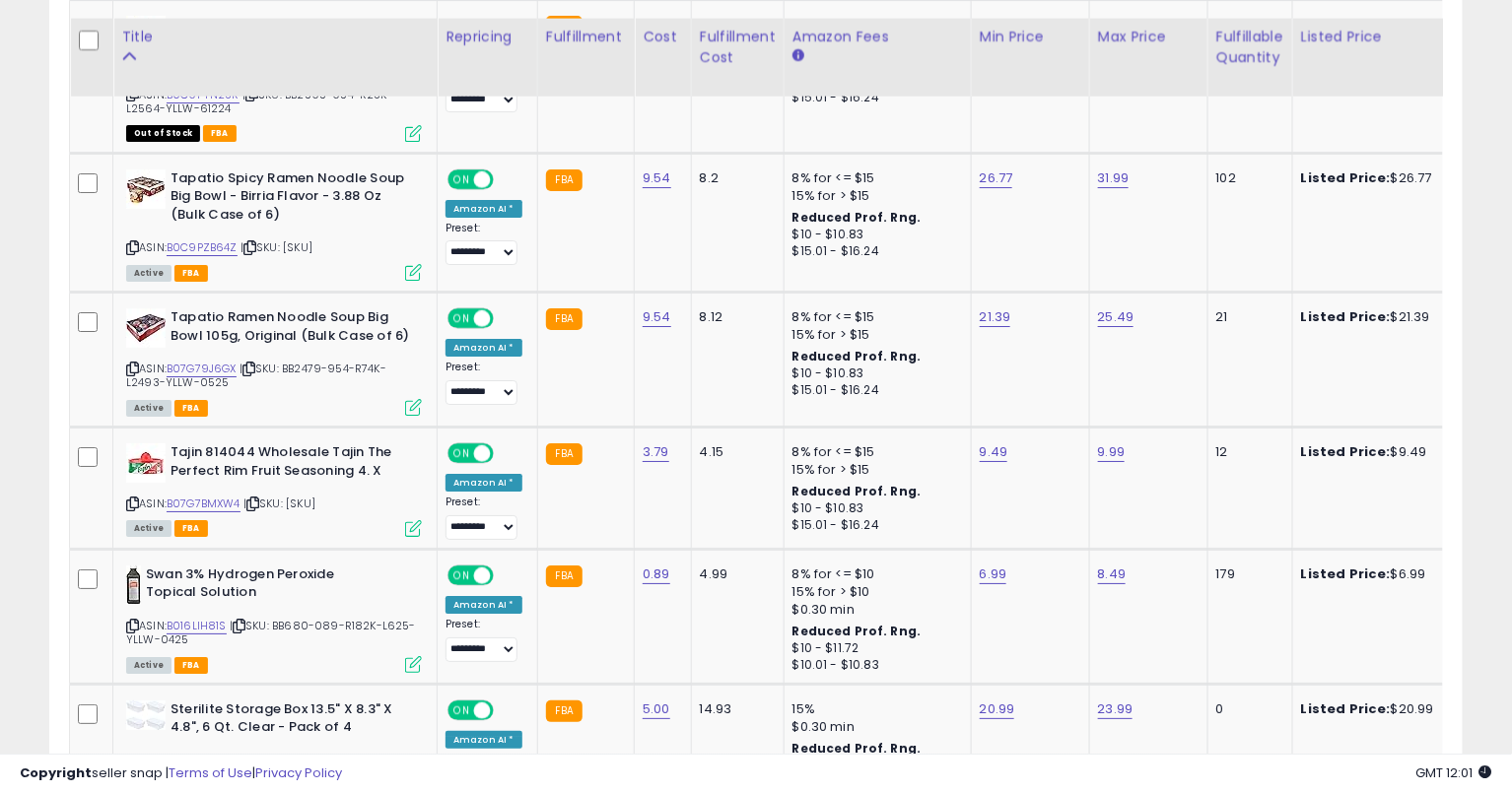 scroll, scrollTop: 2462, scrollLeft: 0, axis: vertical 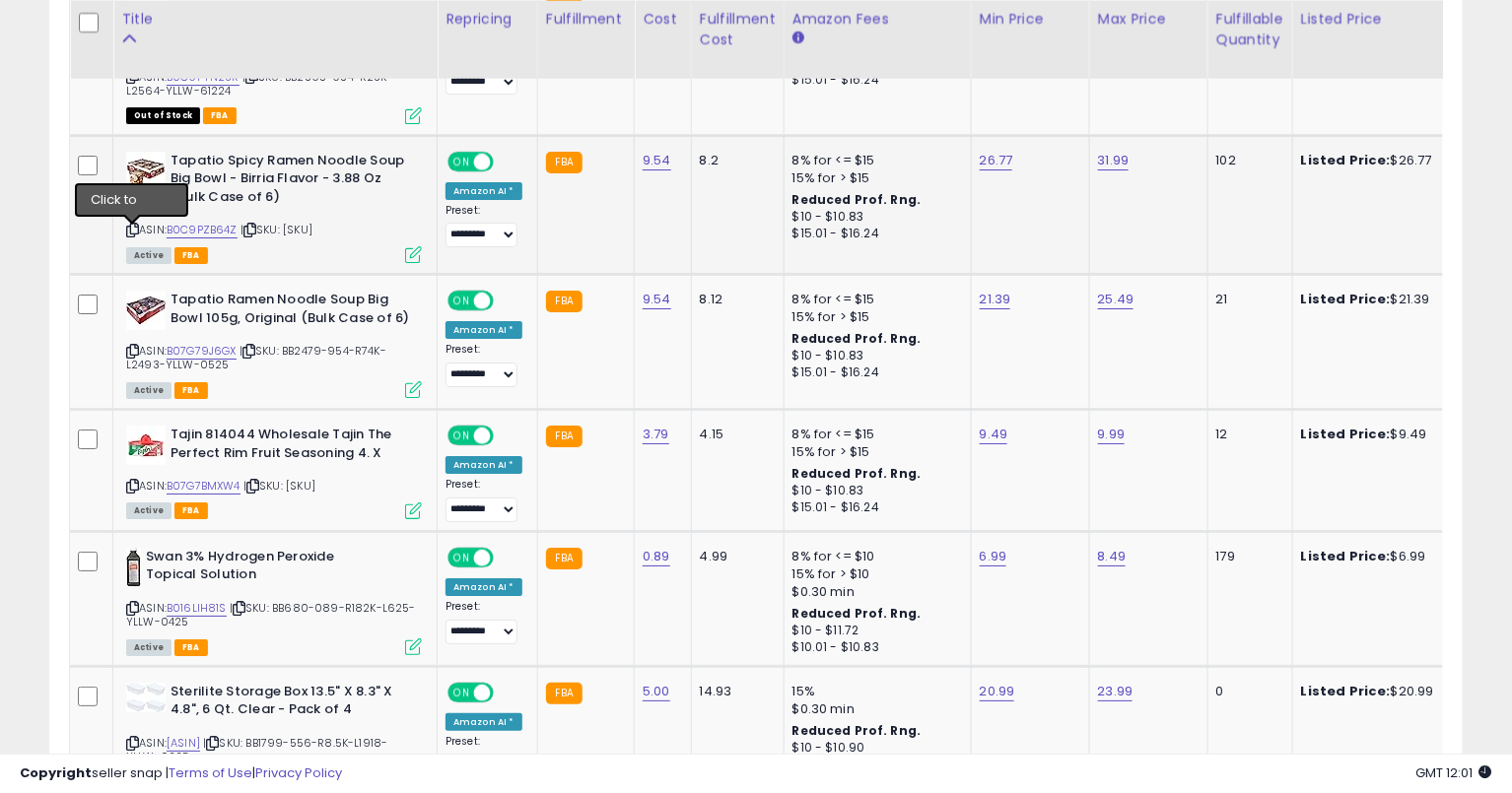 click at bounding box center (132, 230) 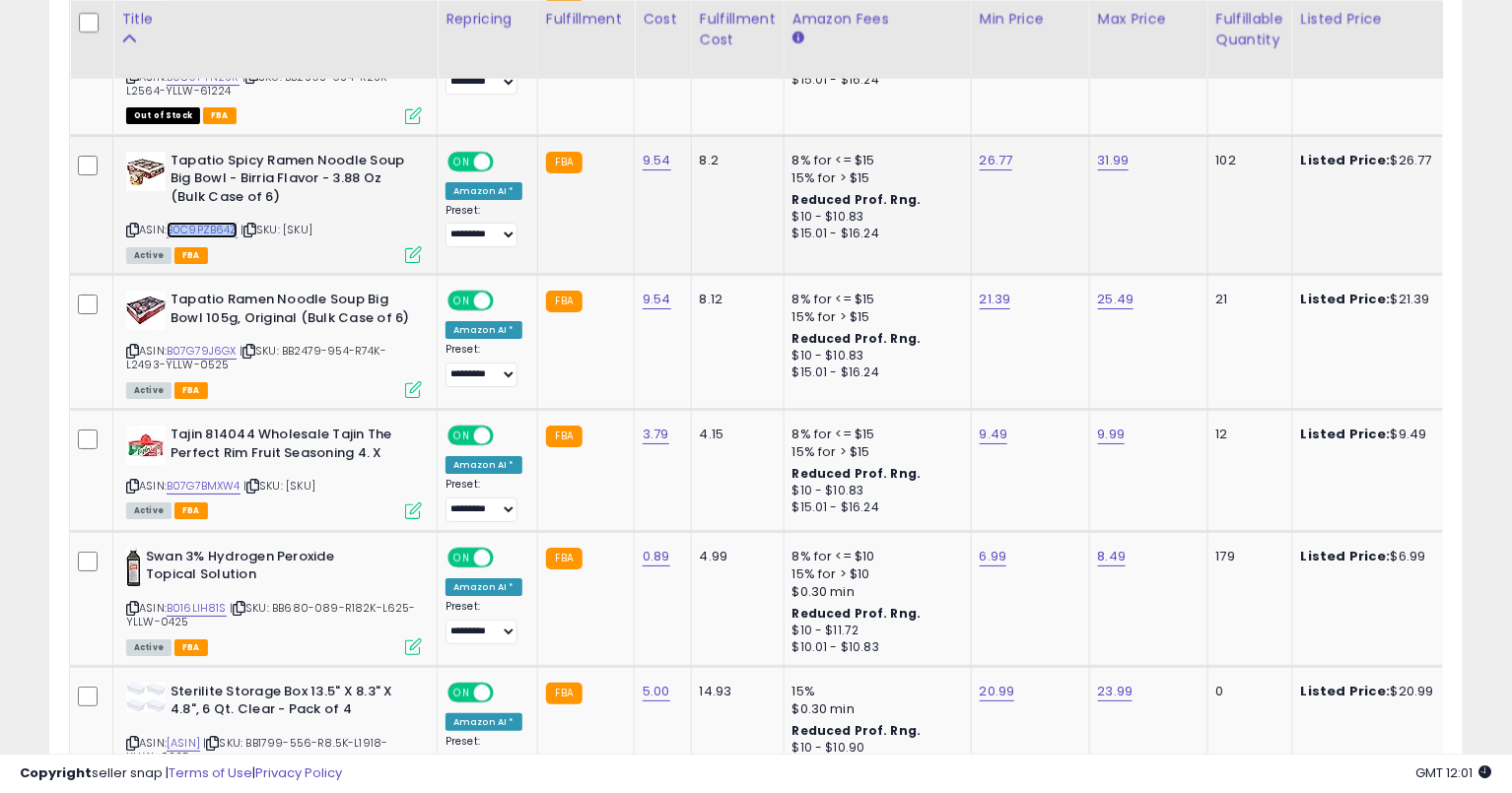click on "B0C9PZB64Z" at bounding box center [202, 230] 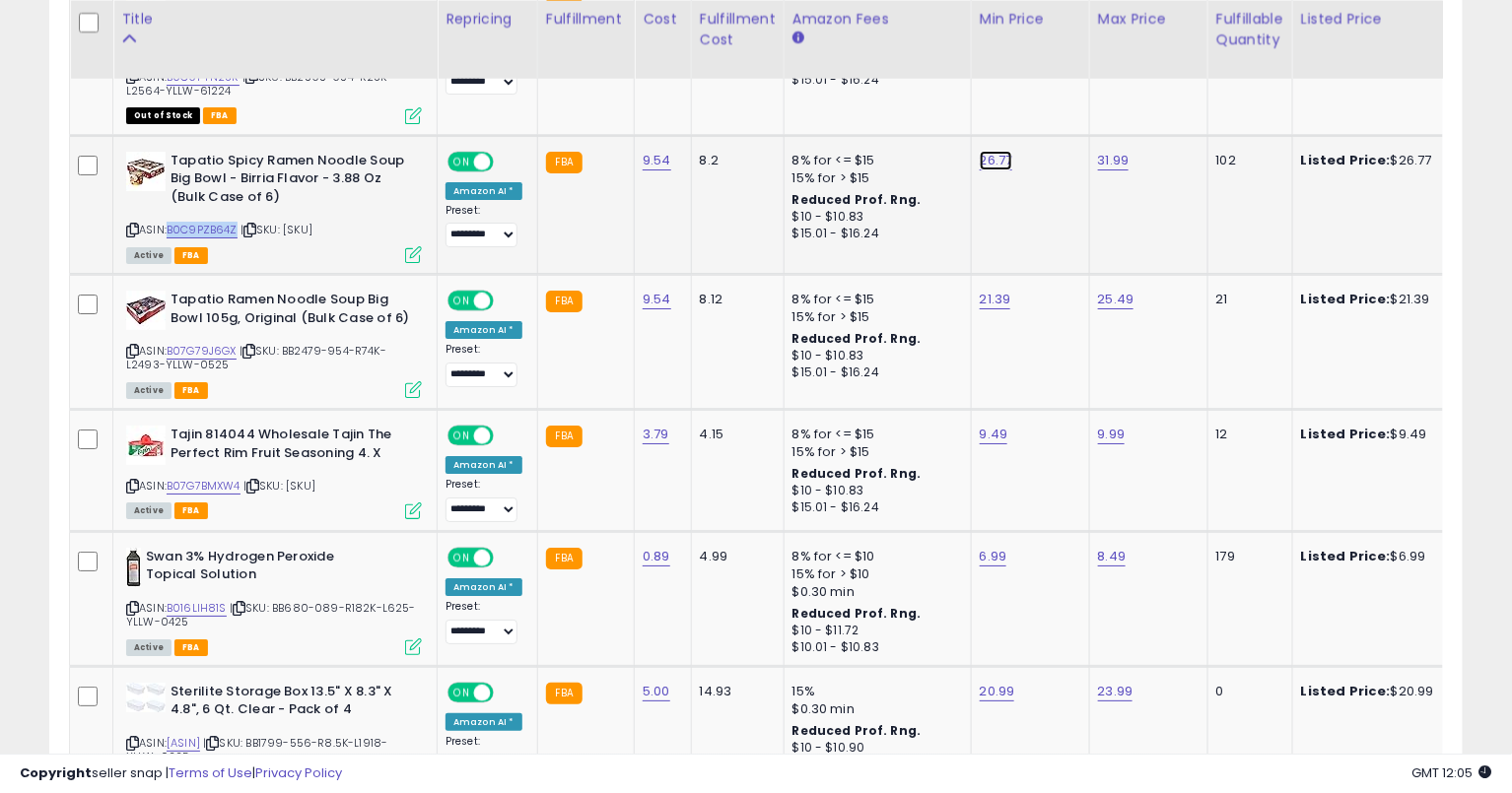 click on "26.77" at bounding box center (997, -1404) 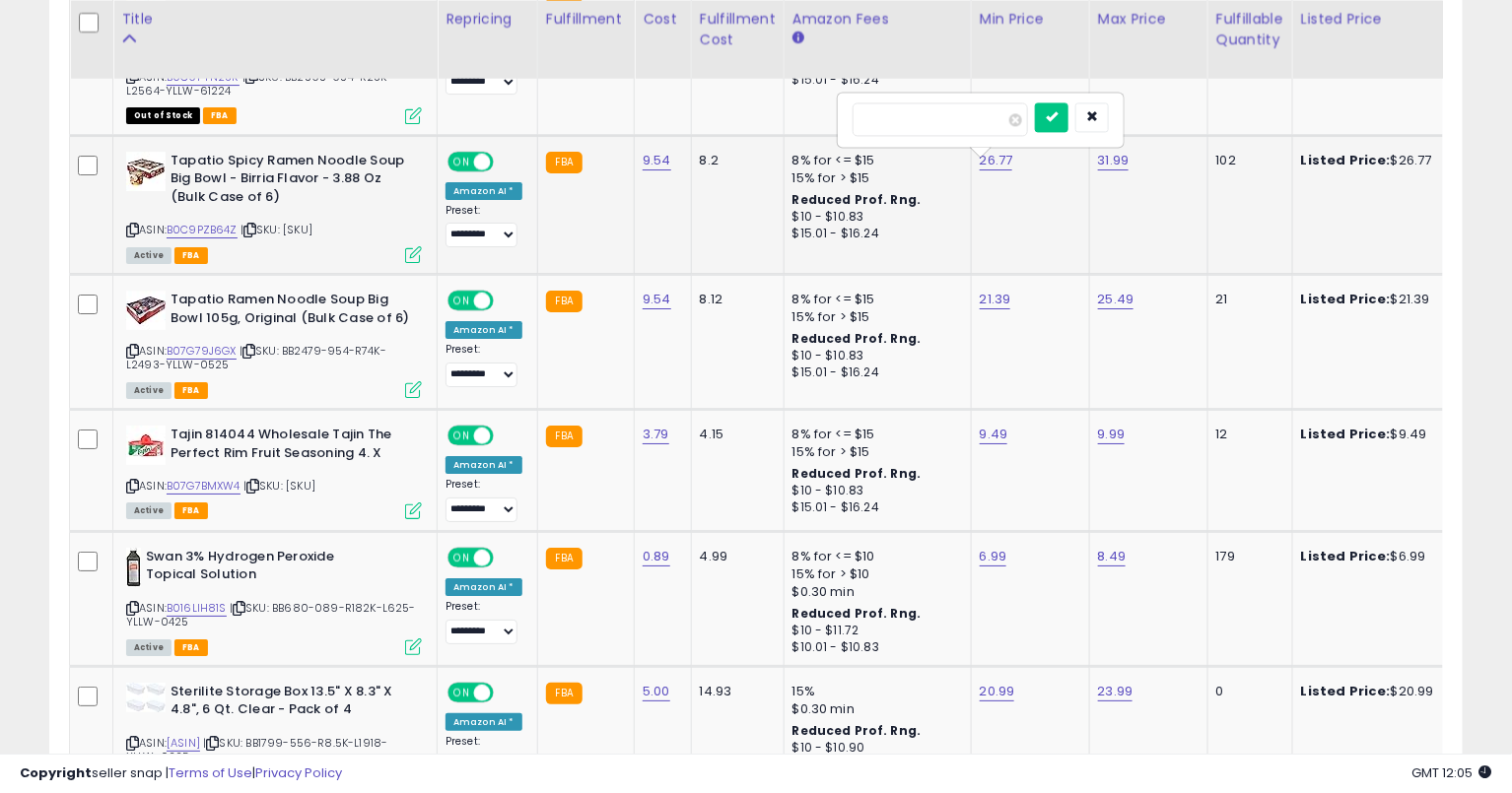 type on "*****" 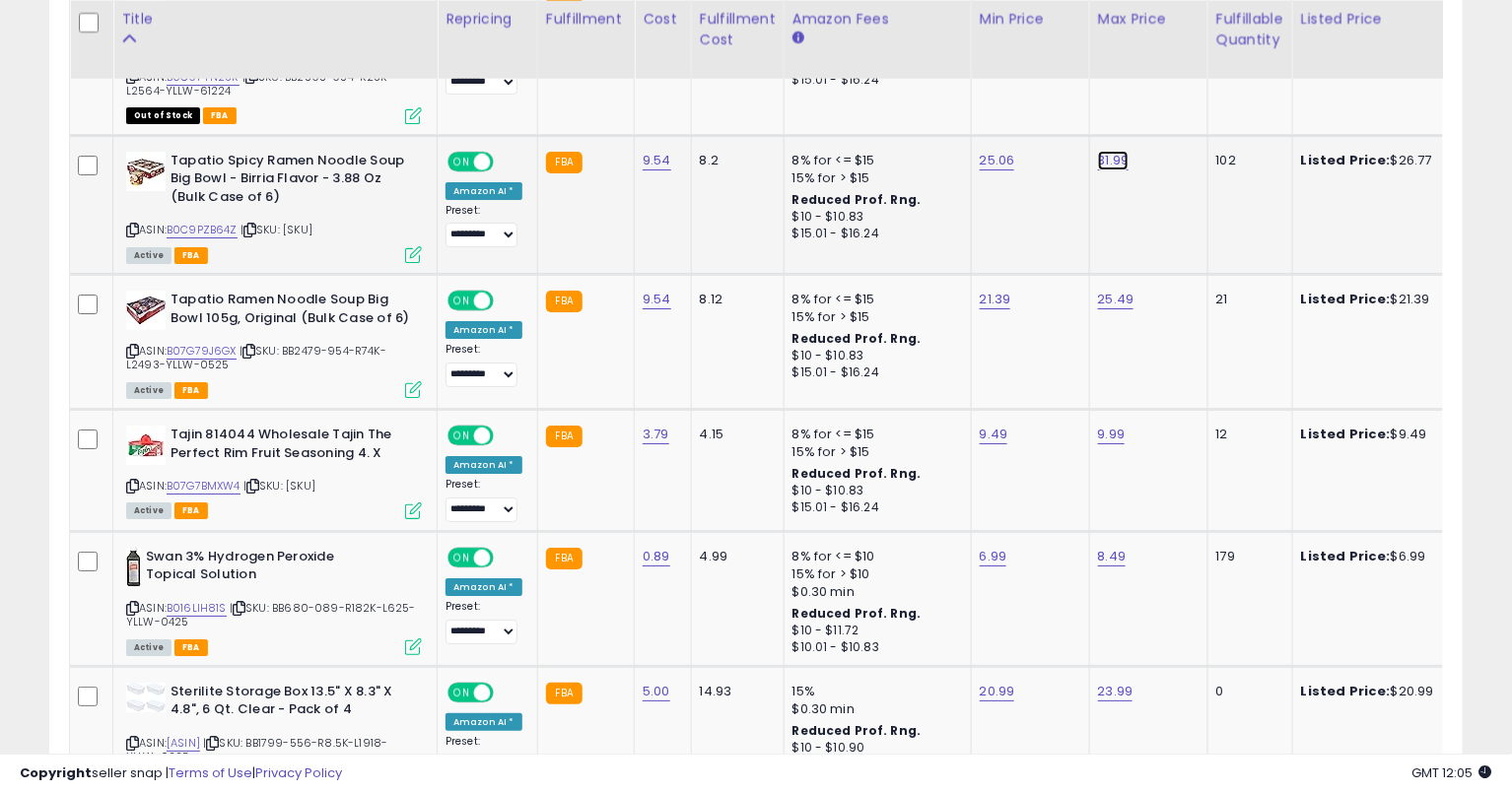 click on "31.99" at bounding box center [1115, -1404] 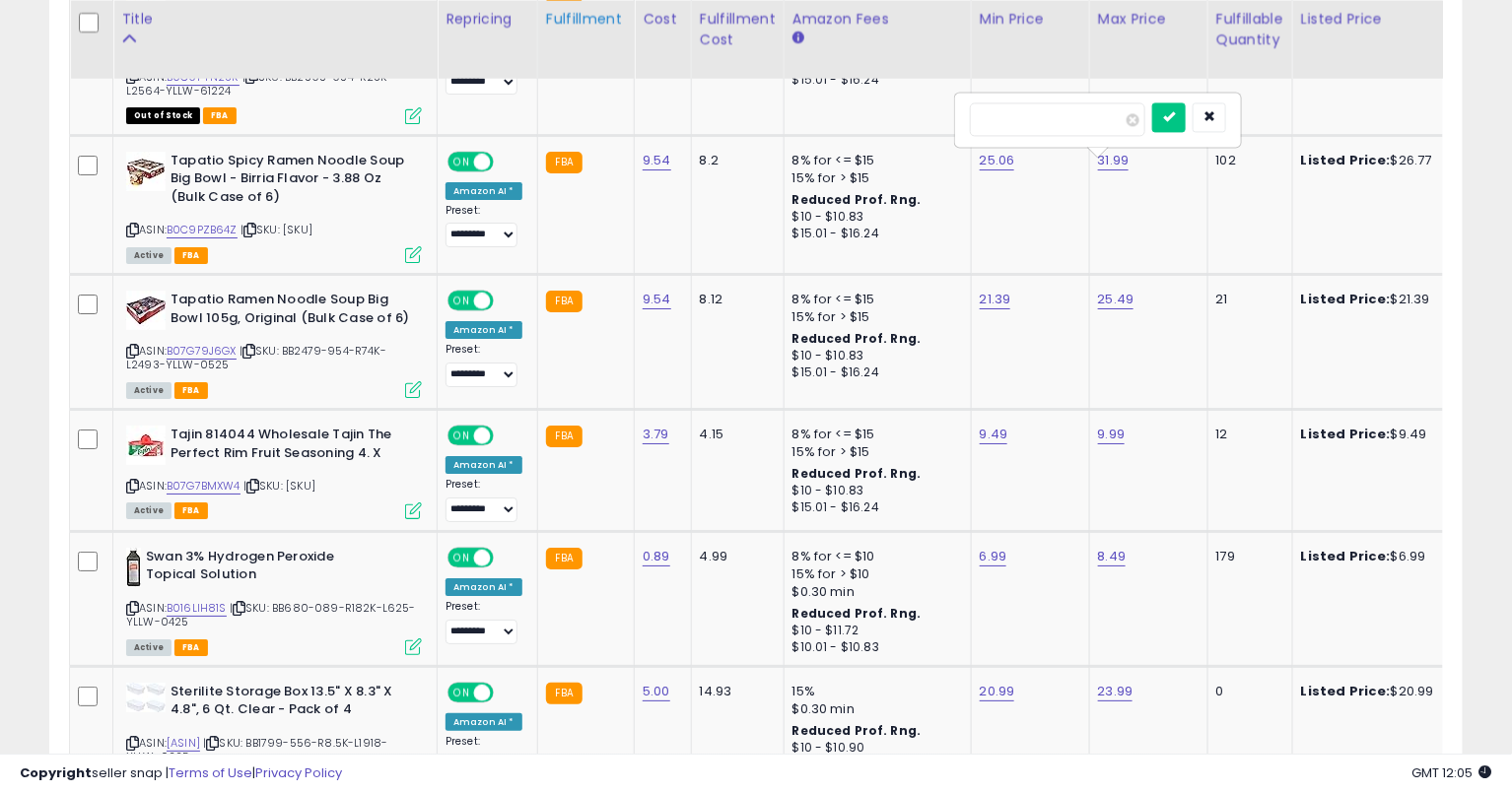 type on "*" 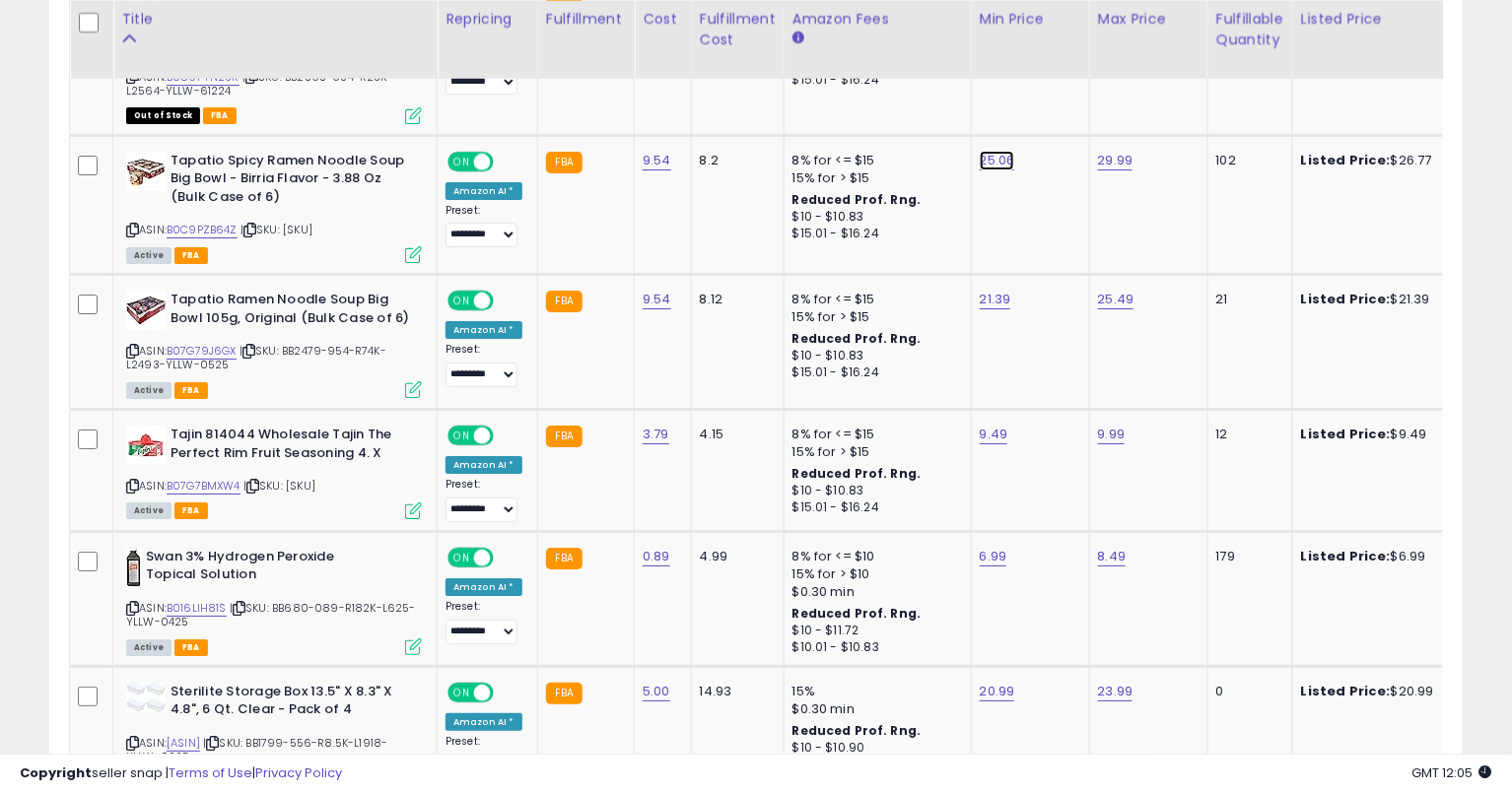 click on "25.06" at bounding box center (997, -1404) 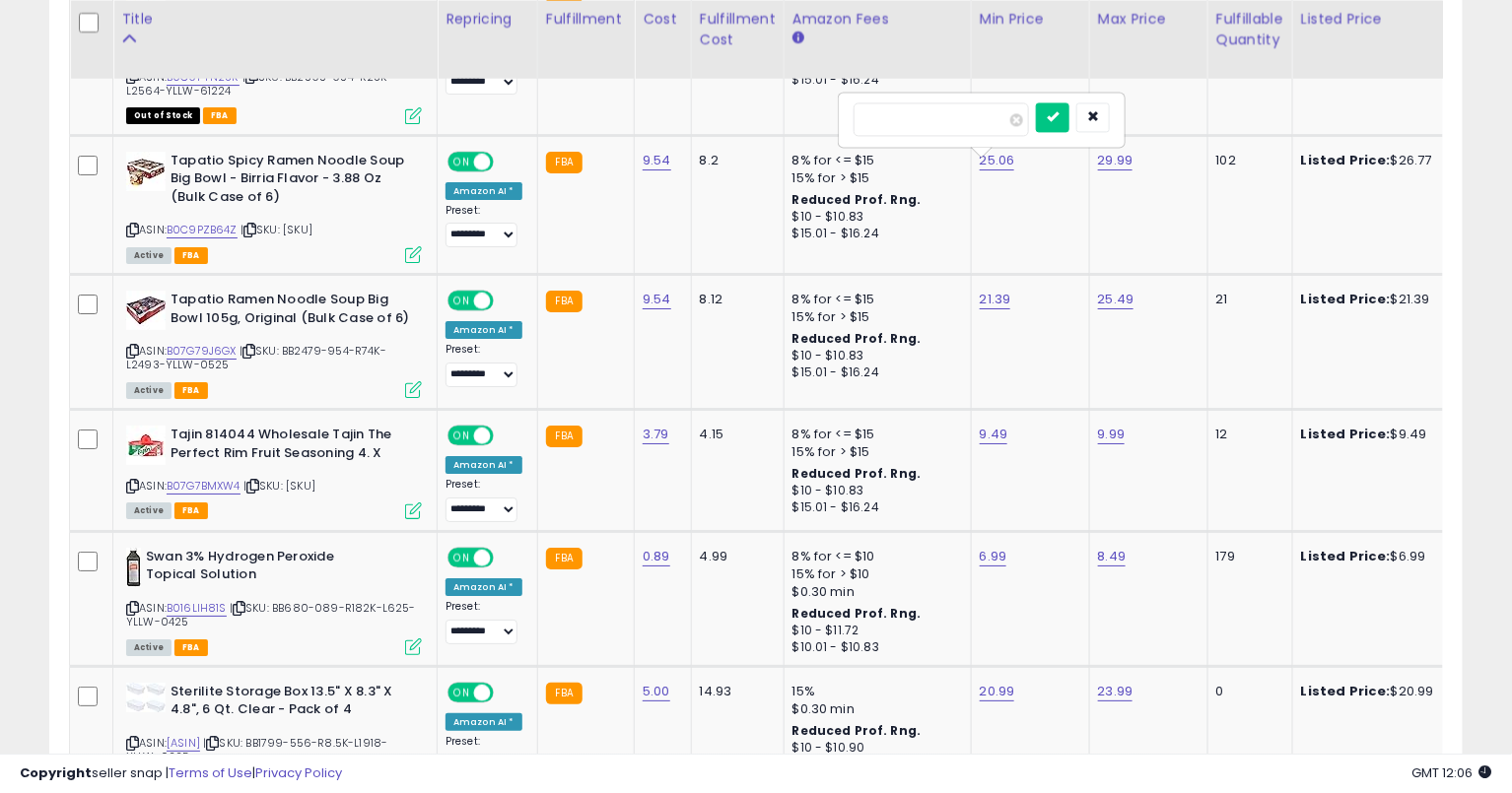 type on "*****" 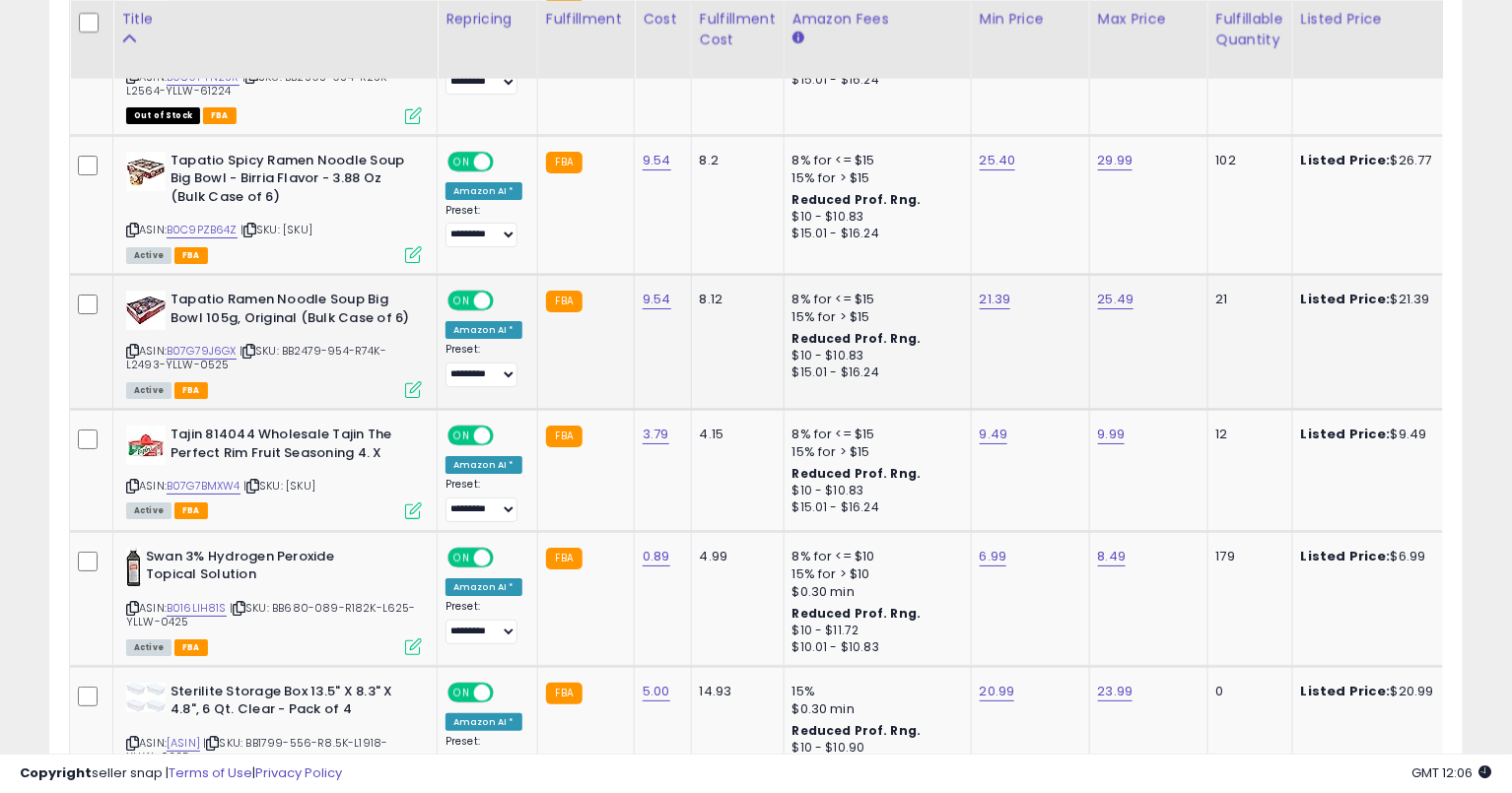 click at bounding box center [132, 351] 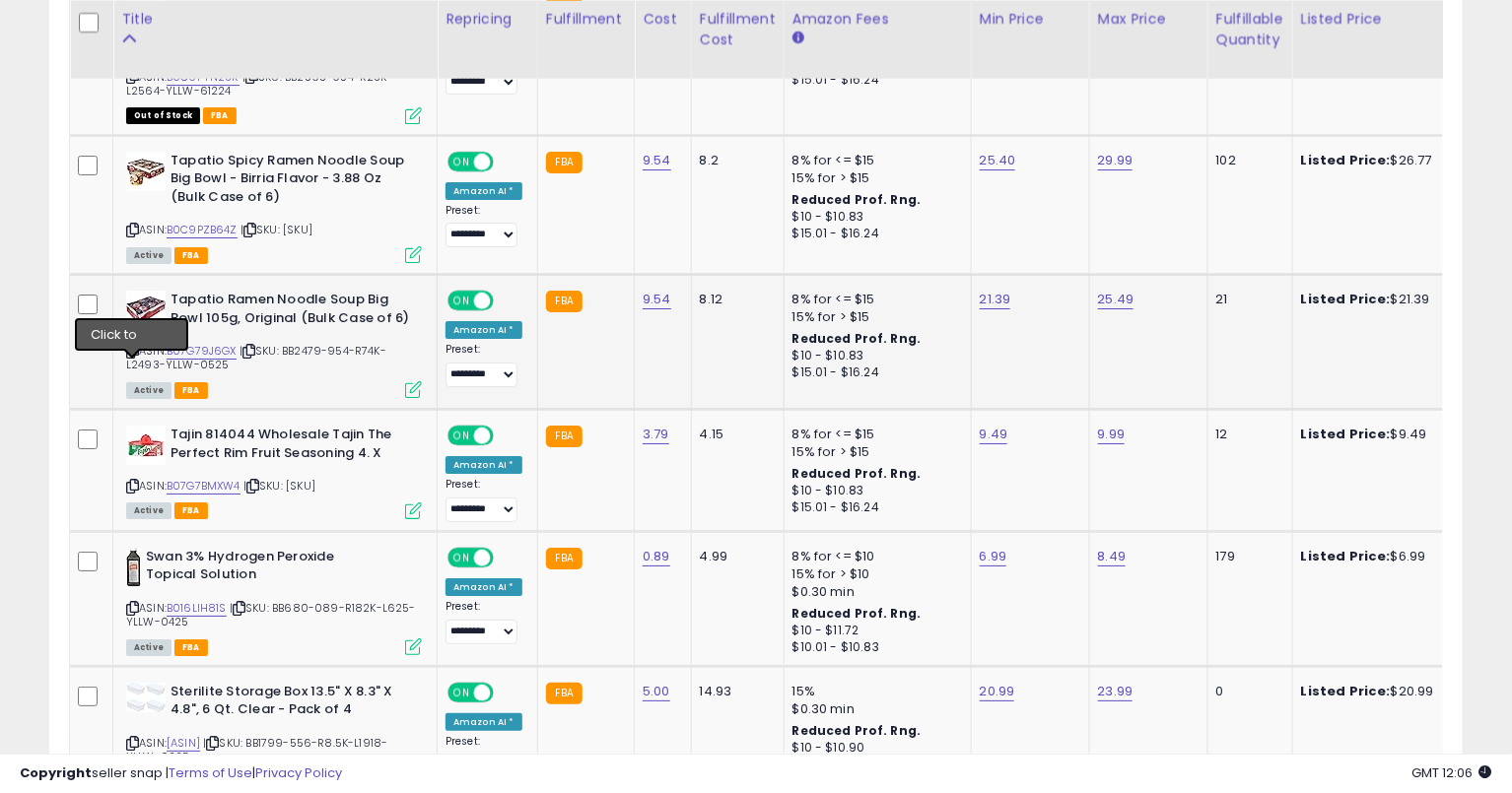 click at bounding box center [132, 351] 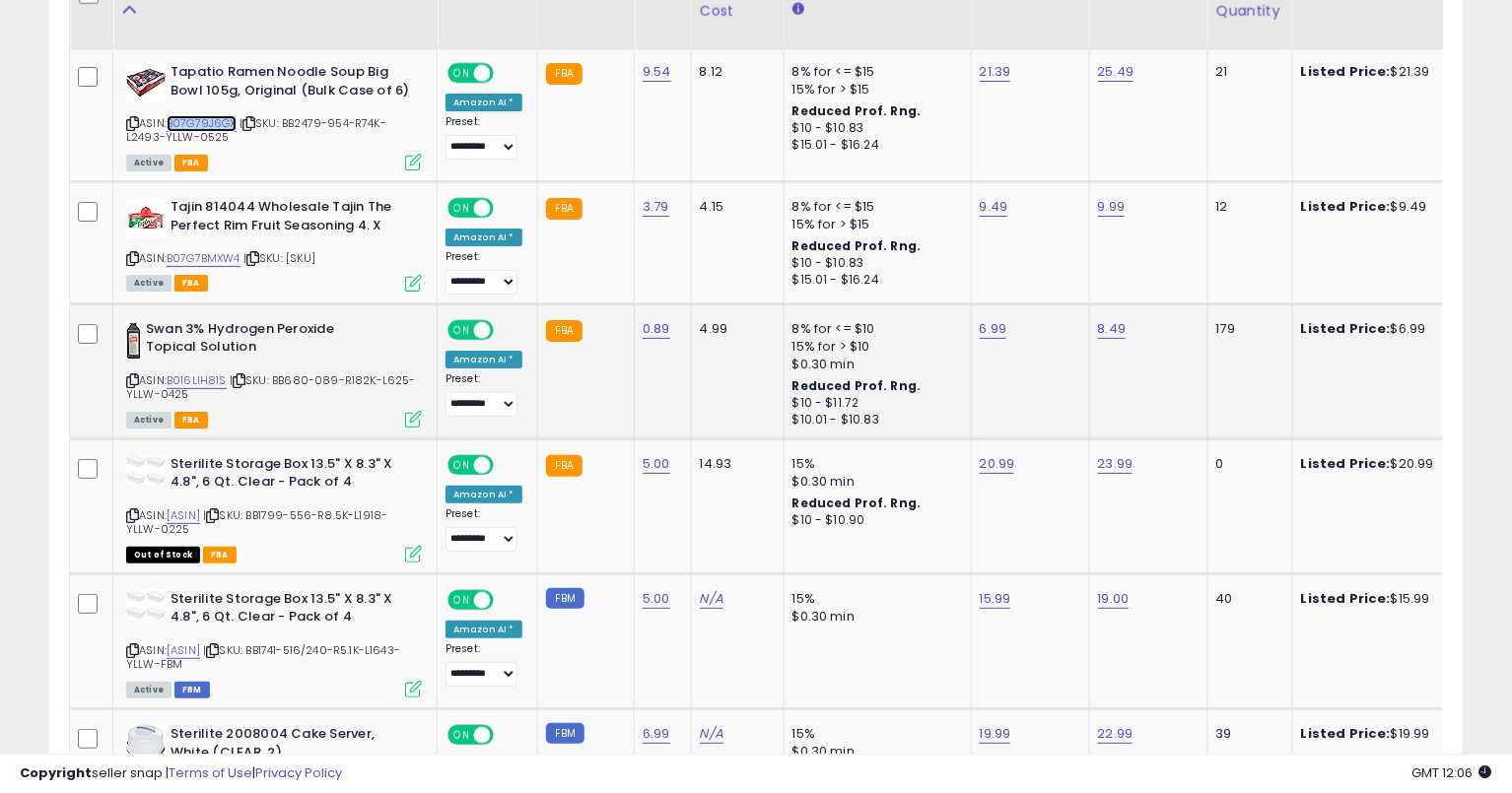 scroll, scrollTop: 2657, scrollLeft: 0, axis: vertical 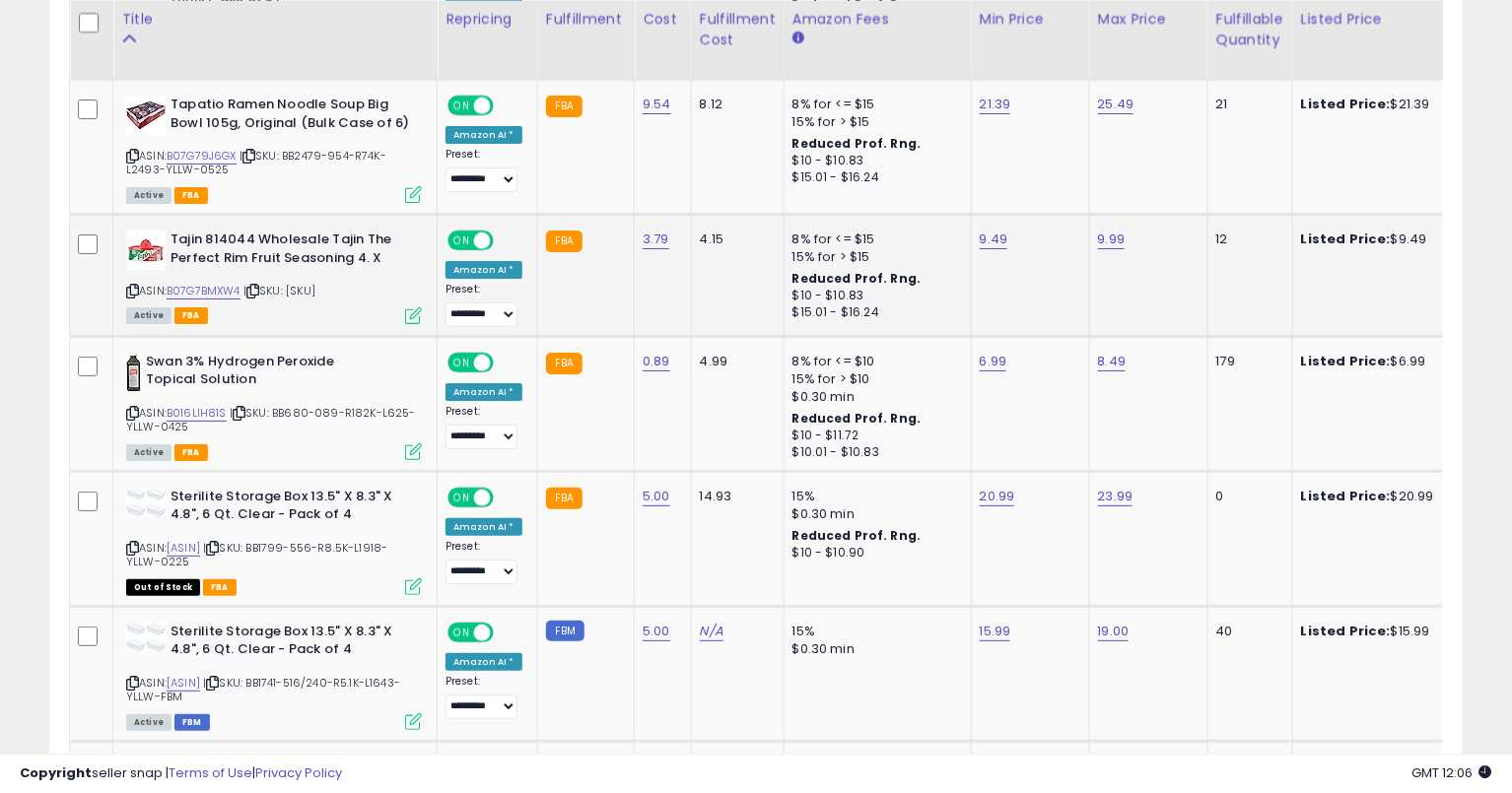 click at bounding box center [132, 291] 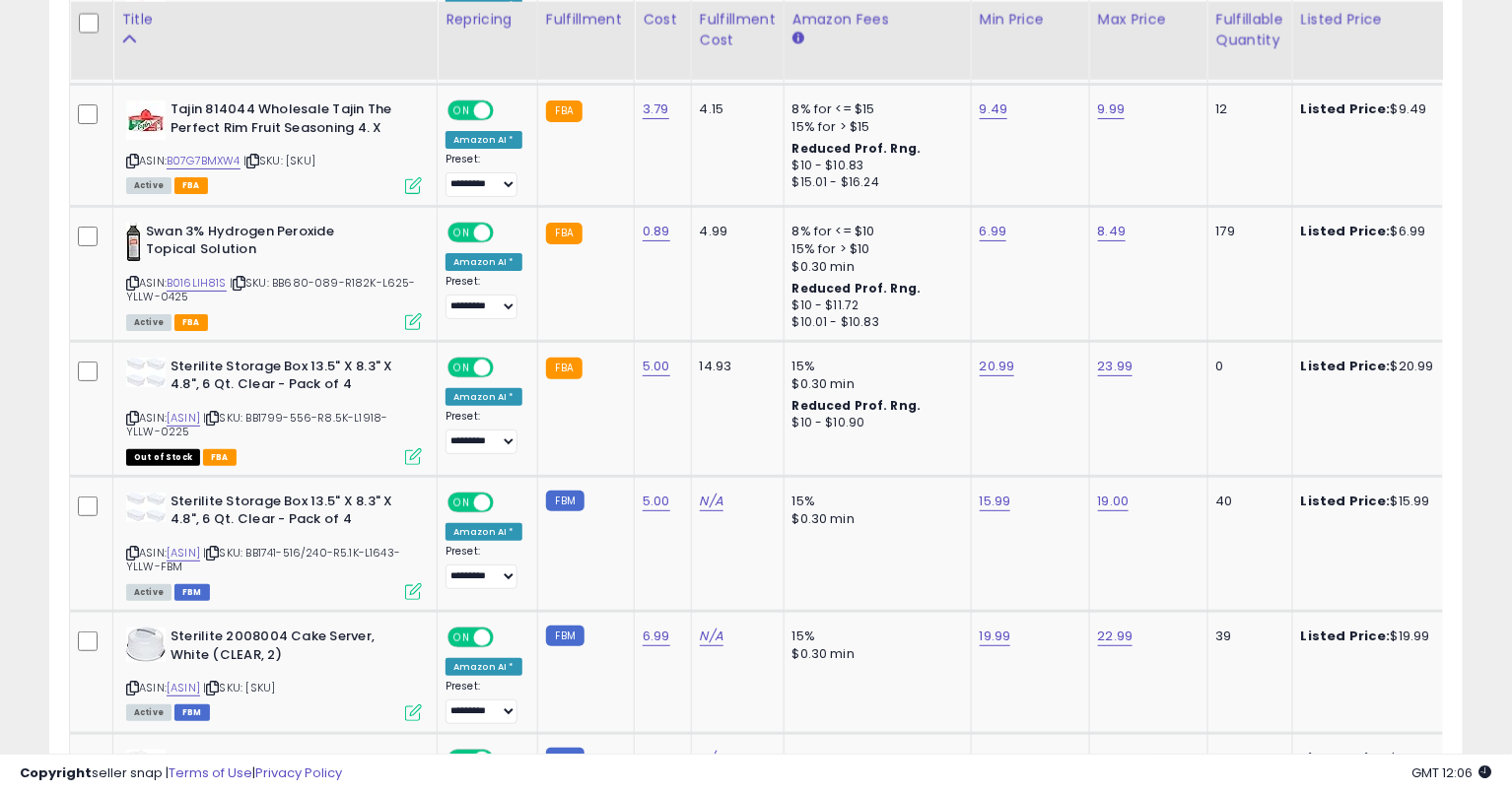 scroll, scrollTop: 2804, scrollLeft: 0, axis: vertical 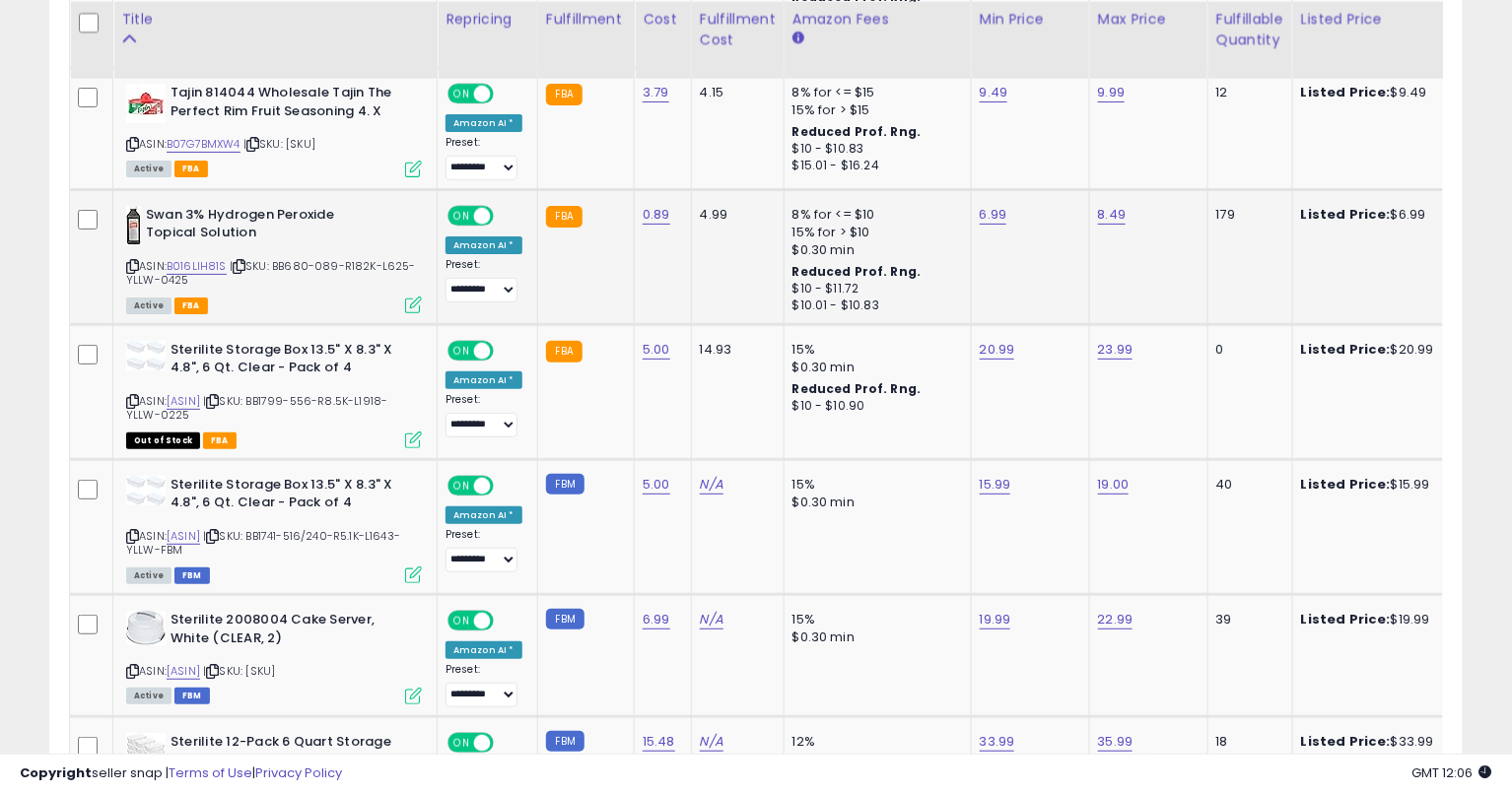 click at bounding box center (132, 266) 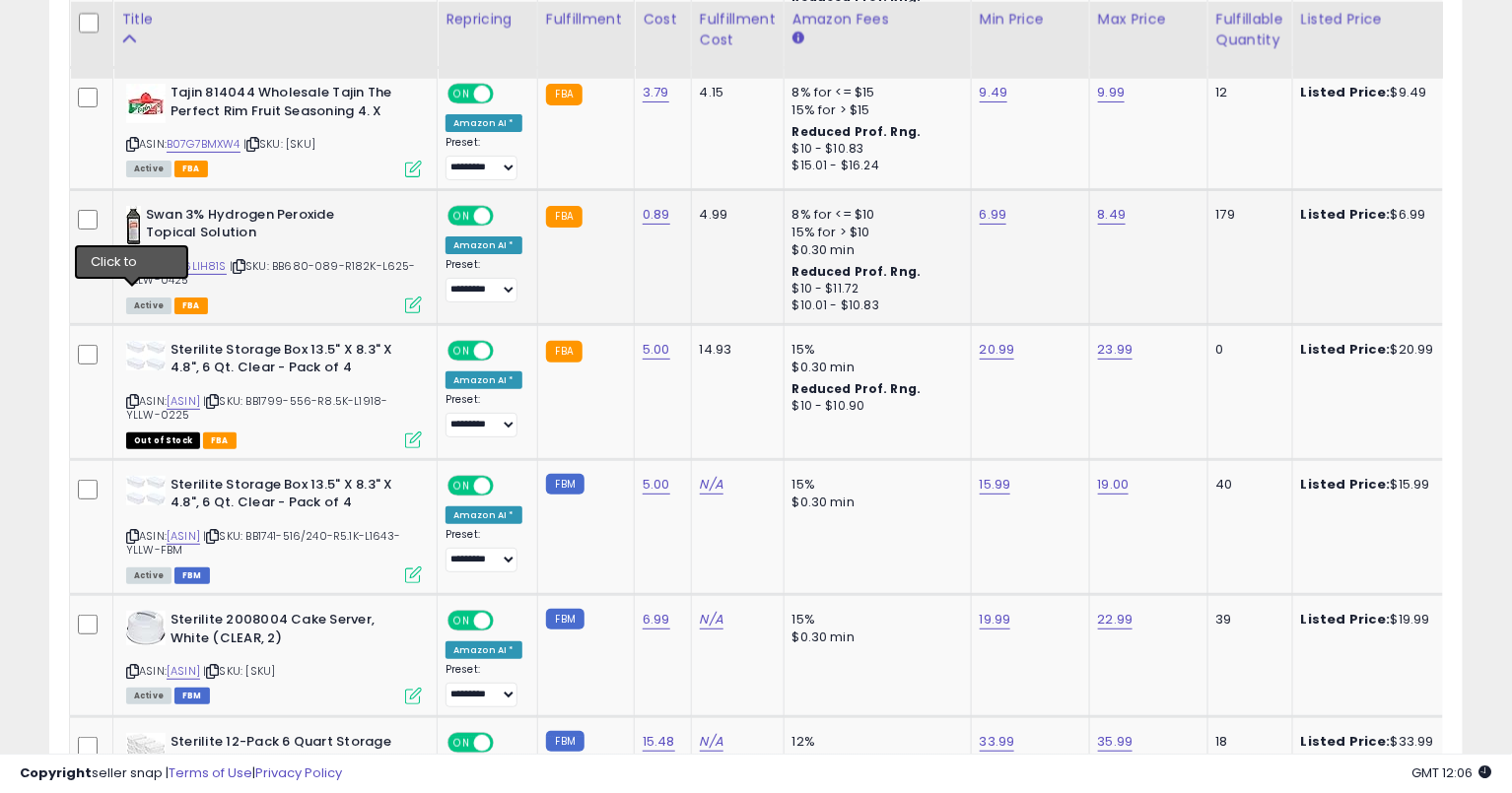 click at bounding box center (132, 266) 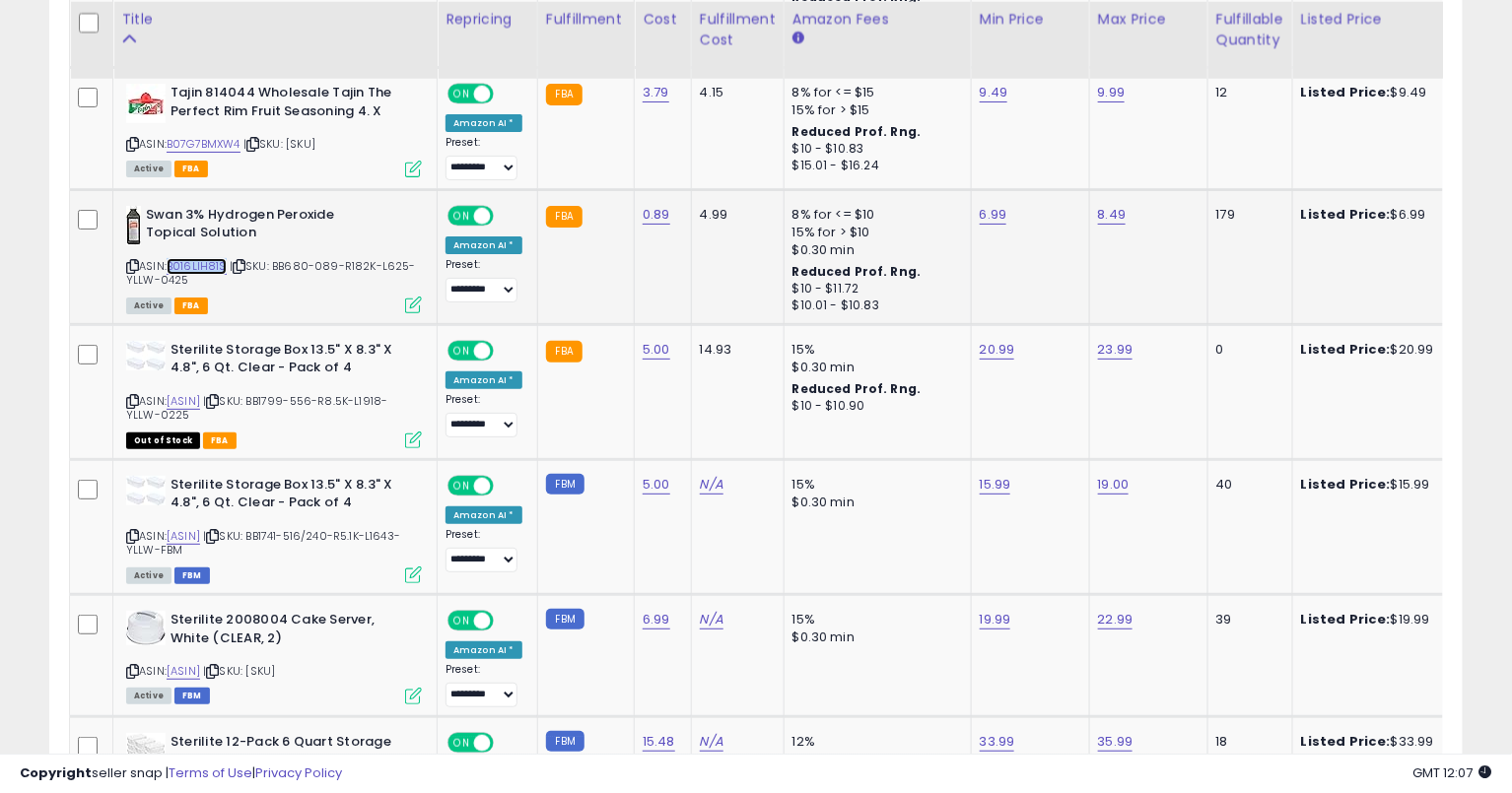 click on "B016LIH81S" at bounding box center (196, 266) 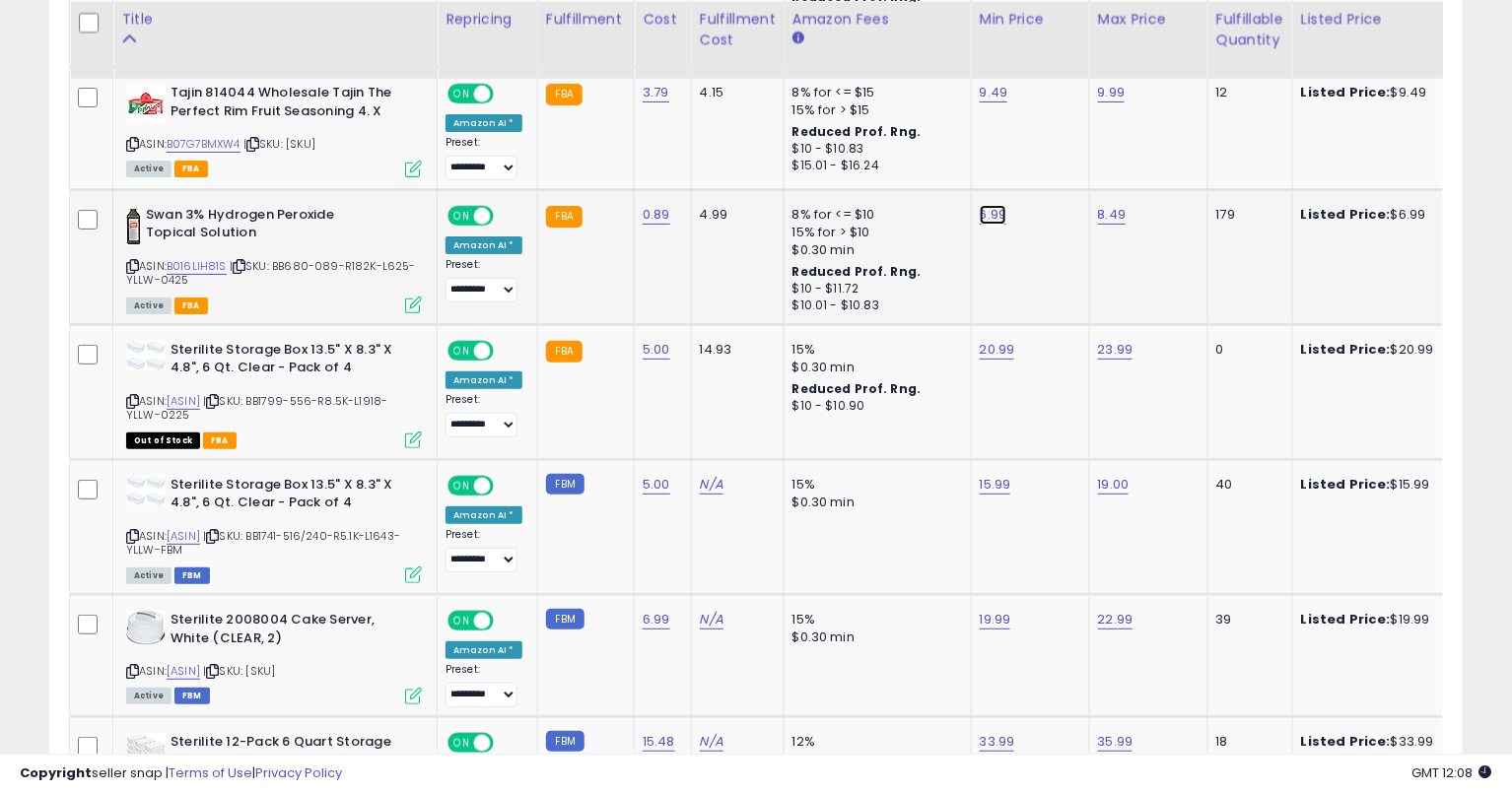 click on "6.99" at bounding box center (997, -1746) 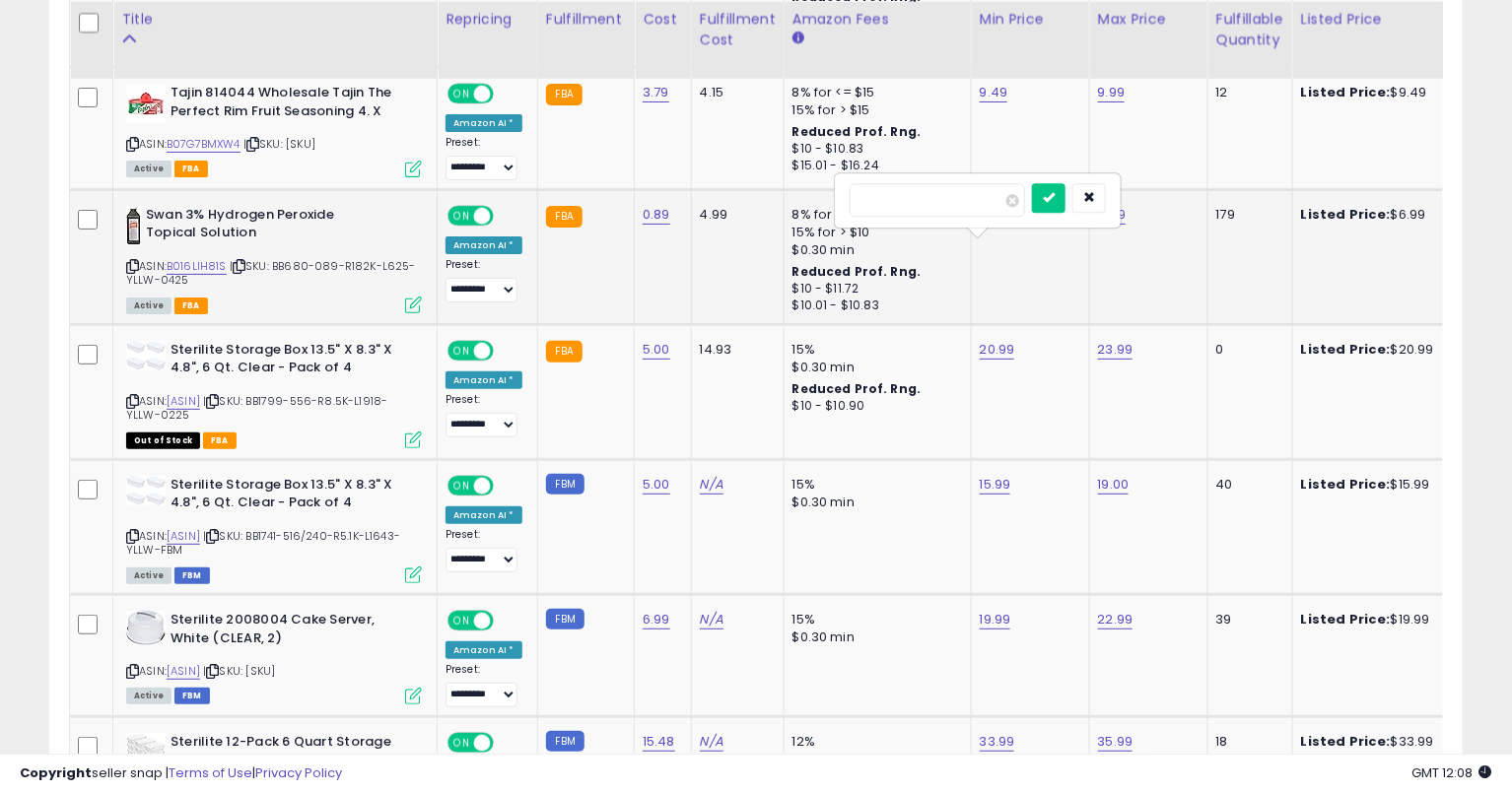 type on "*" 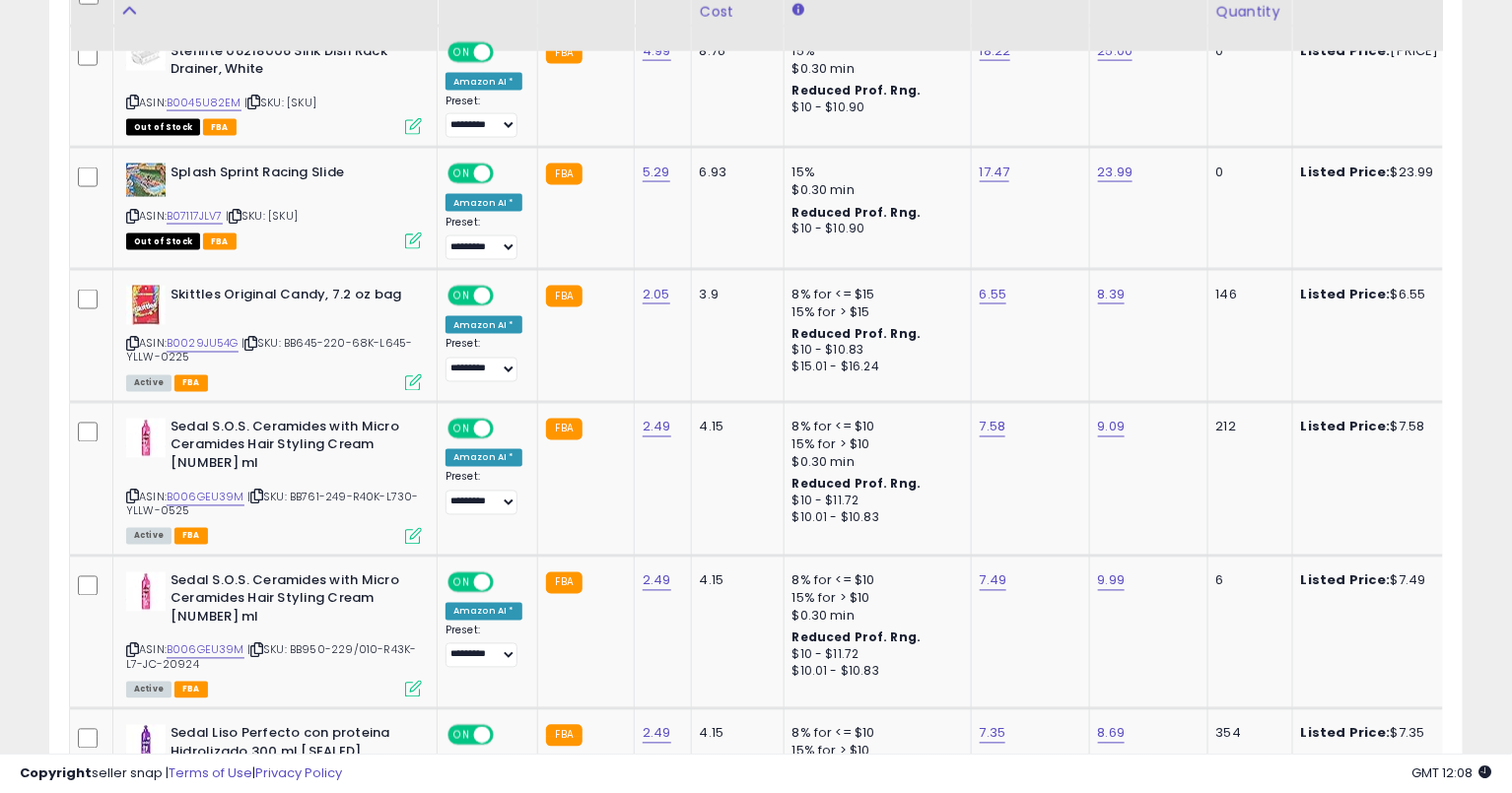 scroll, scrollTop: 3830, scrollLeft: 0, axis: vertical 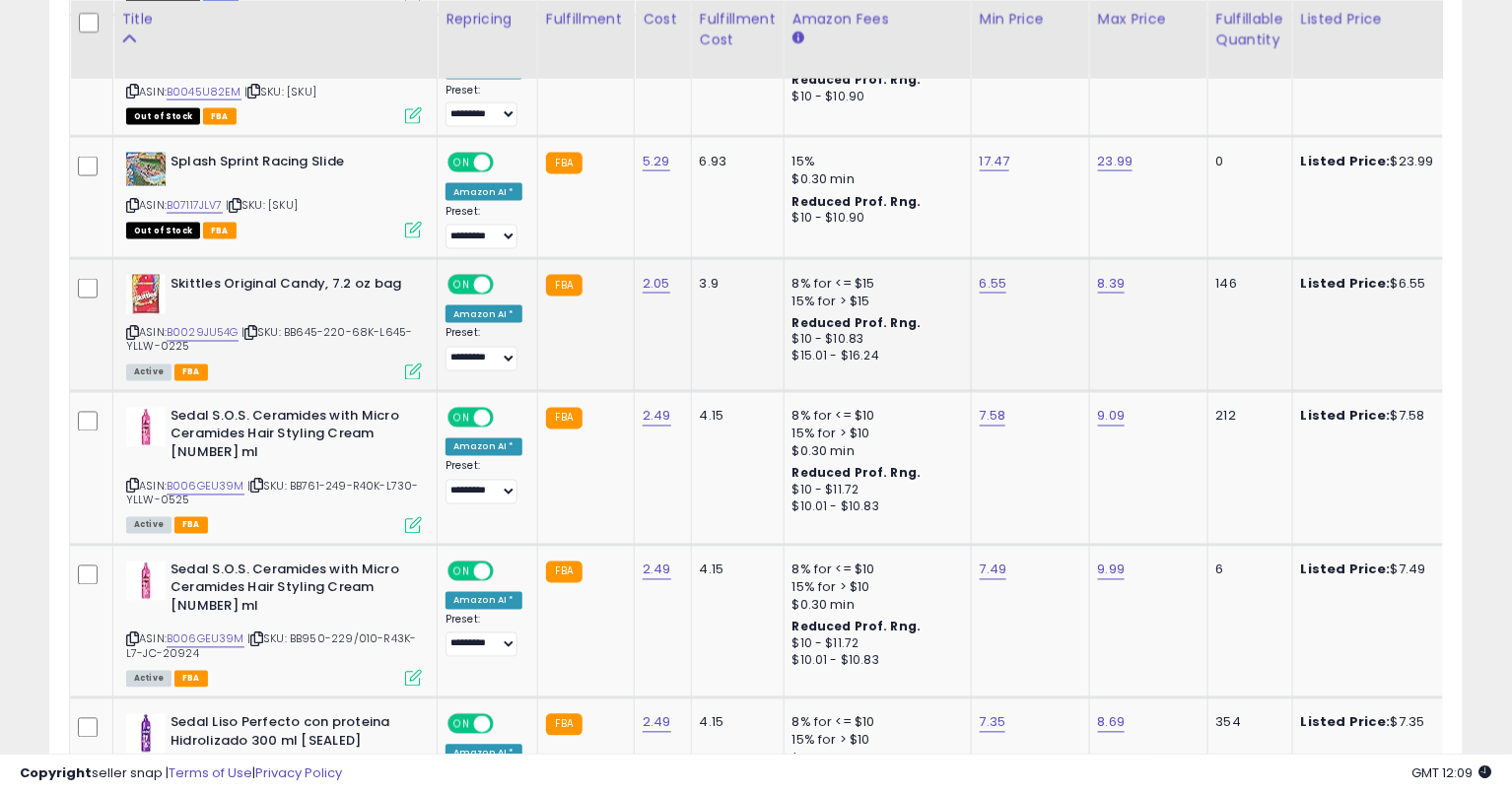 click at bounding box center (132, 333) 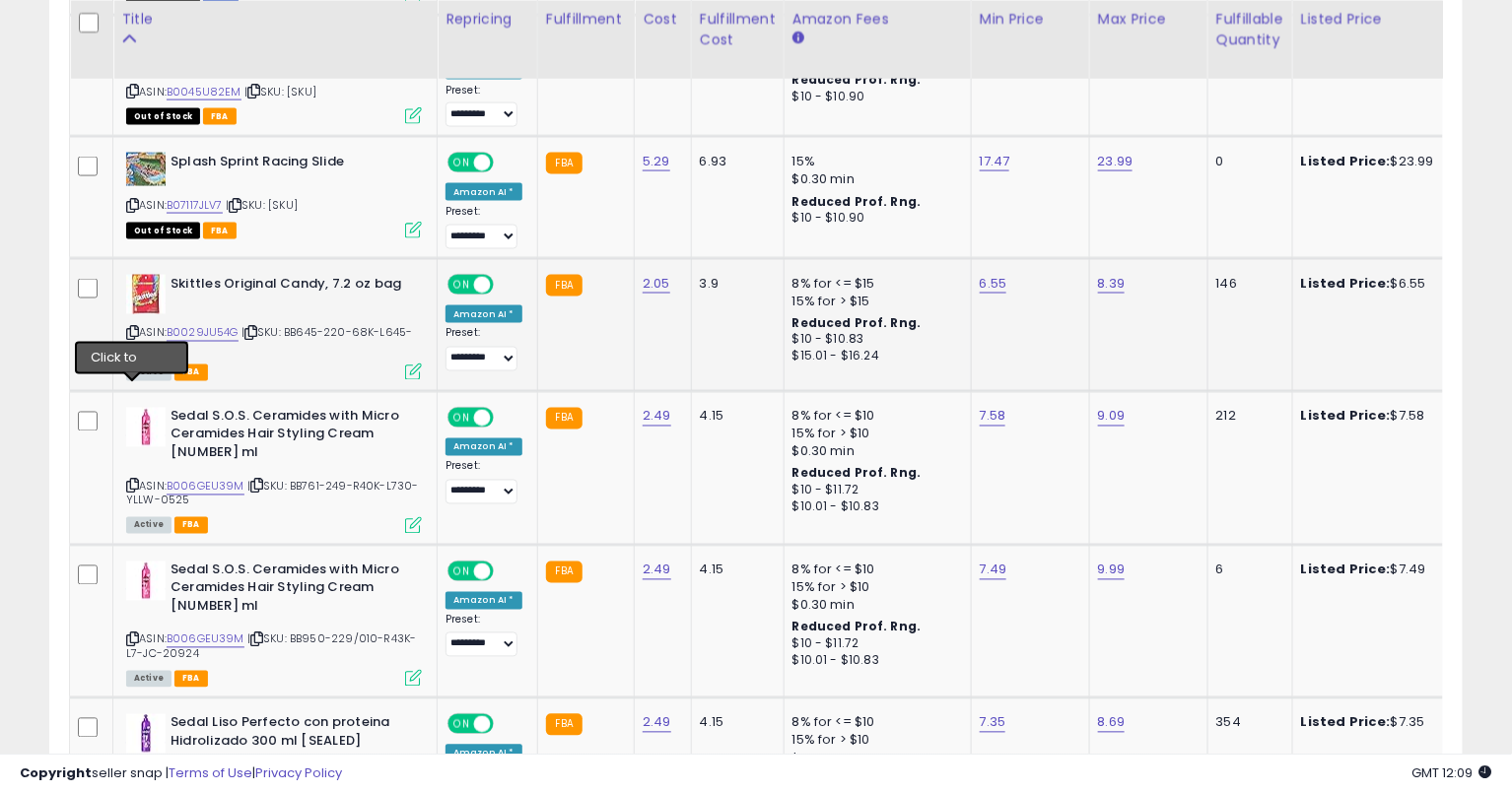 click at bounding box center [132, 333] 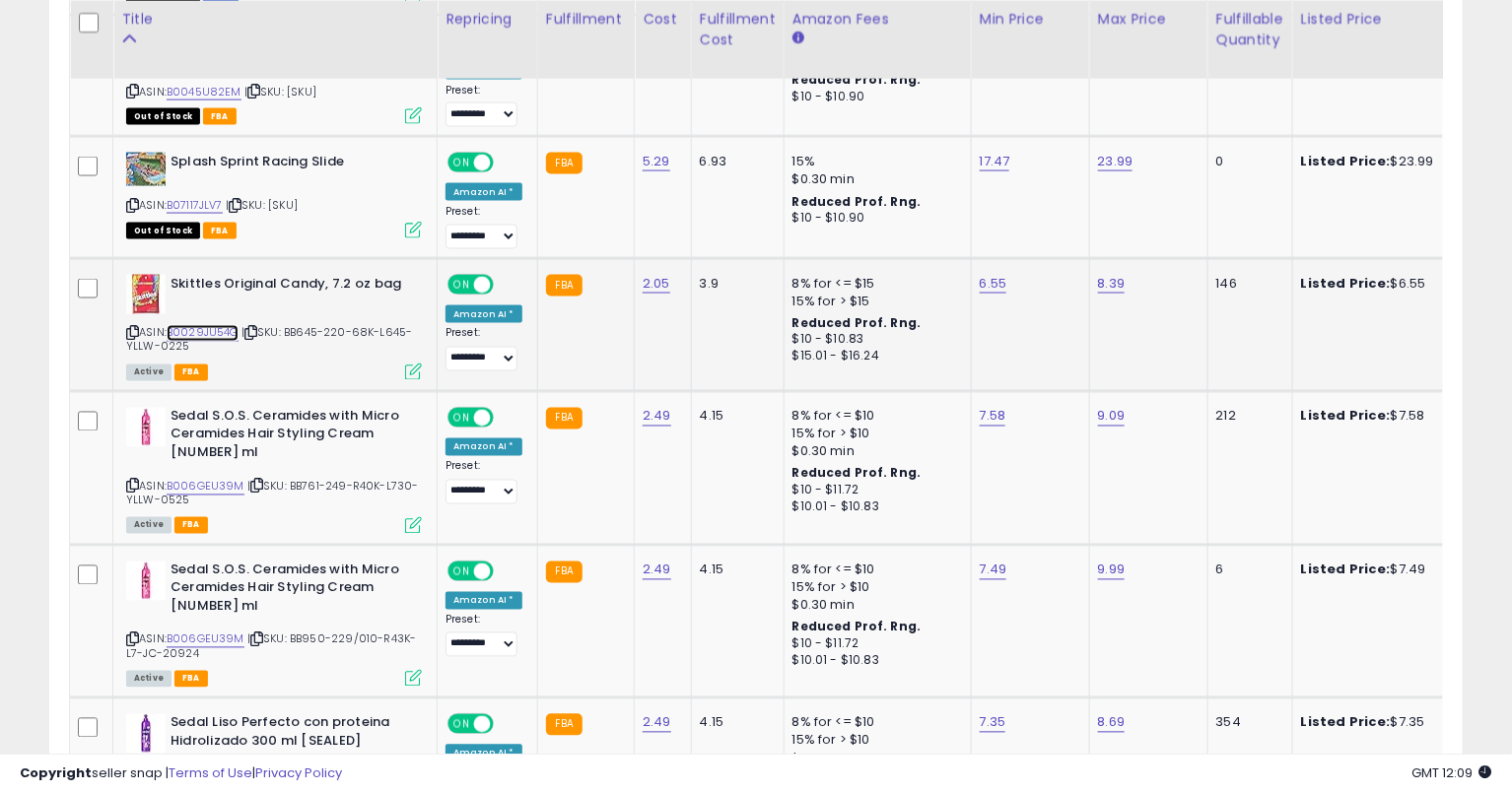 click on "B0029JU54G" at bounding box center (202, 333) 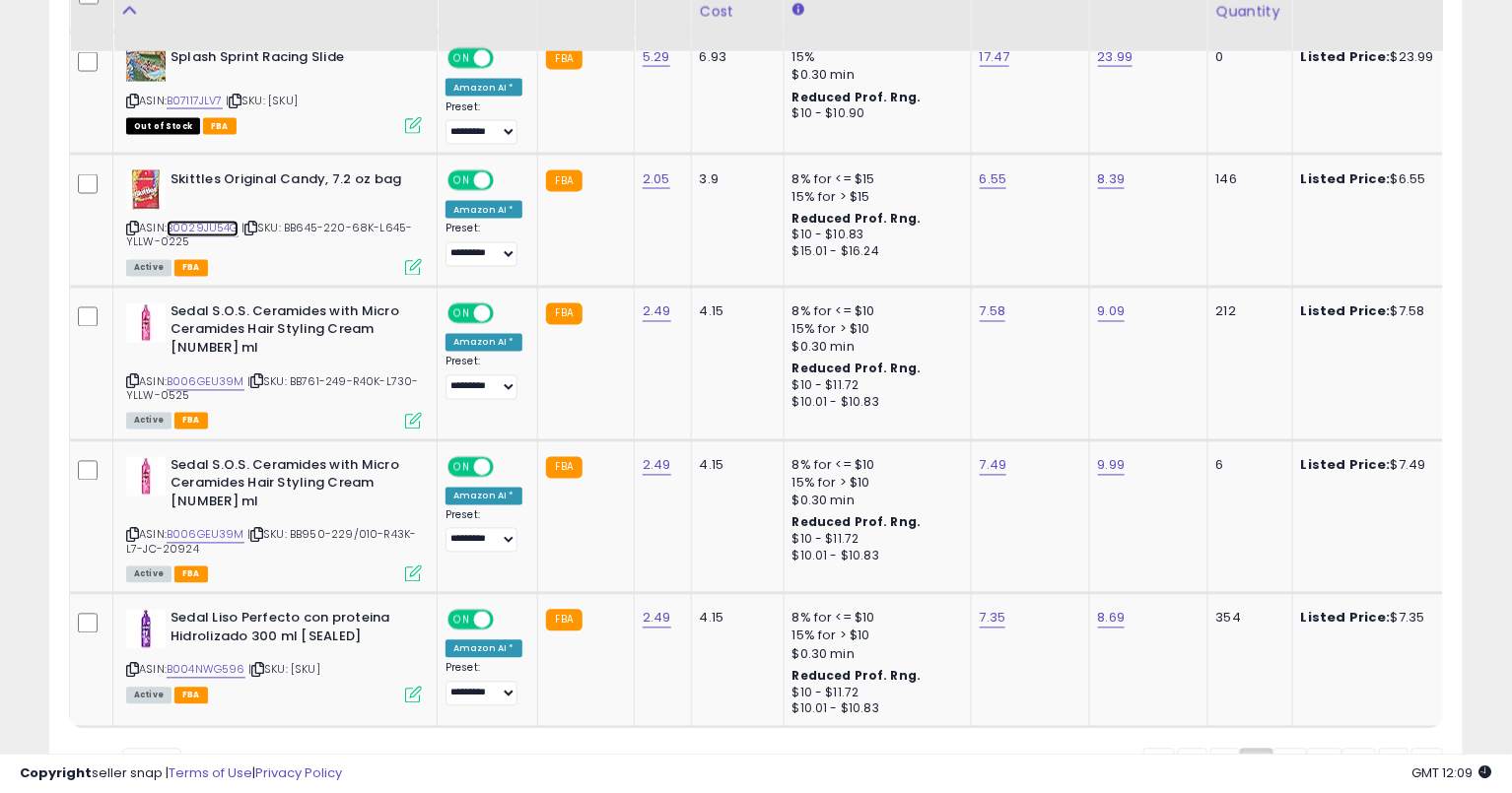 scroll, scrollTop: 3956, scrollLeft: 0, axis: vertical 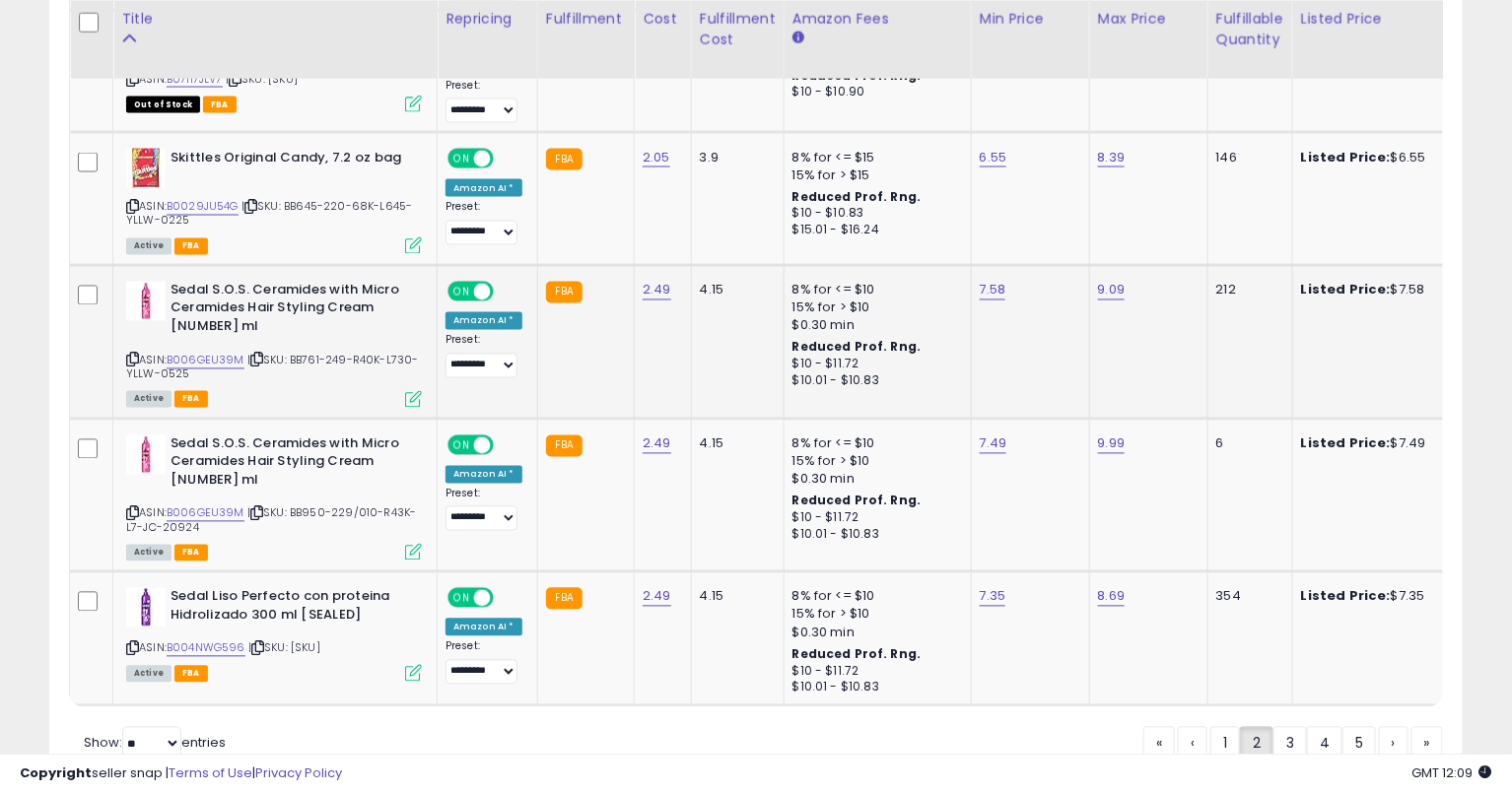 click at bounding box center [132, 360] 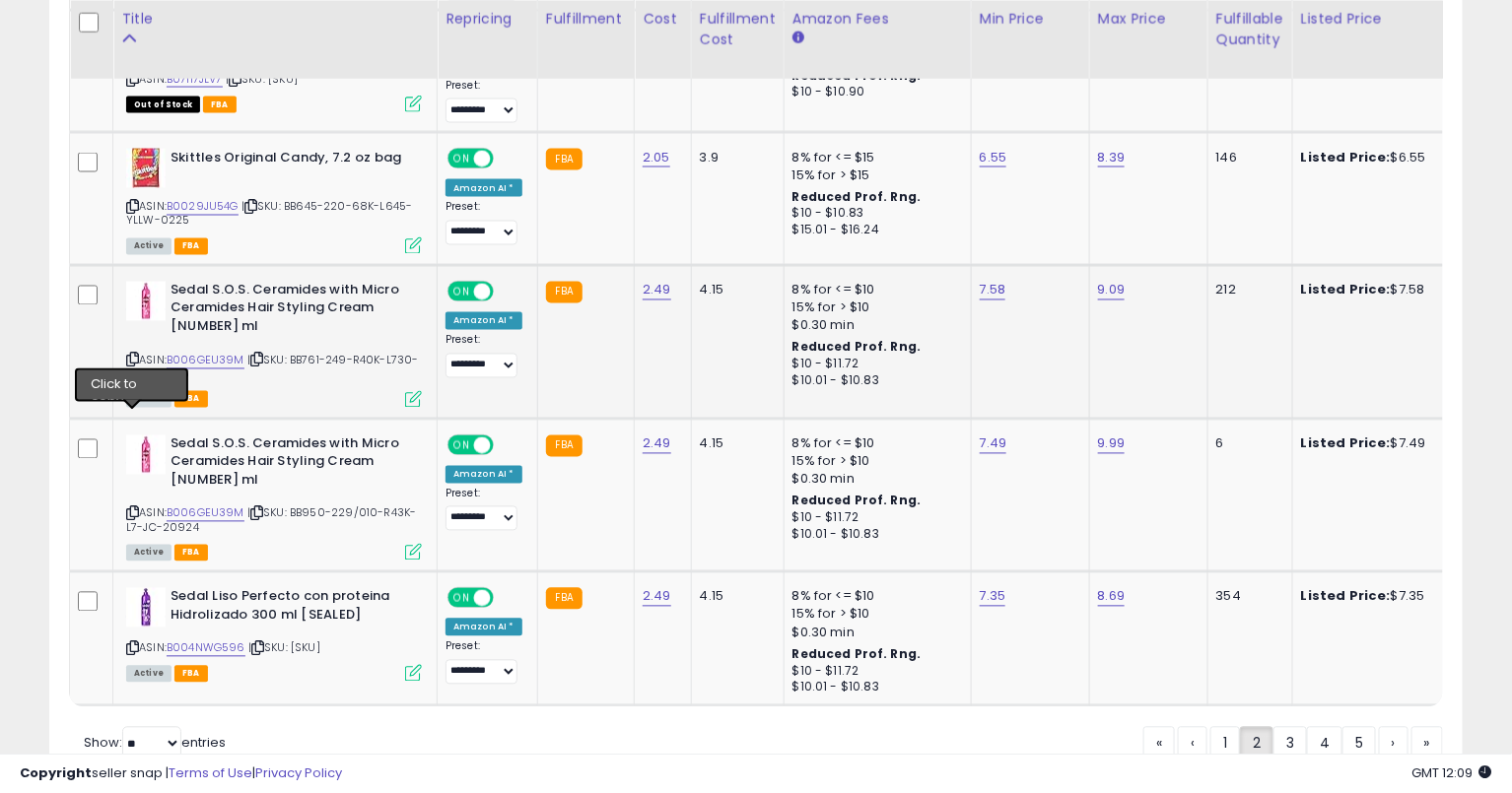 drag, startPoint x: 130, startPoint y: 423, endPoint x: 162, endPoint y: 419, distance: 32.24903 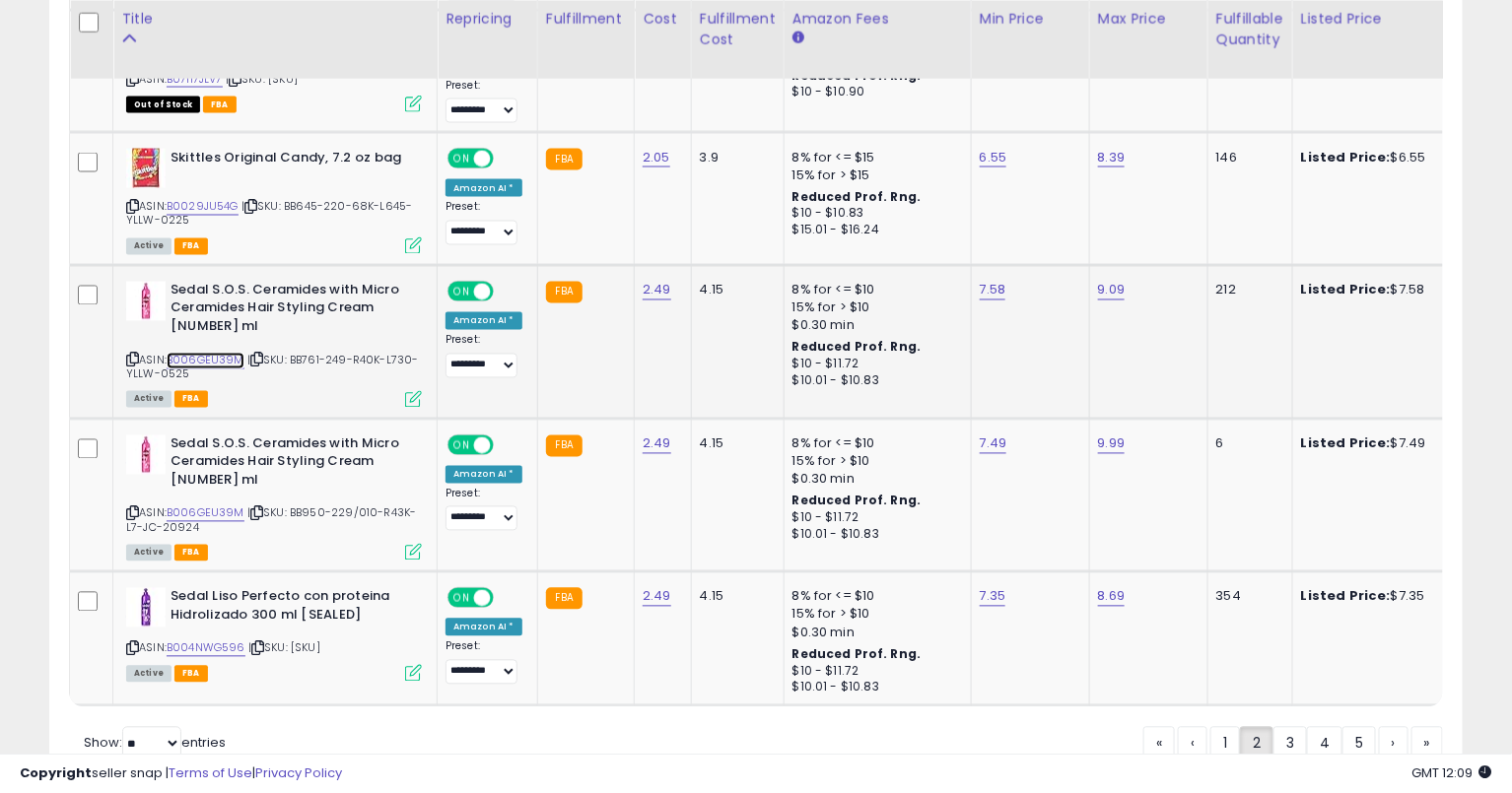 click on "B006GEU39M" at bounding box center (205, 361) 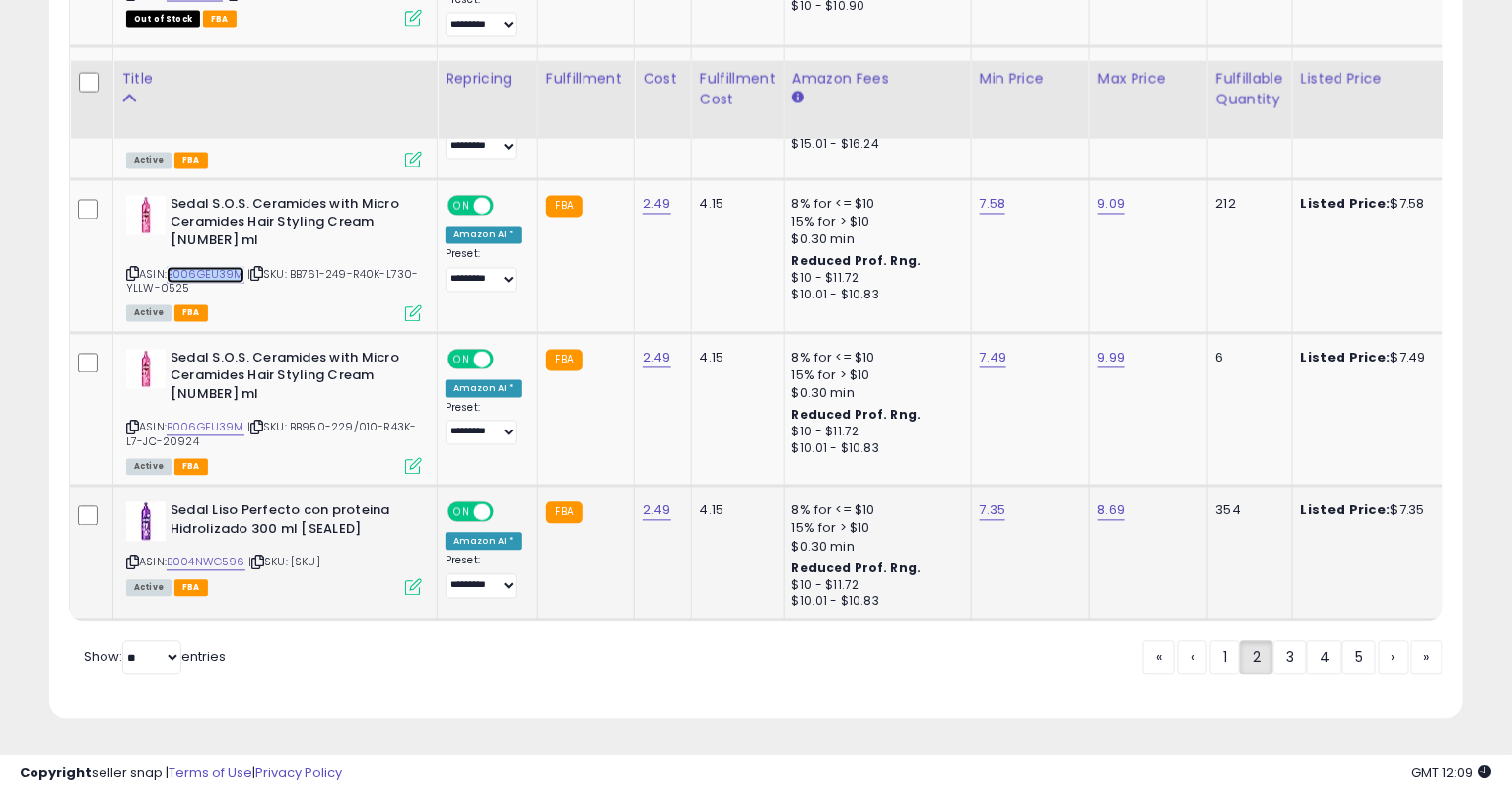 scroll, scrollTop: 4102, scrollLeft: 0, axis: vertical 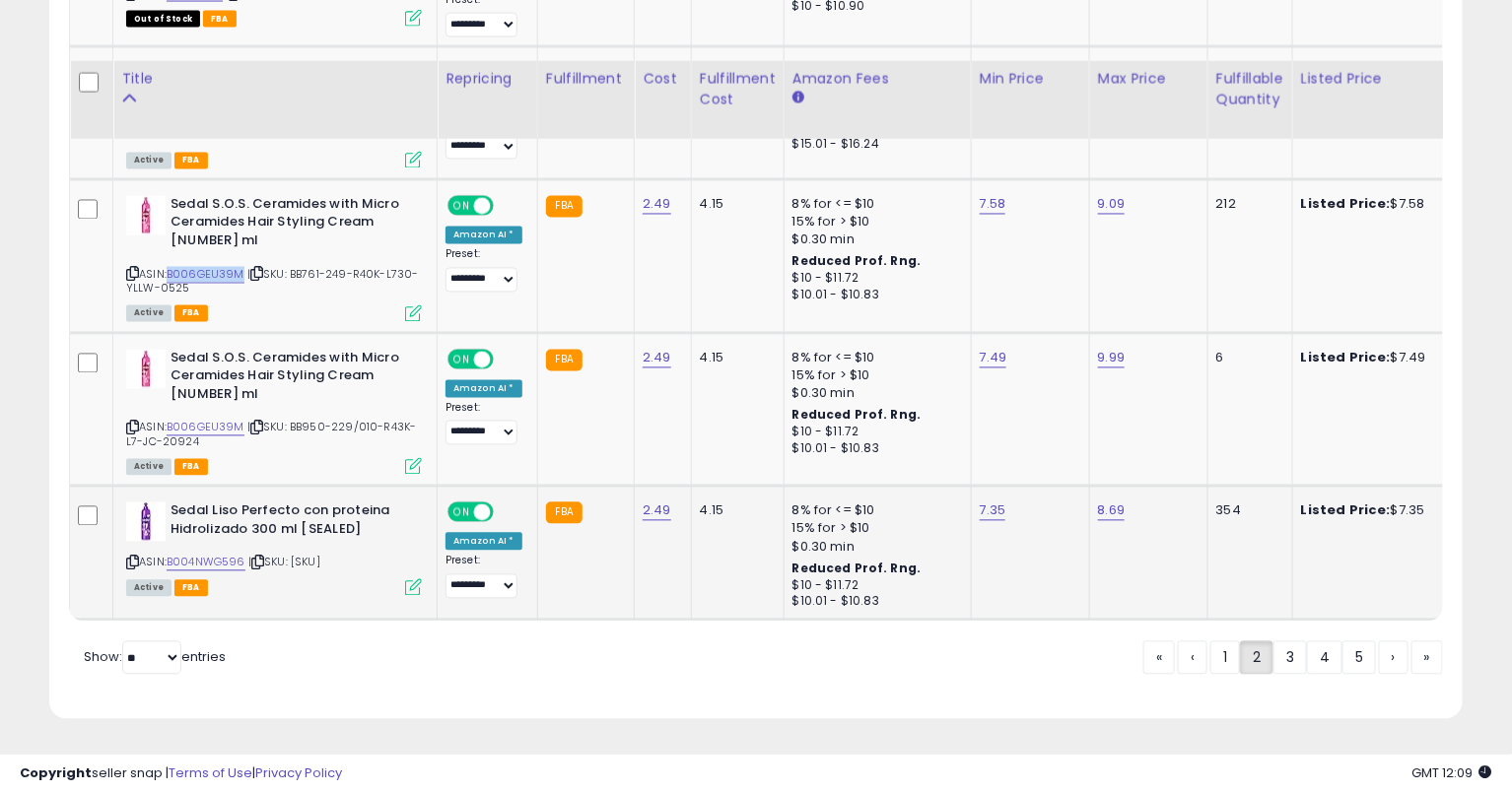 click at bounding box center (132, 562) 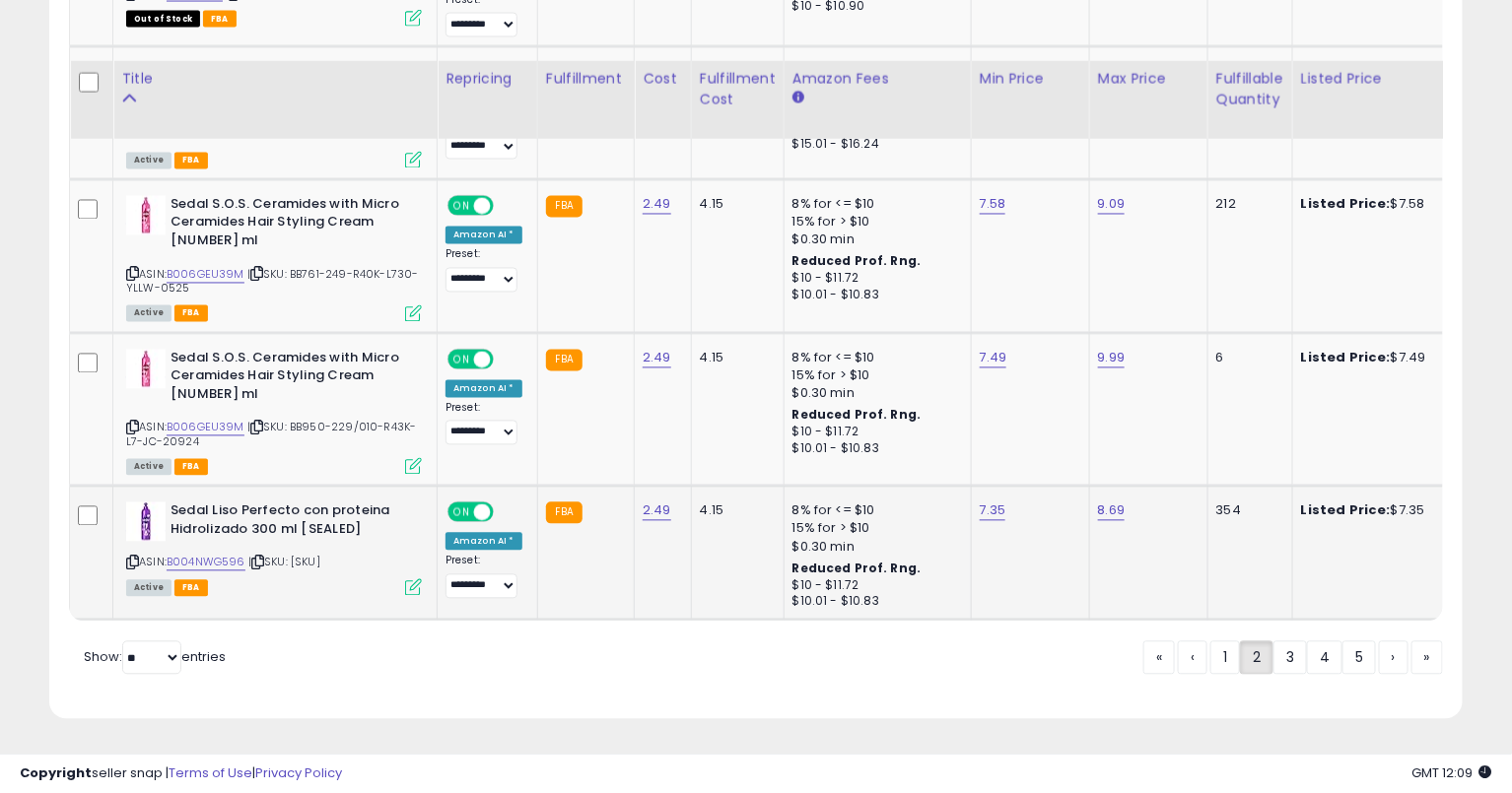 click at bounding box center (132, 562) 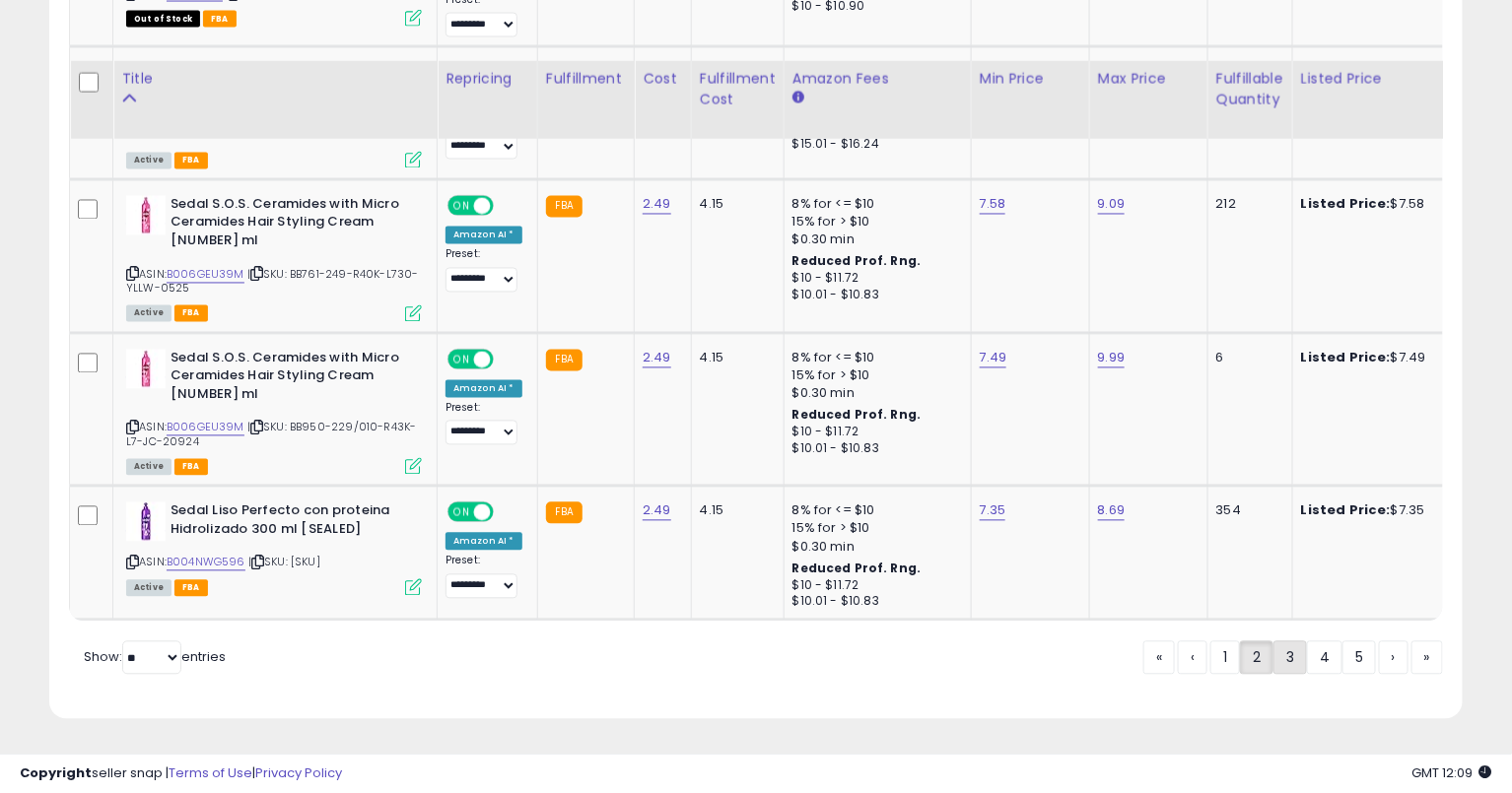 click on "3" 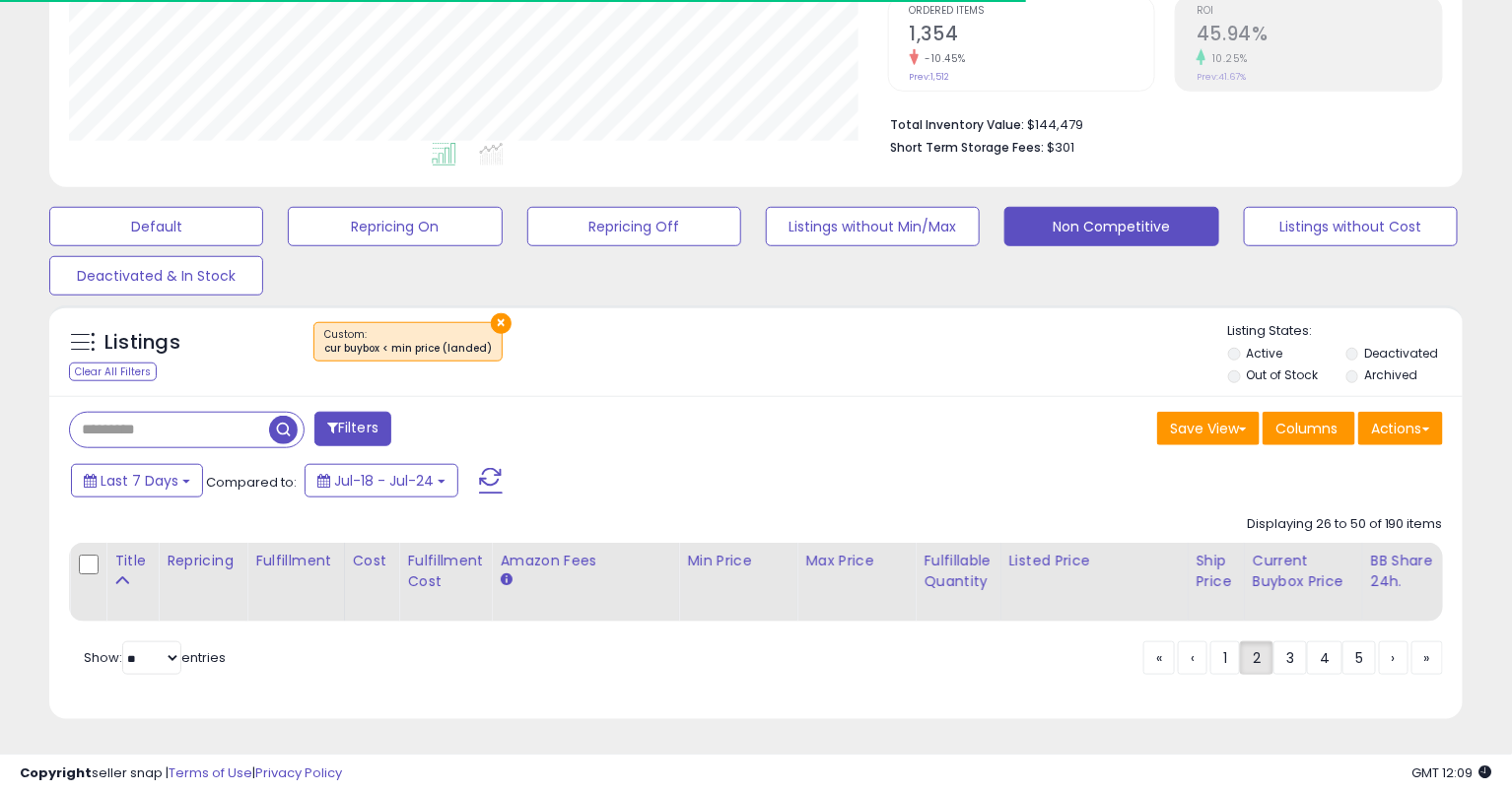 scroll, scrollTop: 426, scrollLeft: 0, axis: vertical 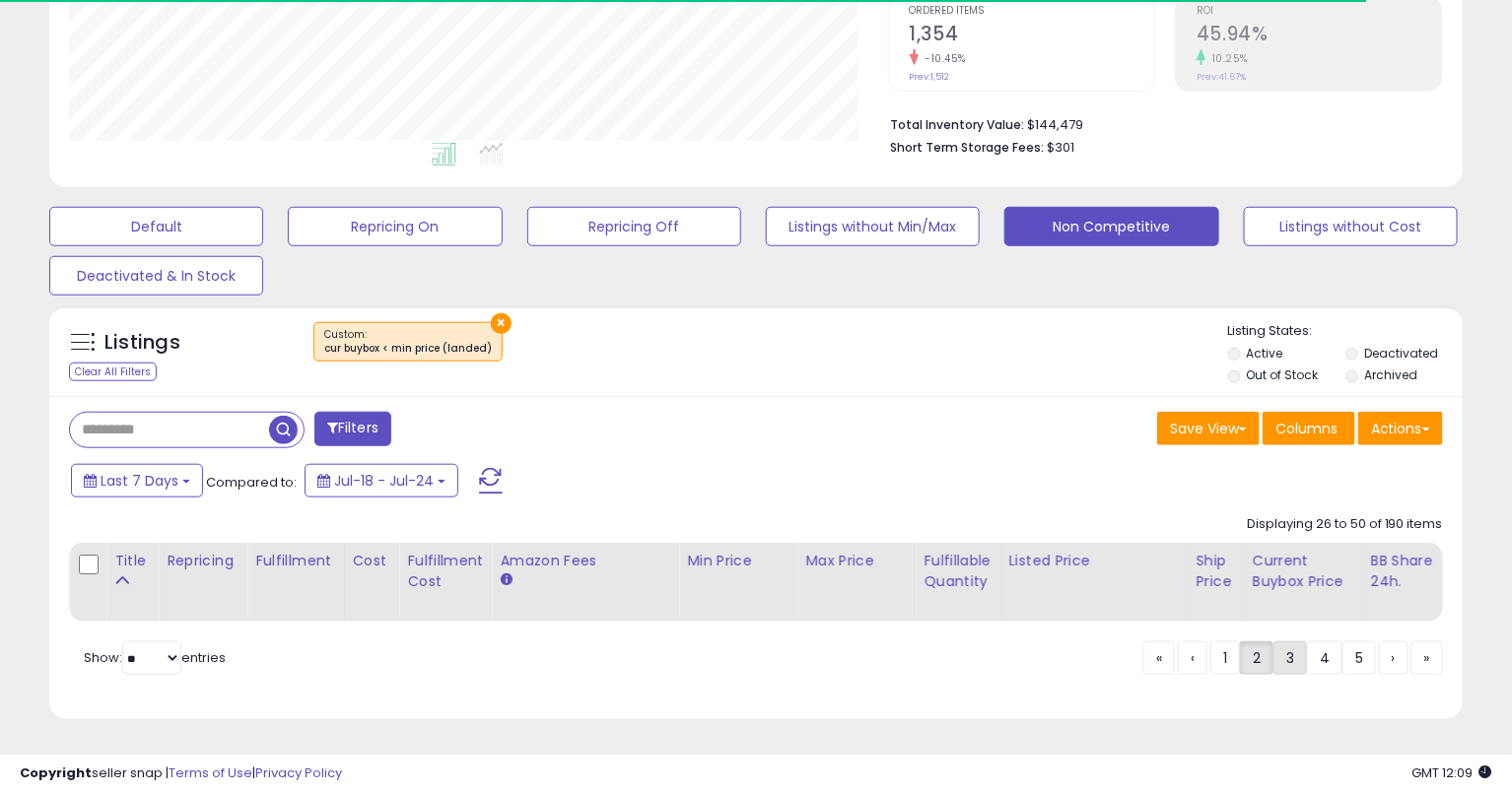 click on "3" 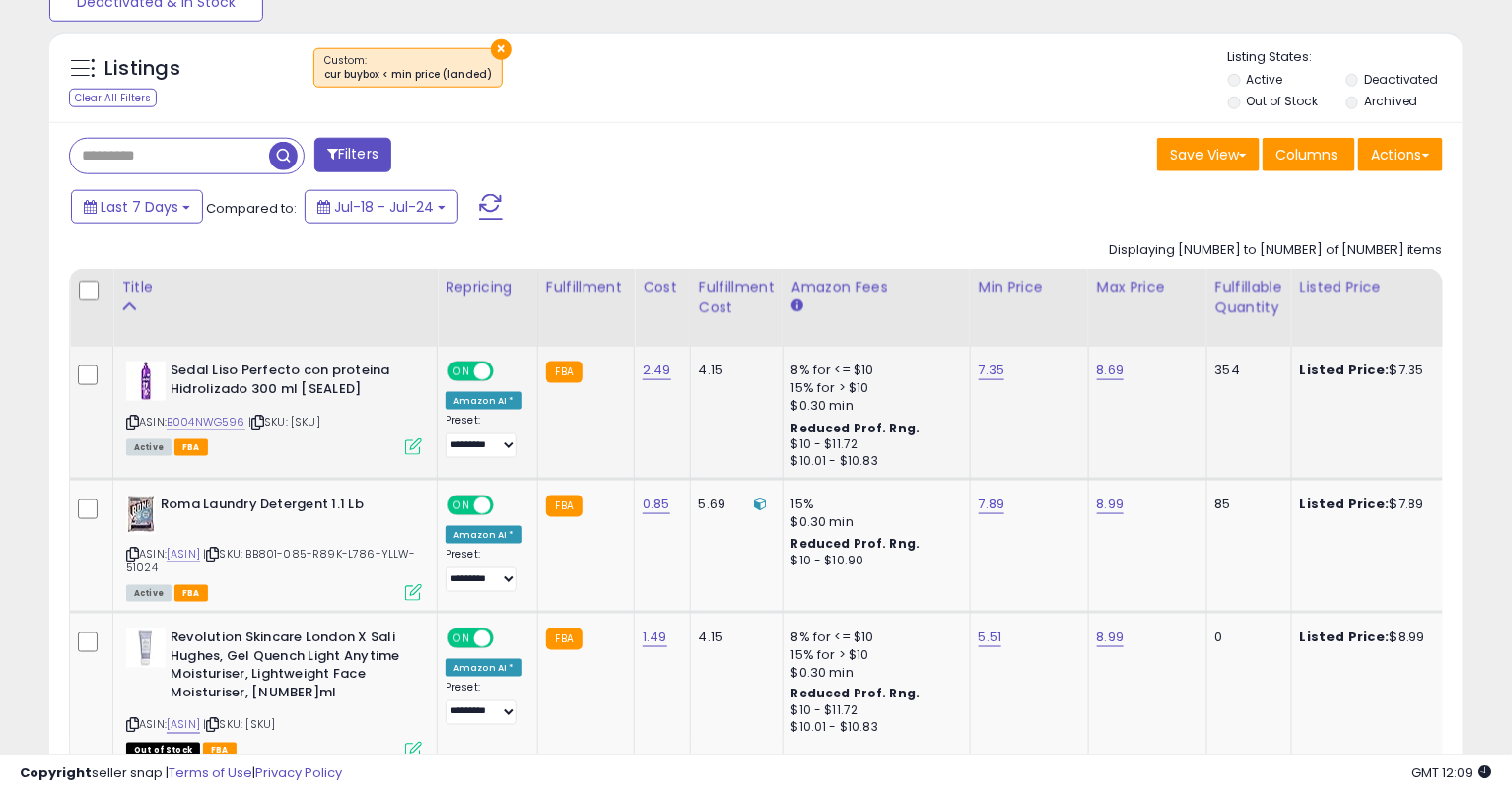 scroll, scrollTop: 680, scrollLeft: 0, axis: vertical 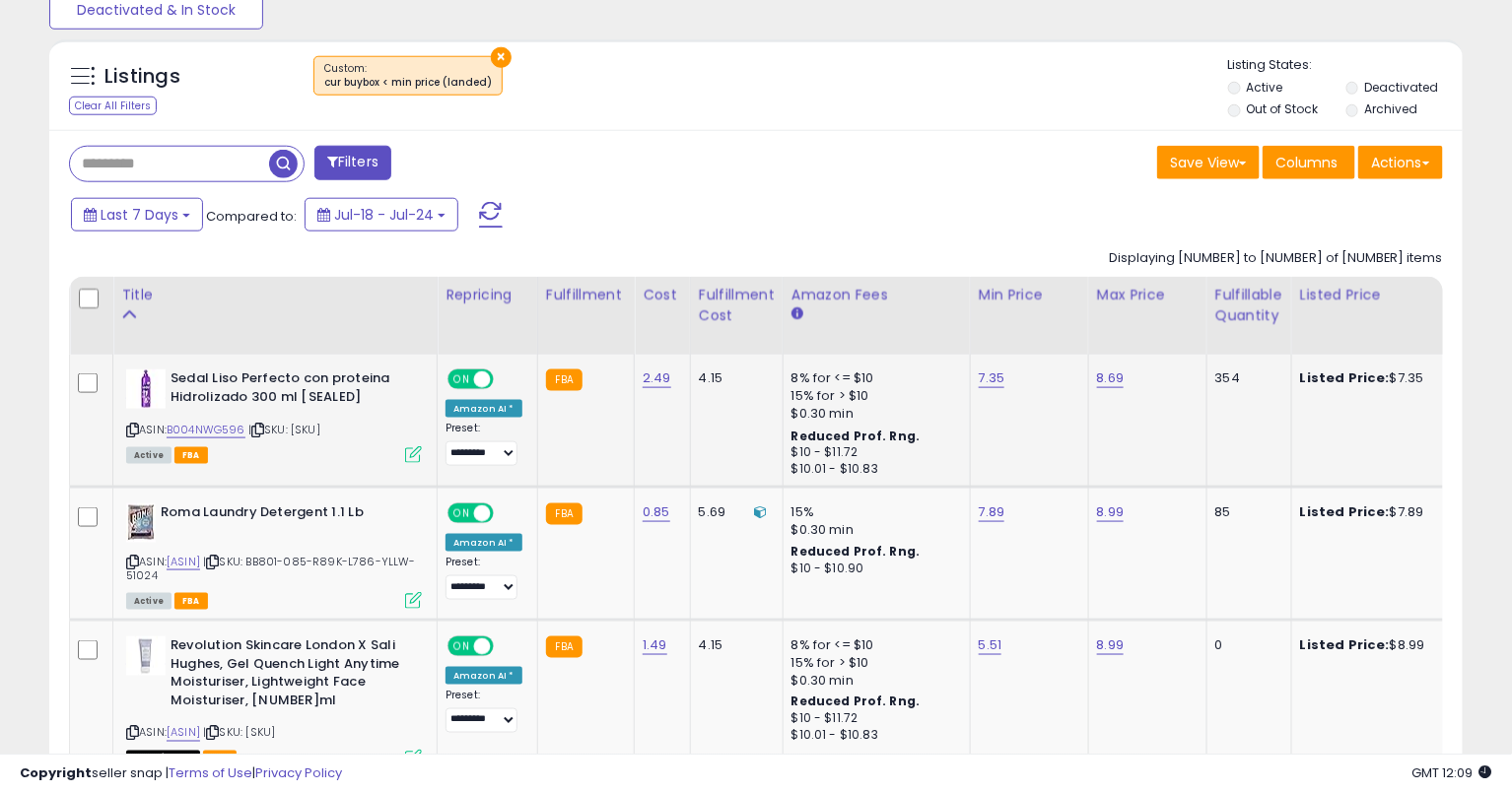 click at bounding box center [132, 430] 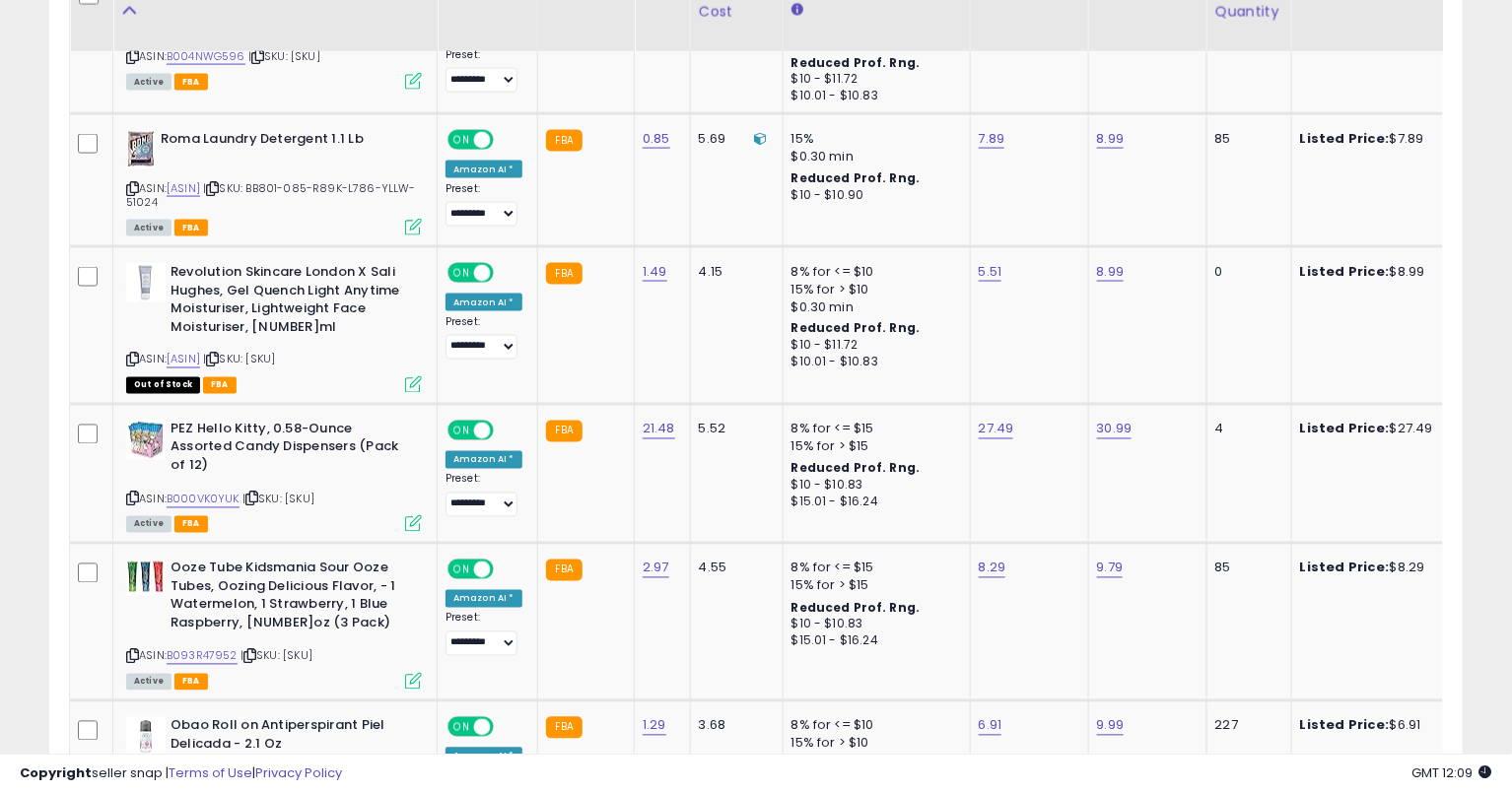 scroll, scrollTop: 1068, scrollLeft: 0, axis: vertical 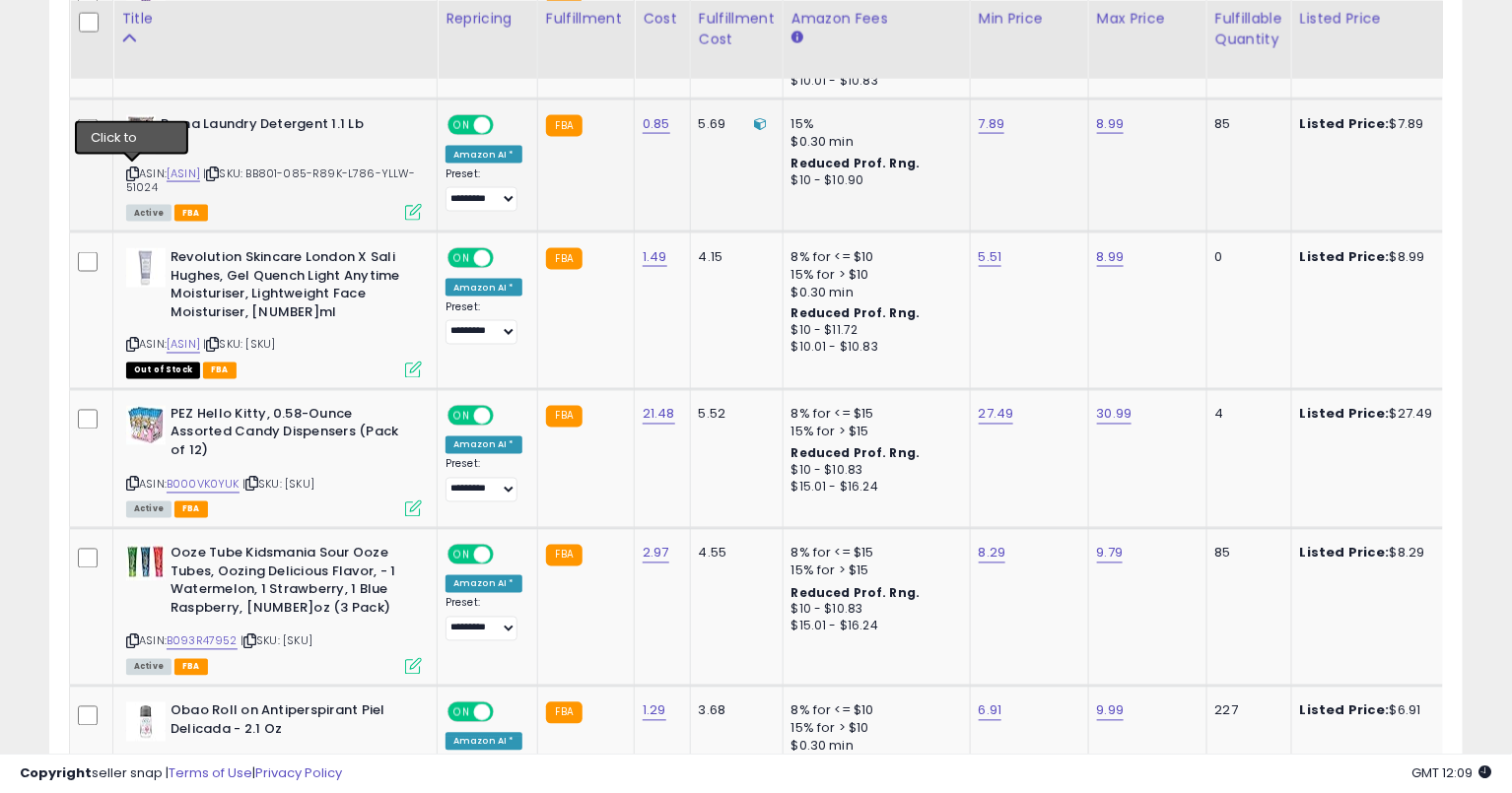 click at bounding box center [132, 173] 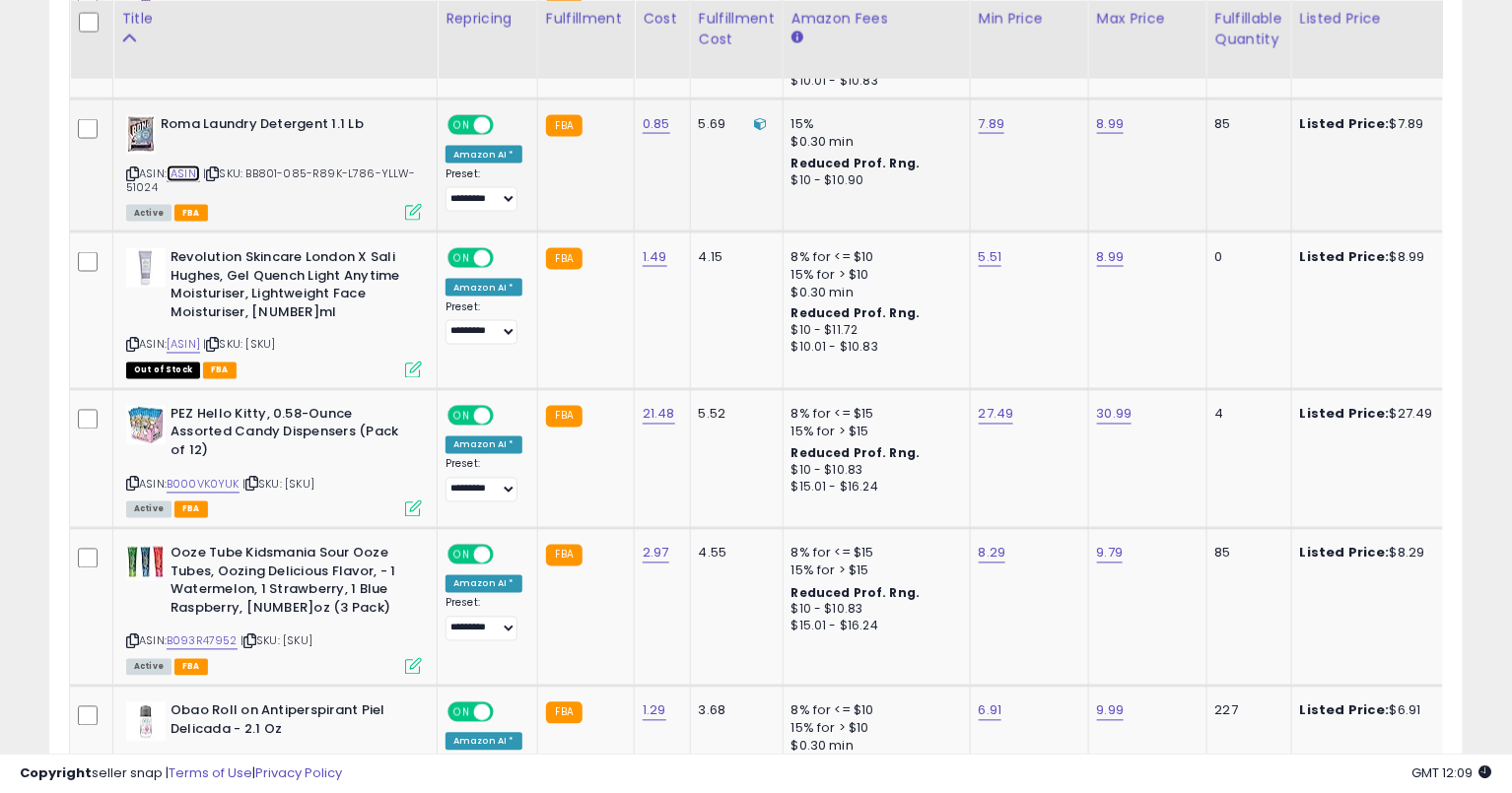click on "[ASIN]" at bounding box center [183, 173] 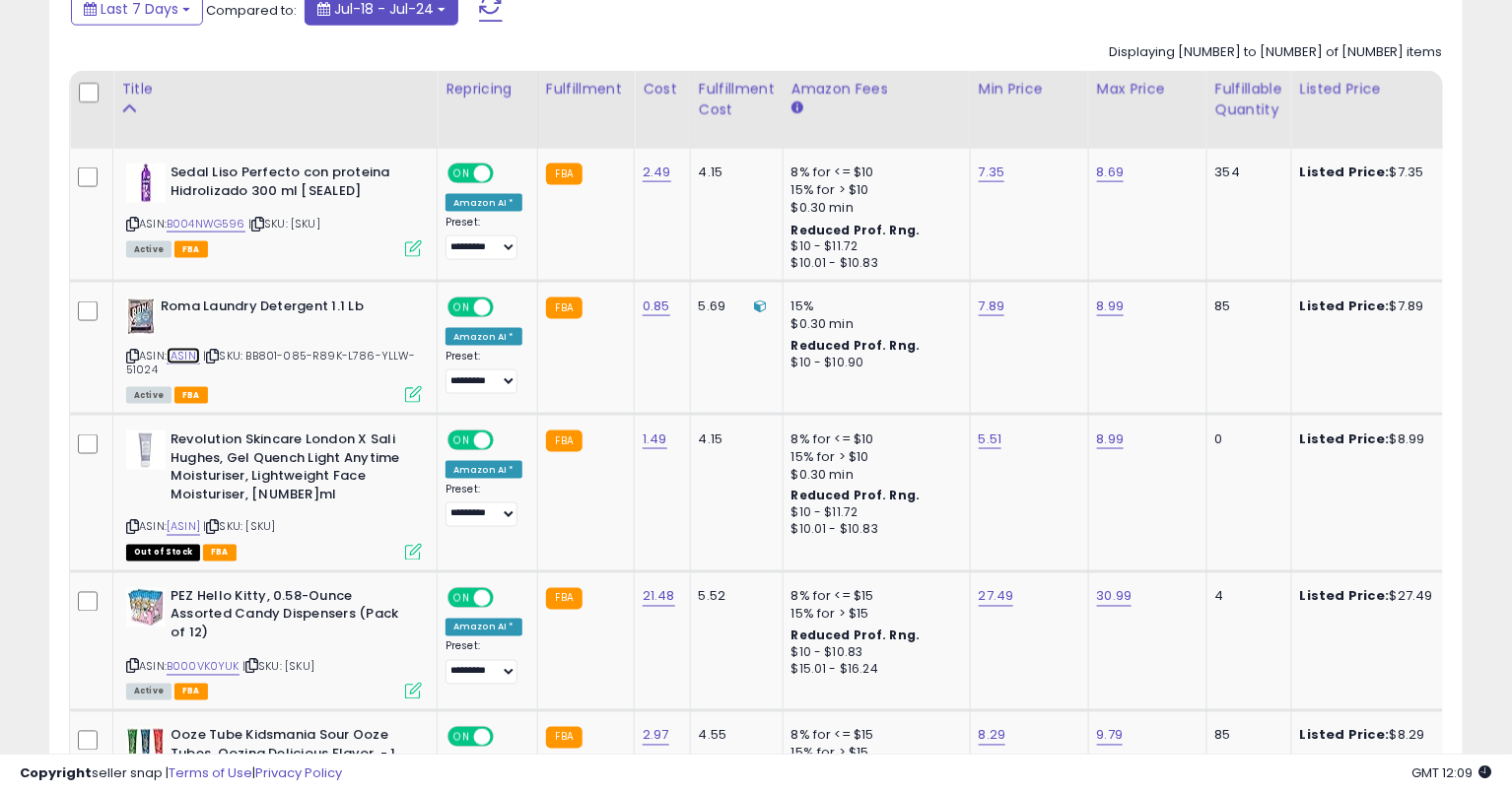 scroll, scrollTop: 882, scrollLeft: 0, axis: vertical 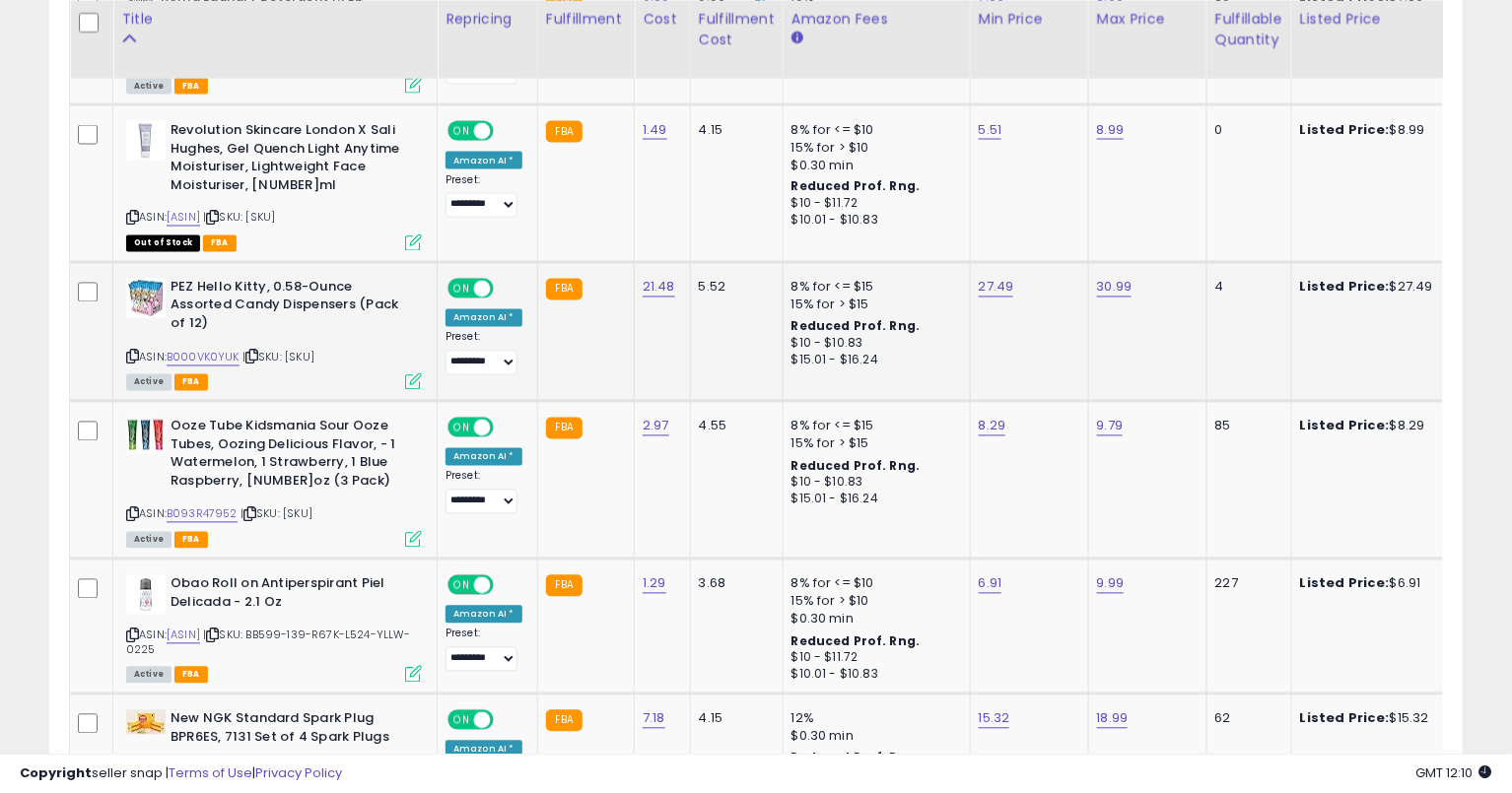 click at bounding box center (132, 357) 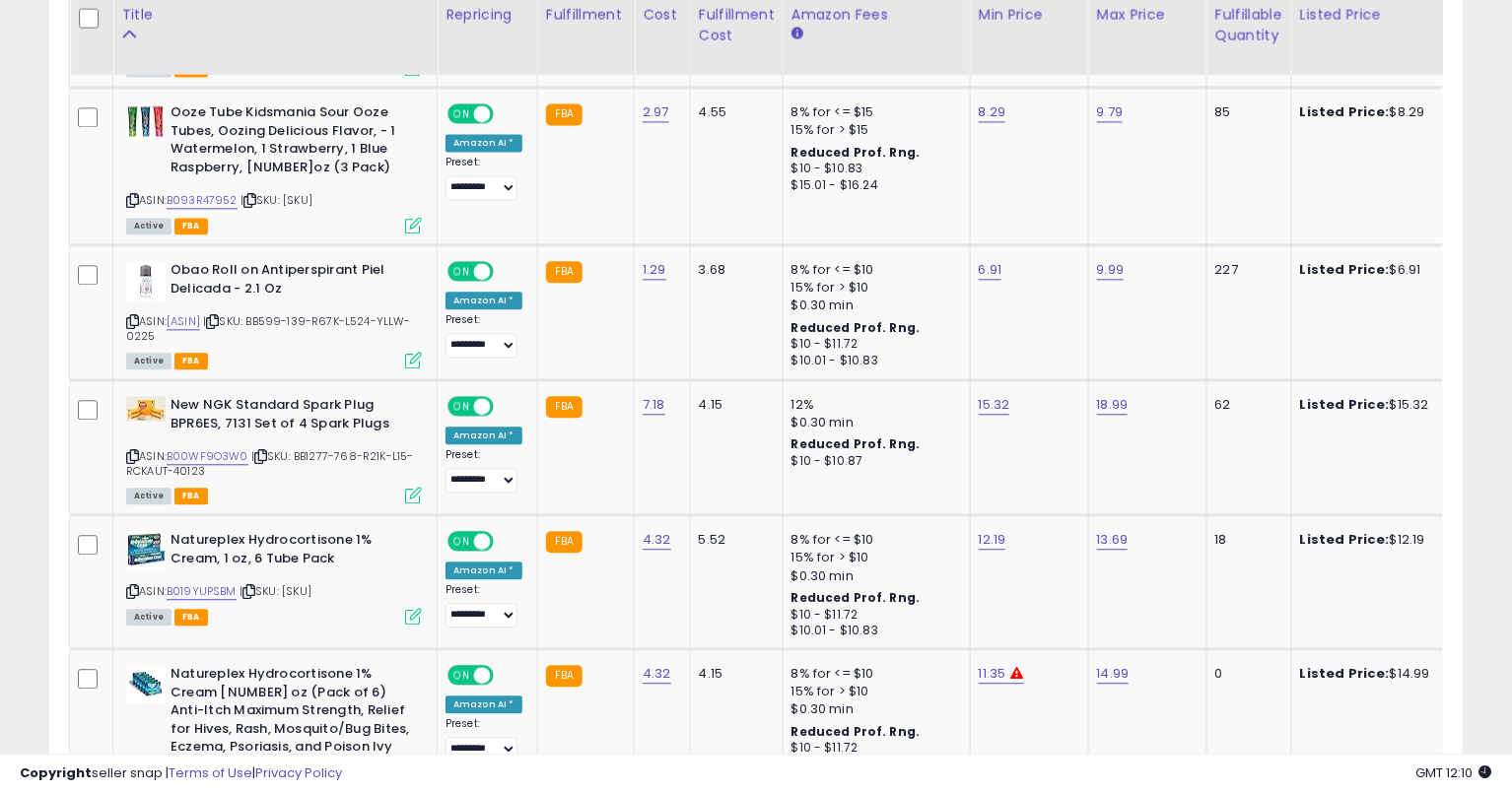 scroll, scrollTop: 1518, scrollLeft: 0, axis: vertical 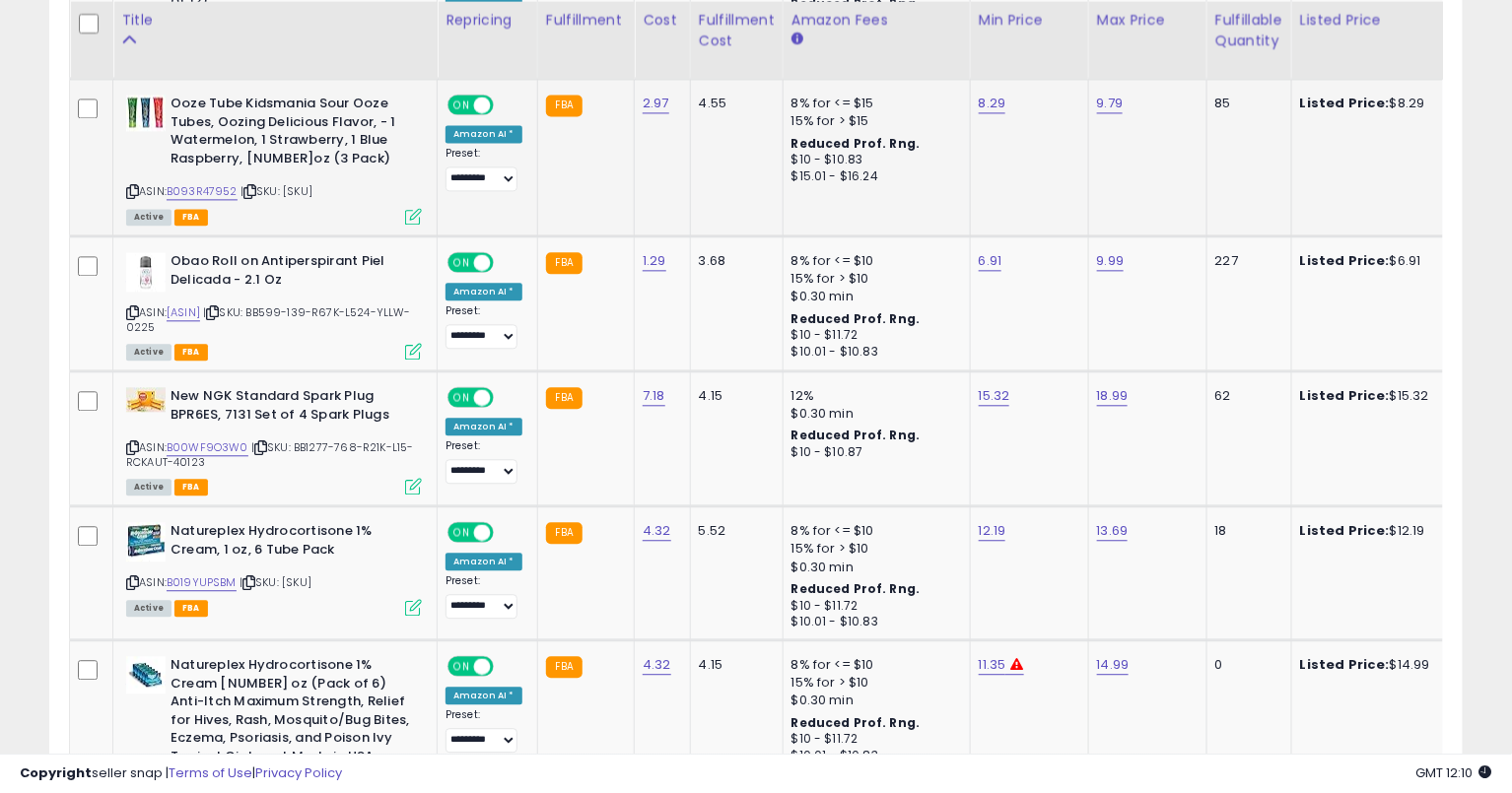 click at bounding box center [132, 191] 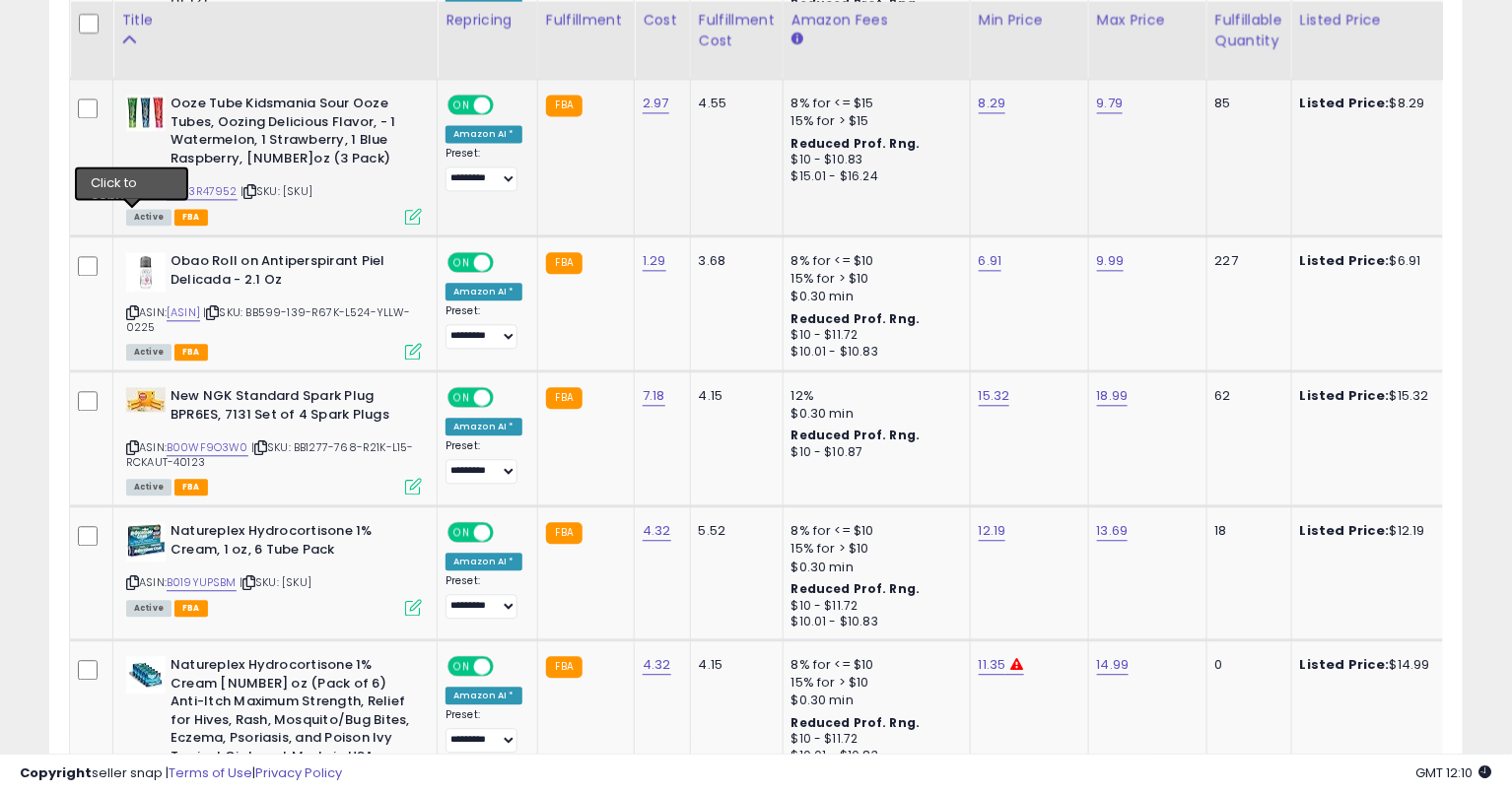 click at bounding box center [132, 191] 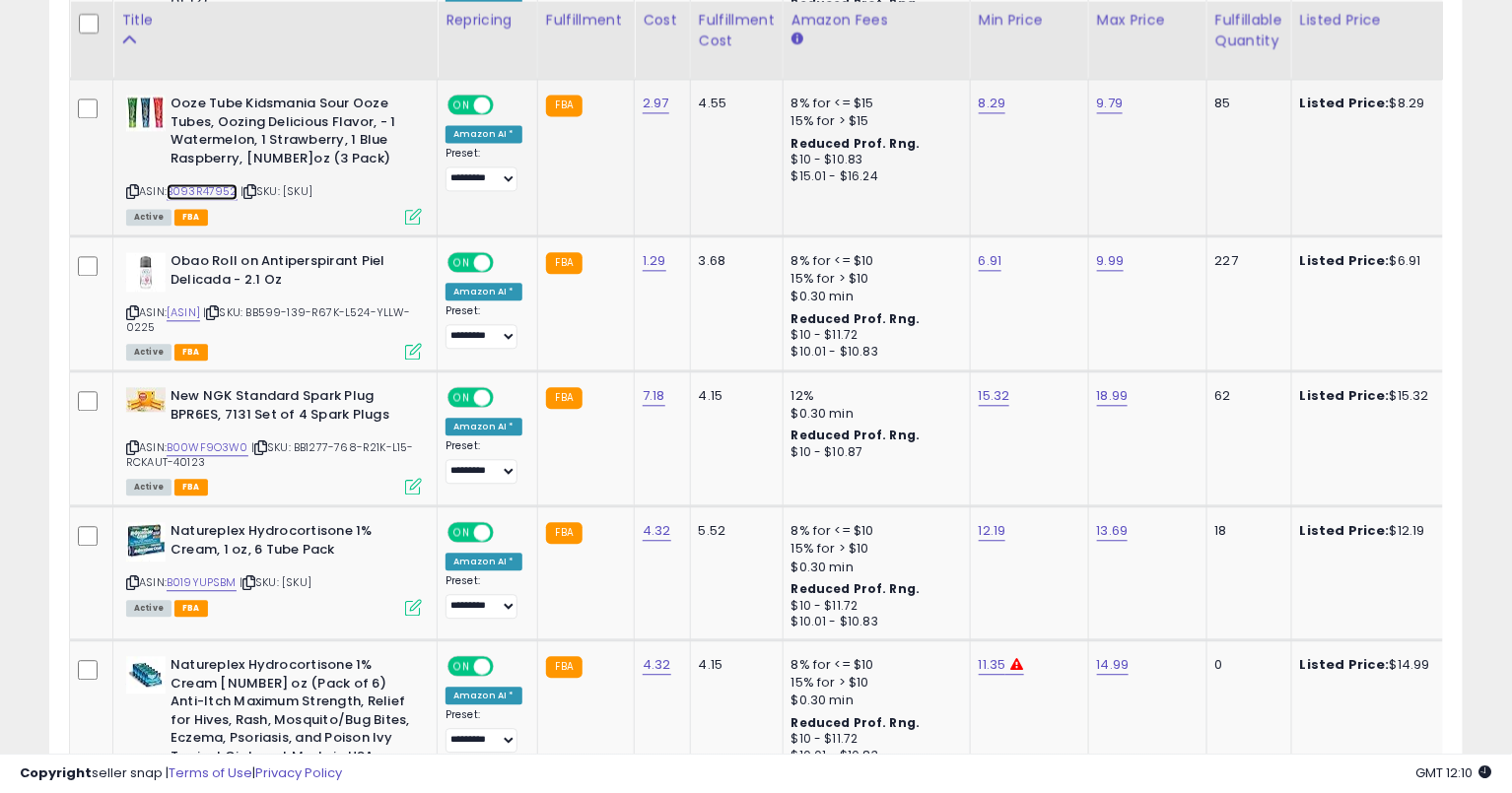 click on "B093R47952" at bounding box center (202, 191) 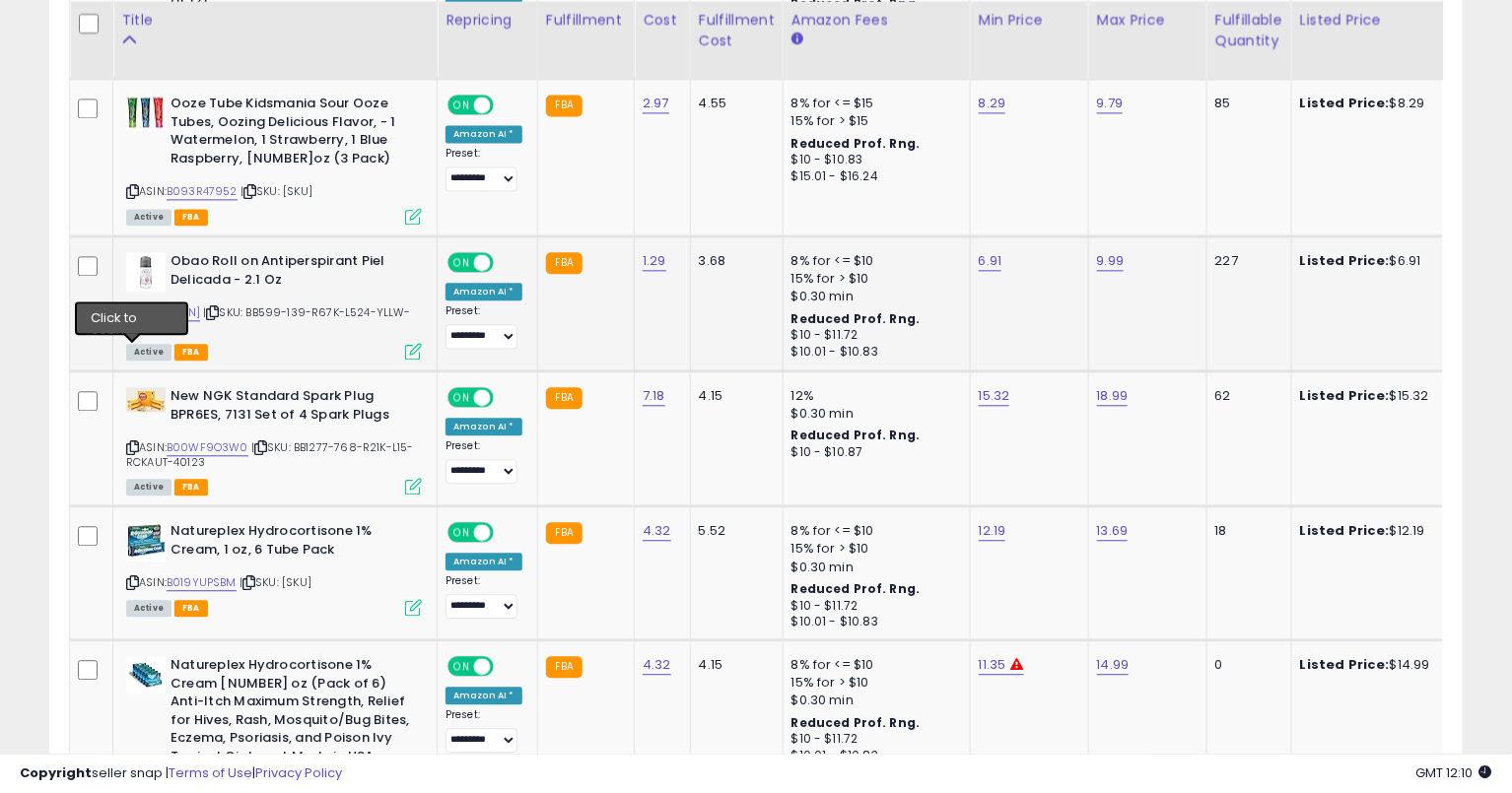 click at bounding box center (132, 312) 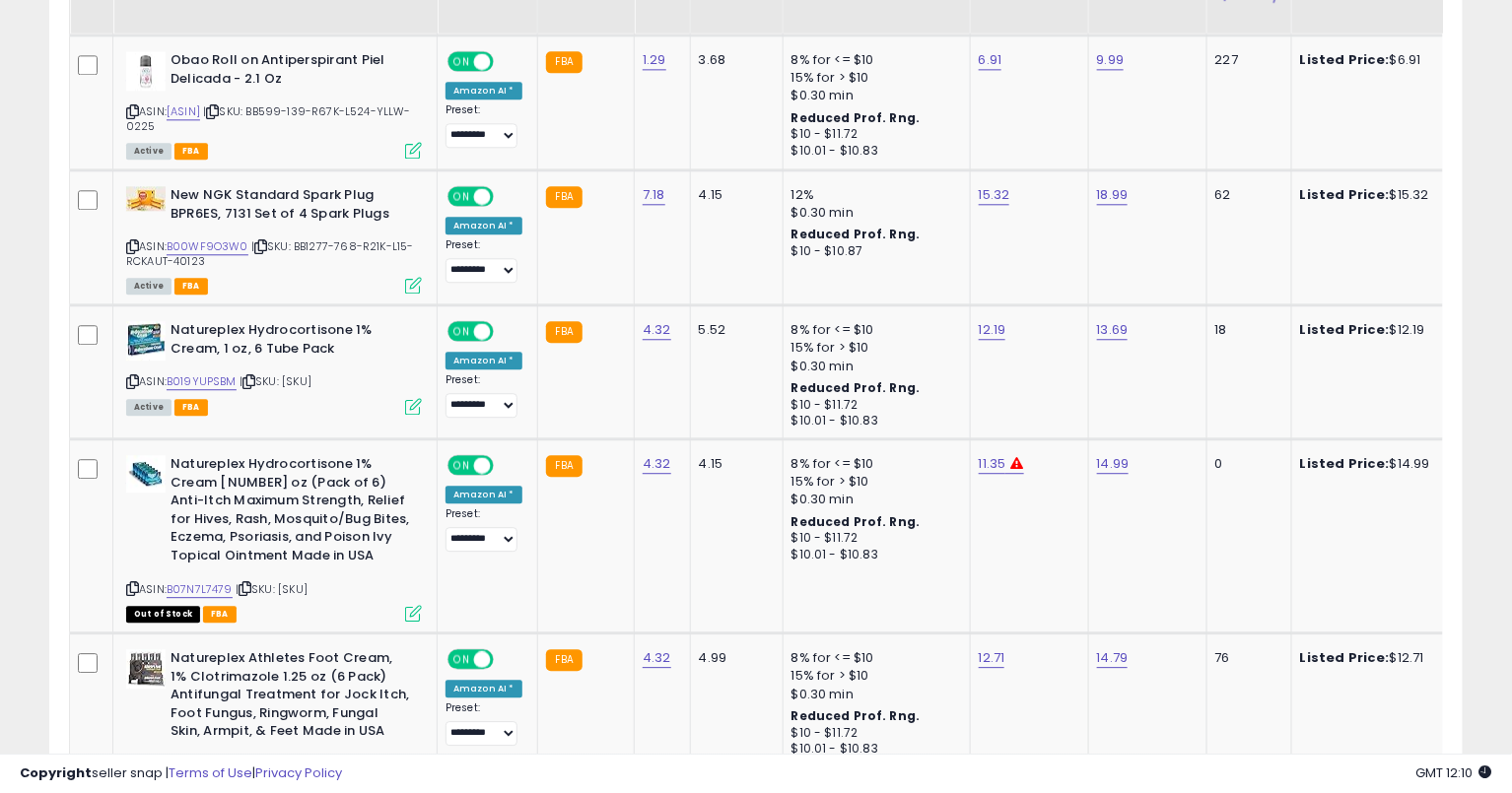 scroll, scrollTop: 1776, scrollLeft: 0, axis: vertical 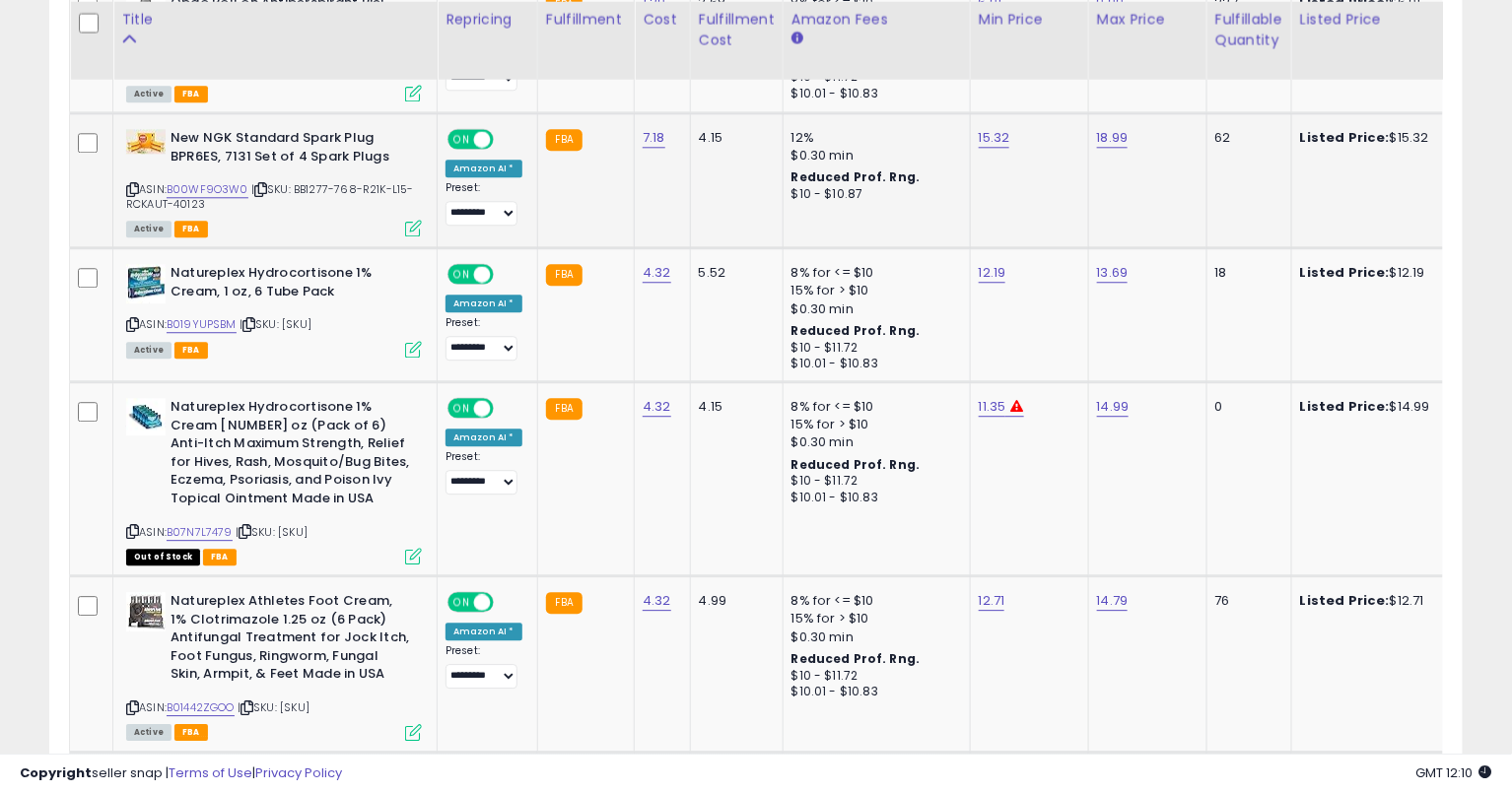 click at bounding box center (132, 189) 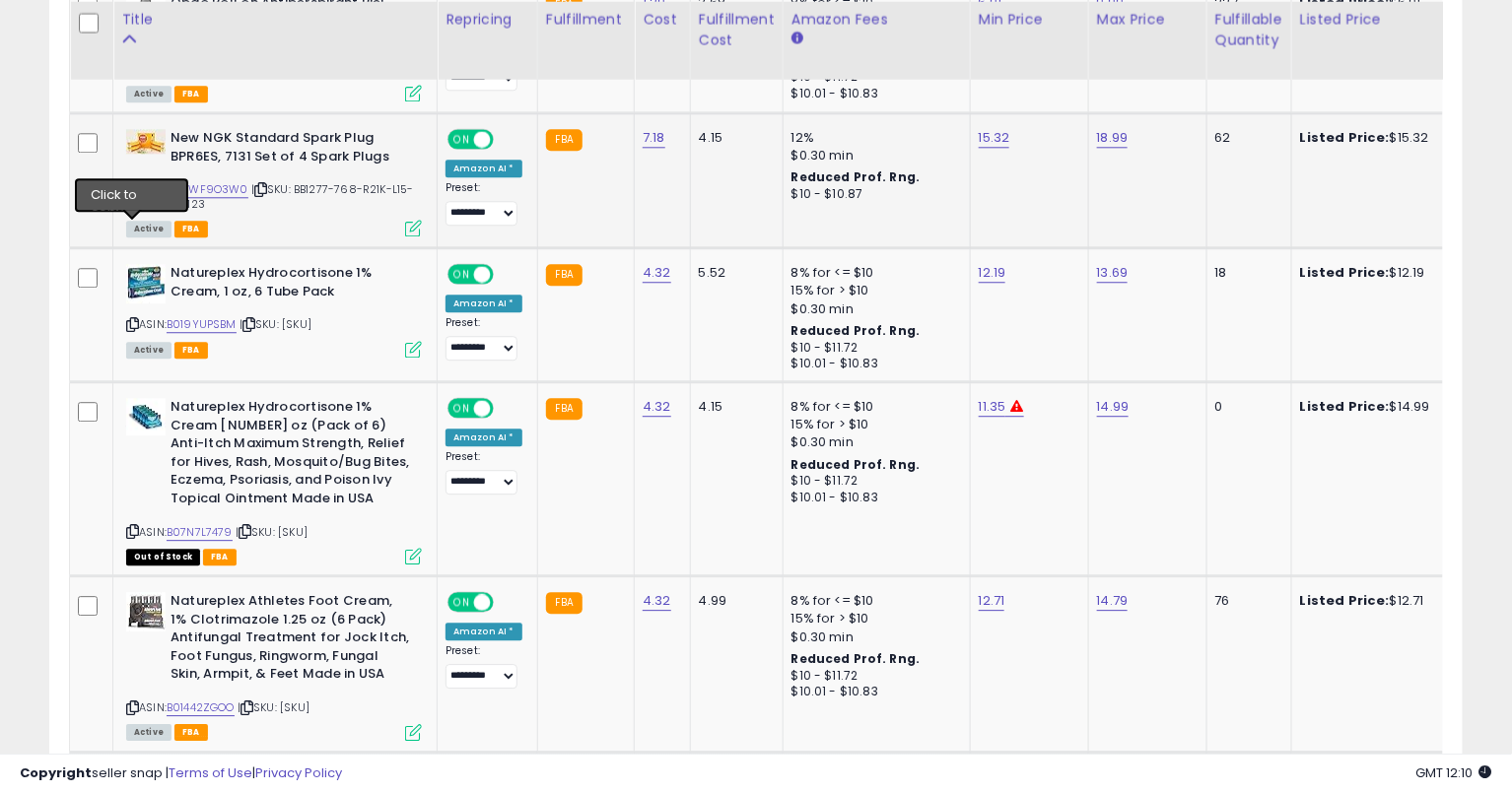 click at bounding box center (132, 189) 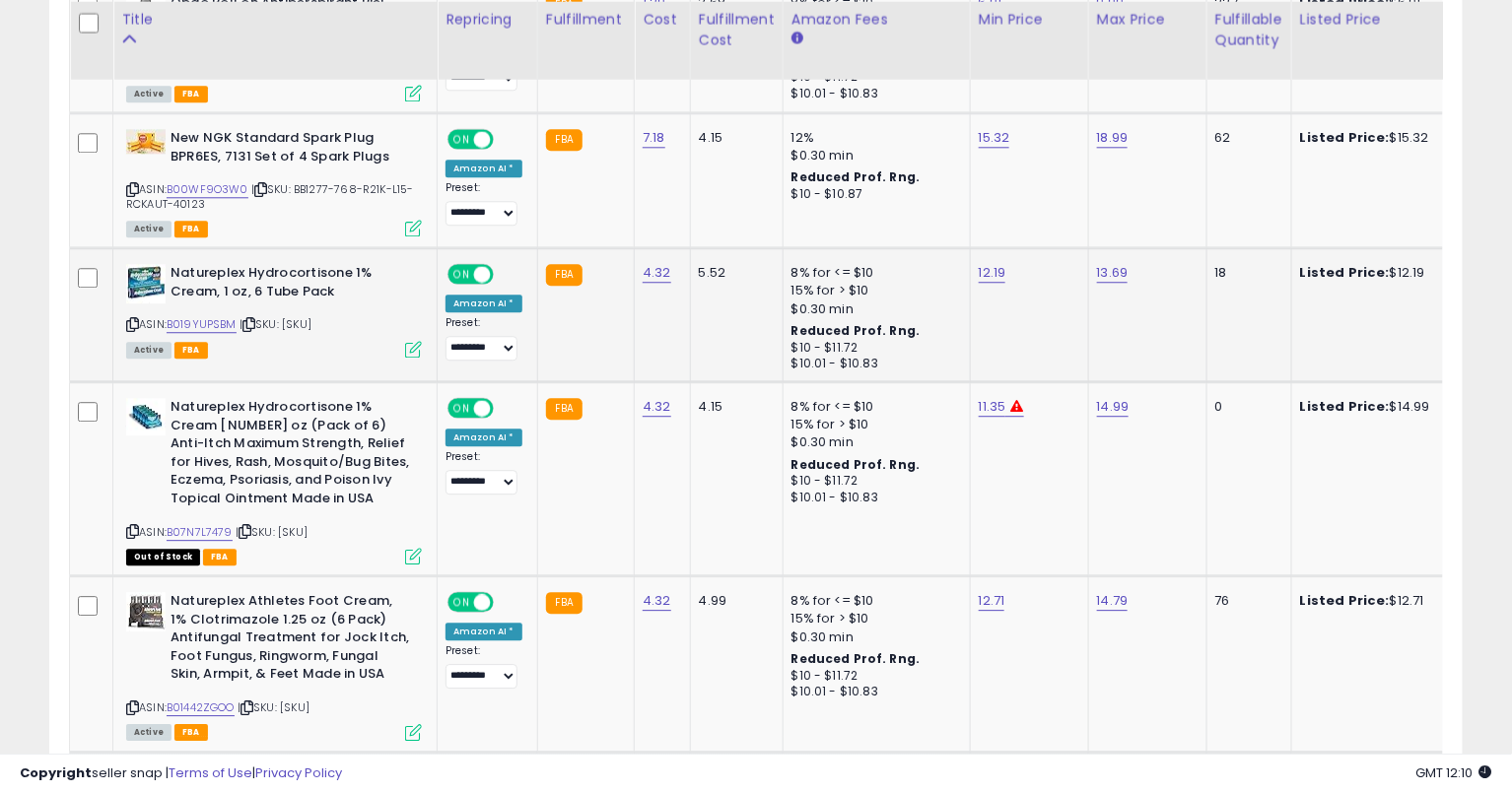 click at bounding box center [132, 324] 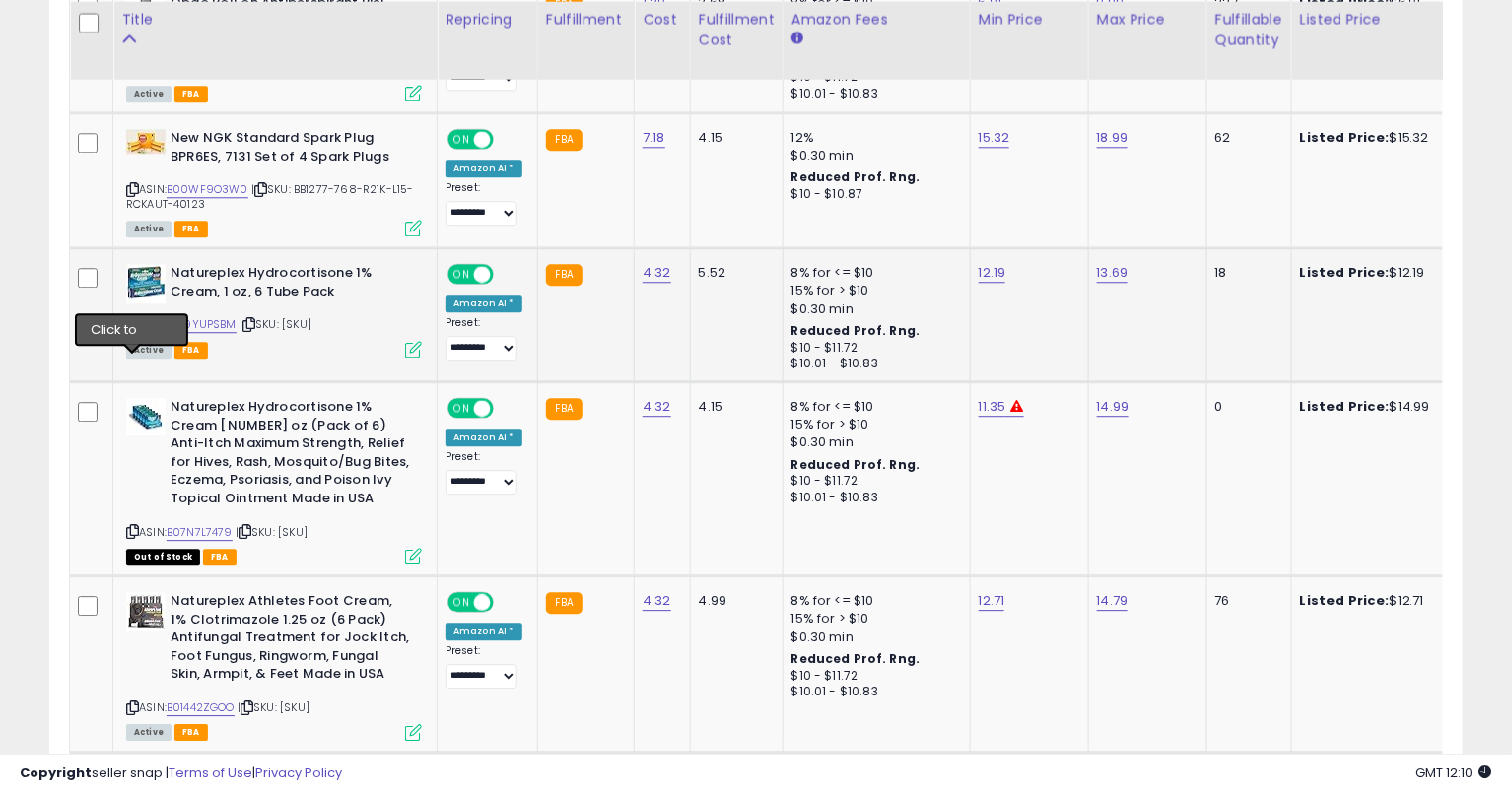 click at bounding box center (132, 324) 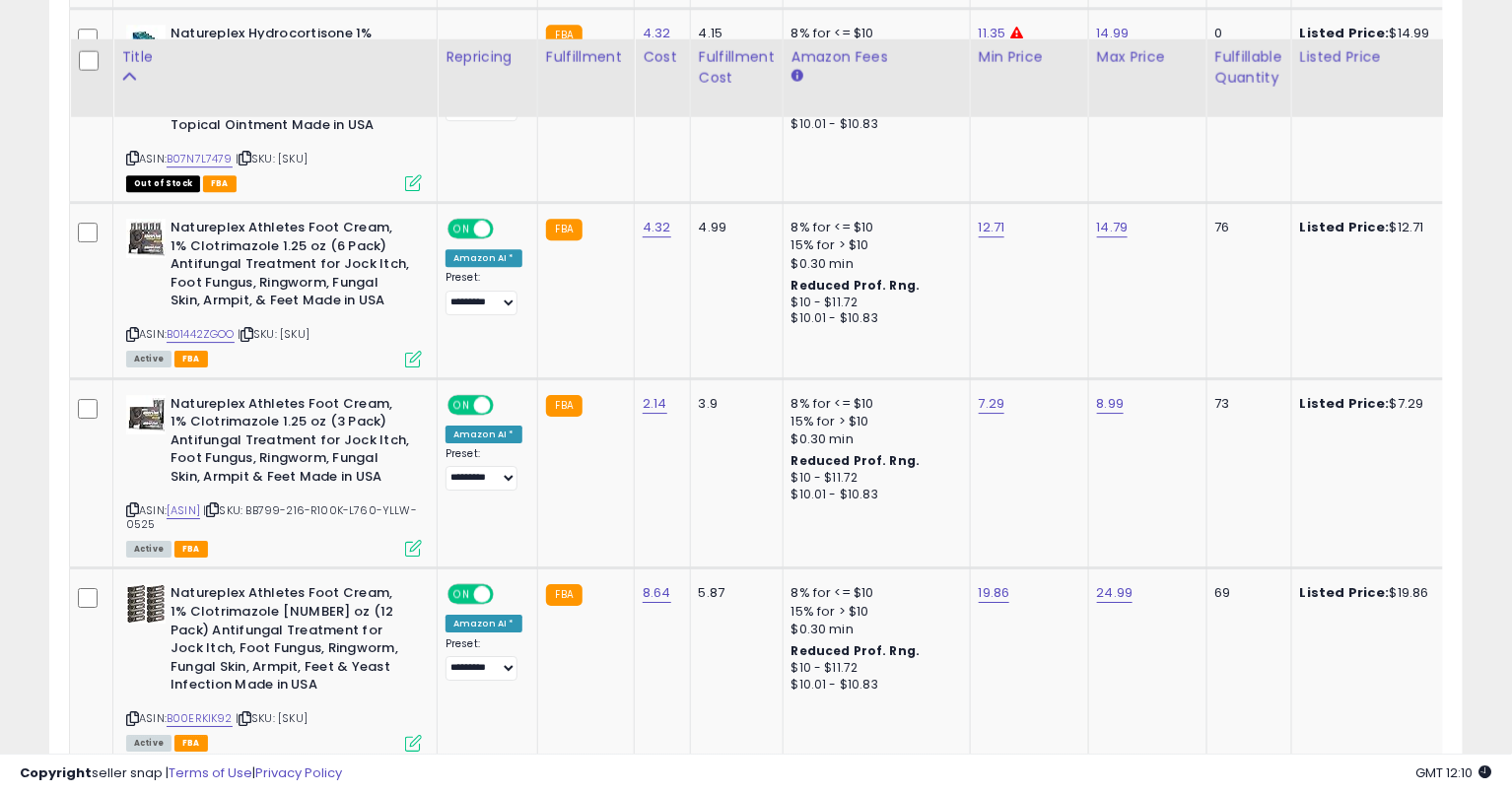 scroll, scrollTop: 2232, scrollLeft: 0, axis: vertical 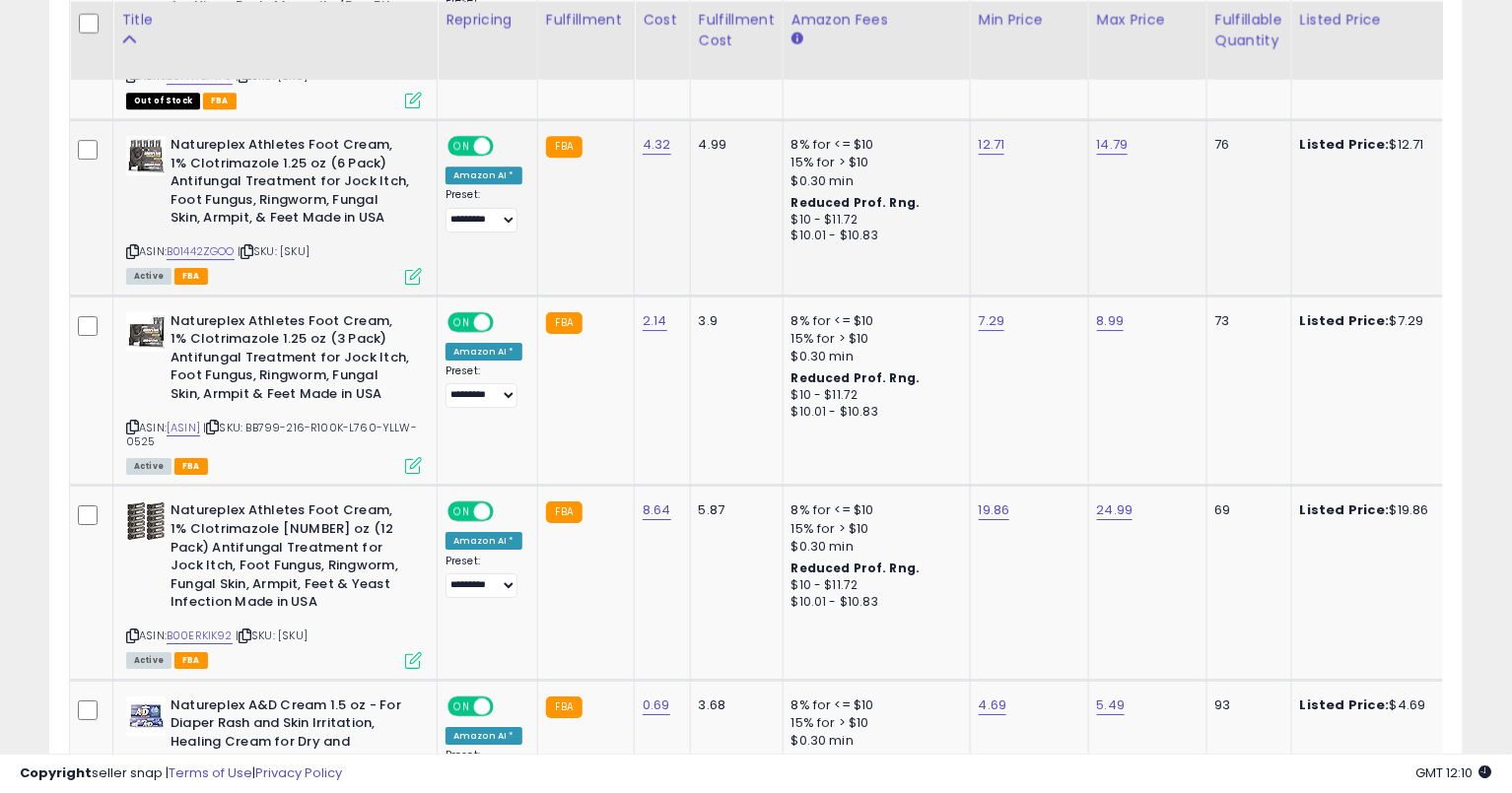 click at bounding box center (132, 251) 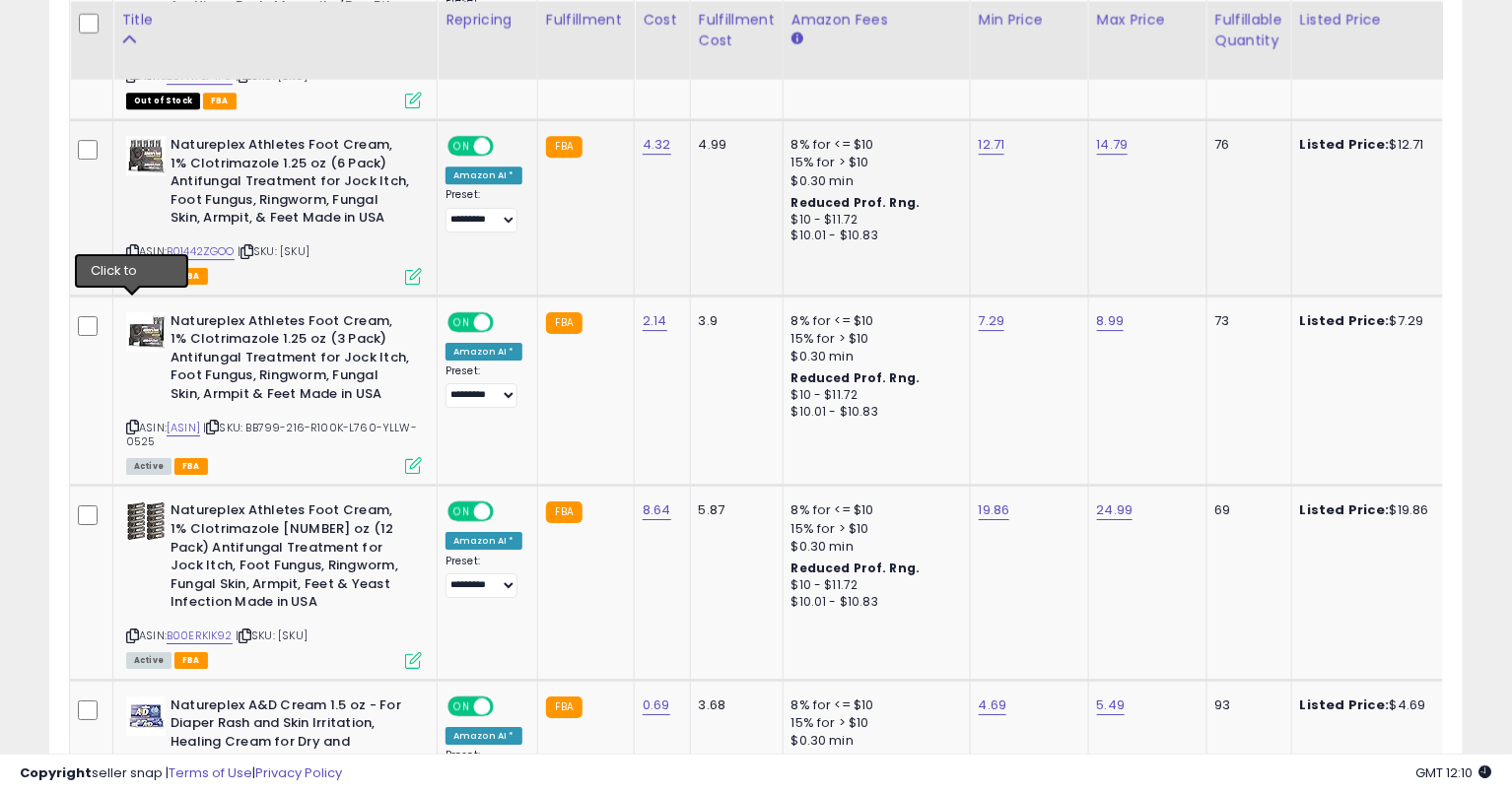 click at bounding box center [132, 251] 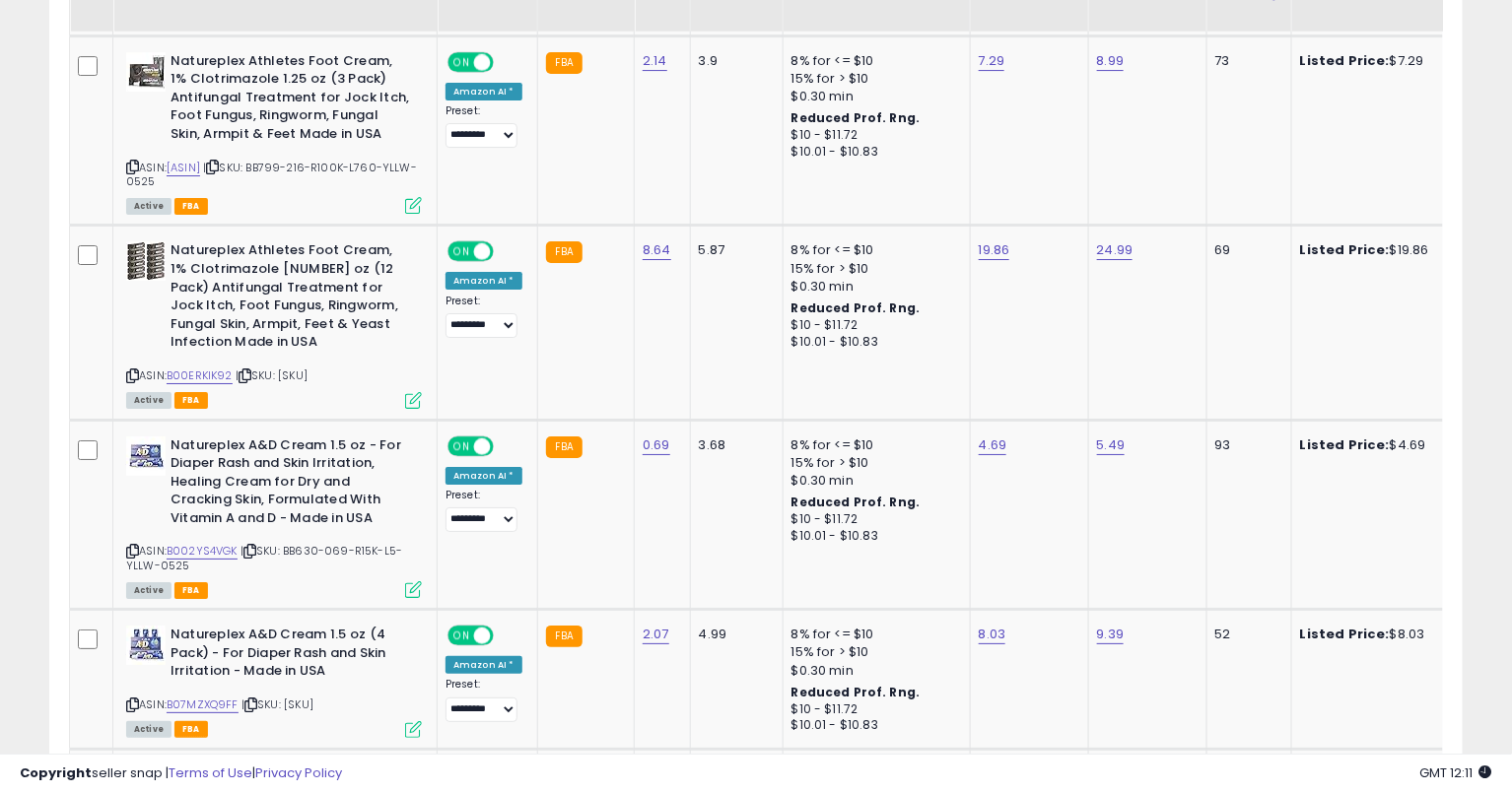 scroll, scrollTop: 2539, scrollLeft: 0, axis: vertical 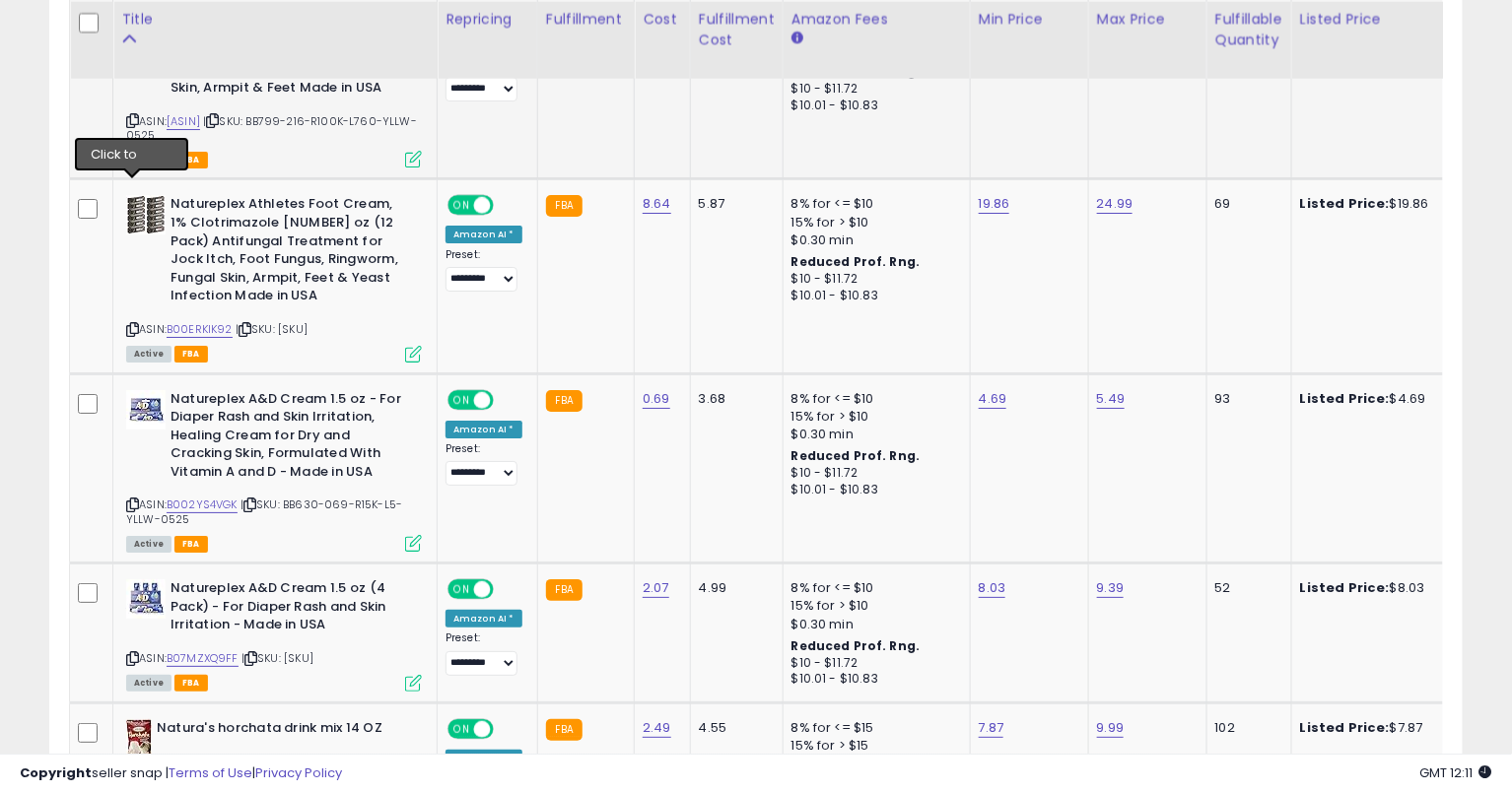 click at bounding box center [132, 120] 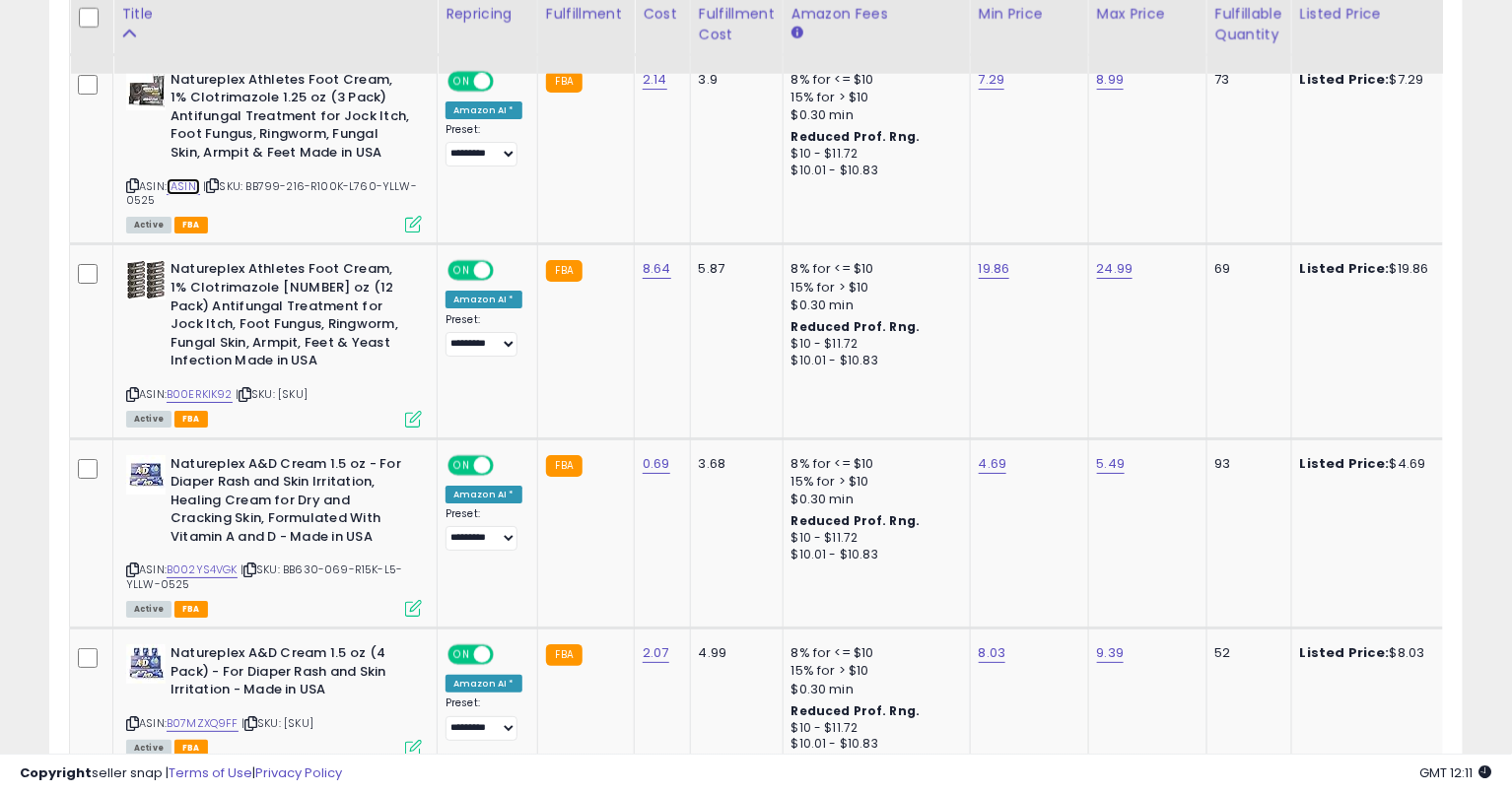 scroll, scrollTop: 2431, scrollLeft: 0, axis: vertical 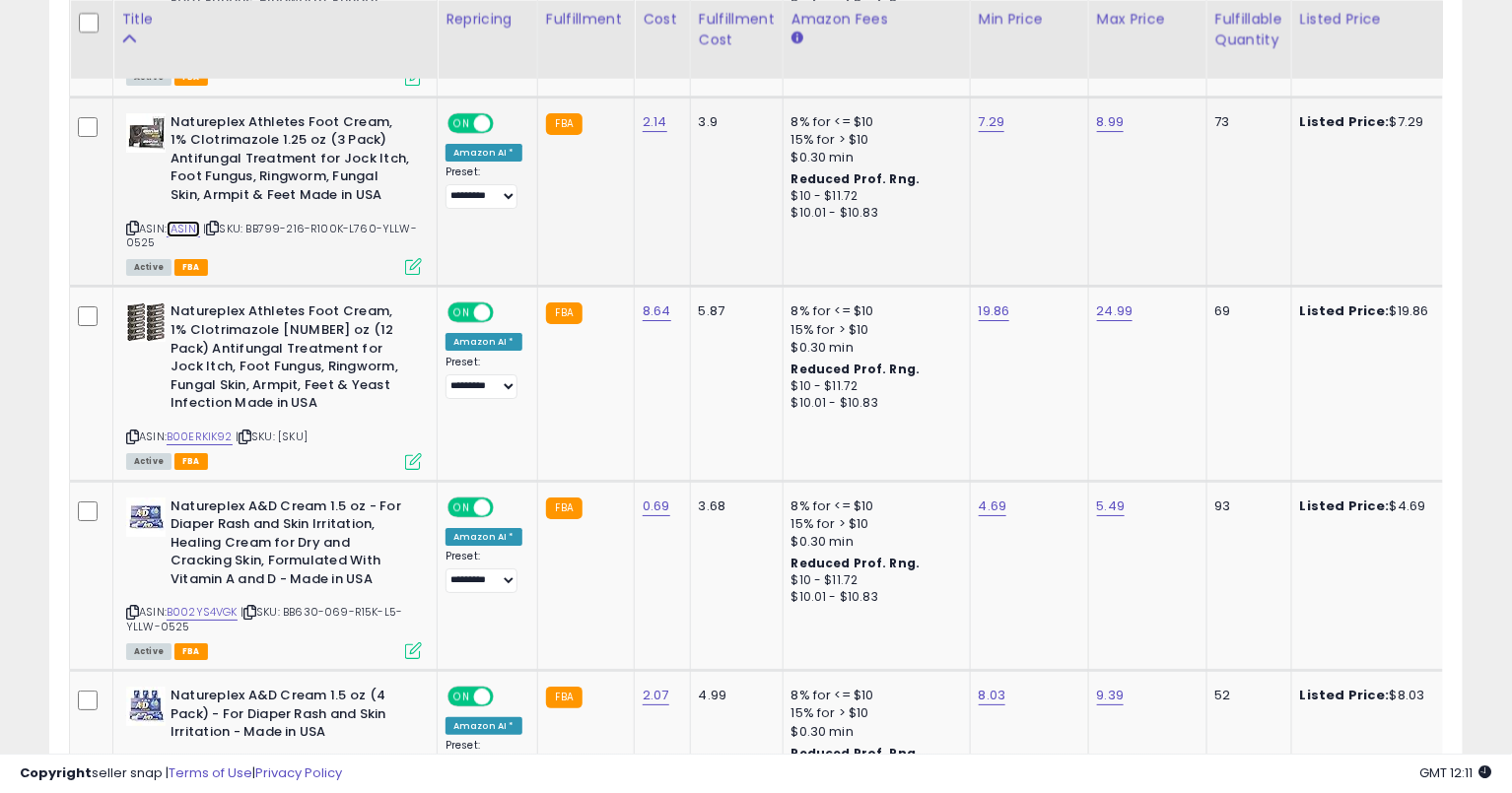 click on "[ASIN]" at bounding box center (183, 229) 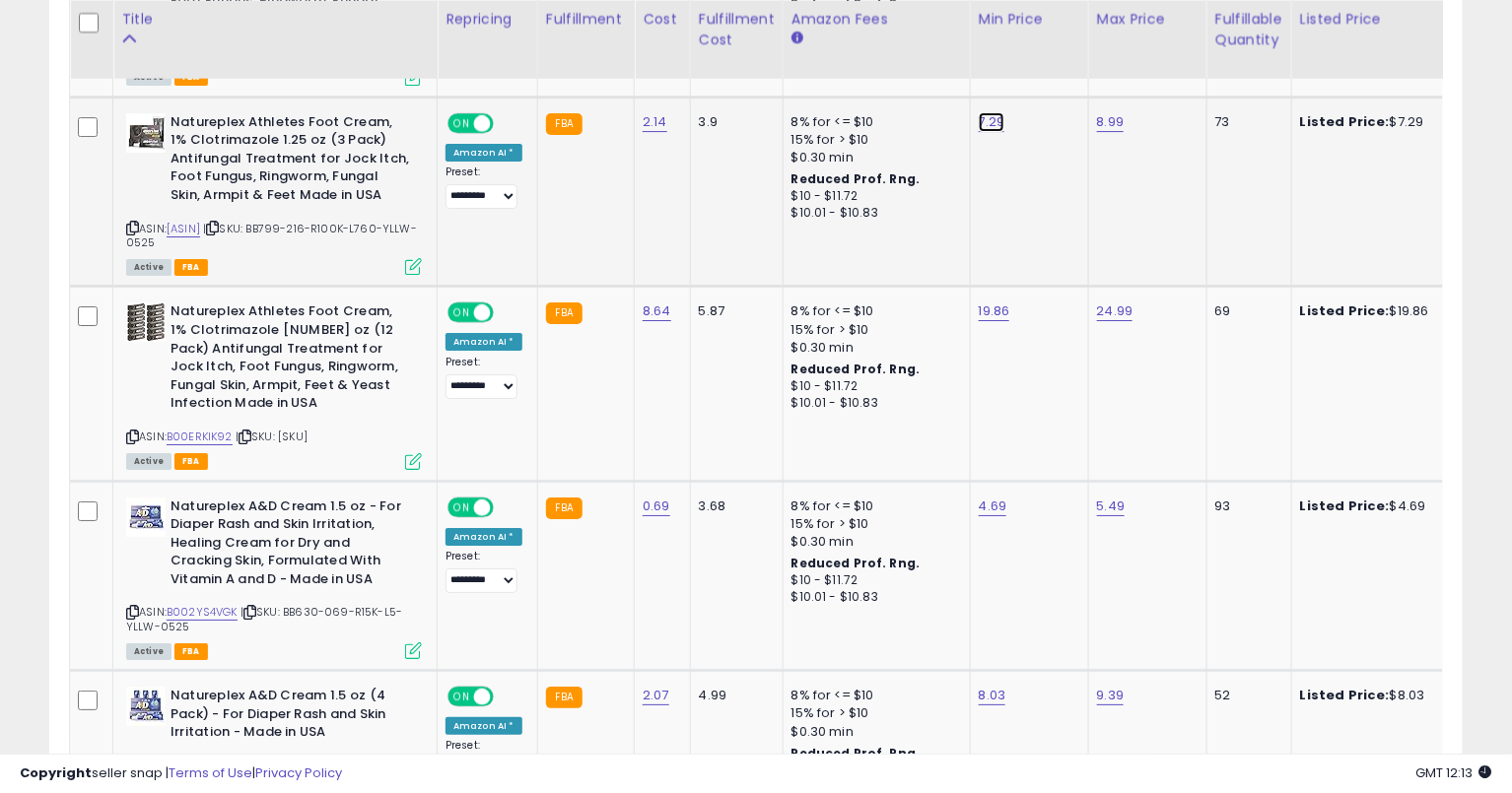 click on "7.29" at bounding box center (992, -1373) 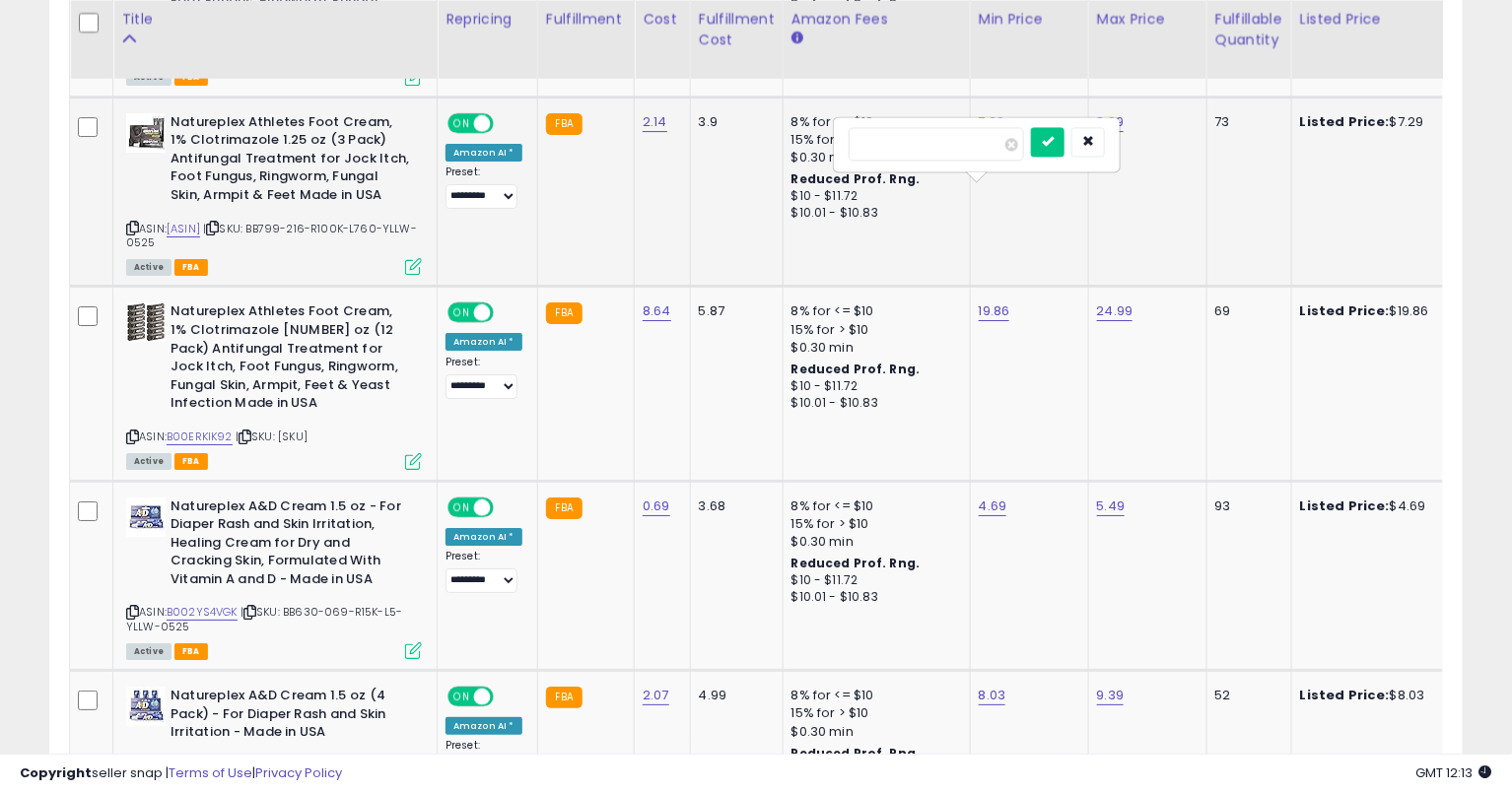 type on "***" 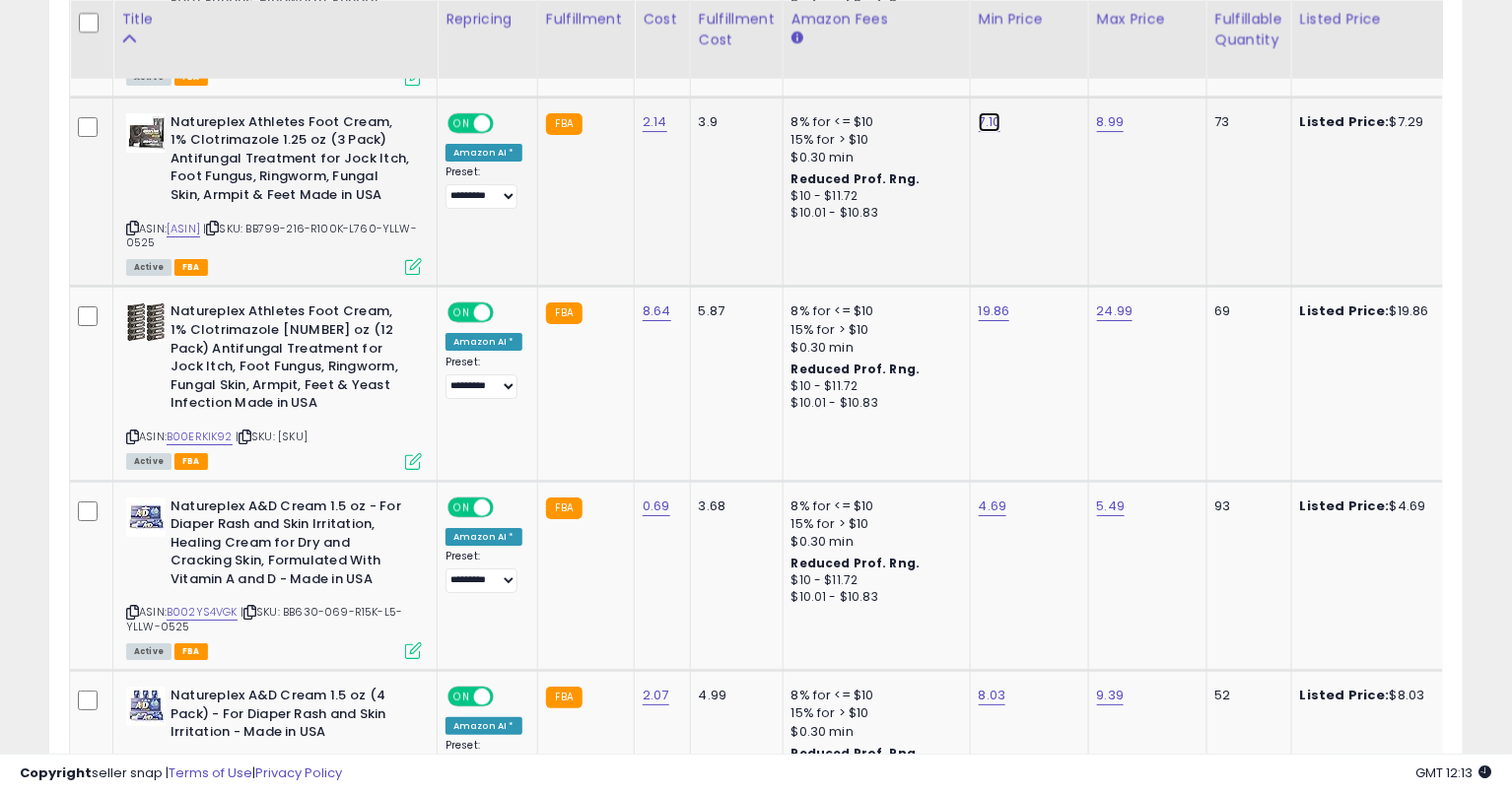click on "7.10" at bounding box center (992, -1373) 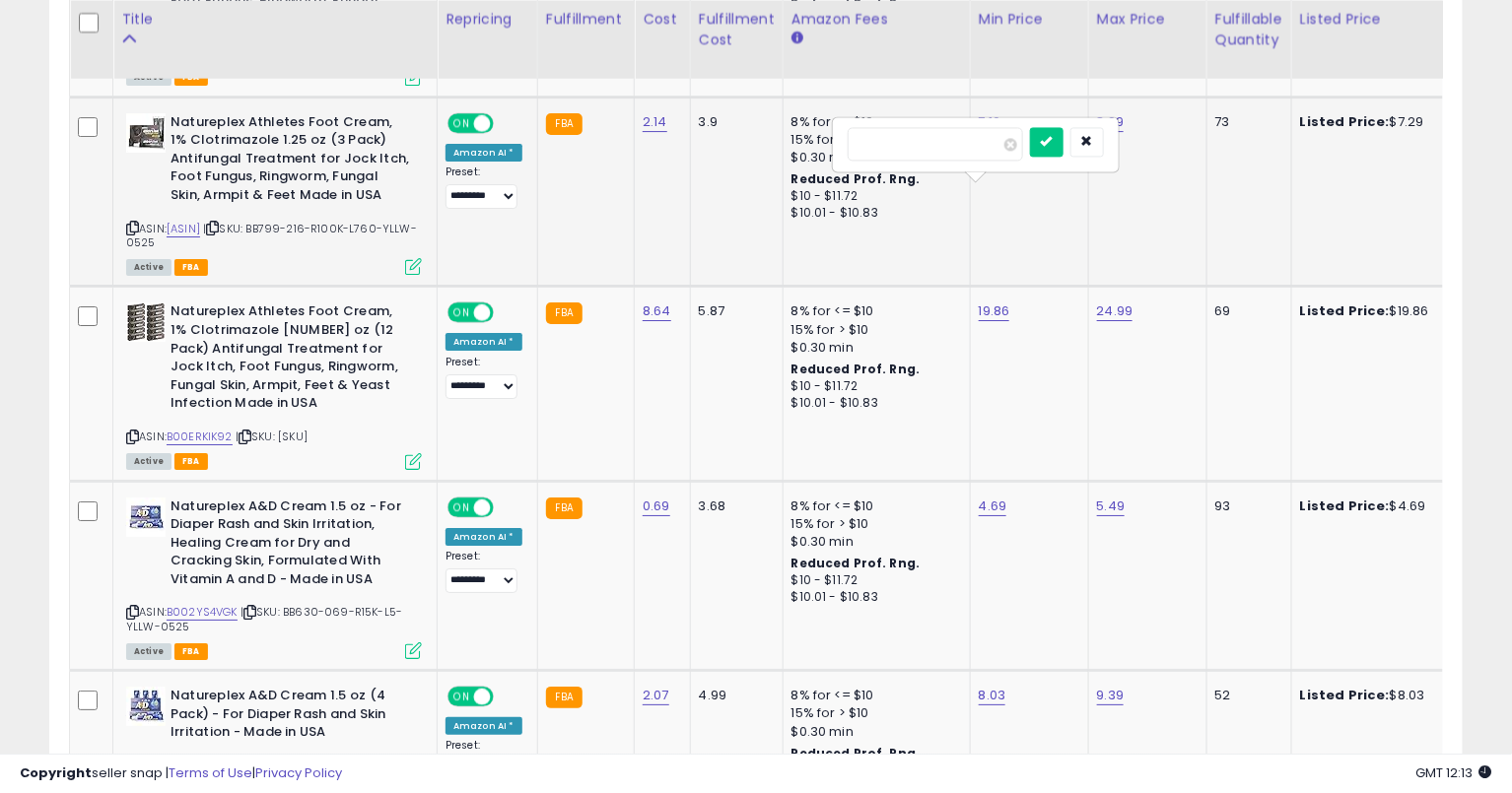 type on "****" 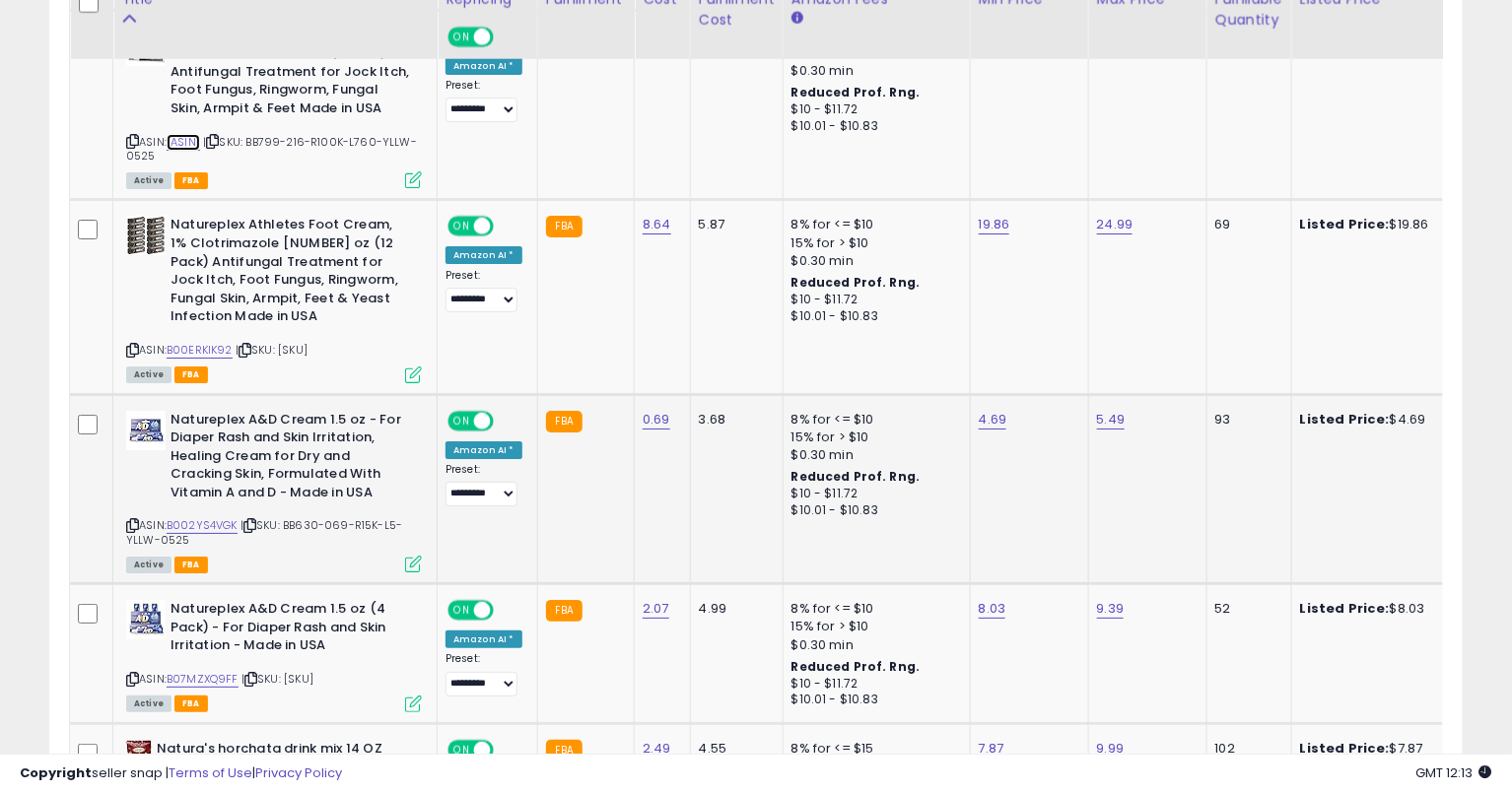 scroll, scrollTop: 2561, scrollLeft: 0, axis: vertical 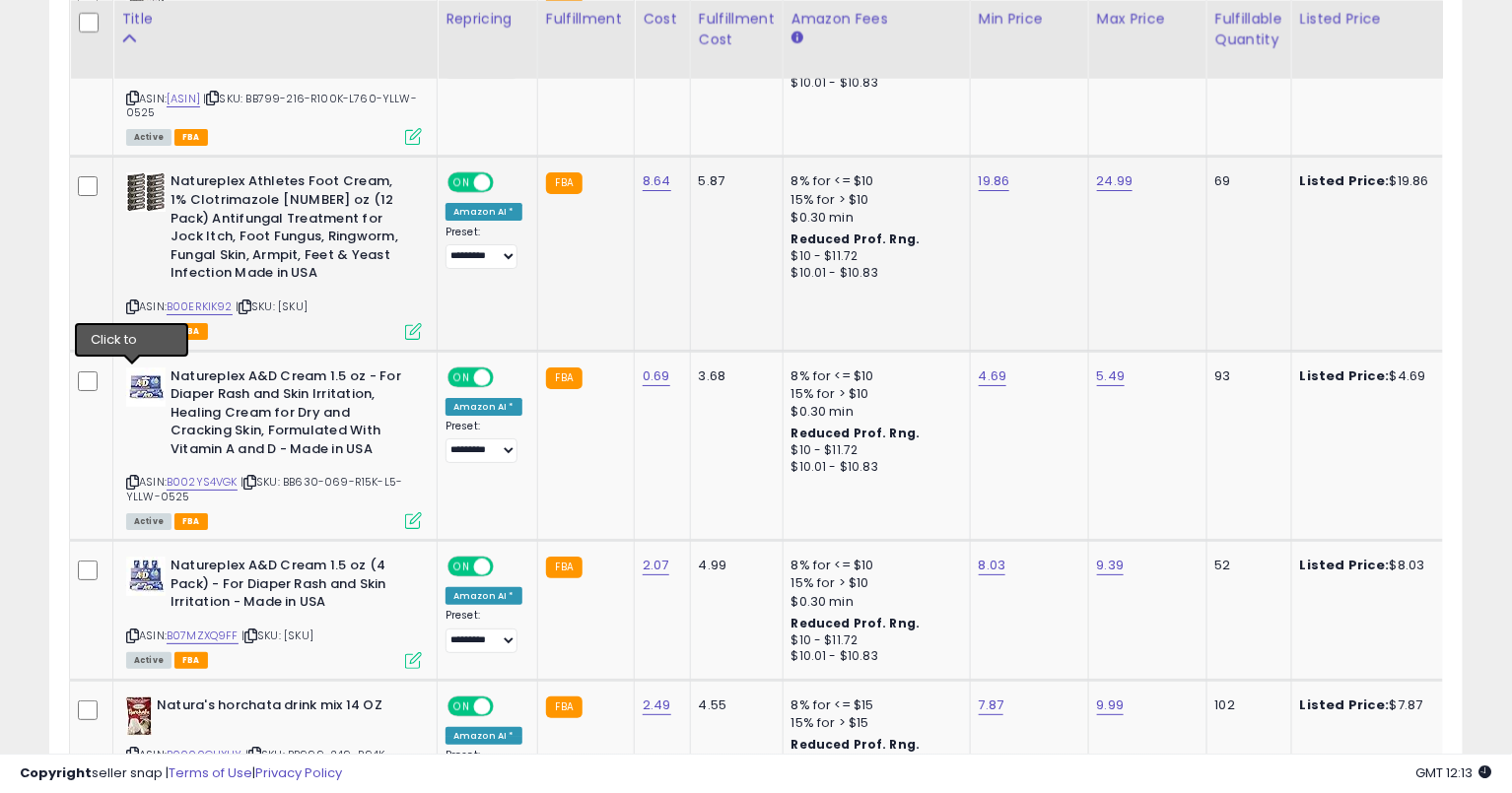 click at bounding box center [132, 306] 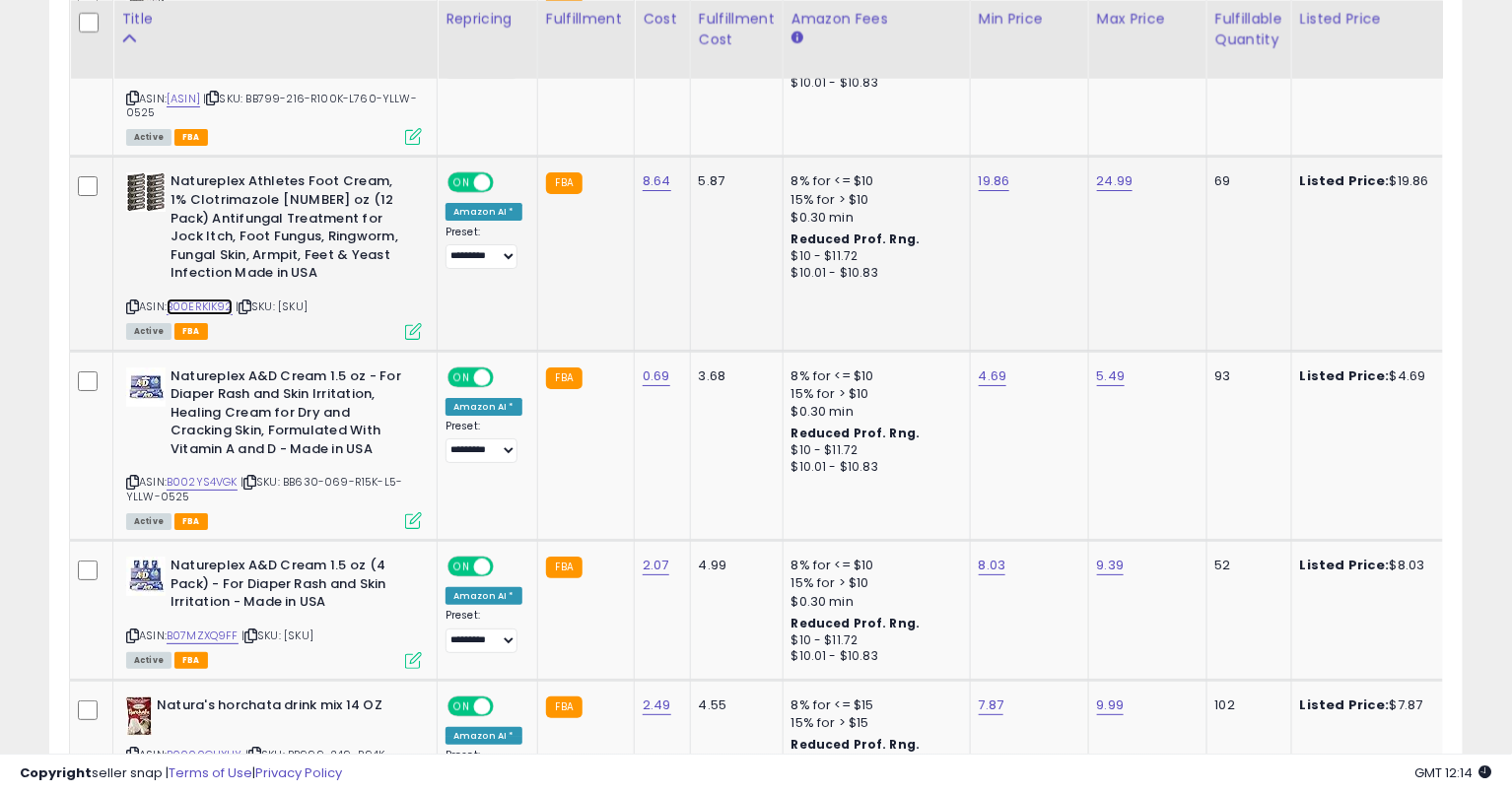 click on "B00ERKIK92" at bounding box center (199, 306) 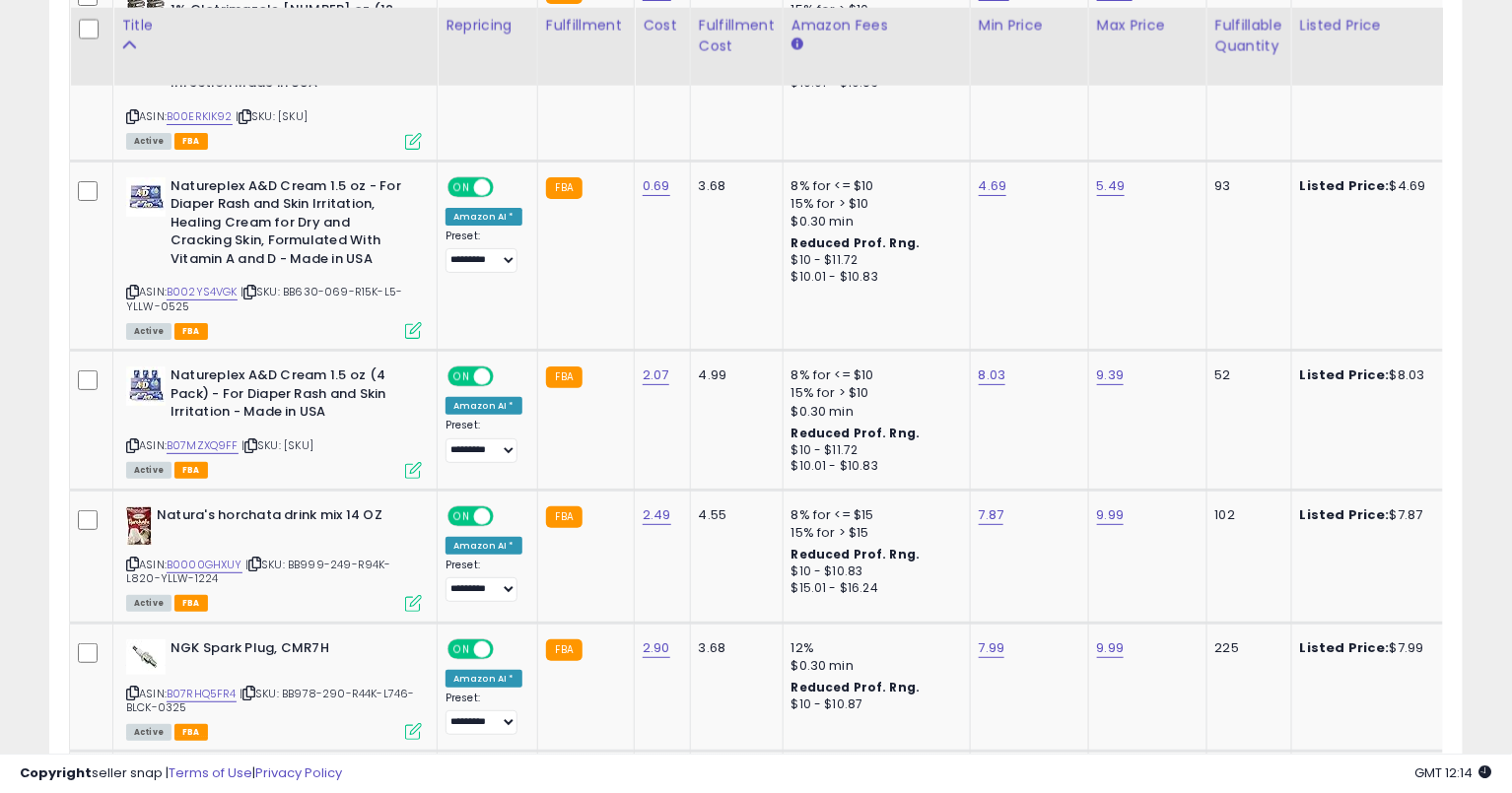 scroll, scrollTop: 2757, scrollLeft: 0, axis: vertical 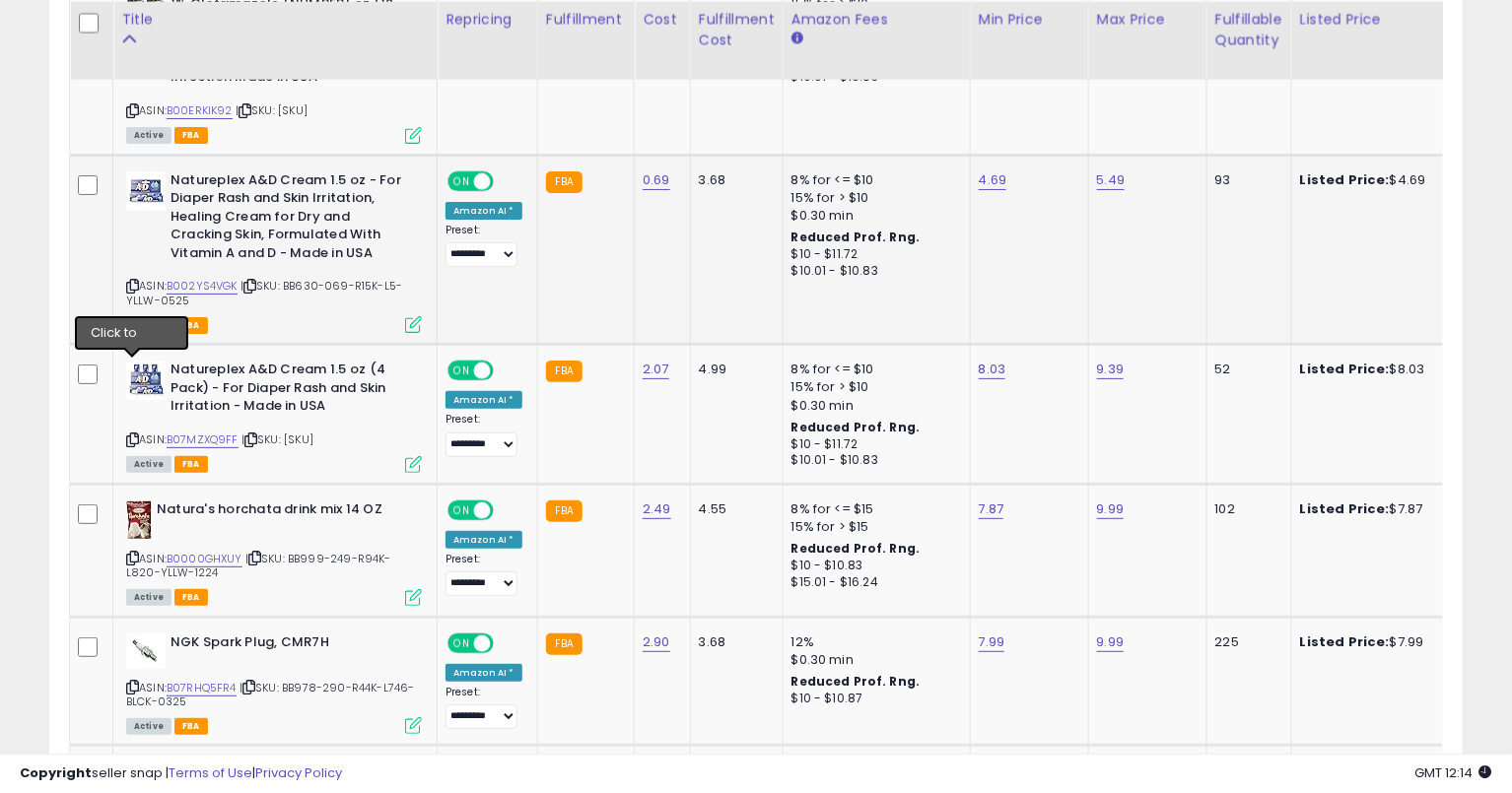 click at bounding box center [132, 286] 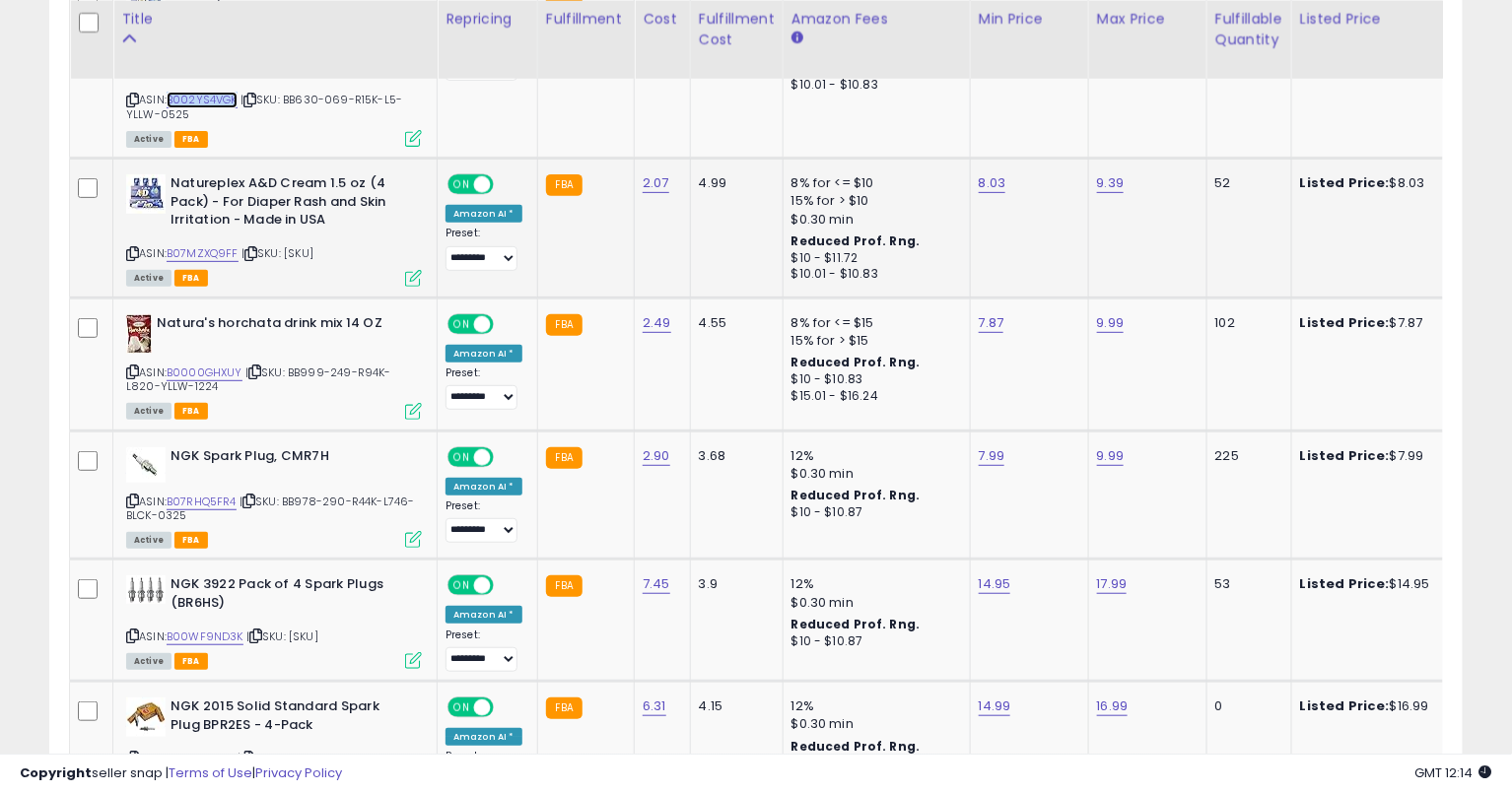 scroll, scrollTop: 2946, scrollLeft: 0, axis: vertical 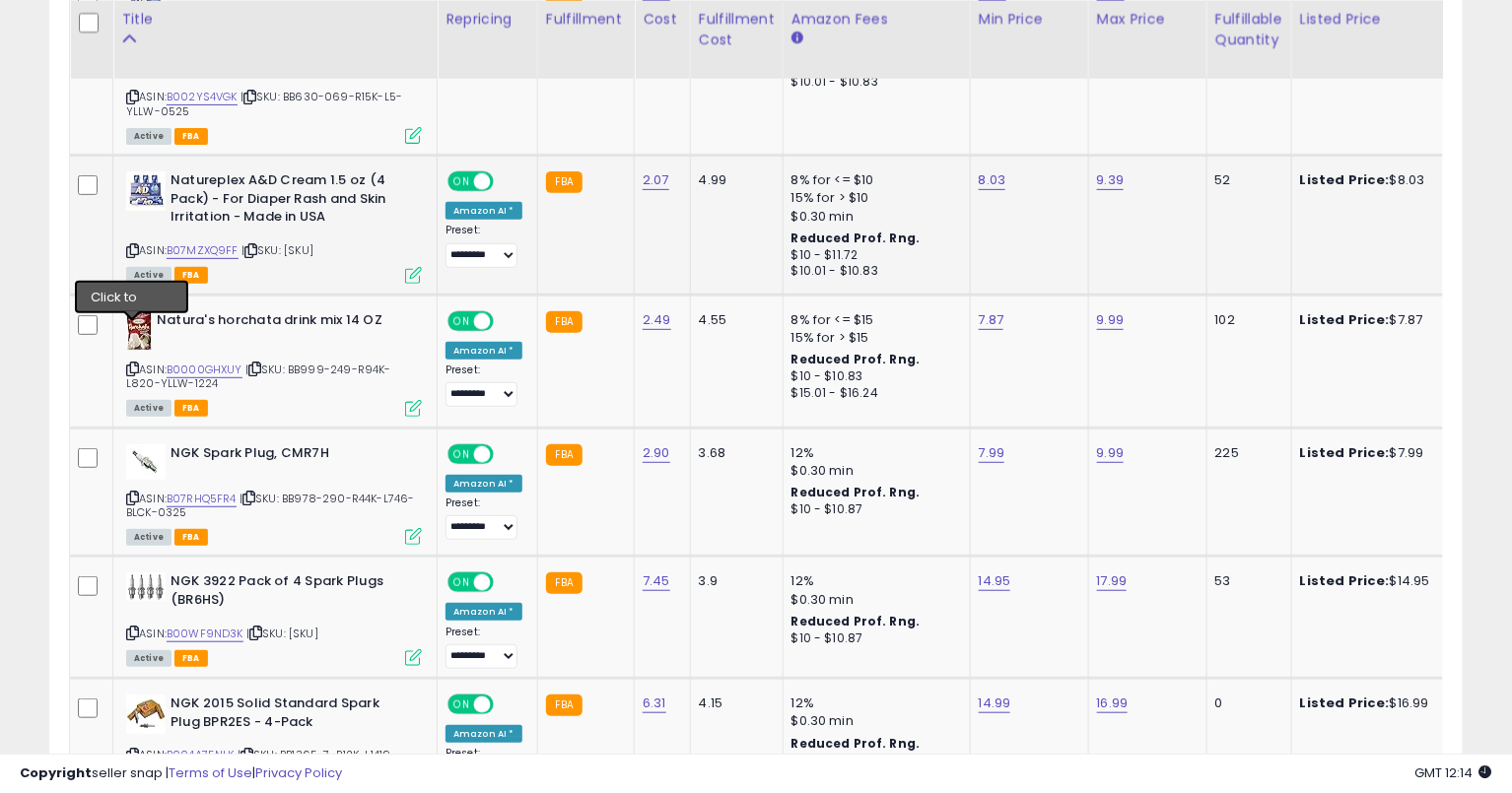 click at bounding box center [132, 250] 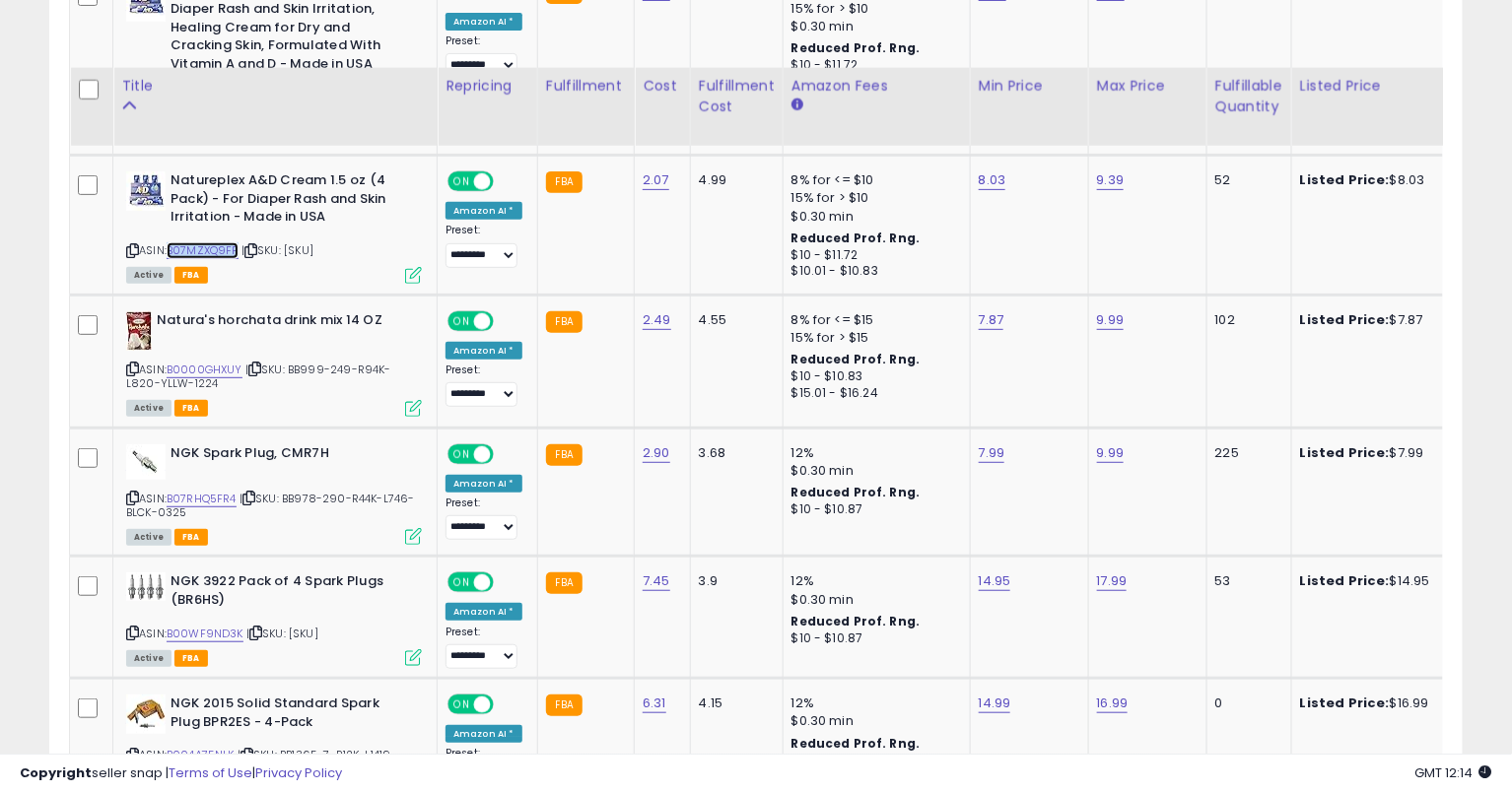 scroll, scrollTop: 3068, scrollLeft: 0, axis: vertical 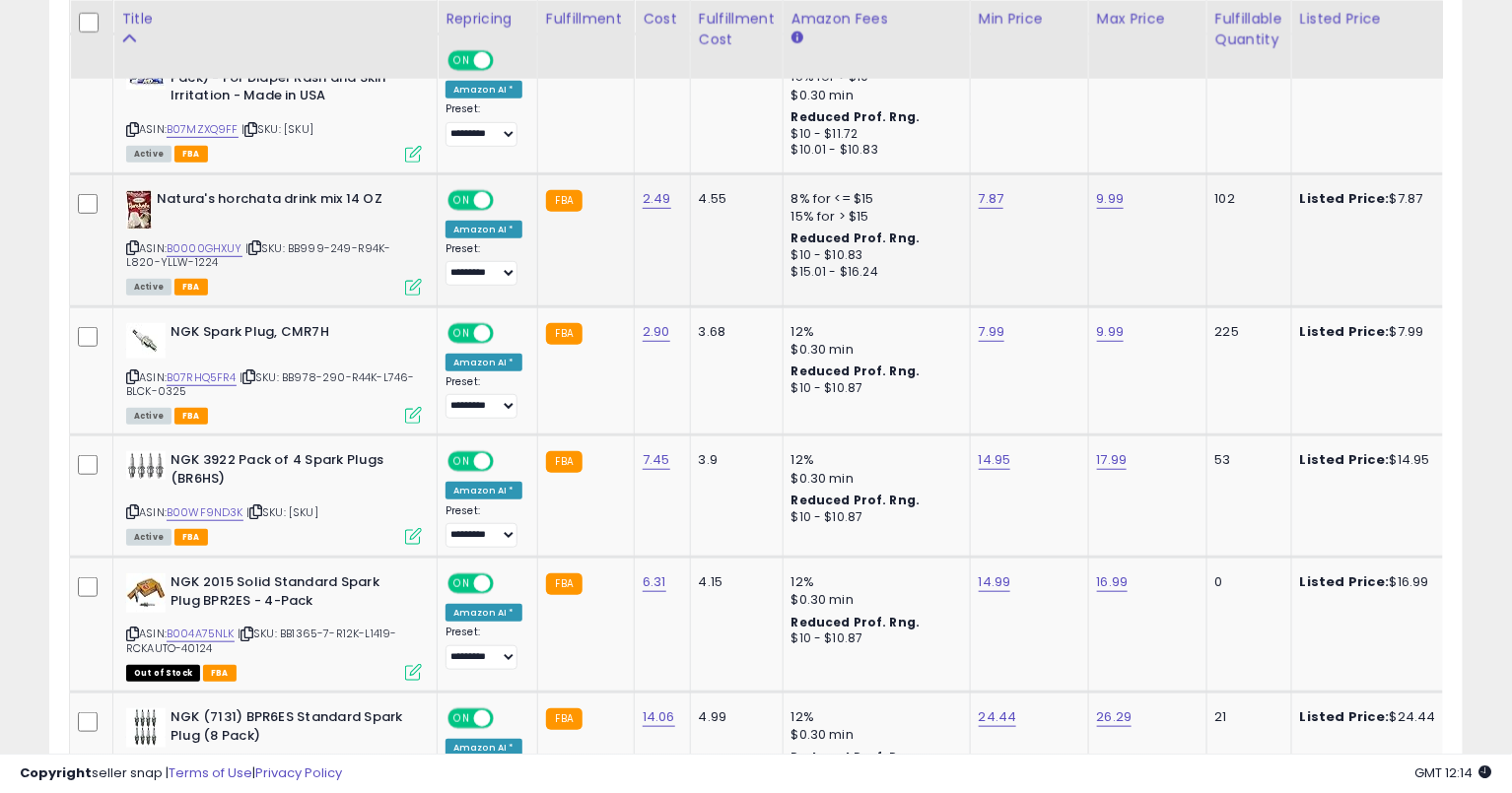 click at bounding box center [132, 247] 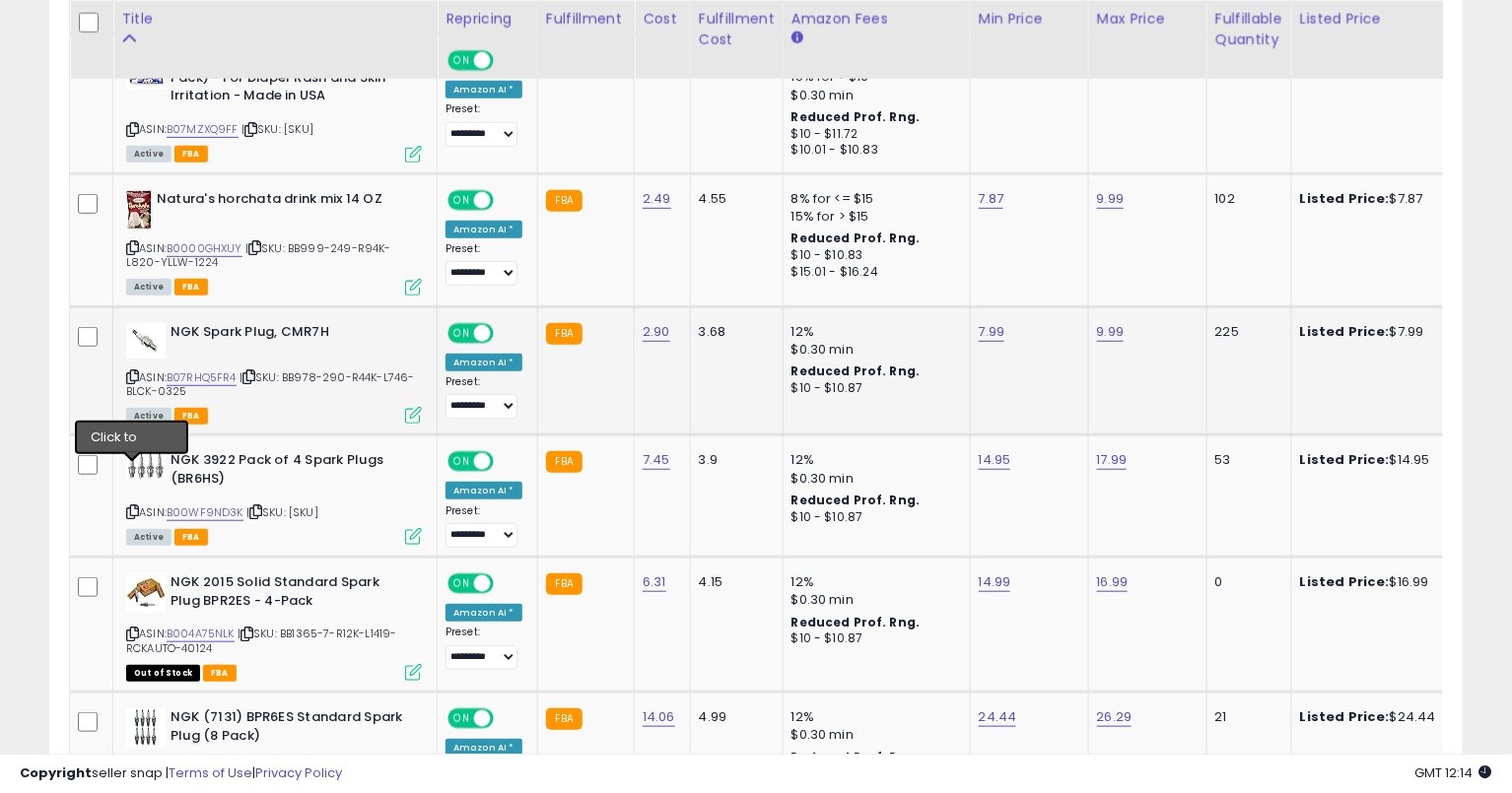 click at bounding box center (132, 376) 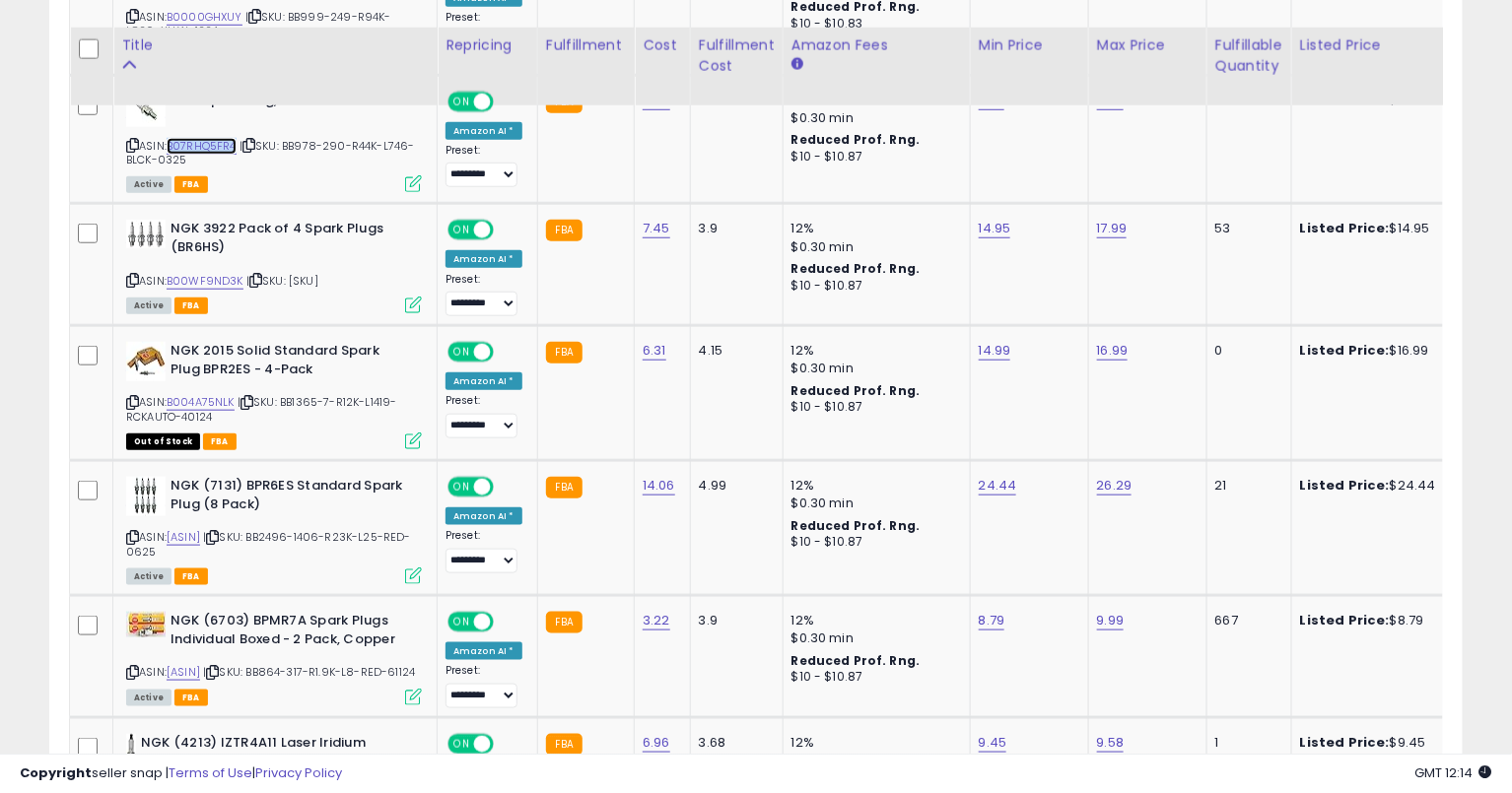 scroll, scrollTop: 3328, scrollLeft: 0, axis: vertical 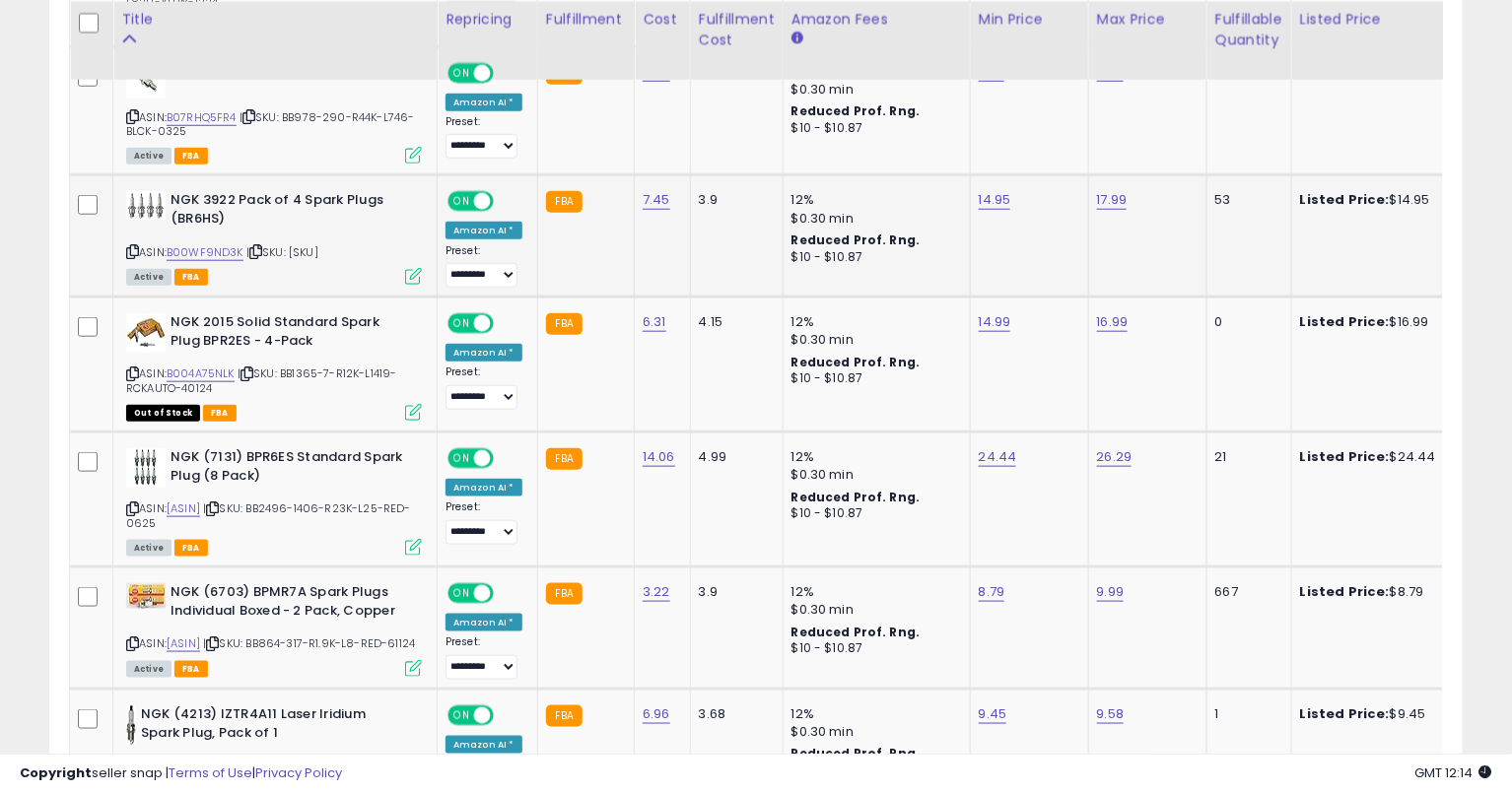 click at bounding box center (132, 251) 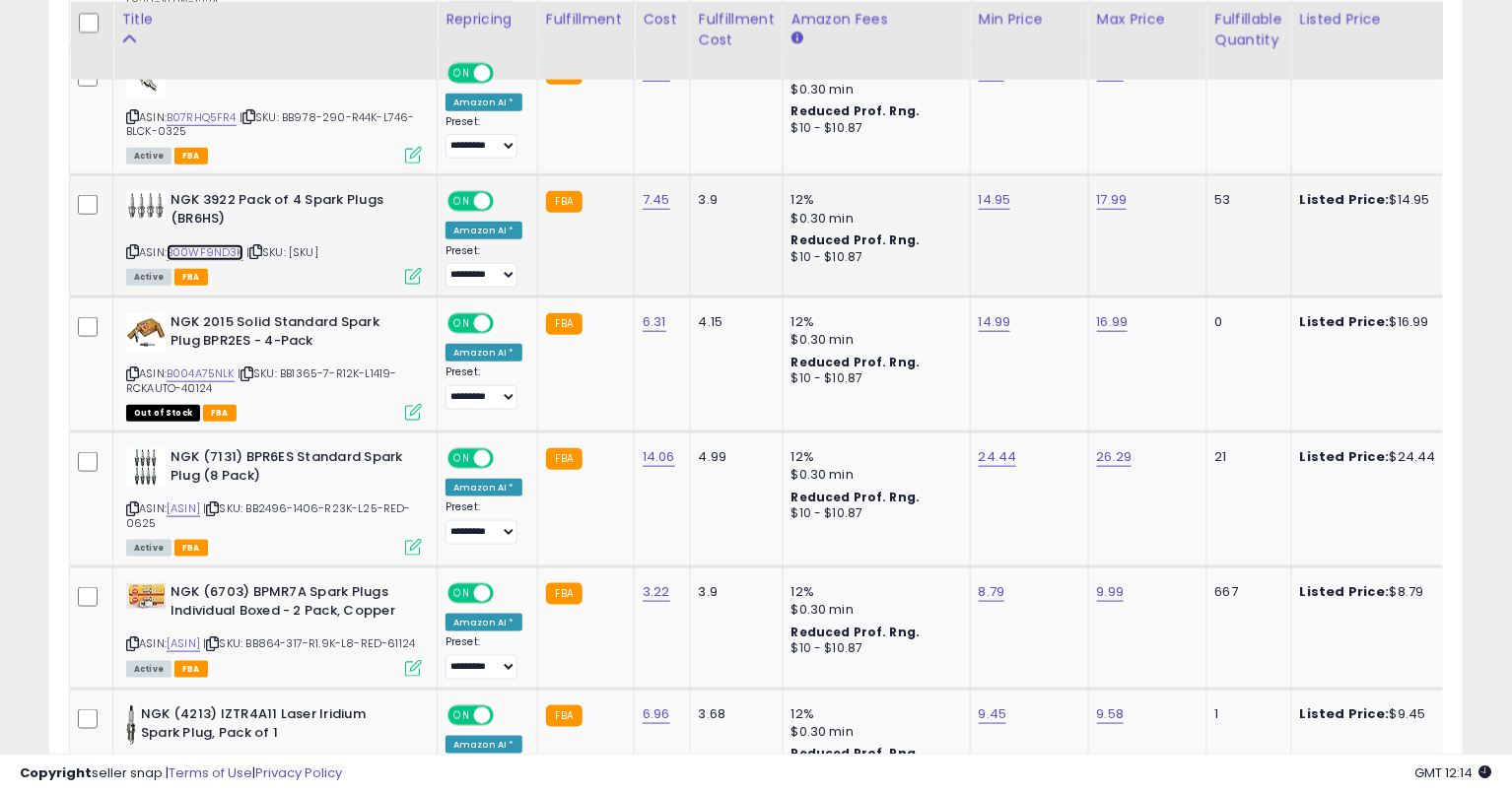 click on "B00WF9ND3K" at bounding box center [205, 252] 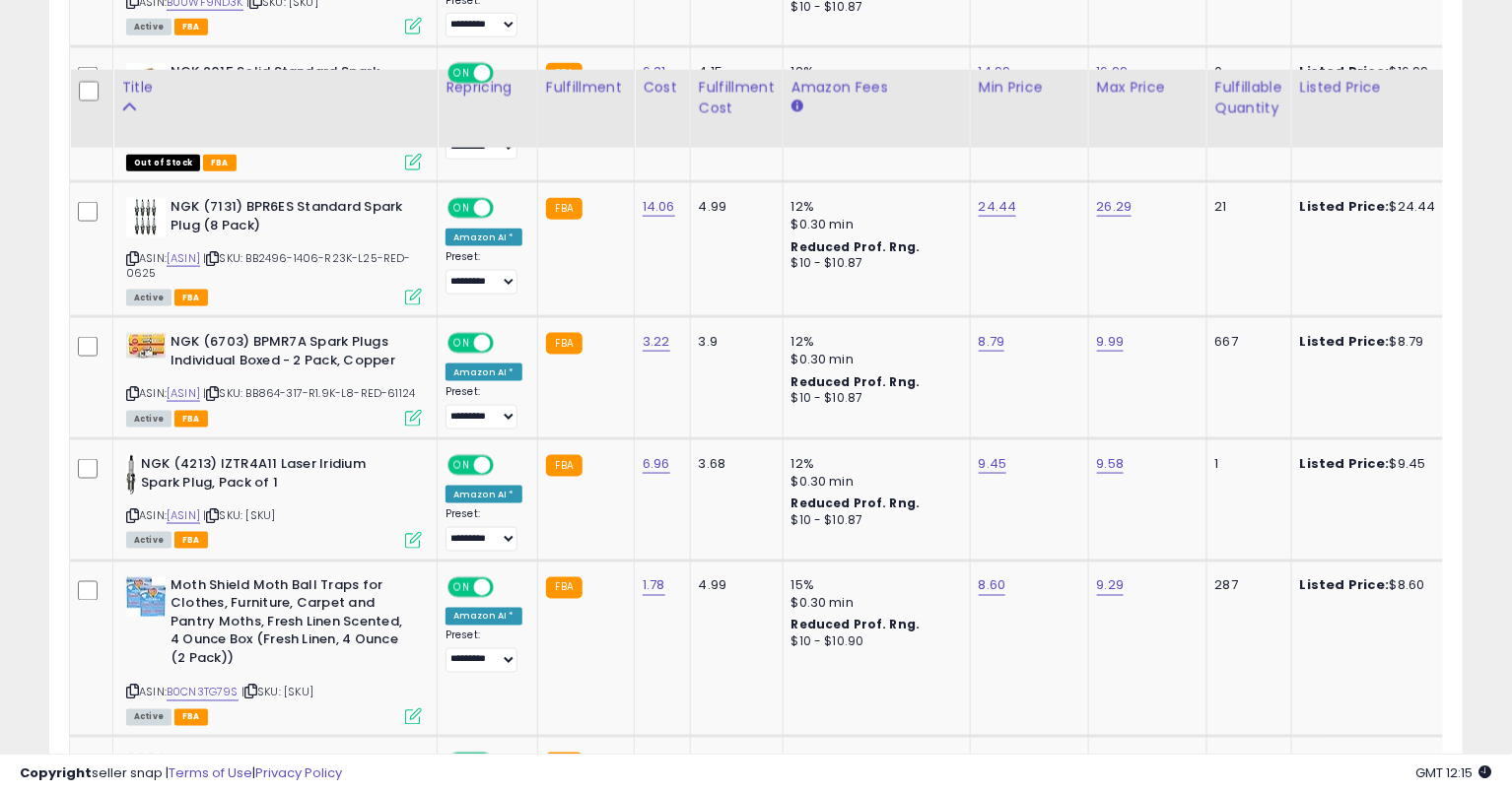 scroll, scrollTop: 3646, scrollLeft: 0, axis: vertical 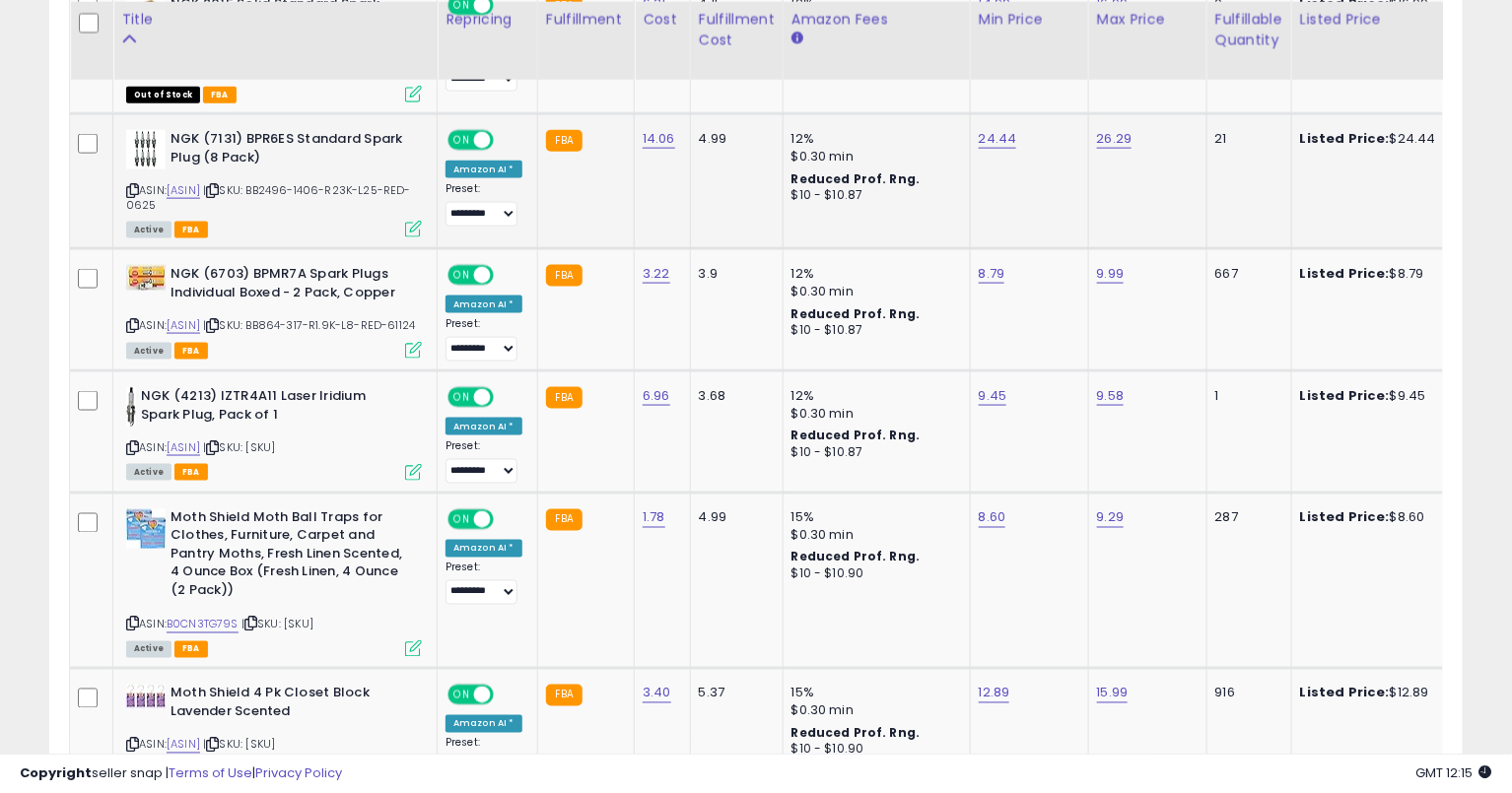 click at bounding box center (132, 190) 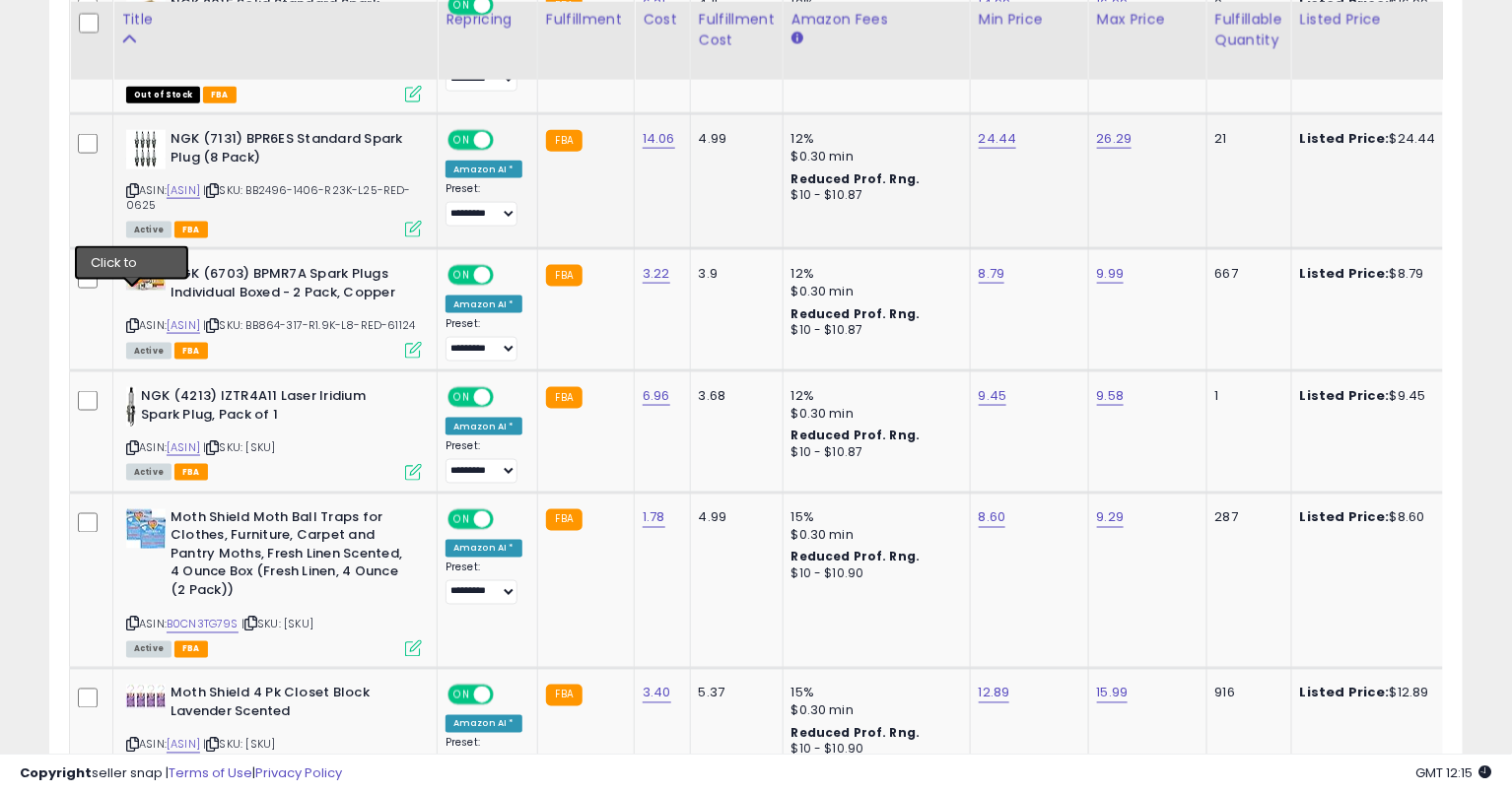 click at bounding box center (132, 190) 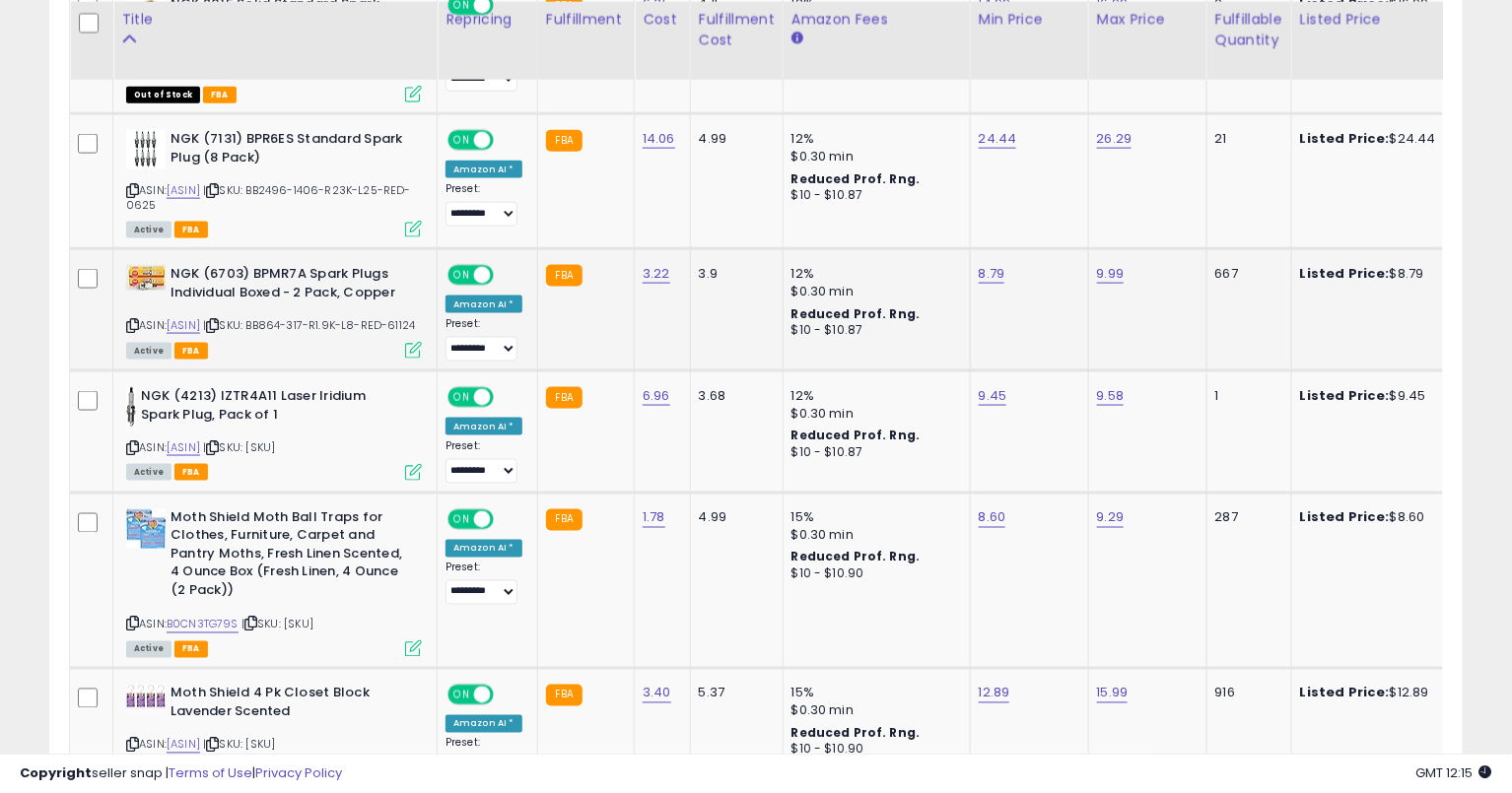 click at bounding box center (132, 325) 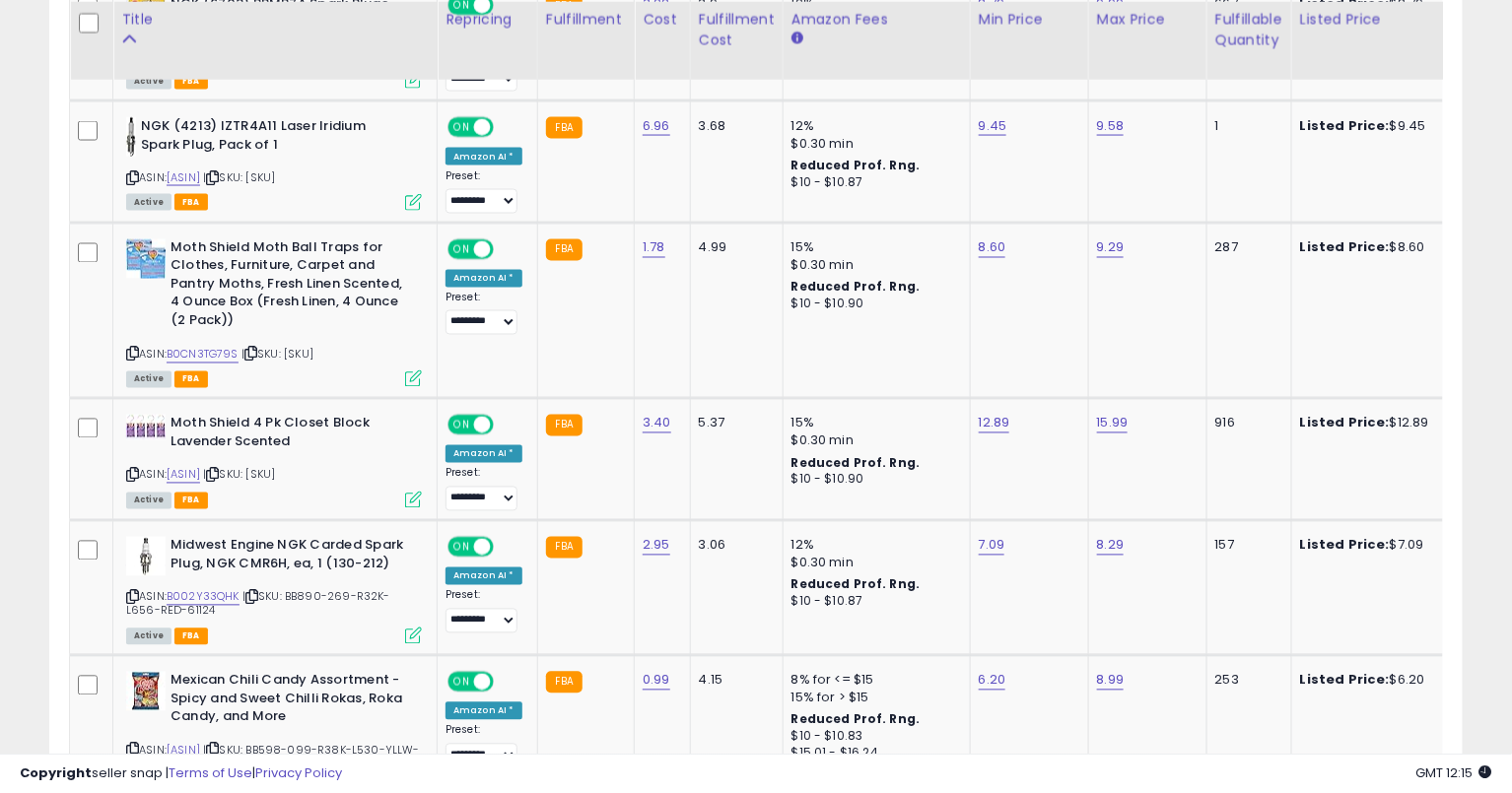 scroll, scrollTop: 3941, scrollLeft: 0, axis: vertical 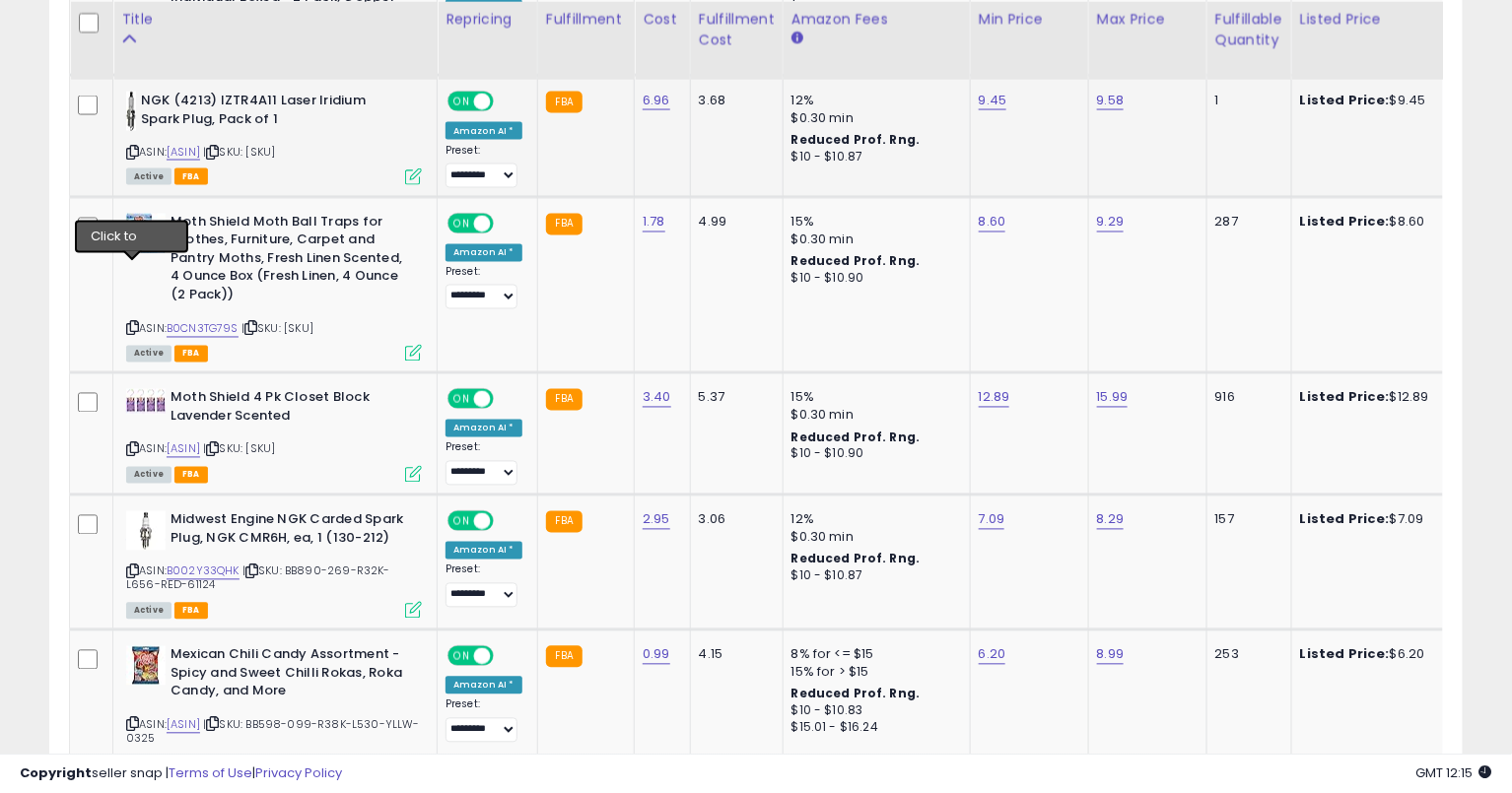 click at bounding box center [132, 152] 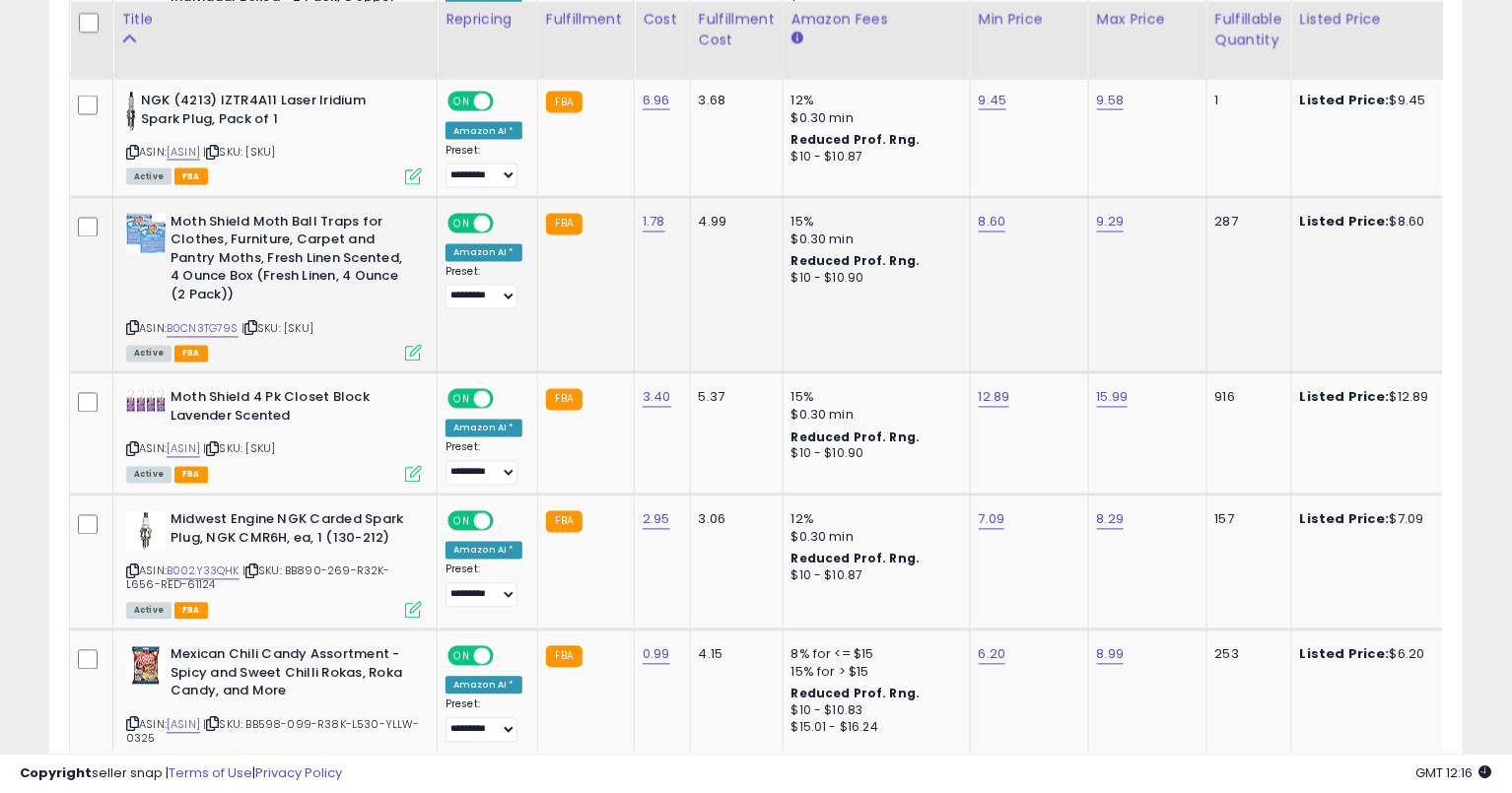 click at bounding box center [132, 328] 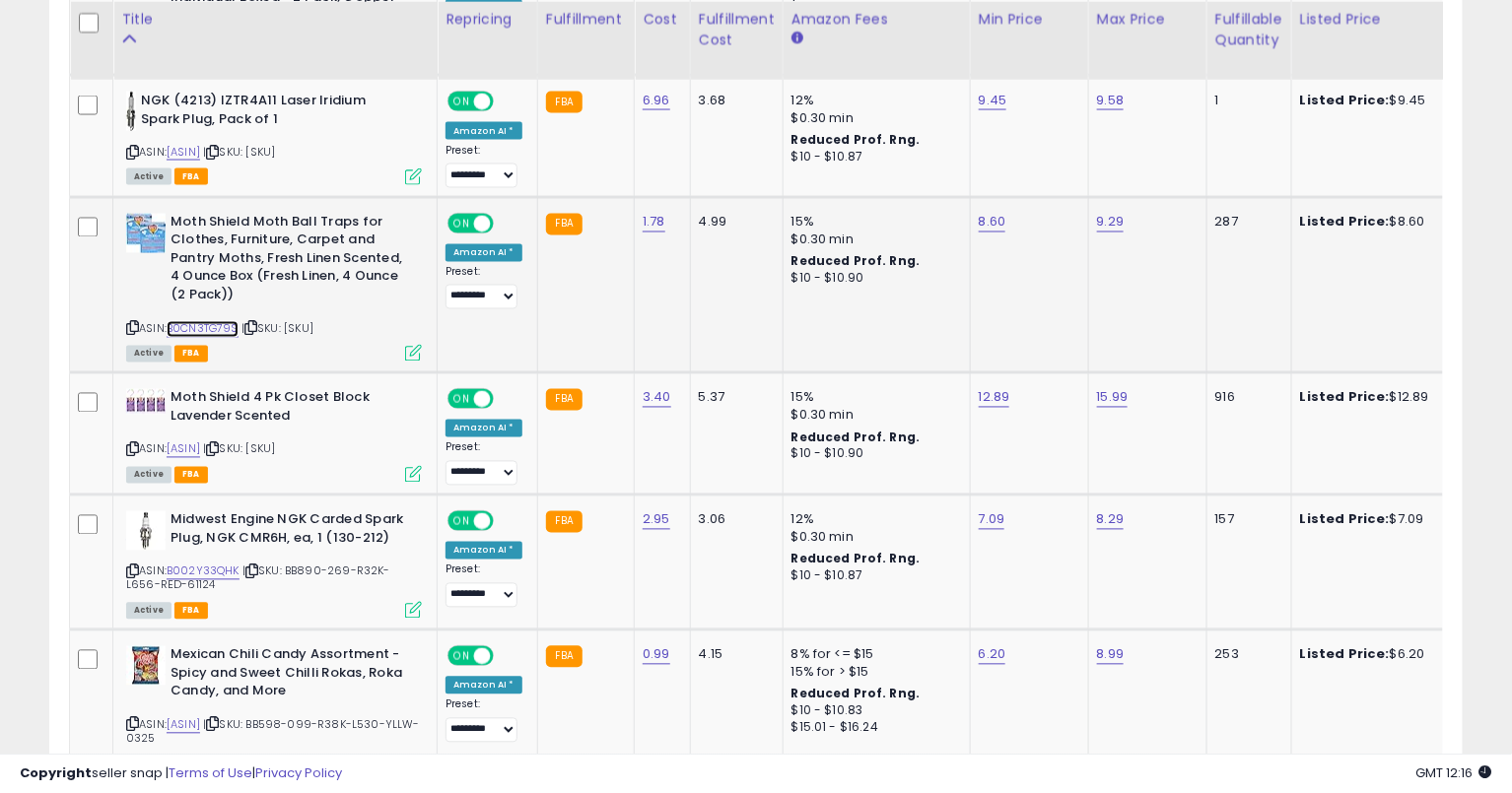 click on "B0CN3TG79S" at bounding box center (202, 329) 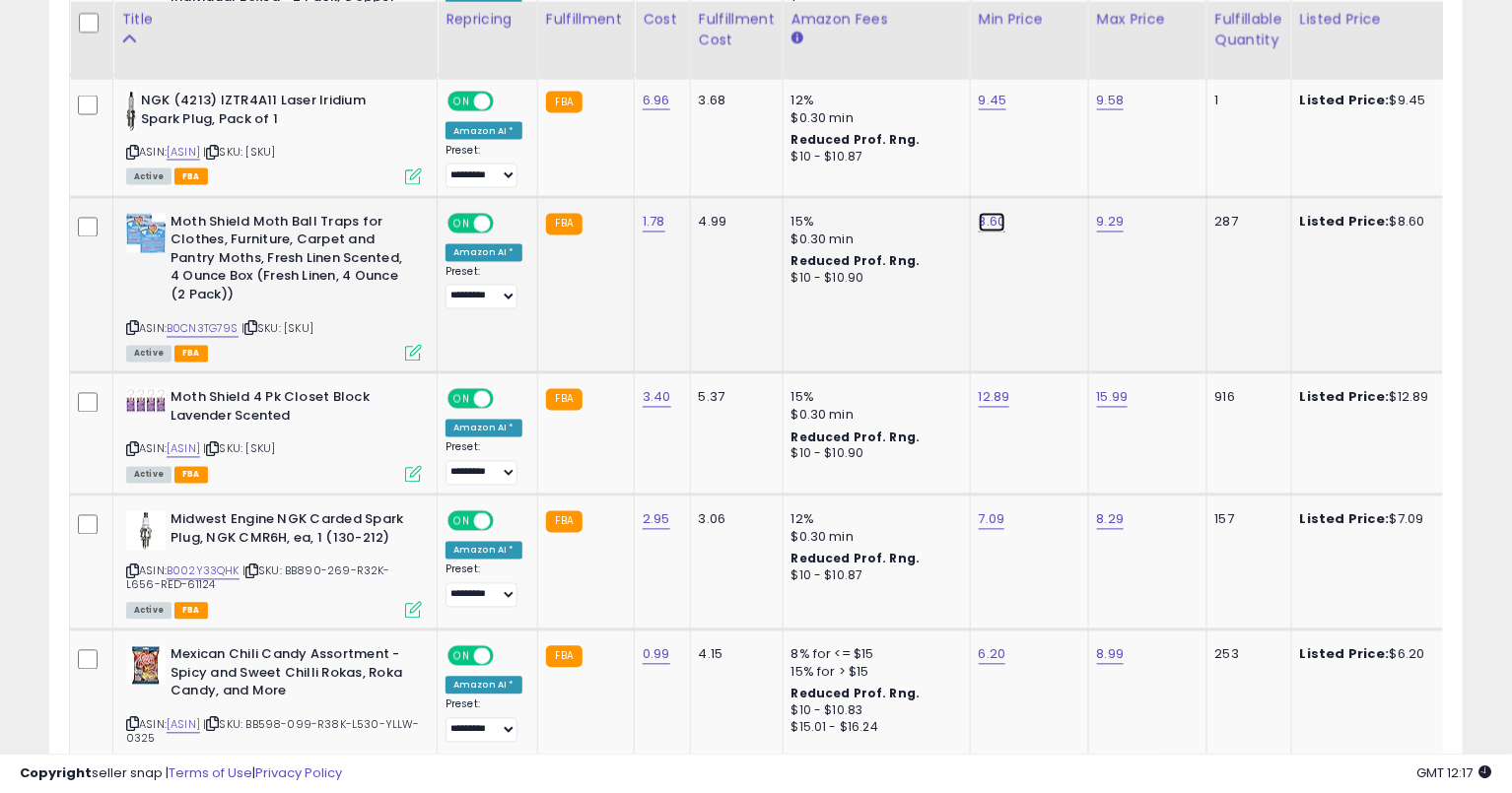 click on "8.60" at bounding box center [992, -2883] 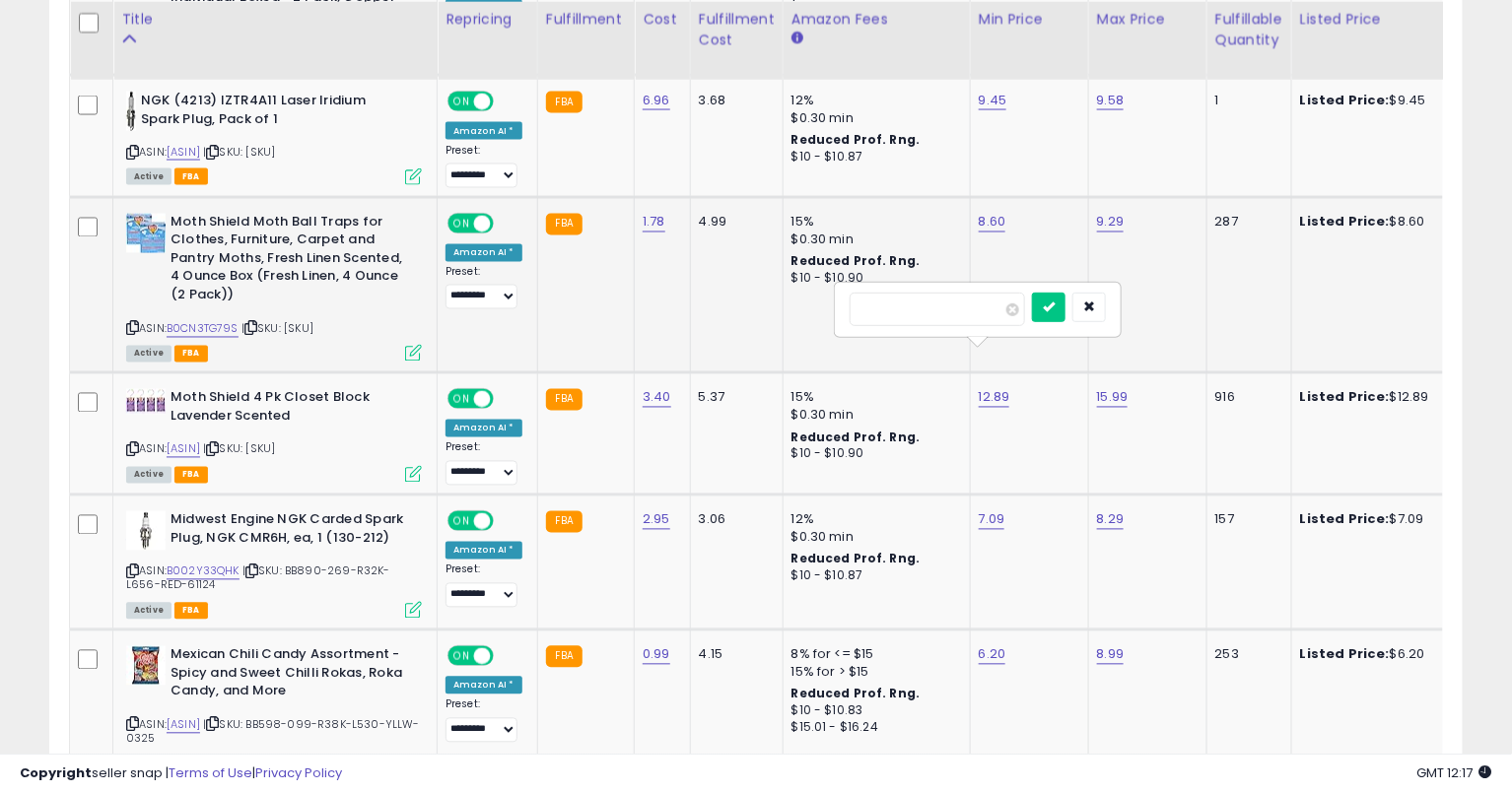 type on "****" 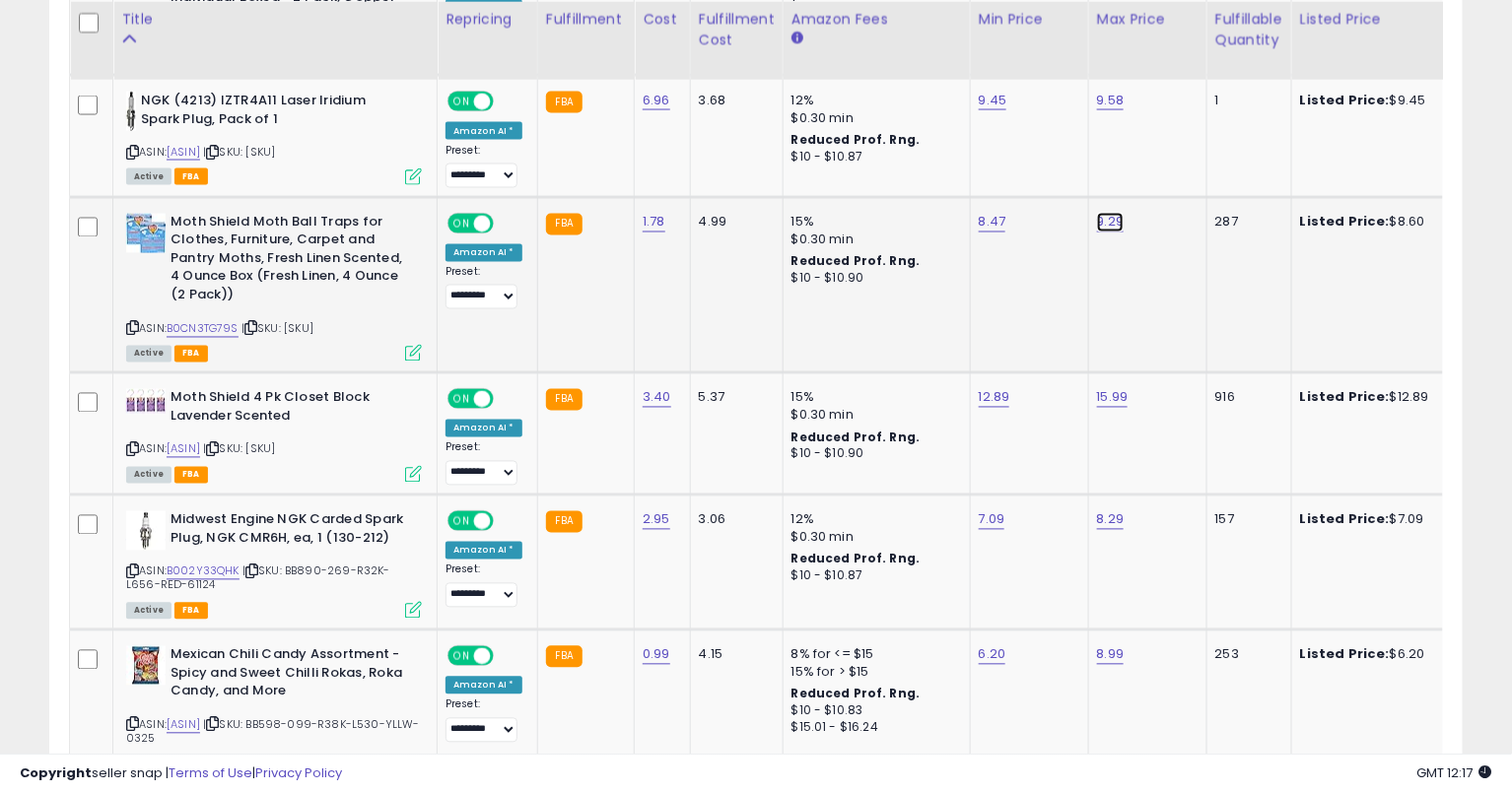 click on "9.29" at bounding box center (1111, -2883) 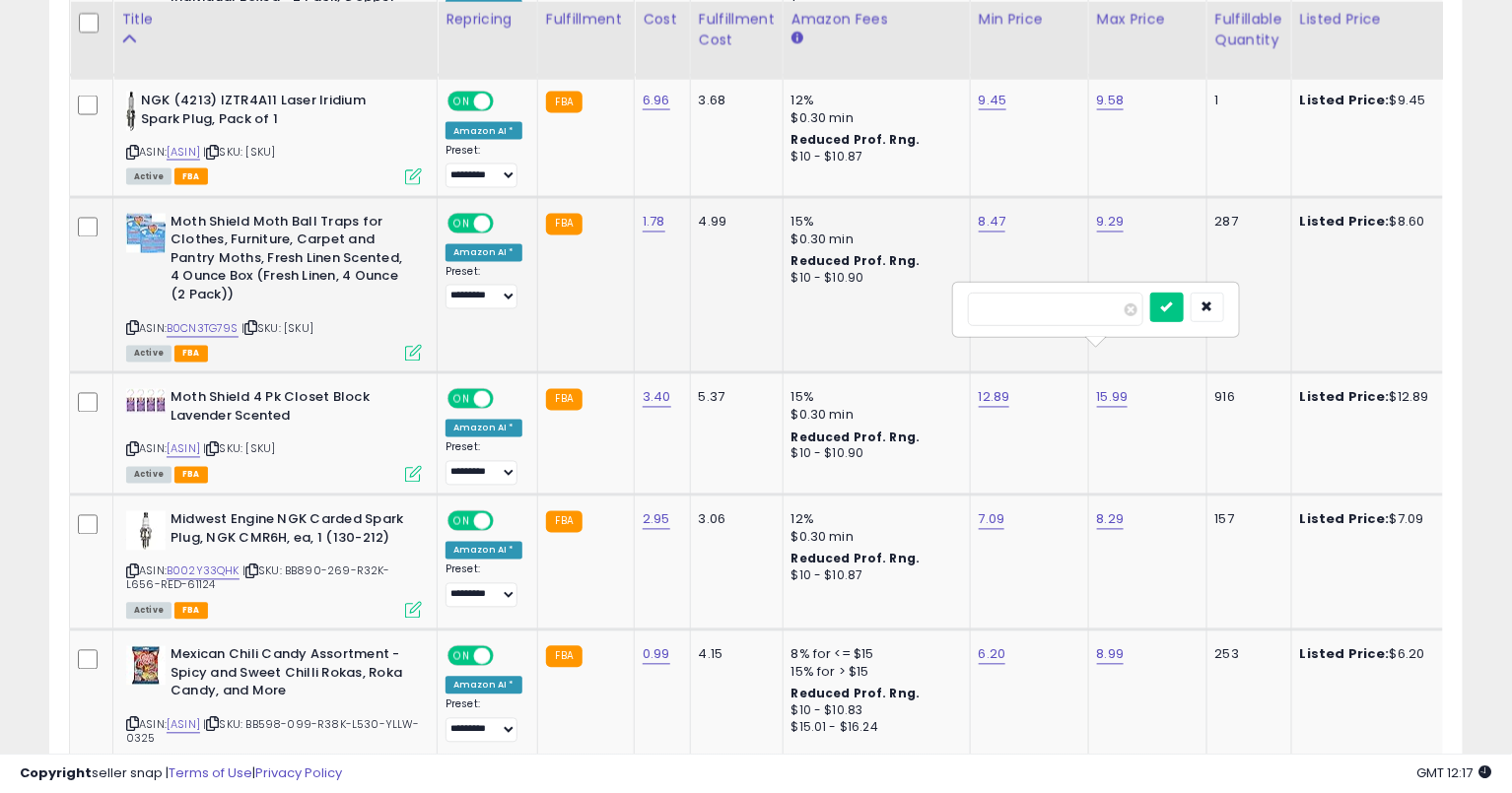 type on "*" 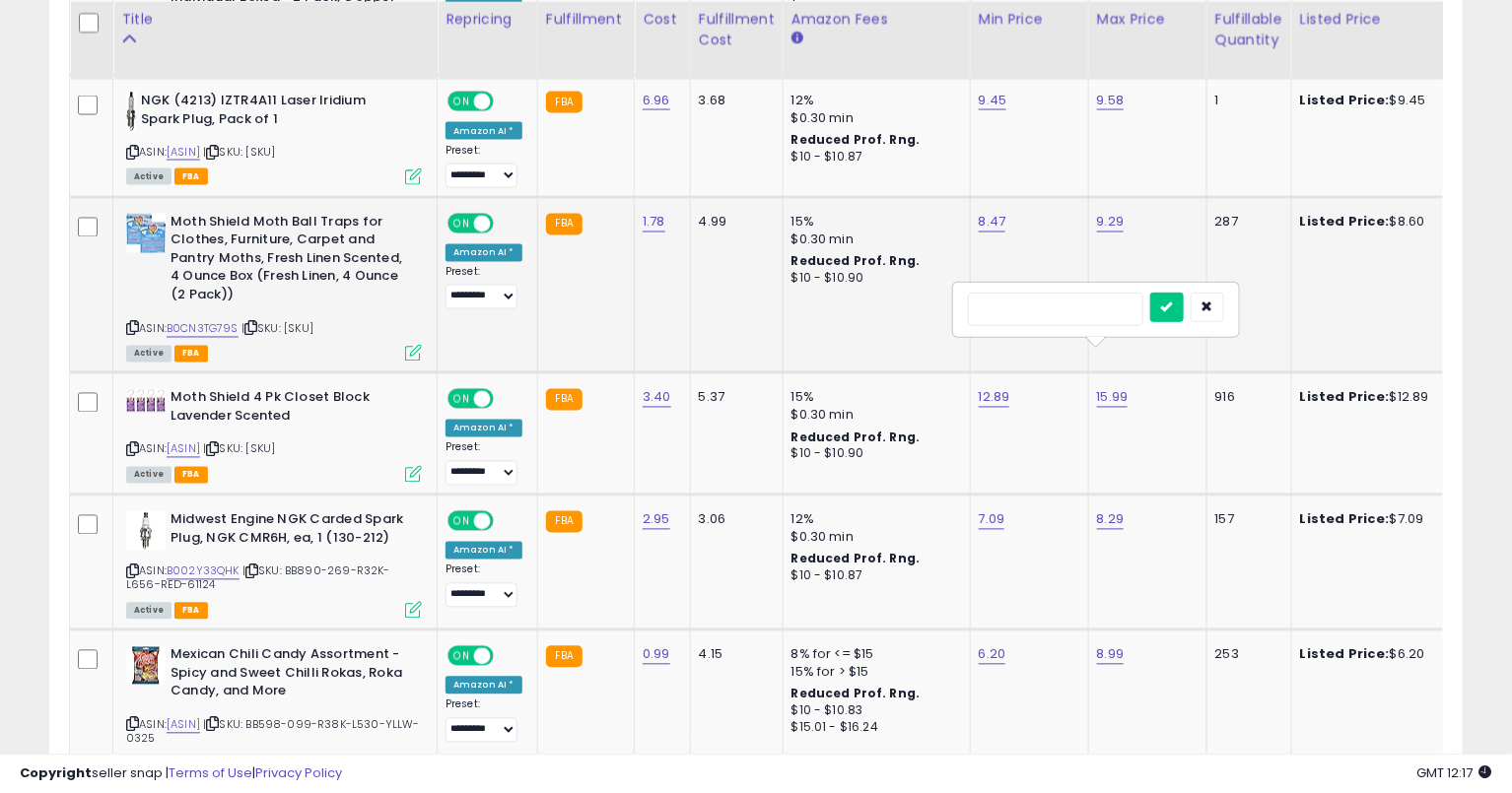 type on "****" 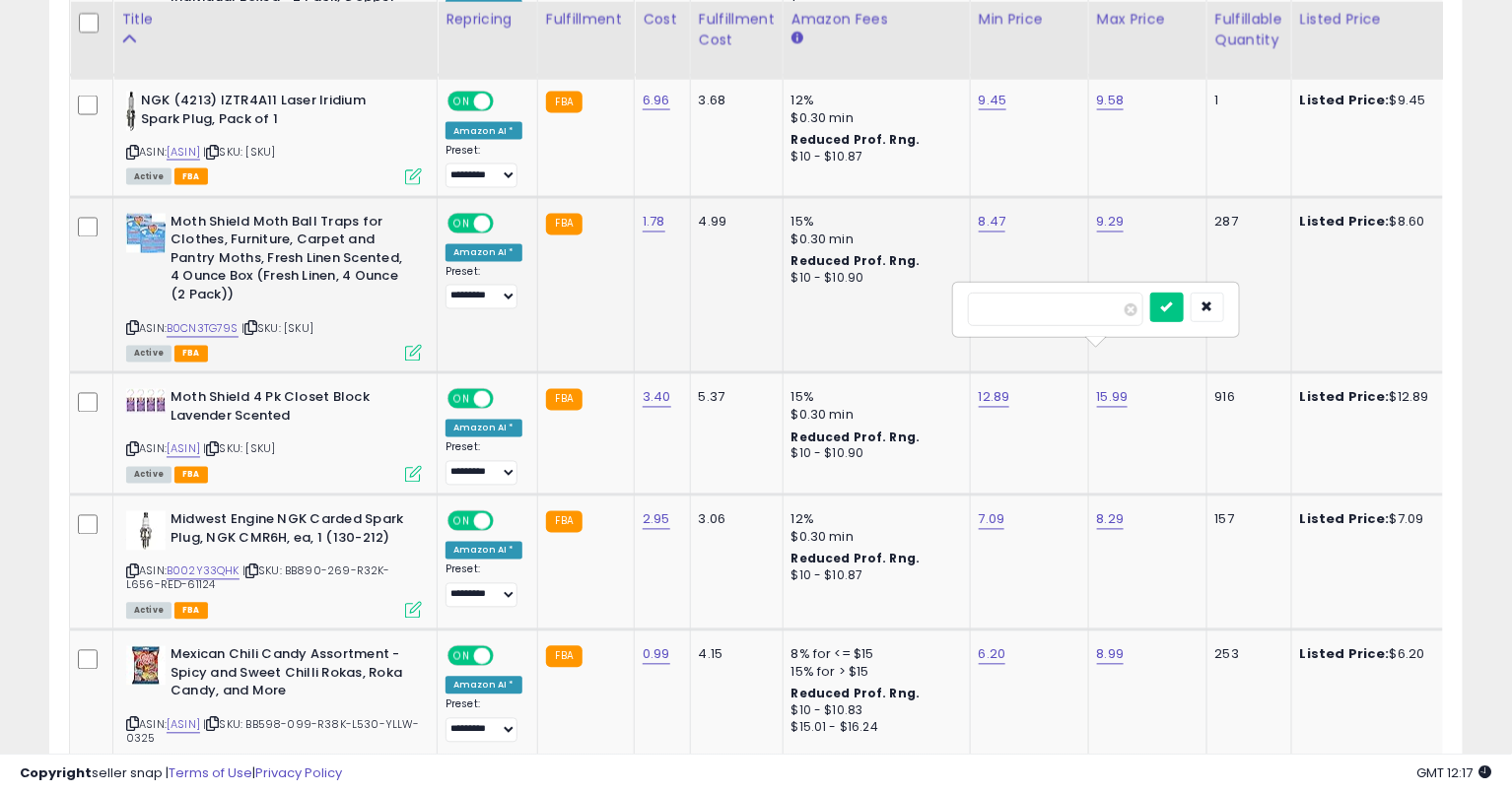 click at bounding box center [1167, 307] 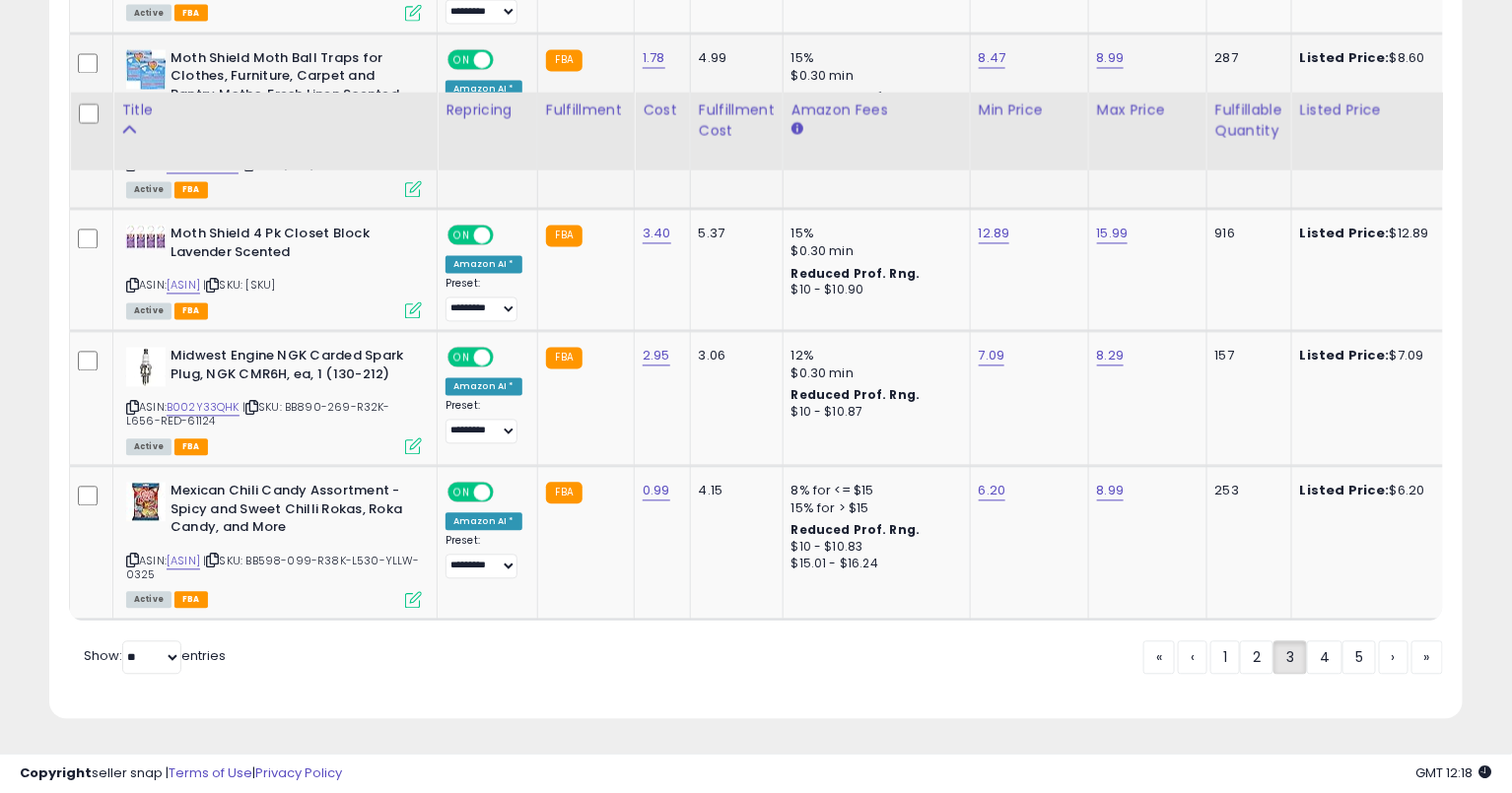 scroll, scrollTop: 4196, scrollLeft: 0, axis: vertical 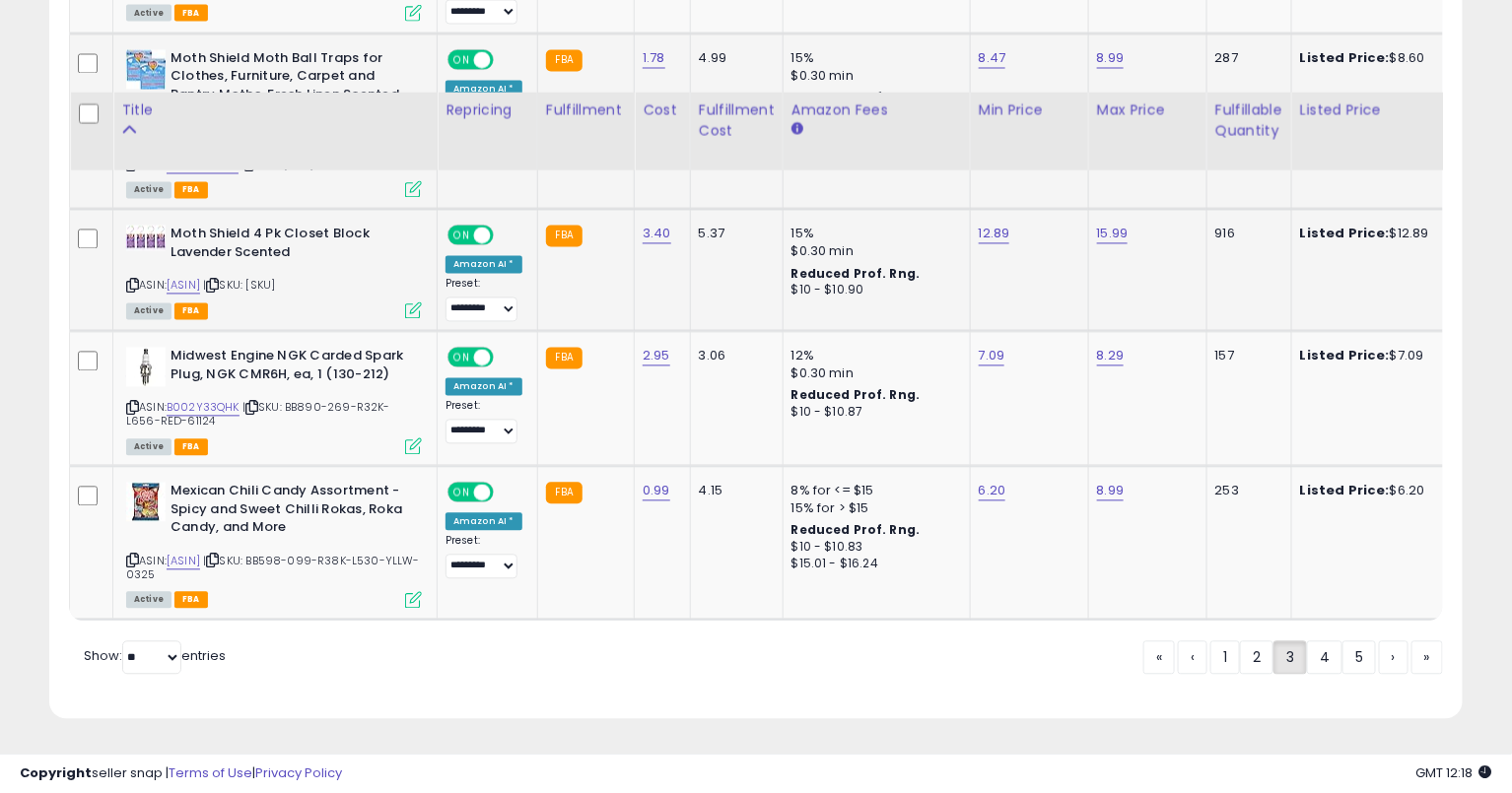 click at bounding box center [132, 286] 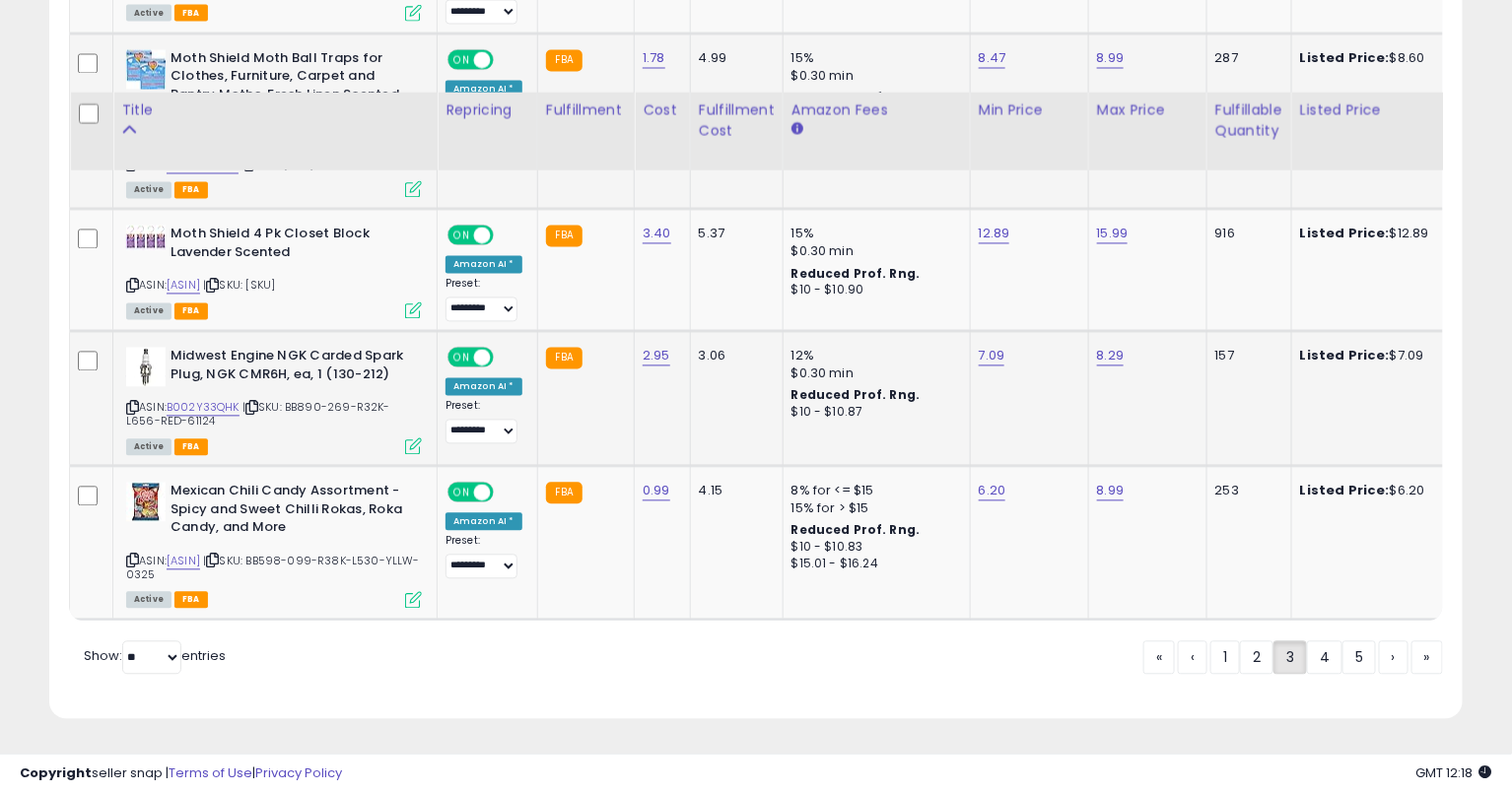 click at bounding box center [132, 408] 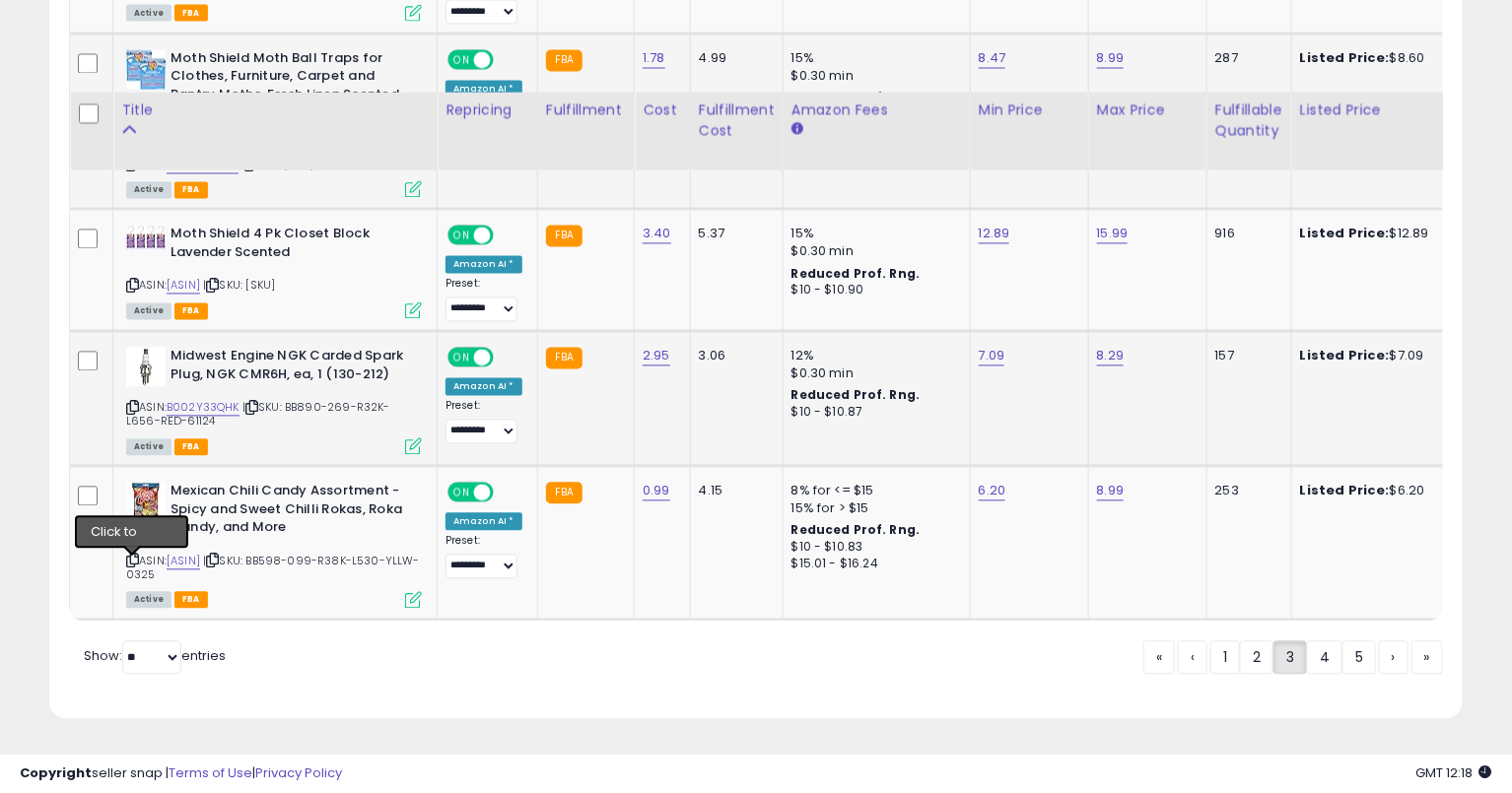 click at bounding box center (132, 408) 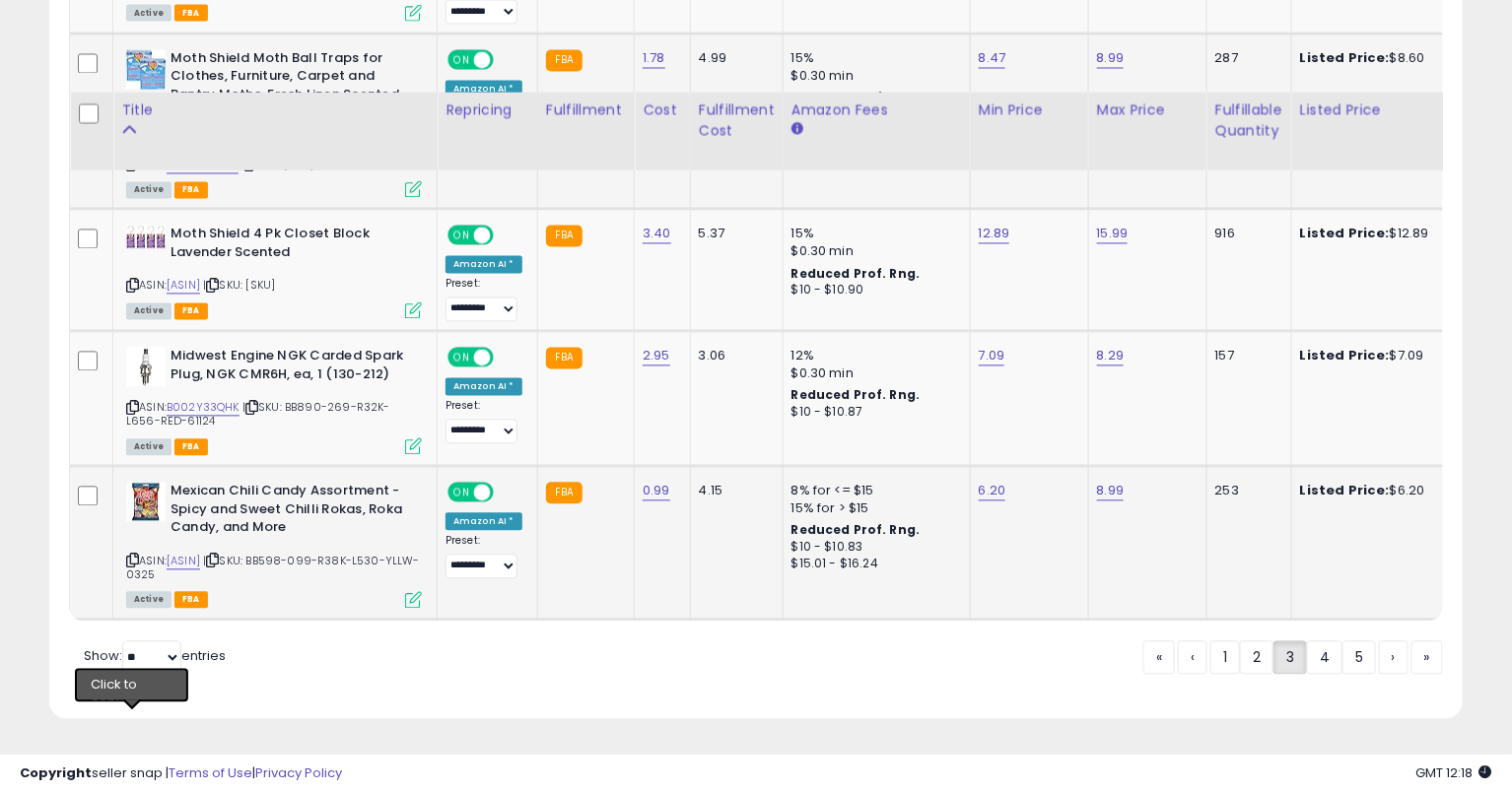click at bounding box center [132, 561] 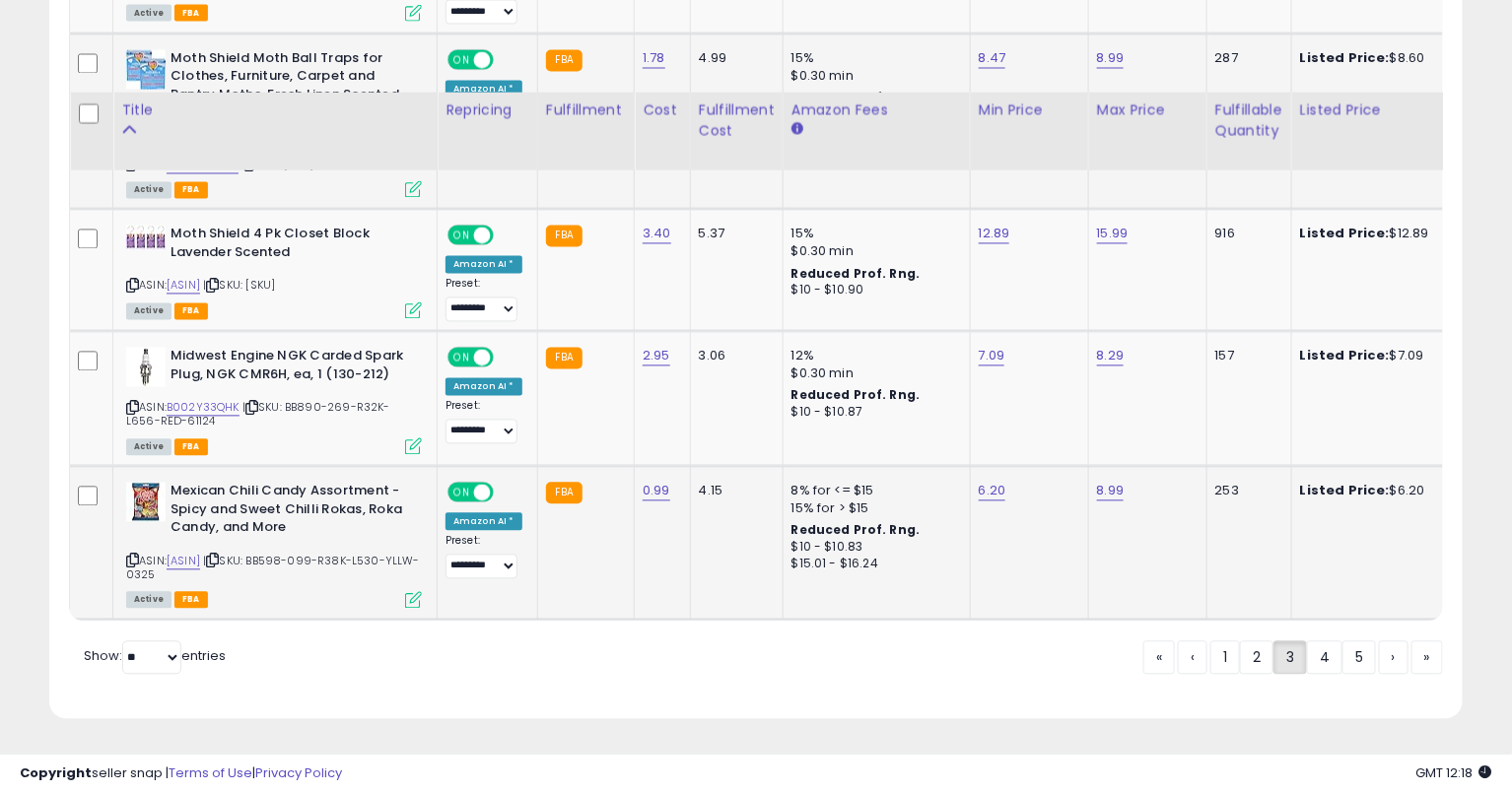 click at bounding box center [132, 561] 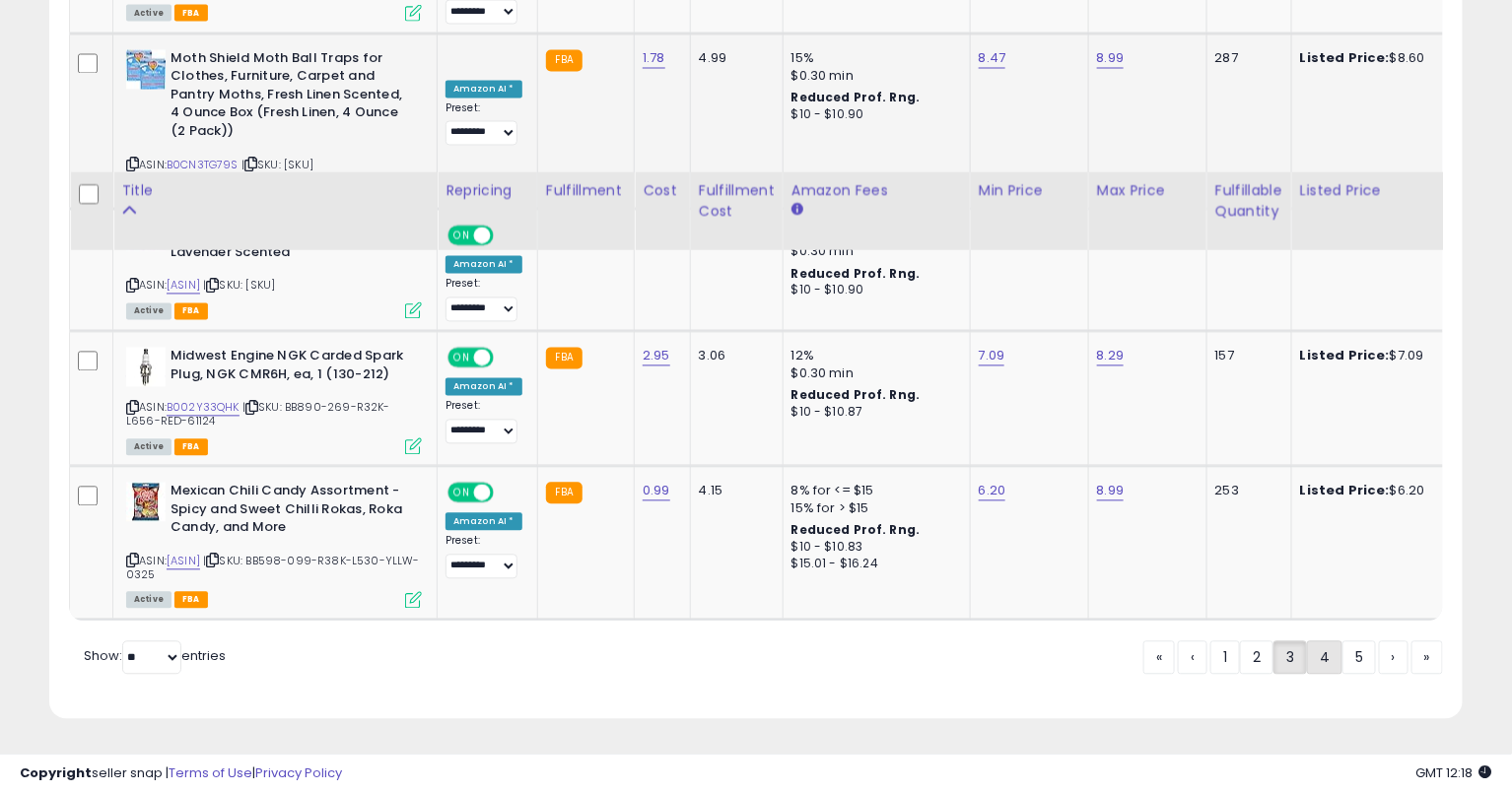 click on "4" 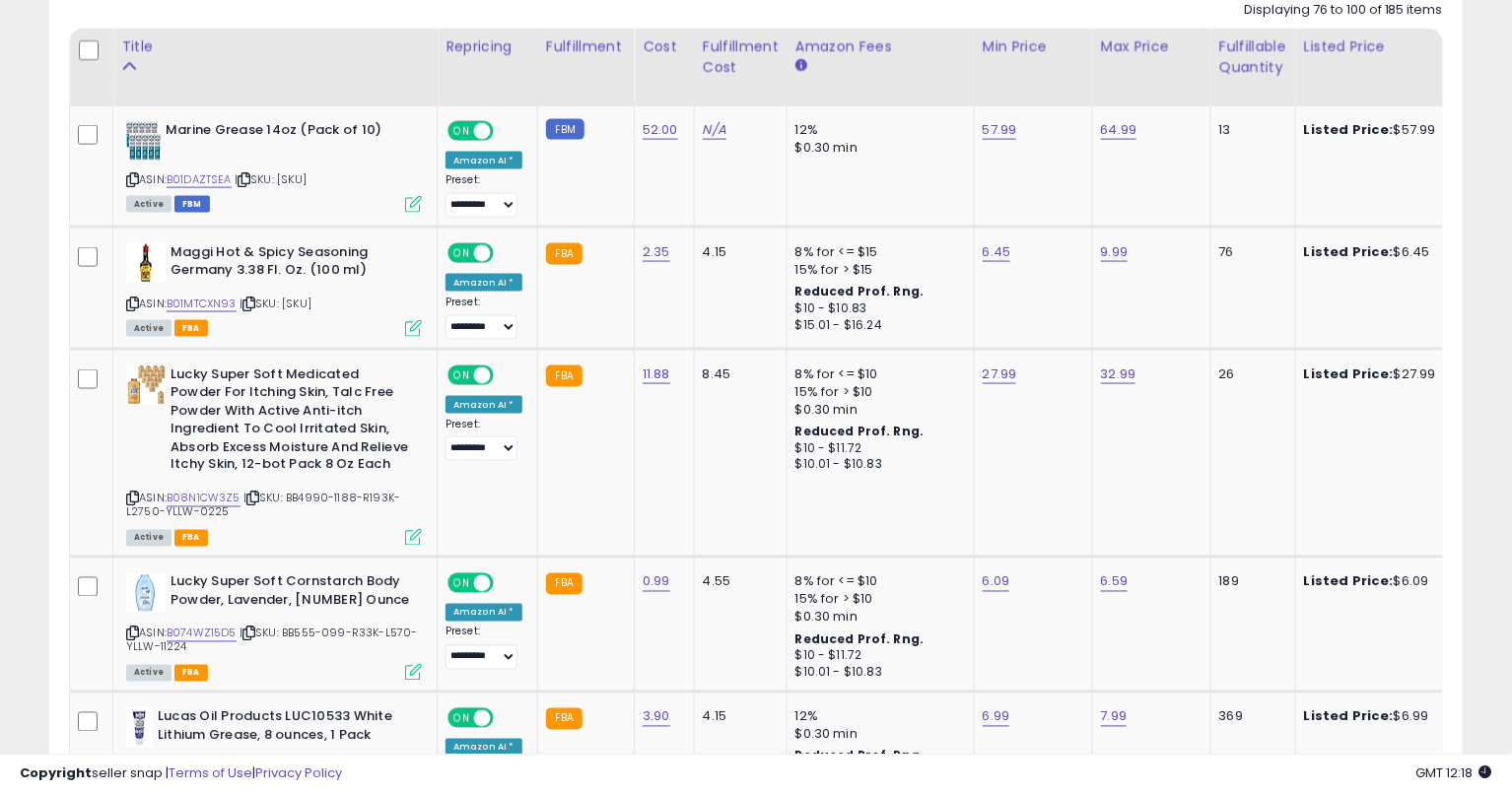scroll, scrollTop: 936, scrollLeft: 0, axis: vertical 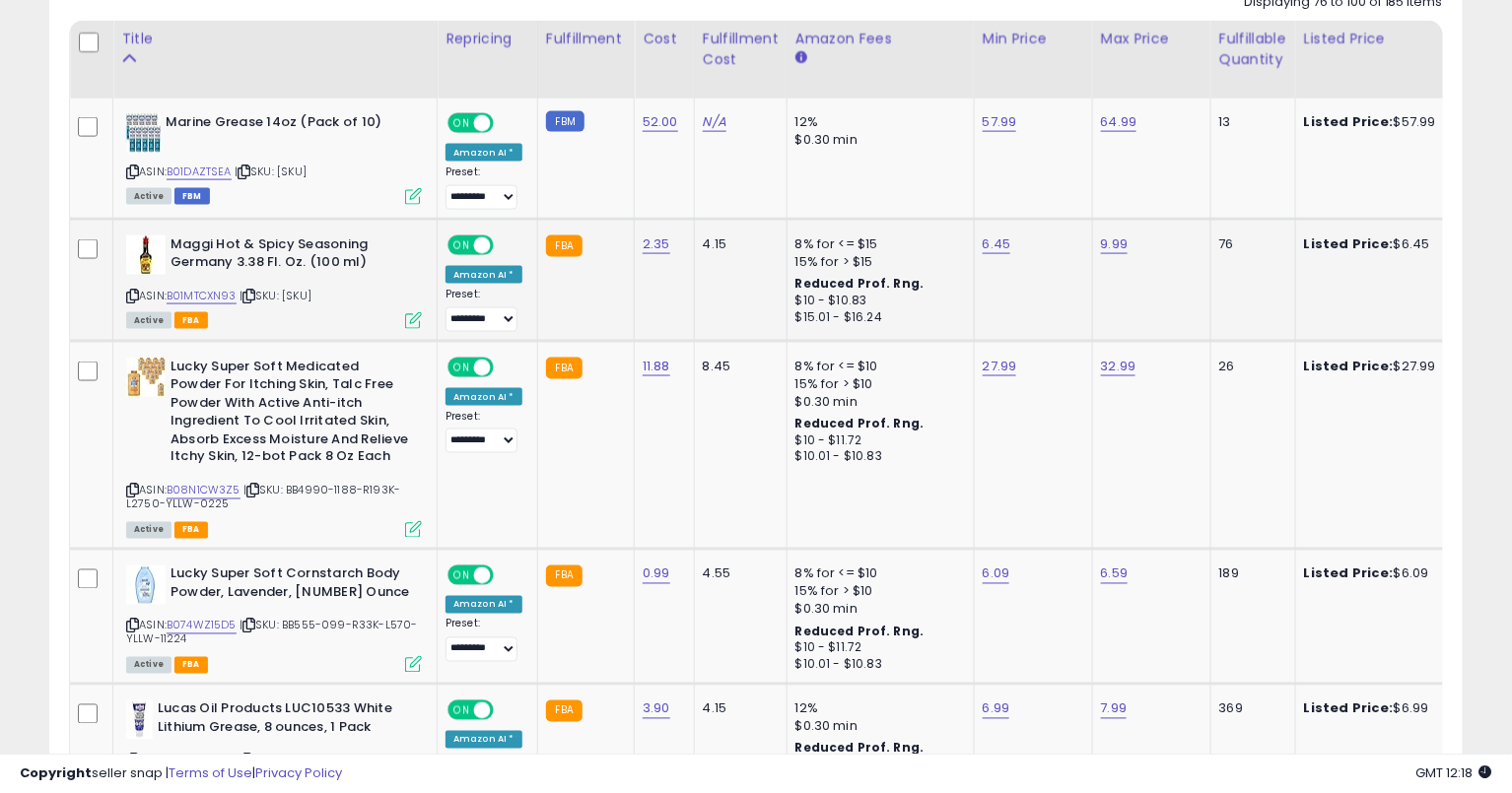 click at bounding box center (132, 296) 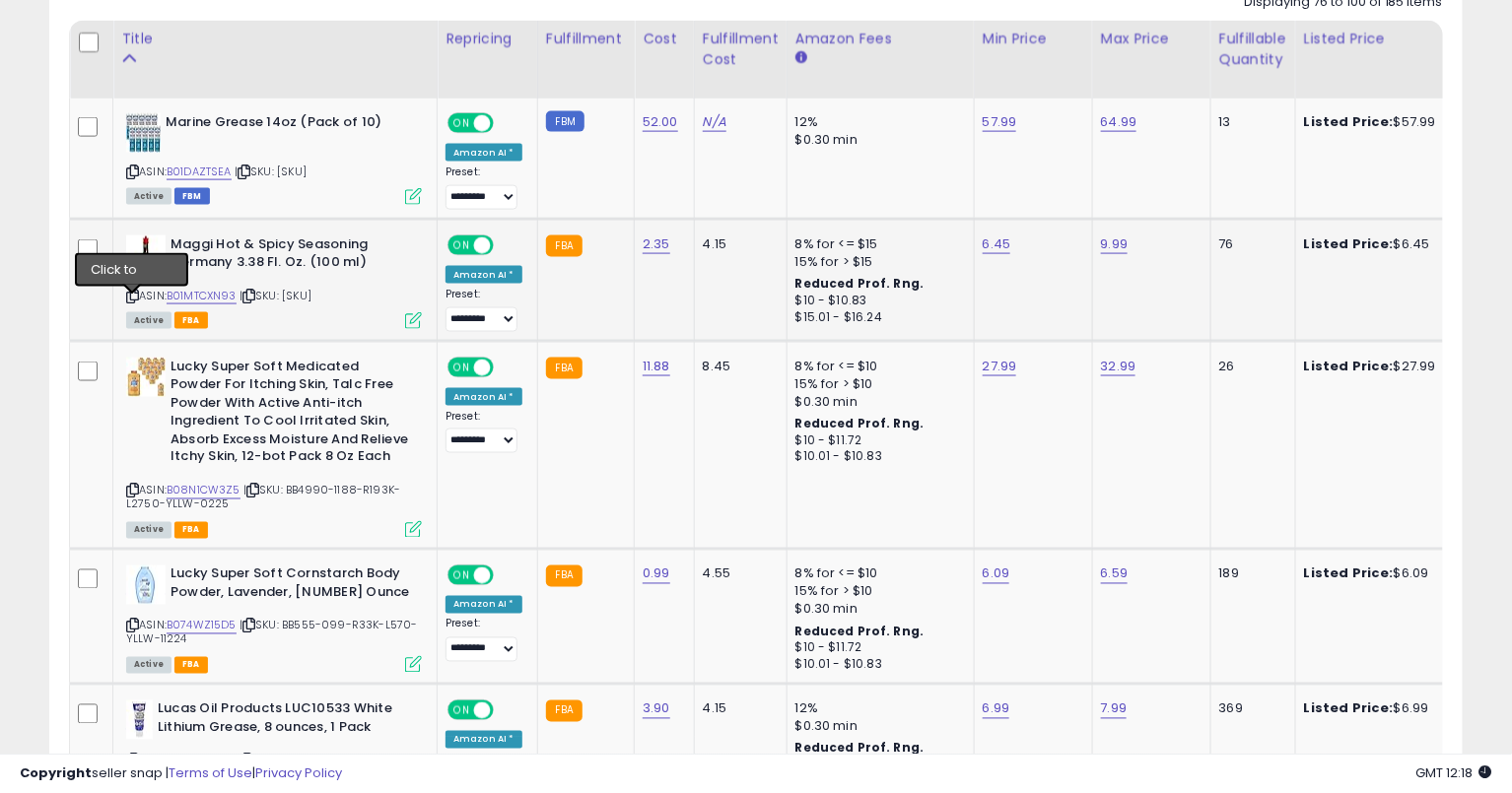 drag, startPoint x: 133, startPoint y: 304, endPoint x: 561, endPoint y: 2, distance: 523.8206 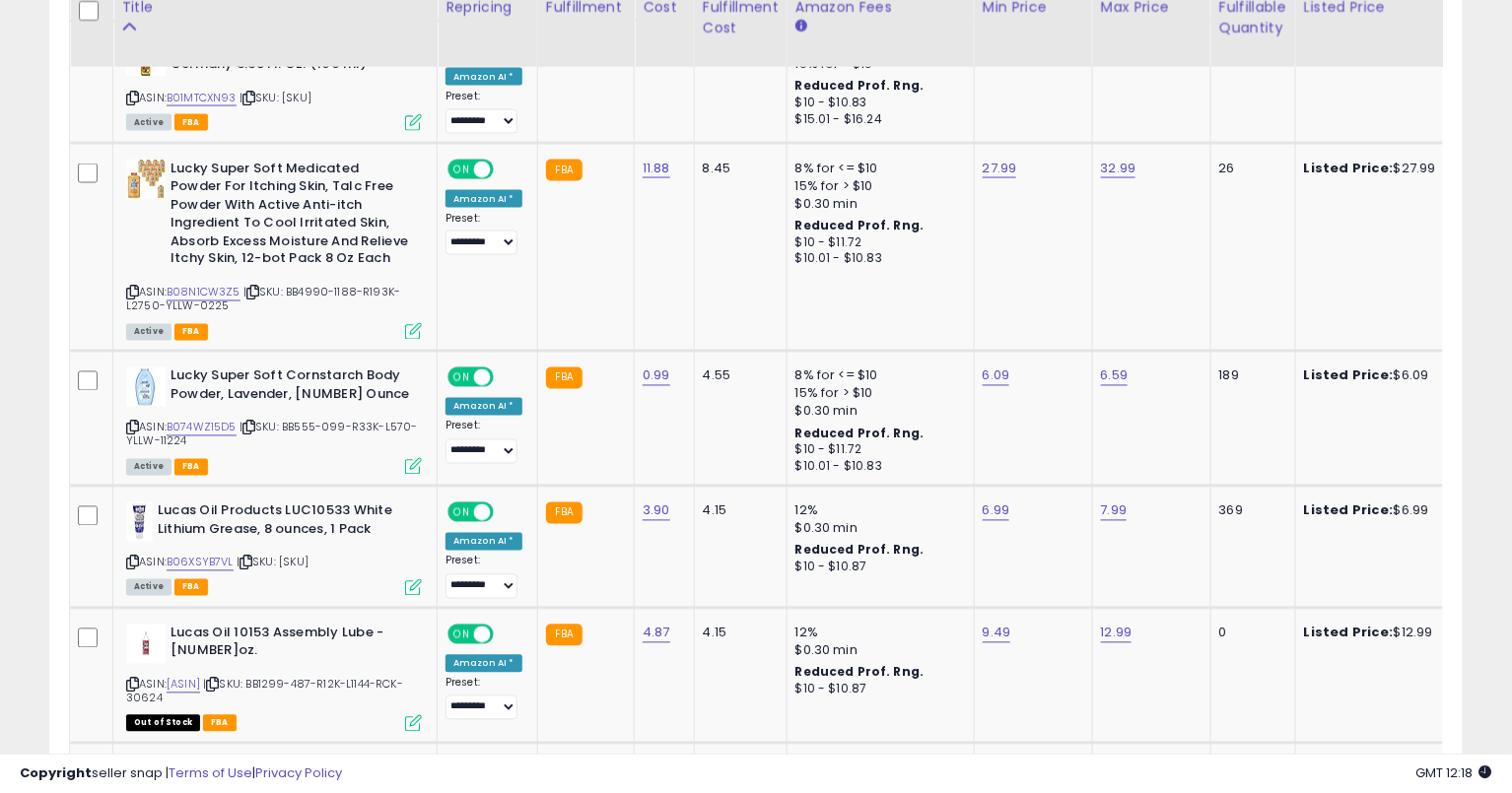 scroll, scrollTop: 1162, scrollLeft: 0, axis: vertical 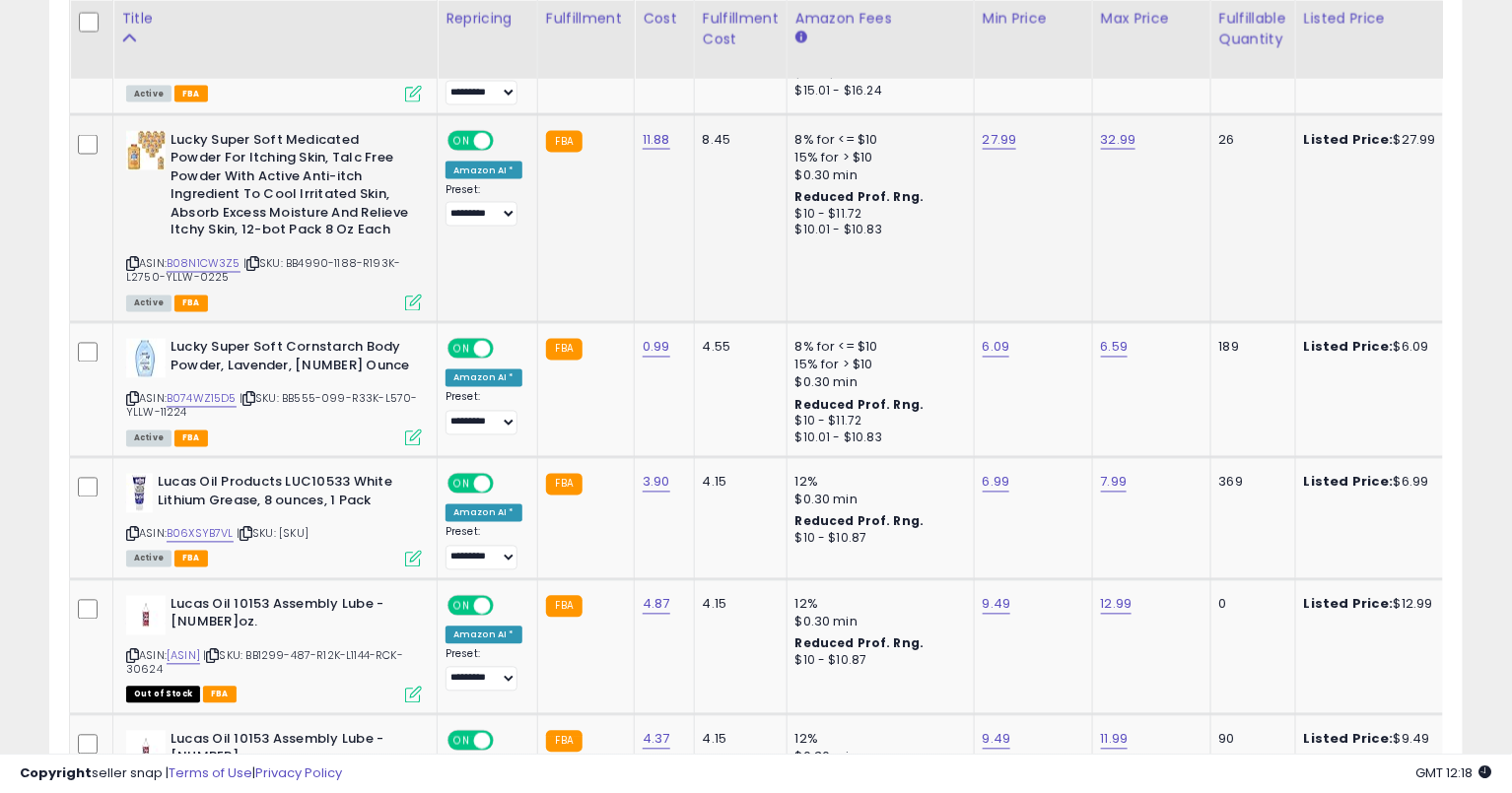 click at bounding box center [132, 264] 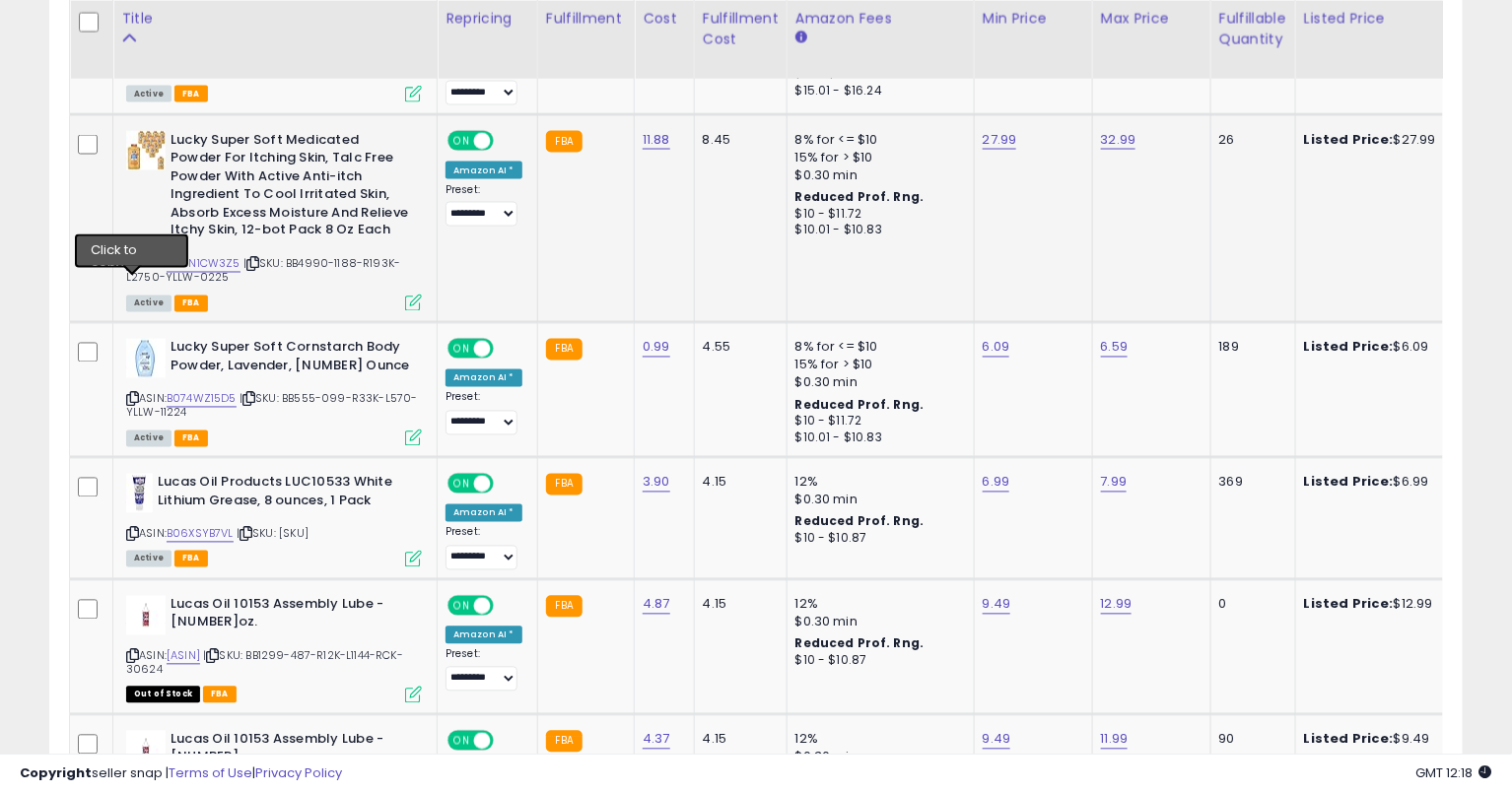 click at bounding box center [132, 264] 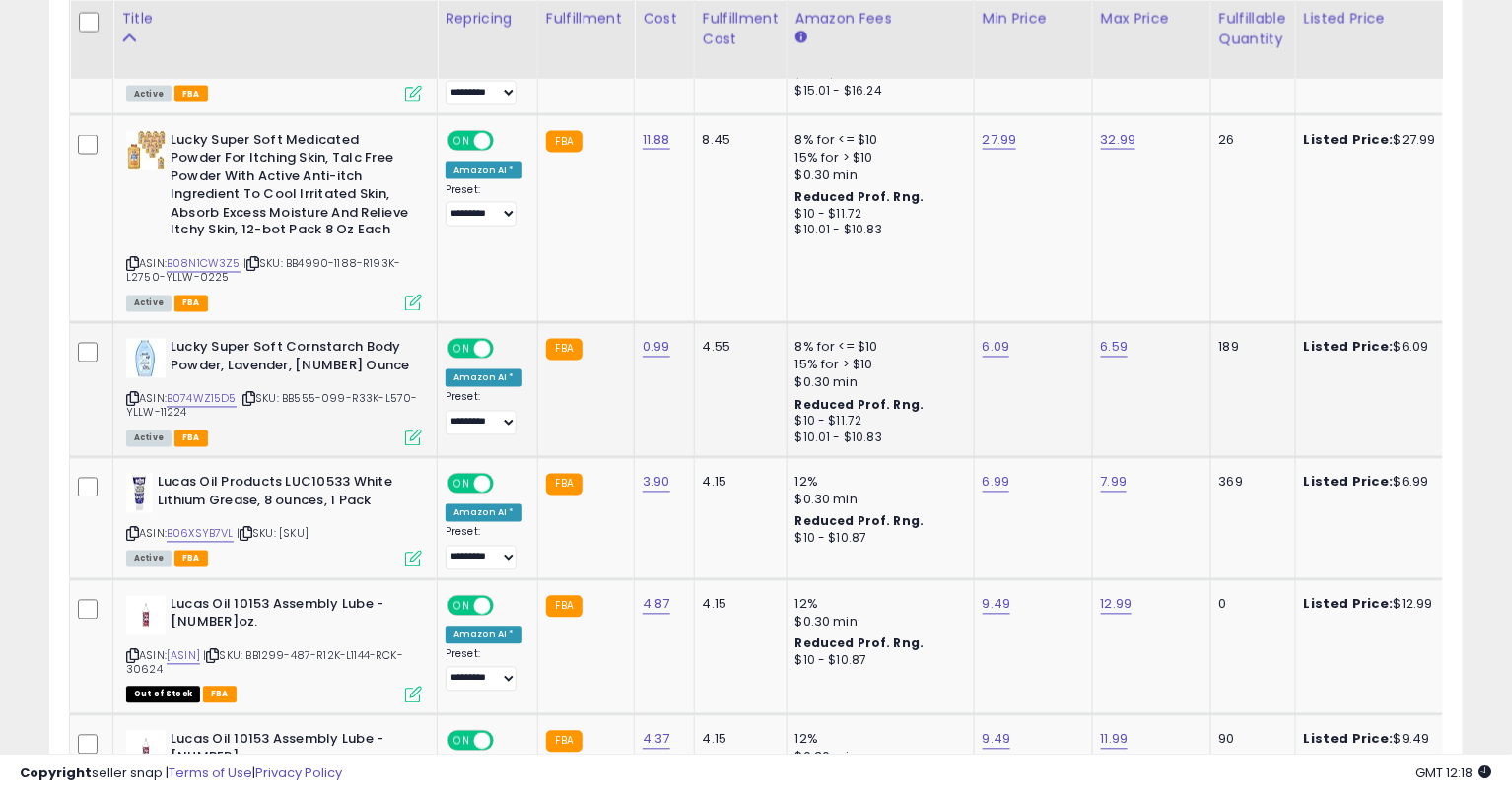 click at bounding box center [132, 399] 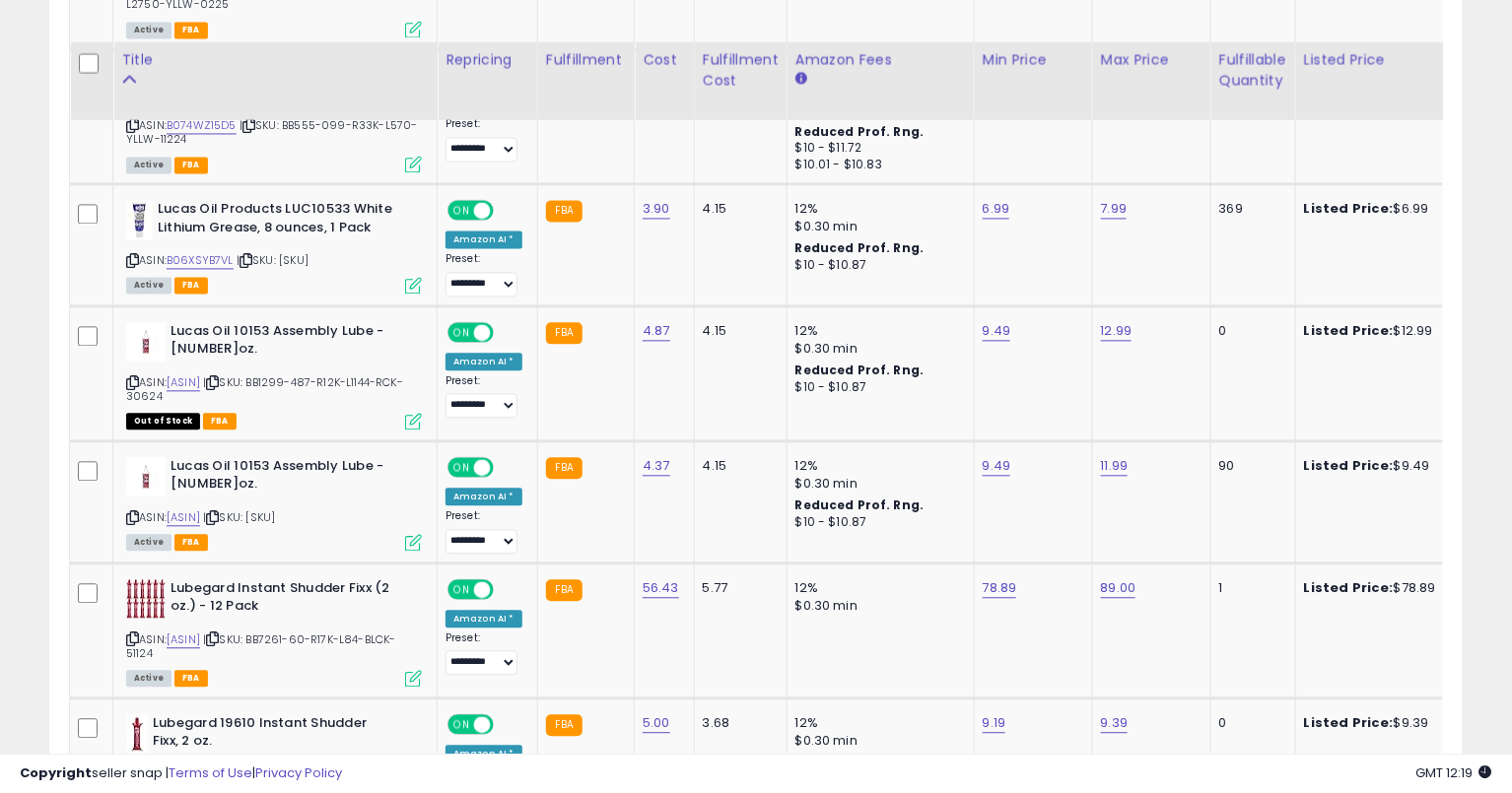 scroll, scrollTop: 1477, scrollLeft: 0, axis: vertical 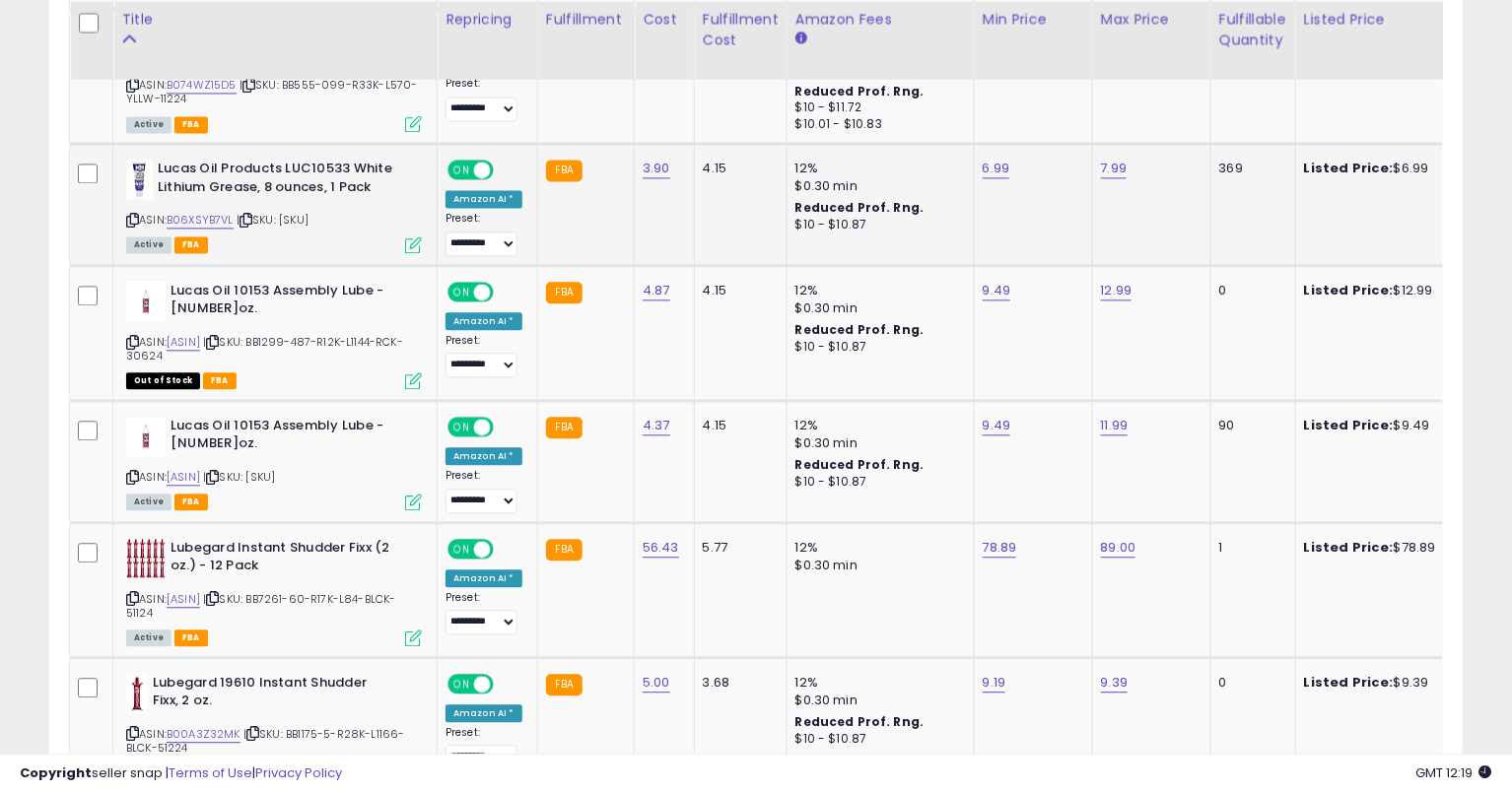 click at bounding box center [132, 220] 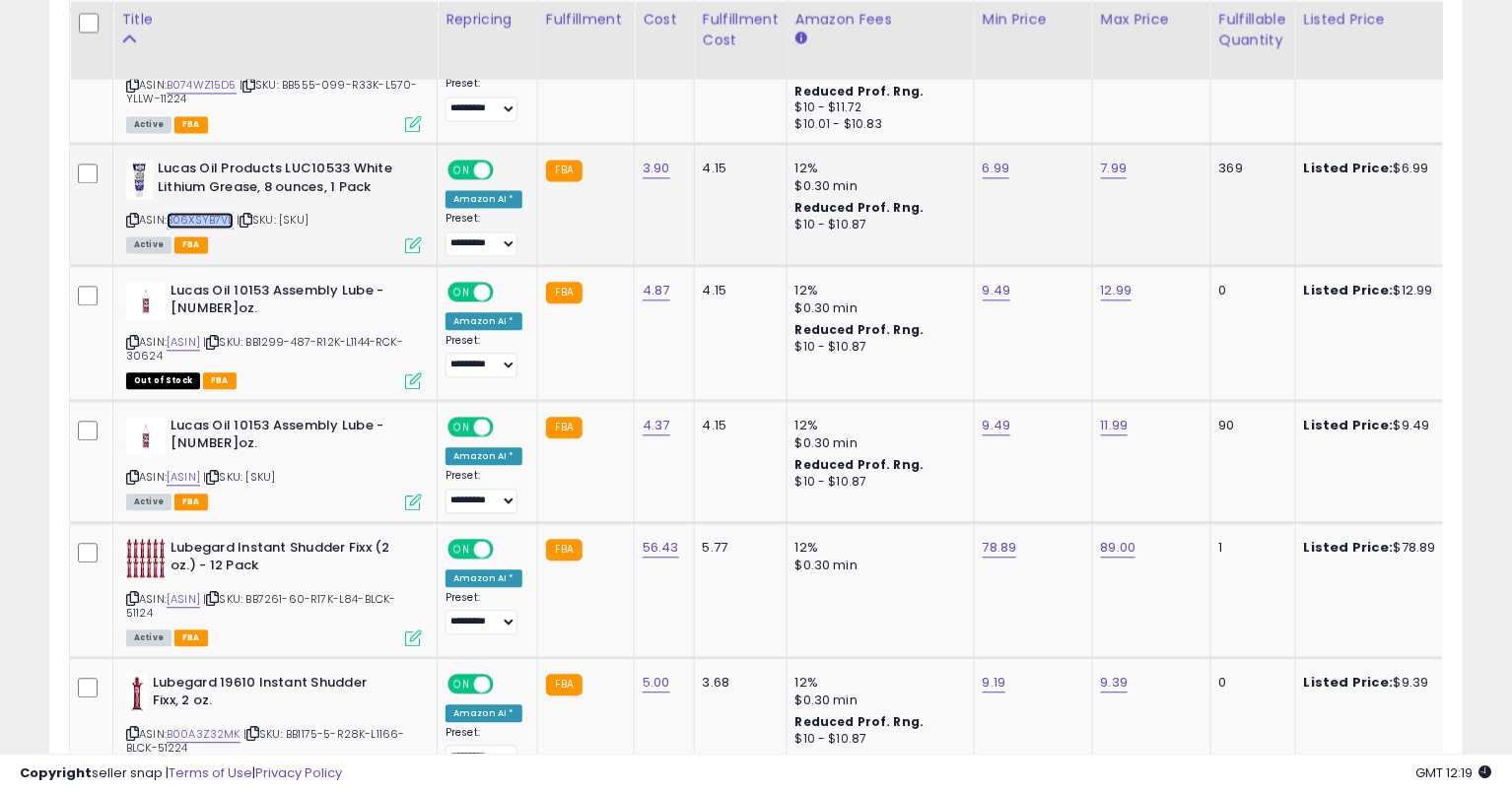 click on "B06XSYB7VL" at bounding box center [200, 220] 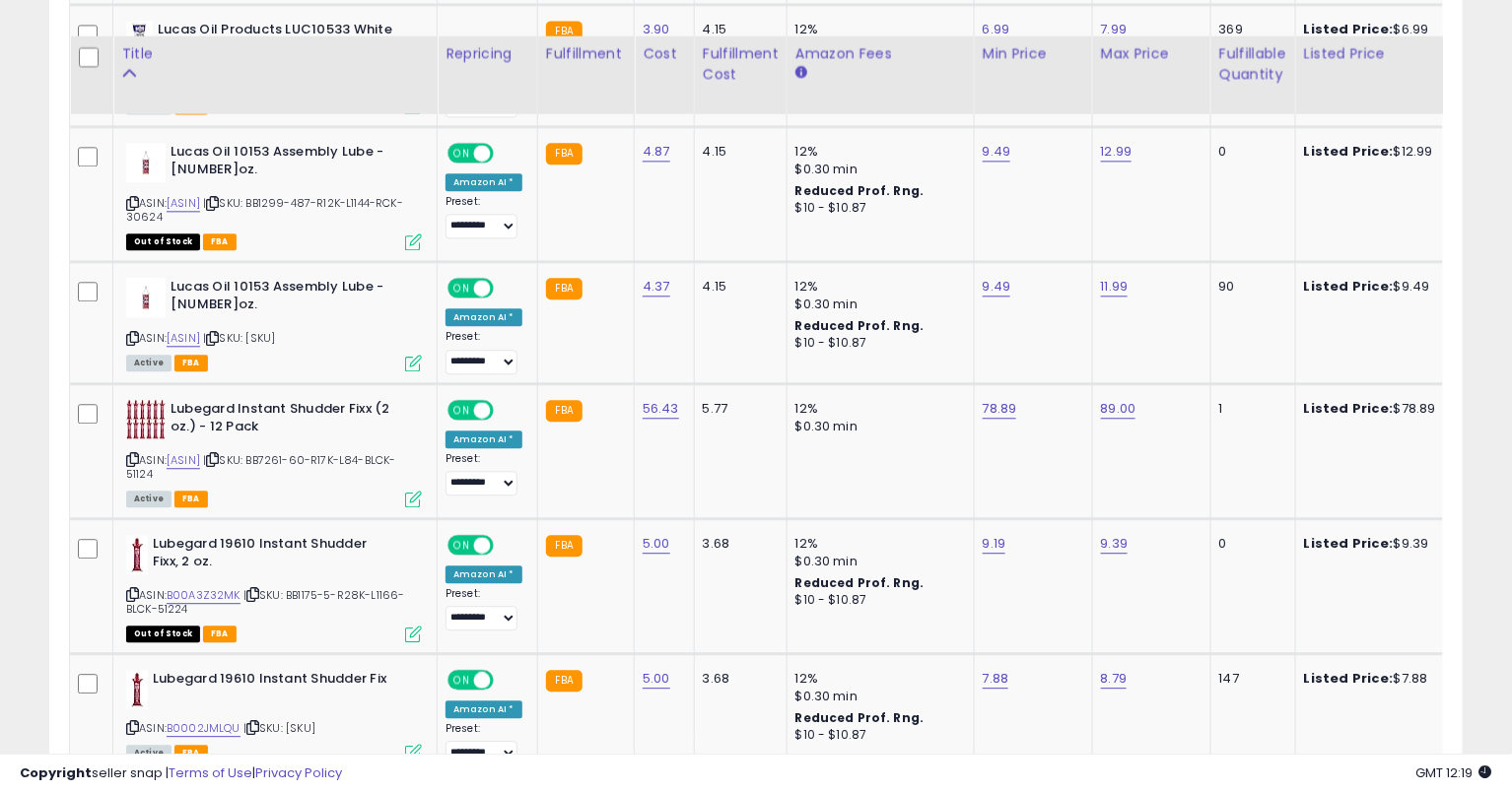 scroll, scrollTop: 1650, scrollLeft: 0, axis: vertical 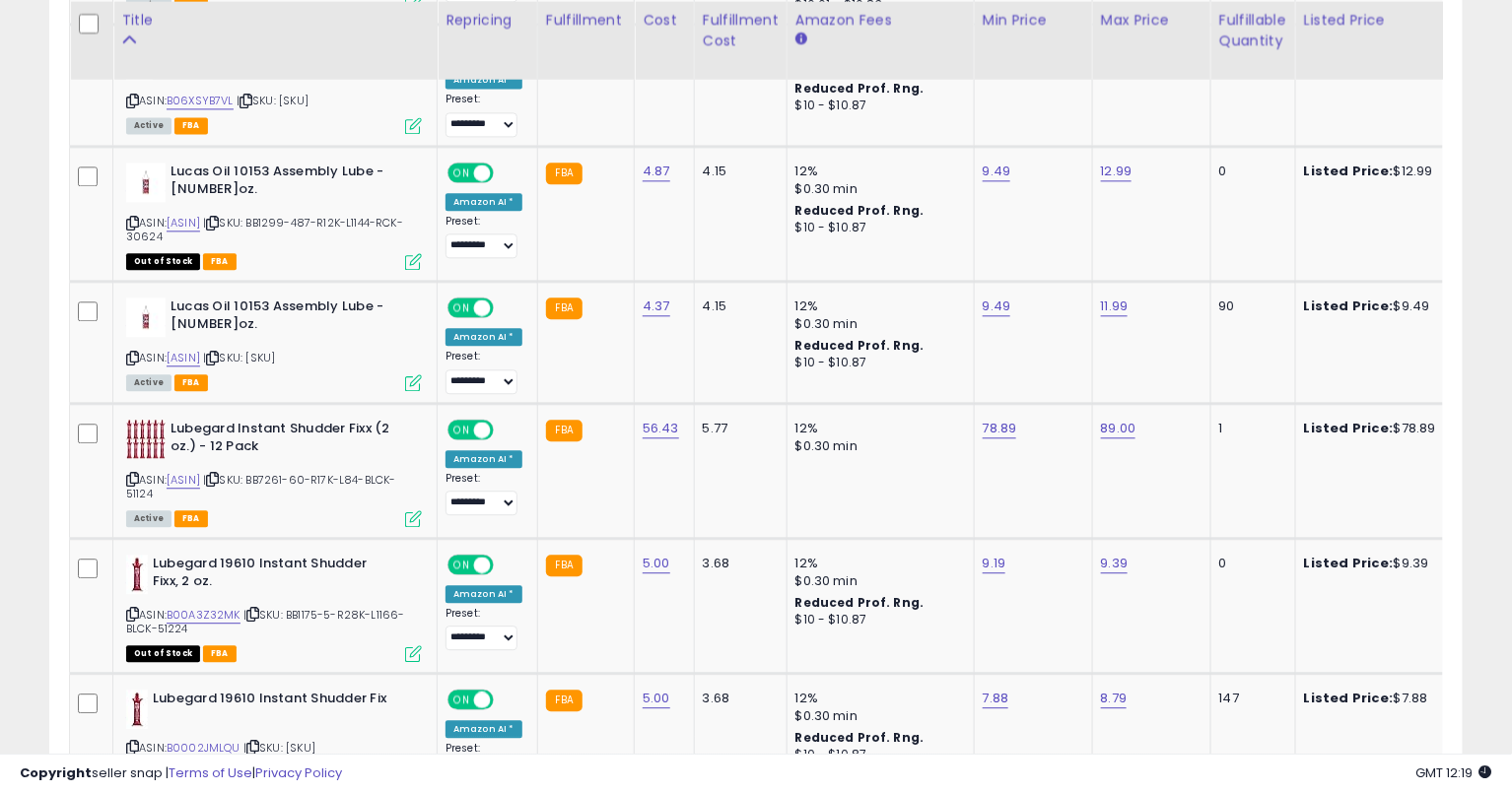 click on "**********" at bounding box center (756, 901) 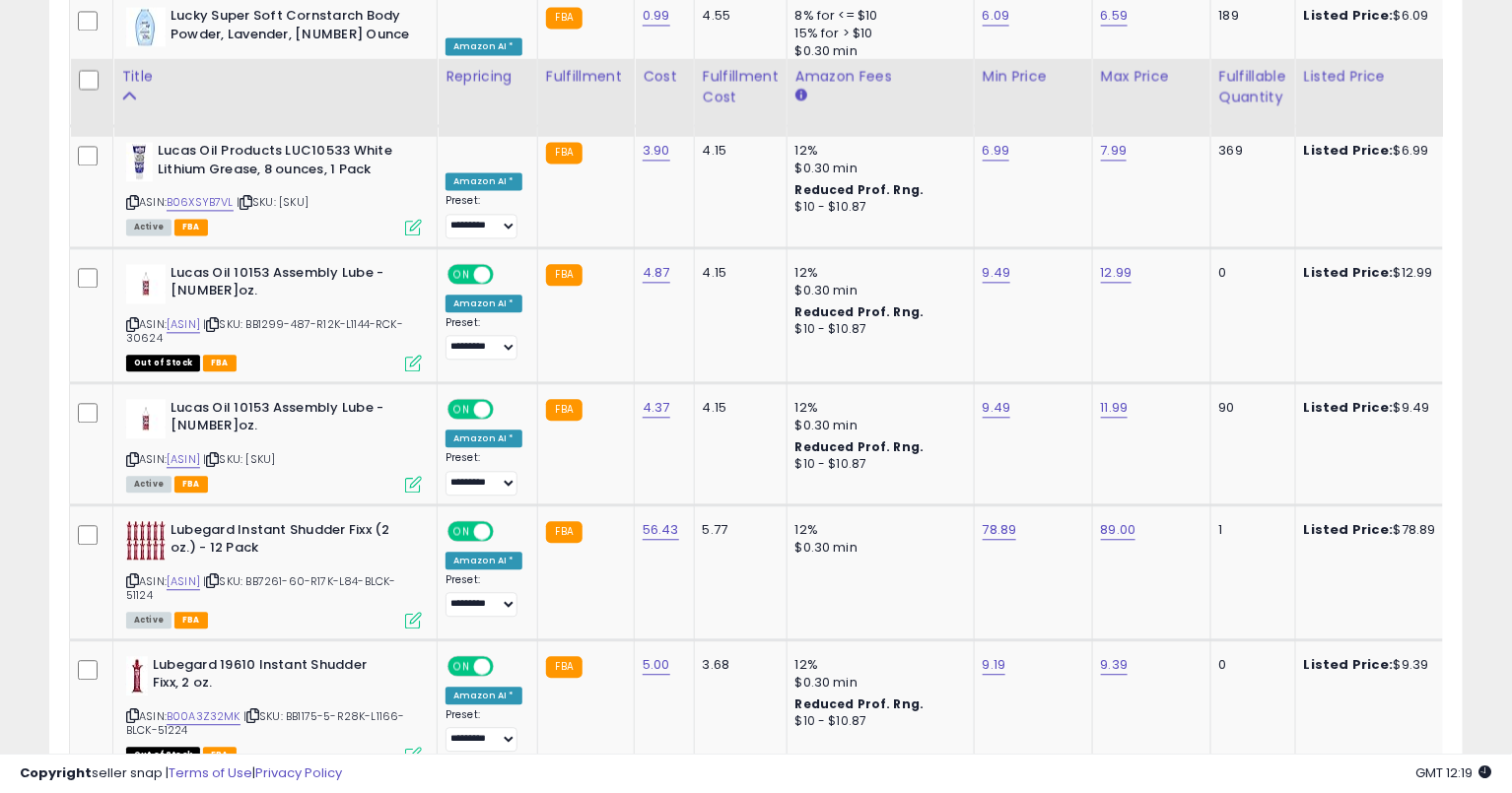scroll, scrollTop: 1478, scrollLeft: 0, axis: vertical 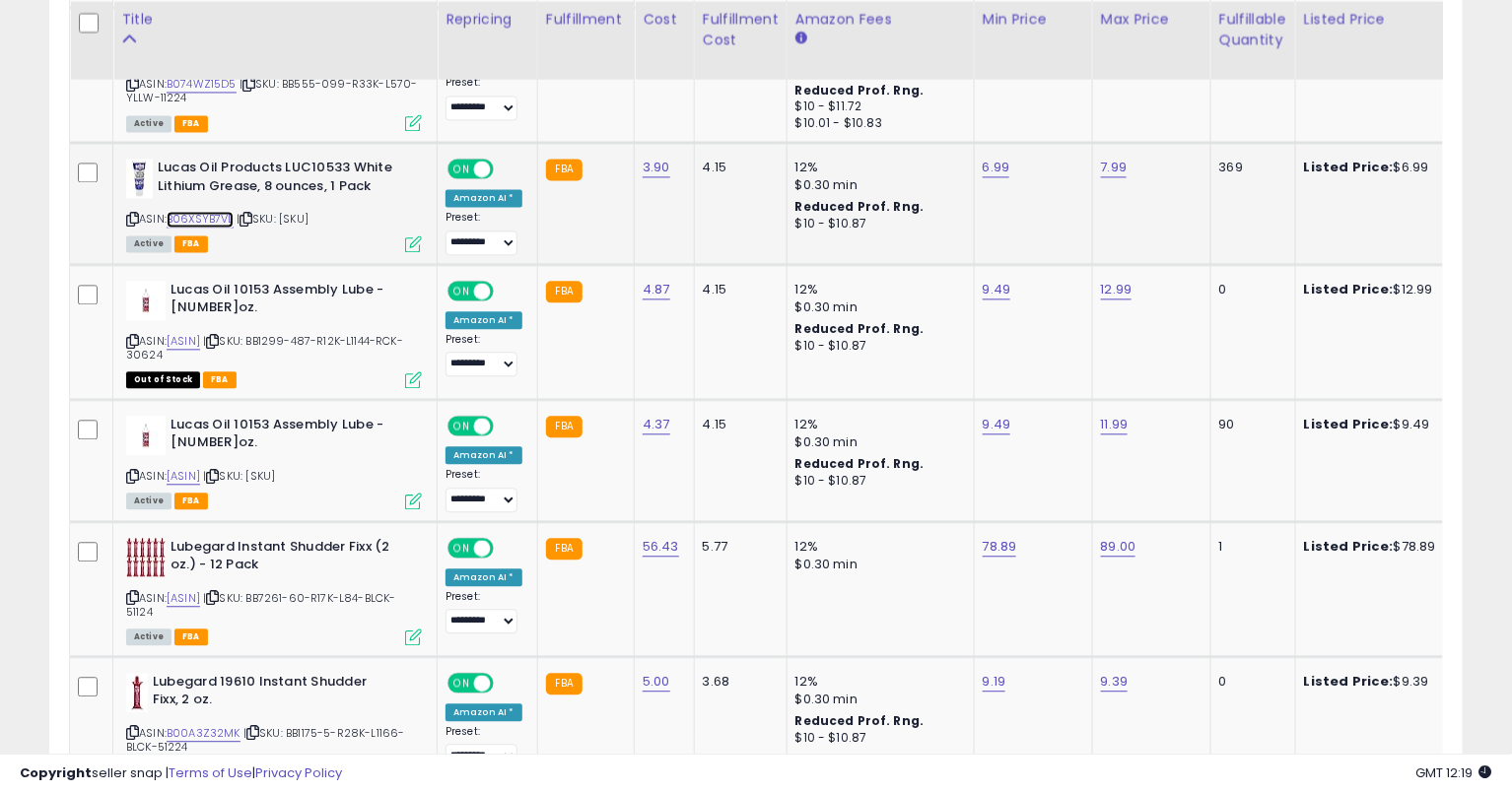 click on "B06XSYB7VL" at bounding box center [200, 219] 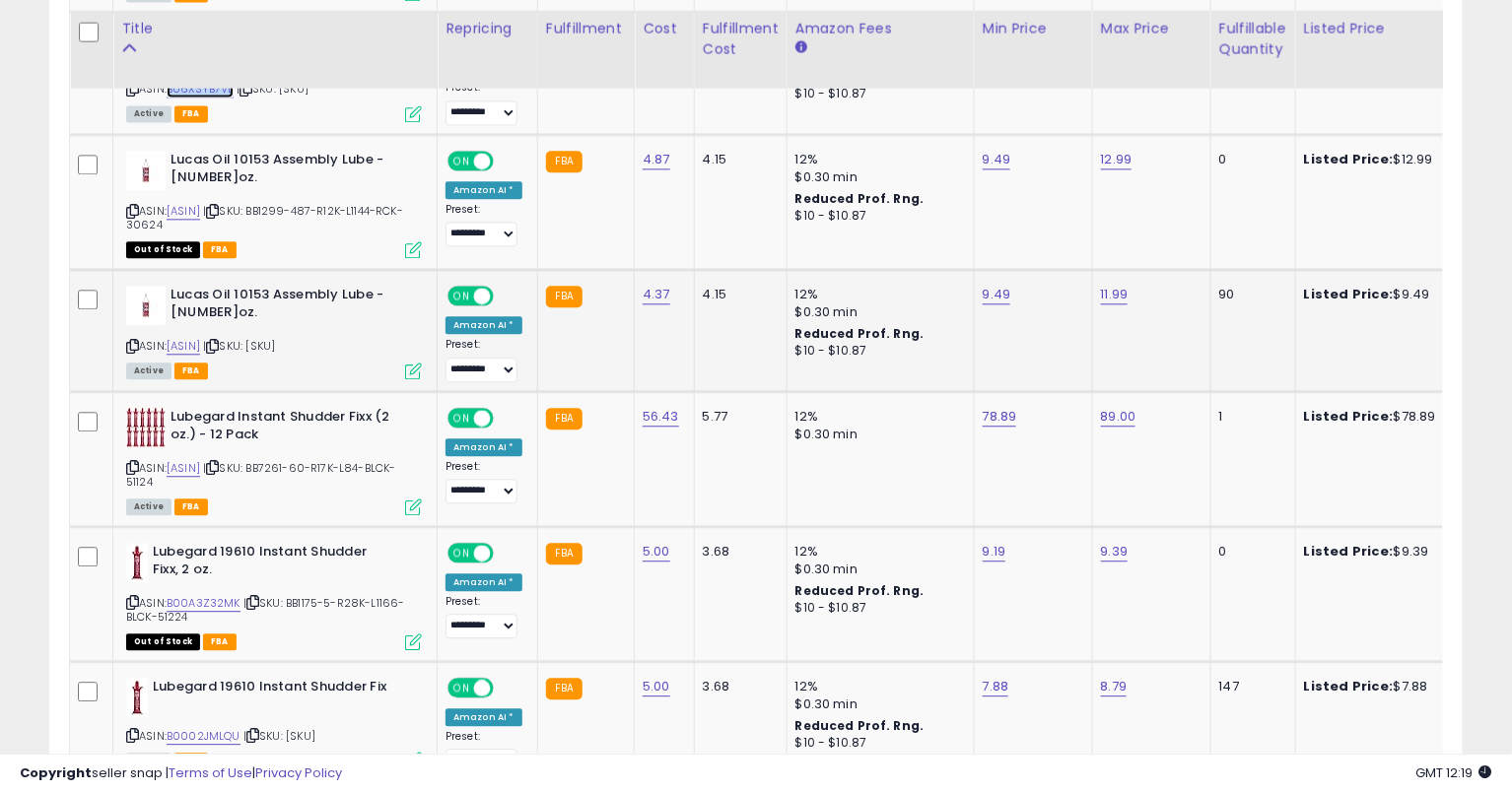 scroll, scrollTop: 1617, scrollLeft: 0, axis: vertical 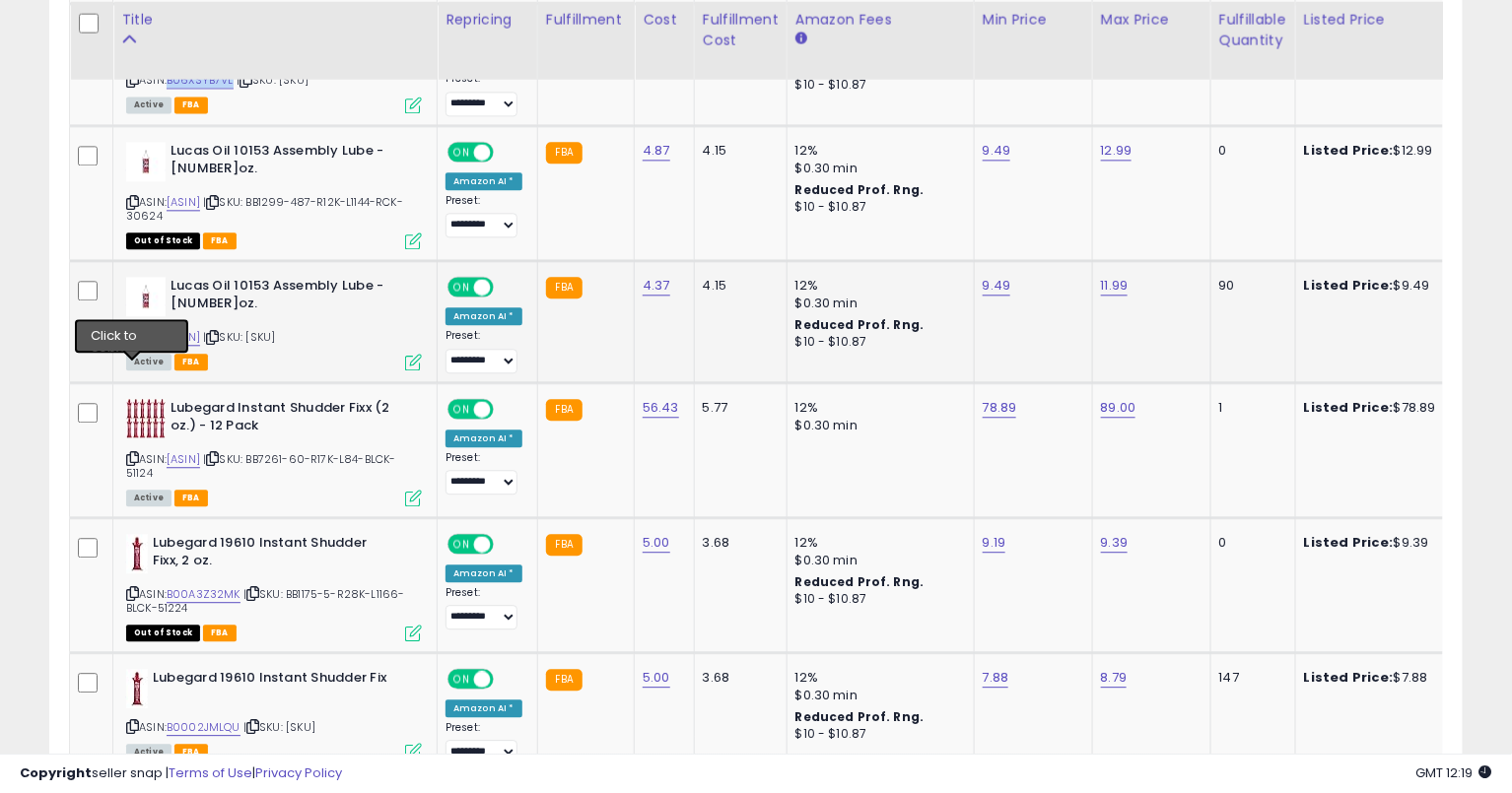 click at bounding box center [132, 337] 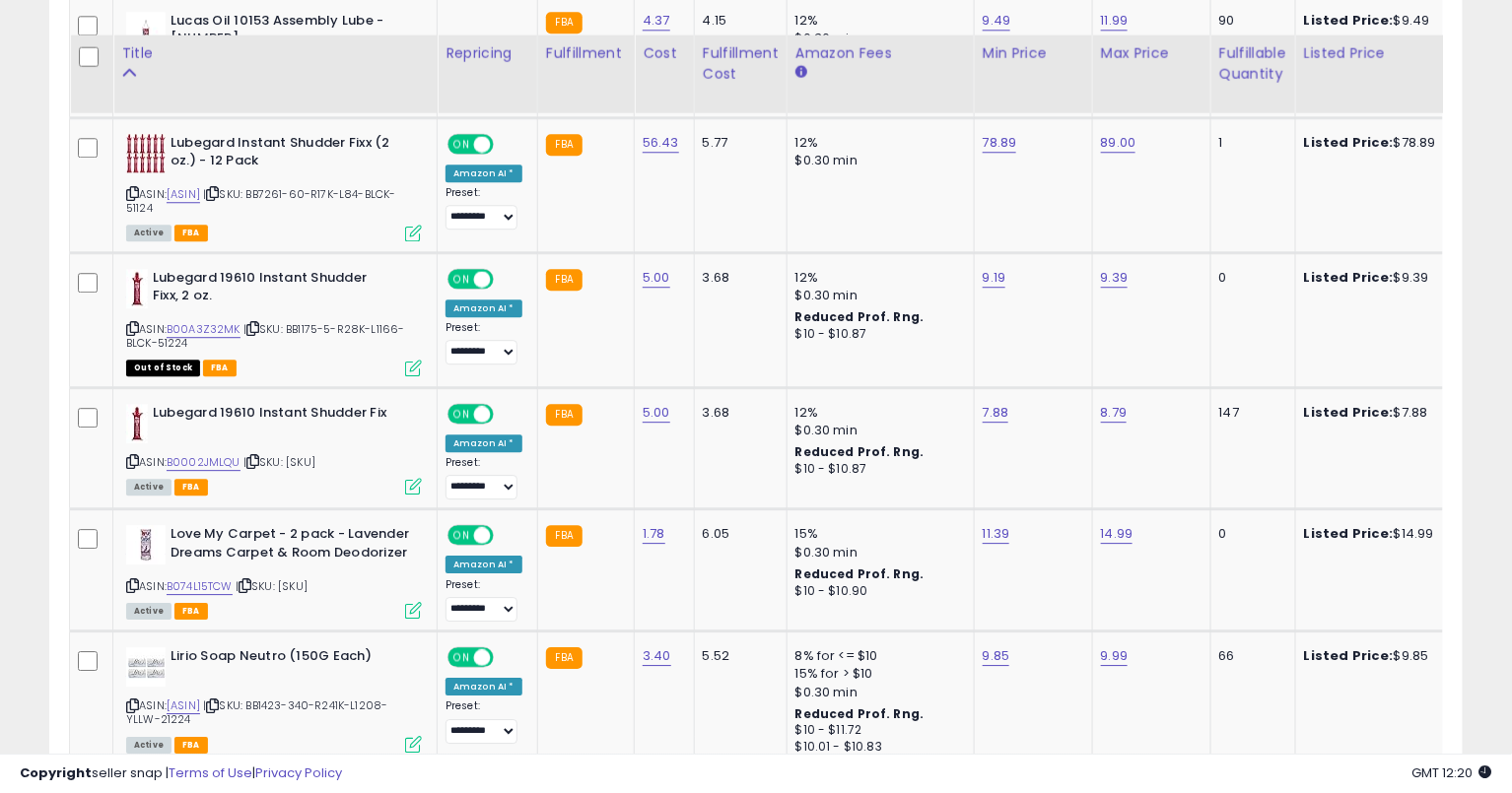 scroll, scrollTop: 1915, scrollLeft: 0, axis: vertical 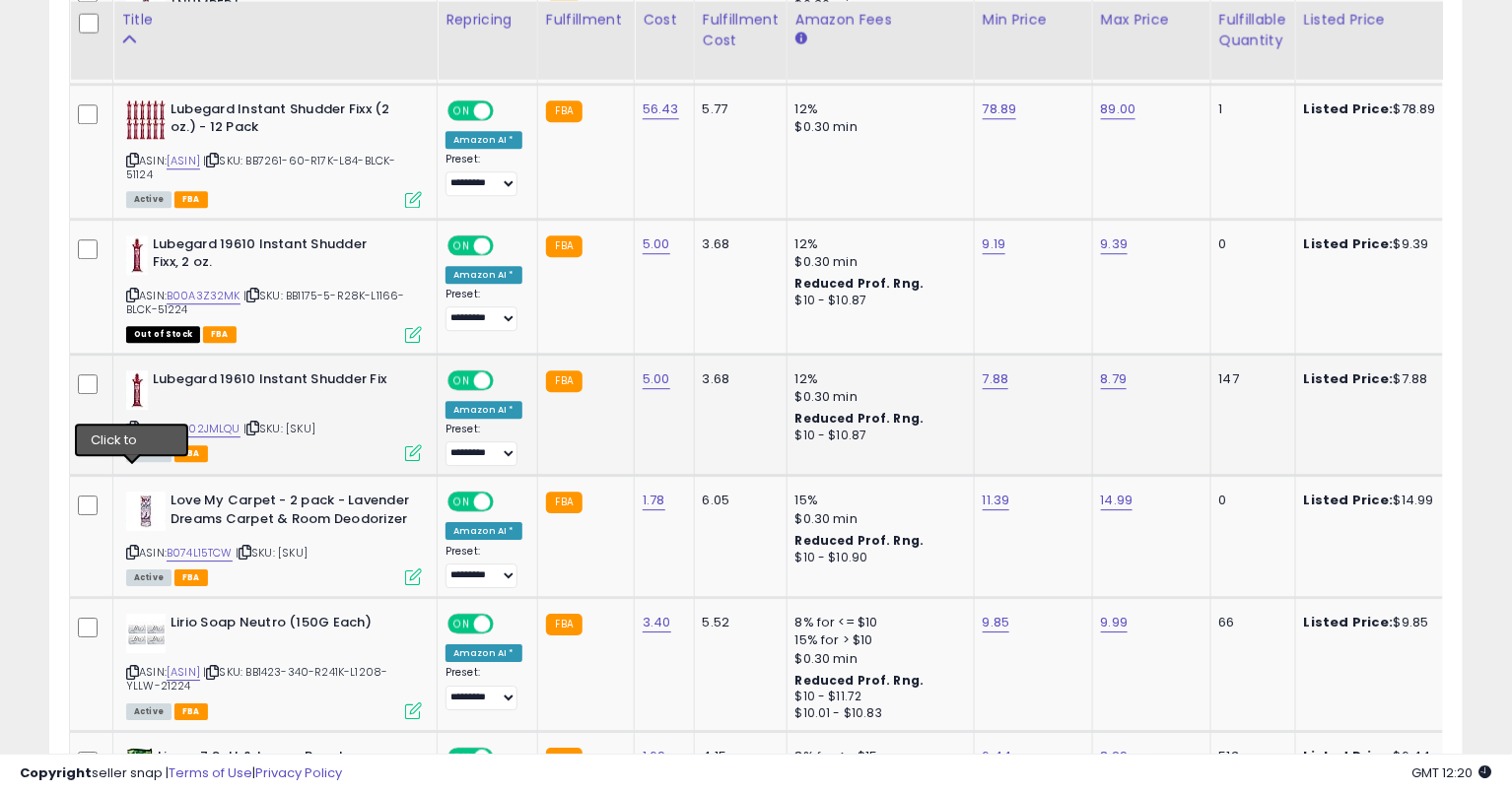 click at bounding box center [132, 428] 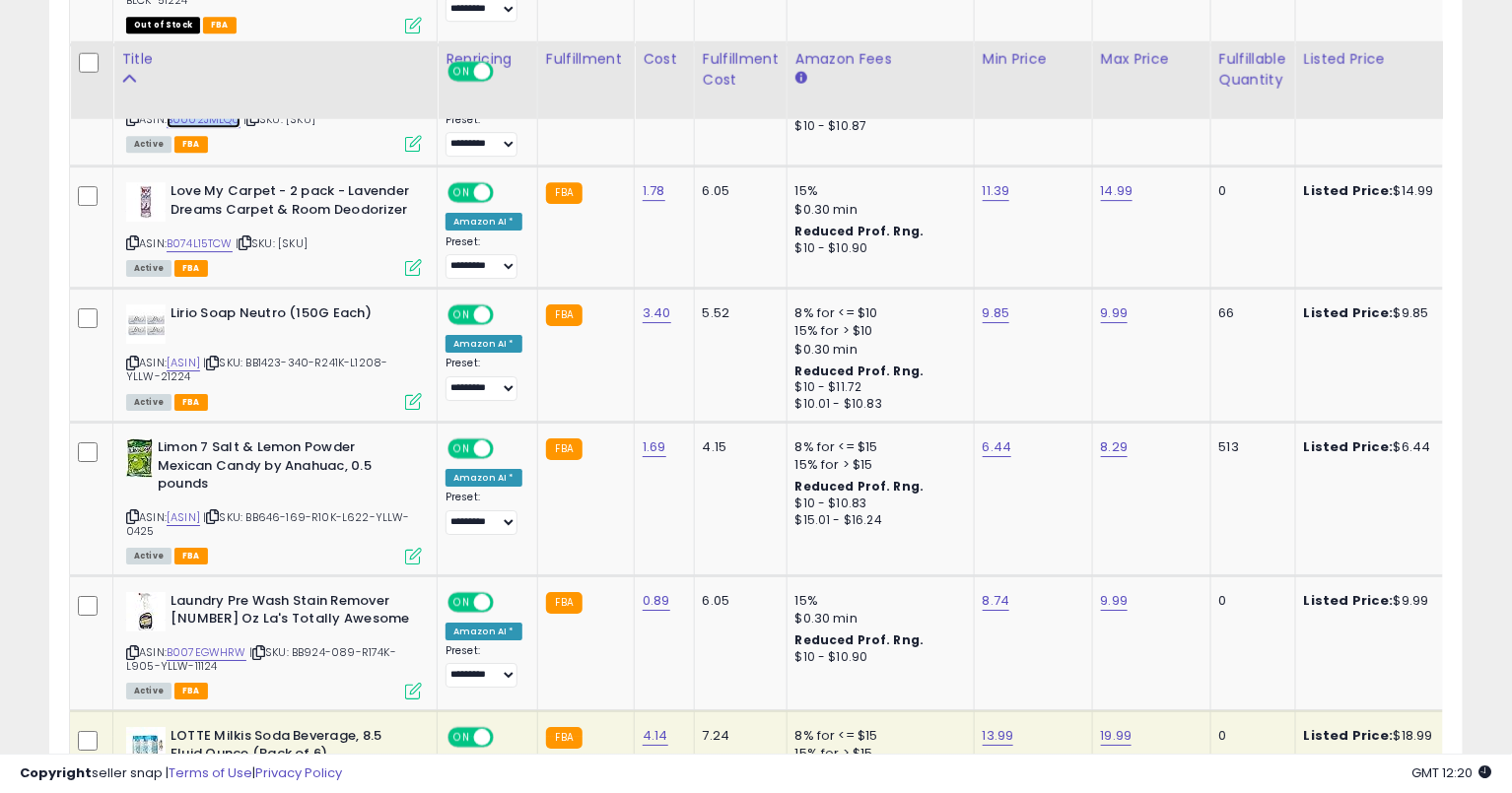 scroll, scrollTop: 2321, scrollLeft: 0, axis: vertical 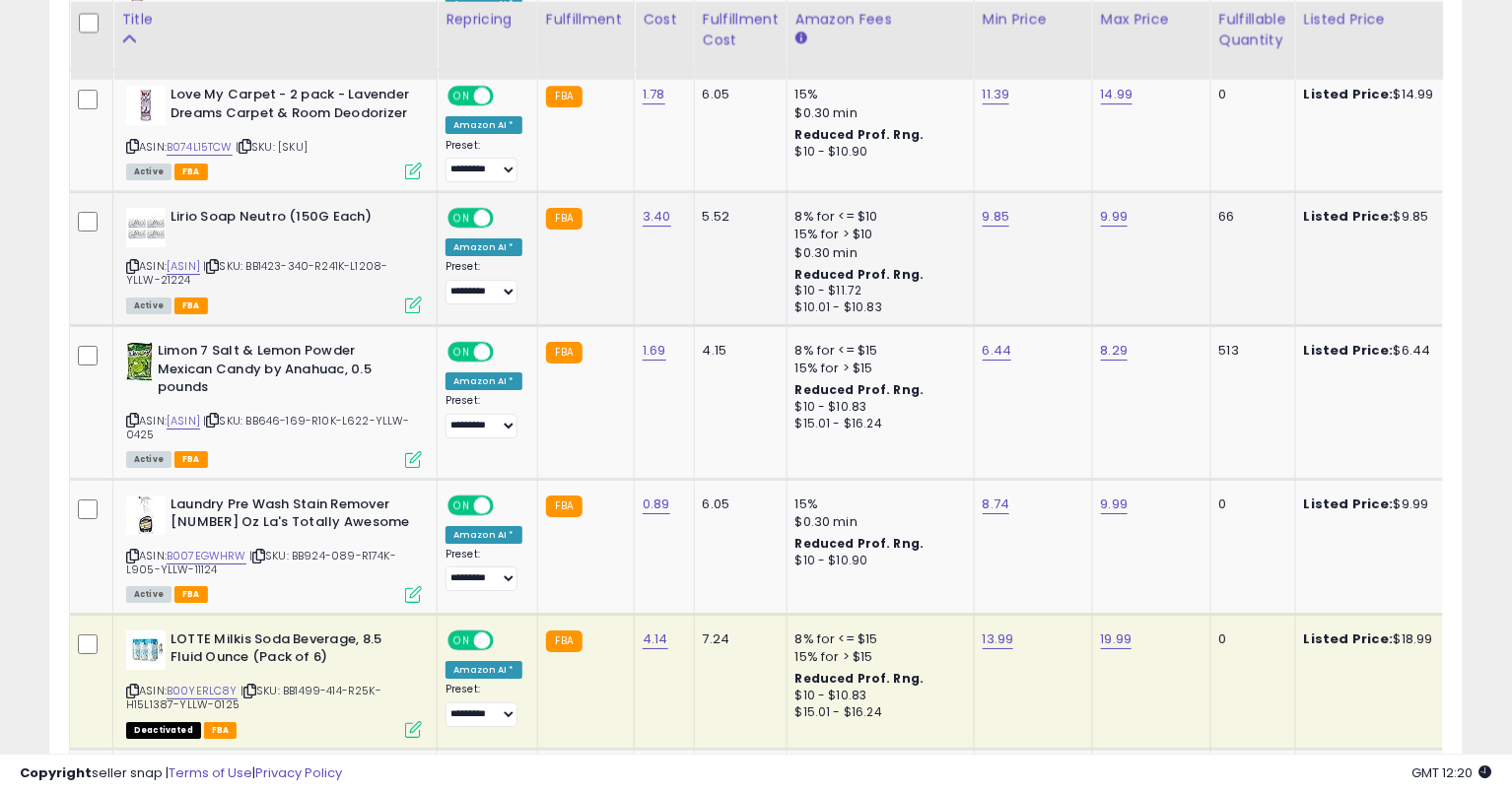 click at bounding box center [132, 266] 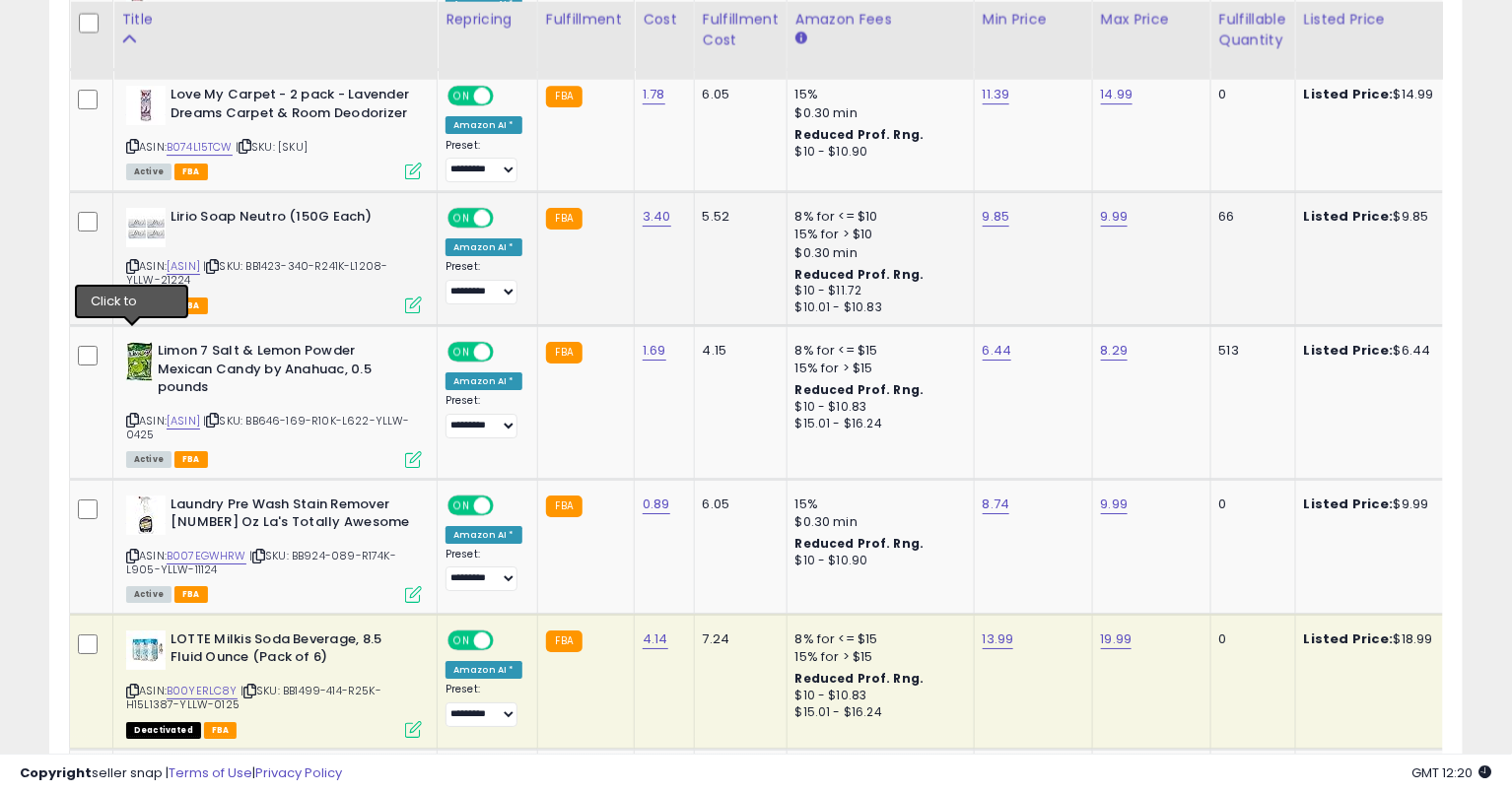 click at bounding box center (132, 266) 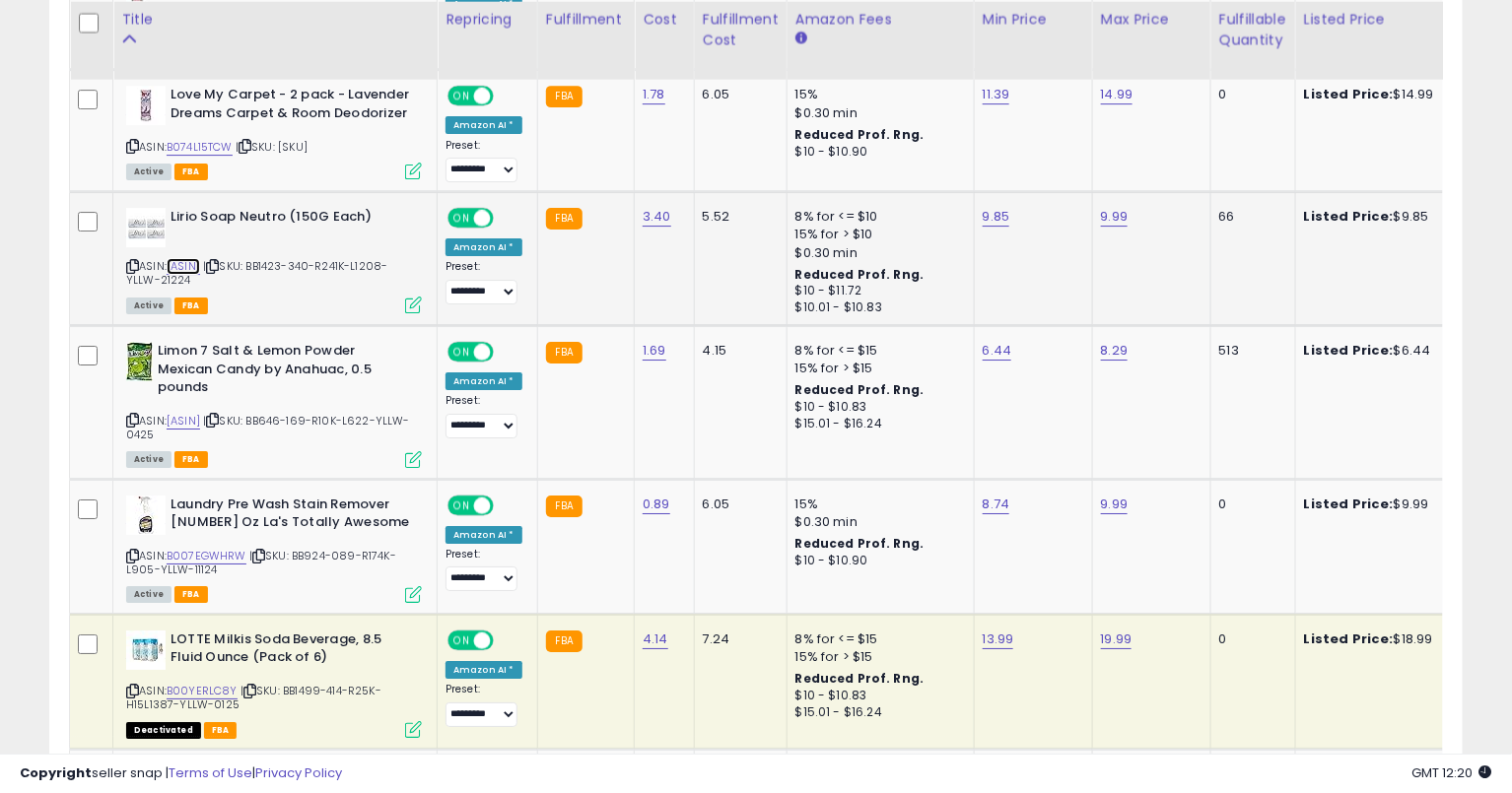 click on "[ASIN]" at bounding box center (183, 266) 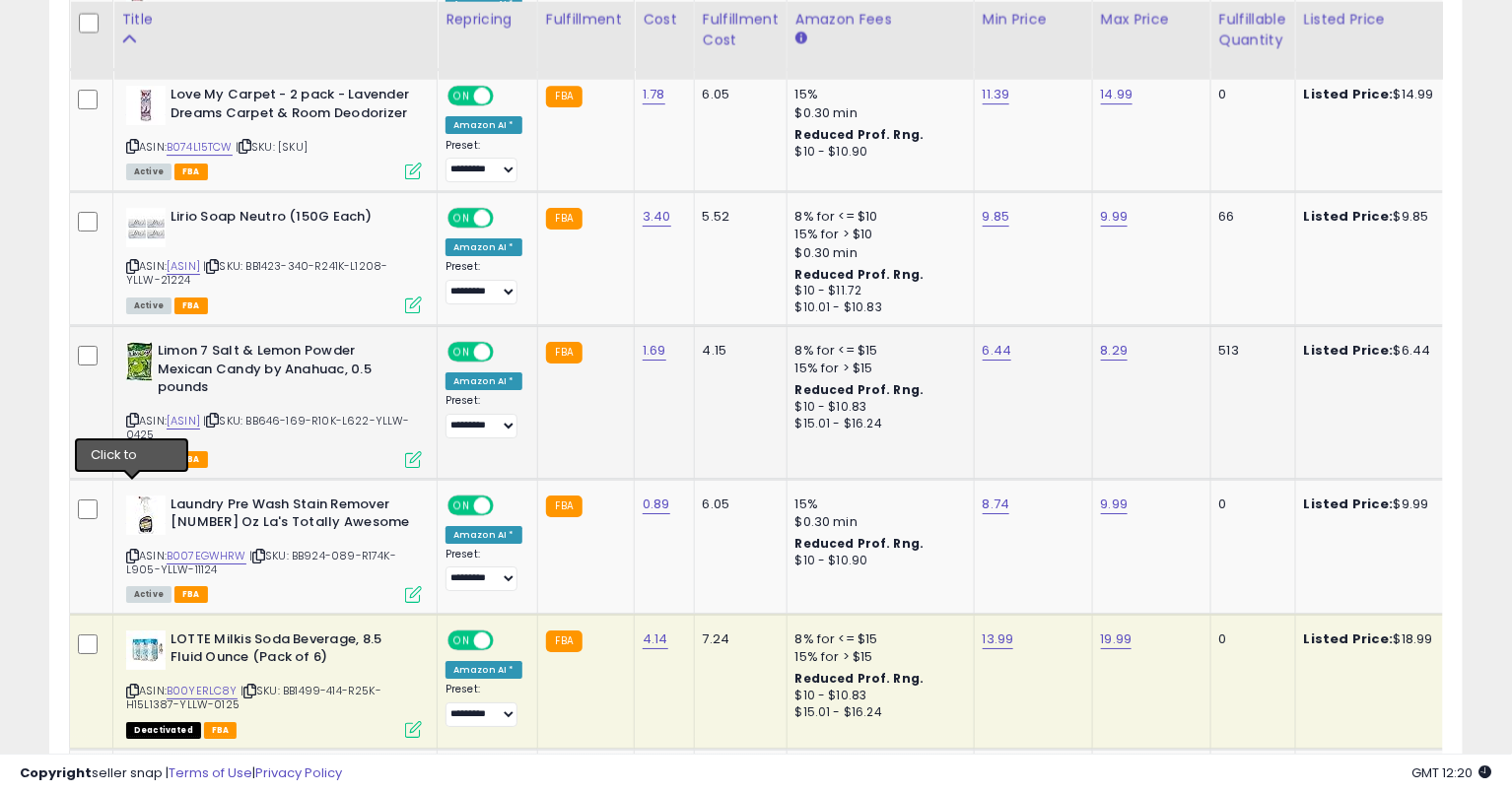 click at bounding box center [132, 420] 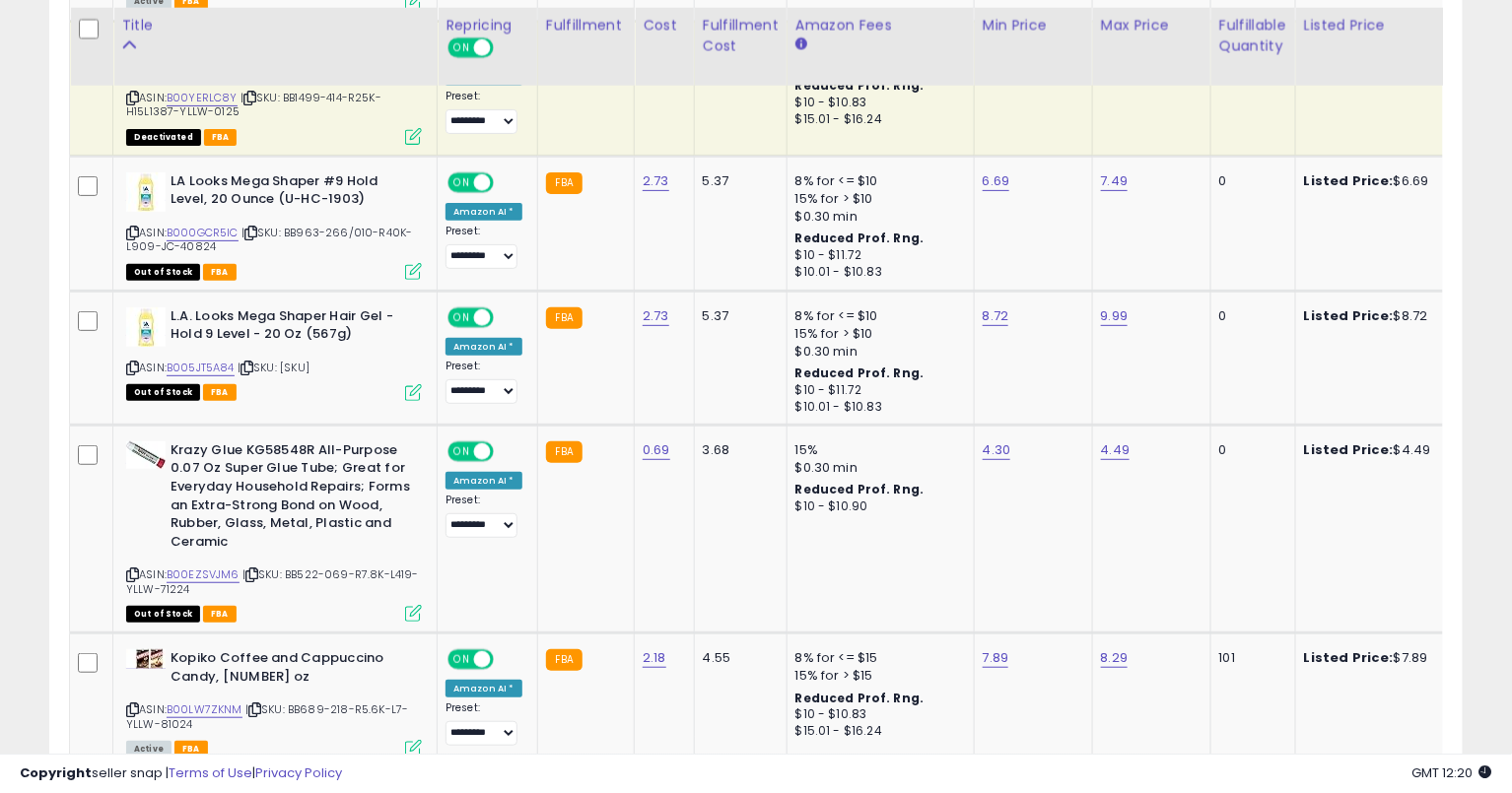 scroll, scrollTop: 2920, scrollLeft: 0, axis: vertical 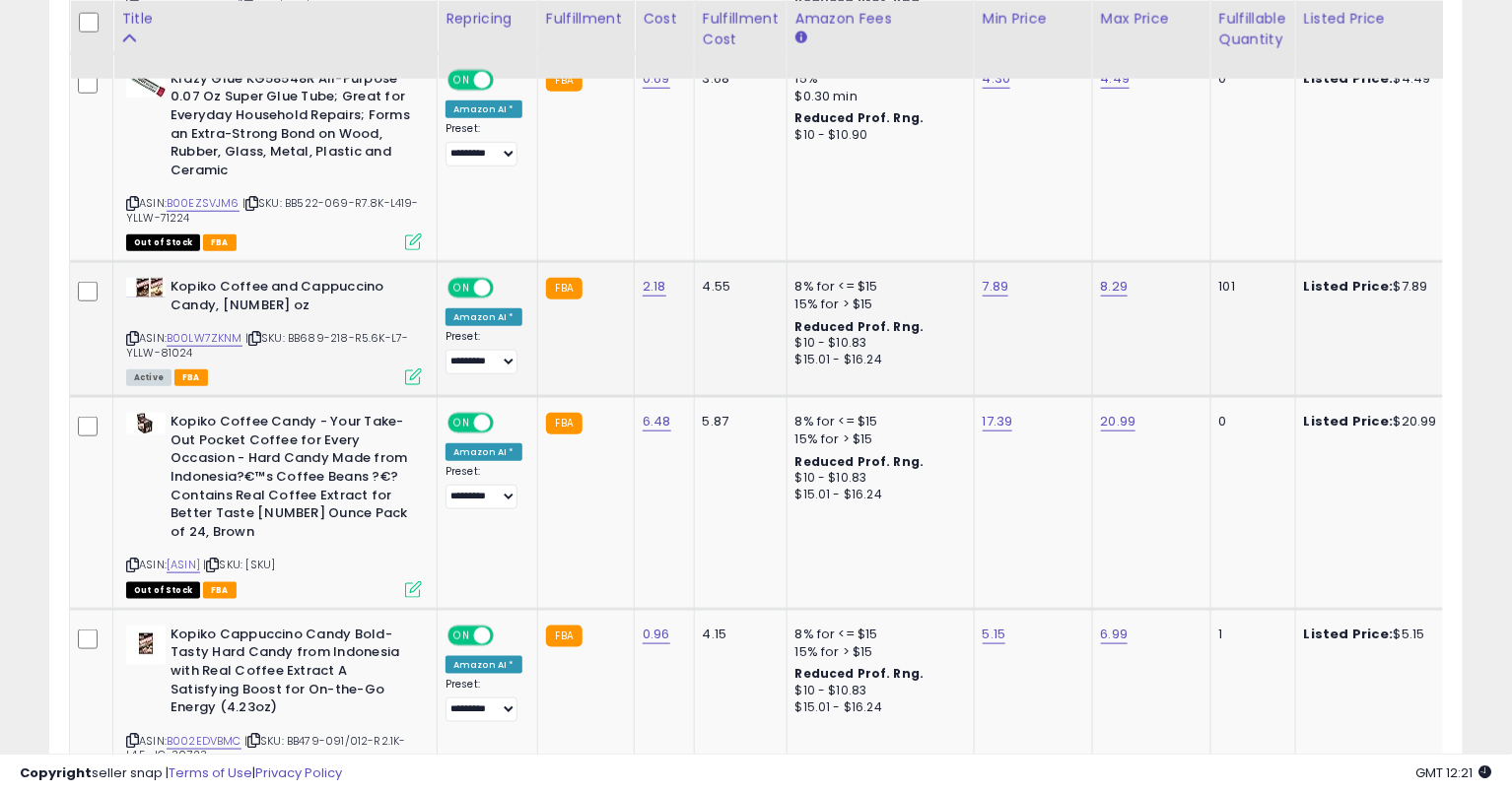click at bounding box center (132, 338) 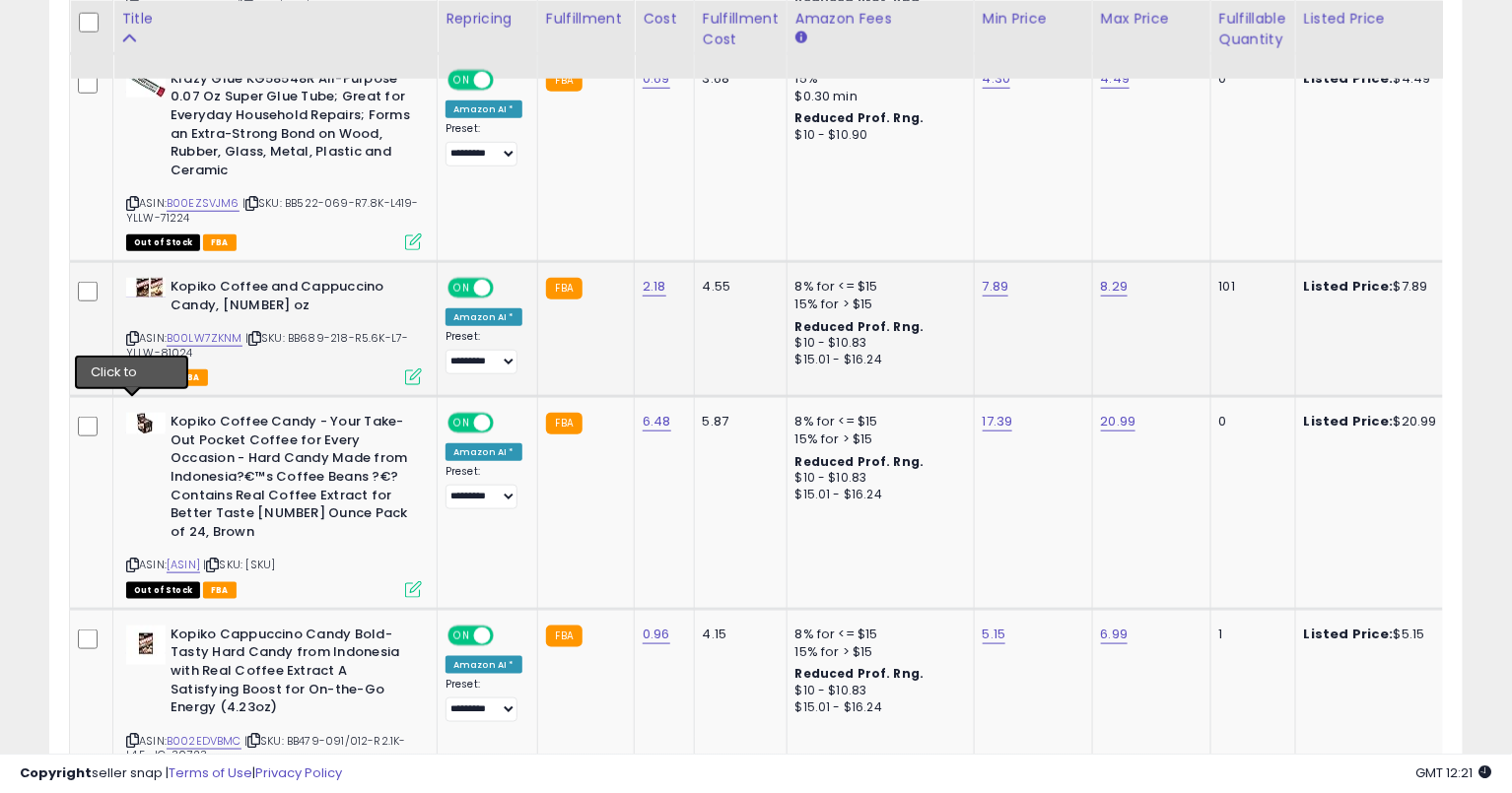 click at bounding box center [132, 338] 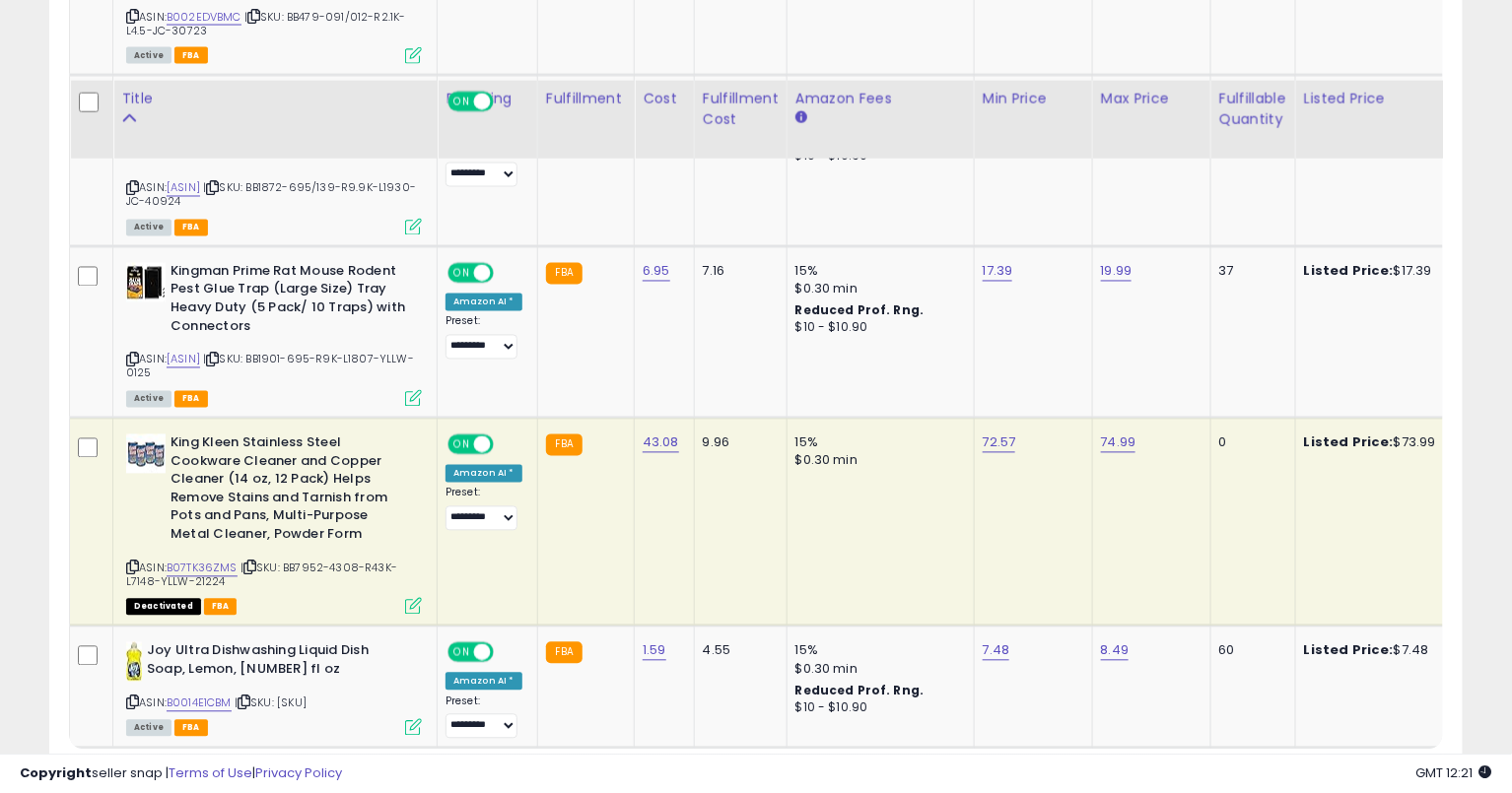 scroll, scrollTop: 4089, scrollLeft: 0, axis: vertical 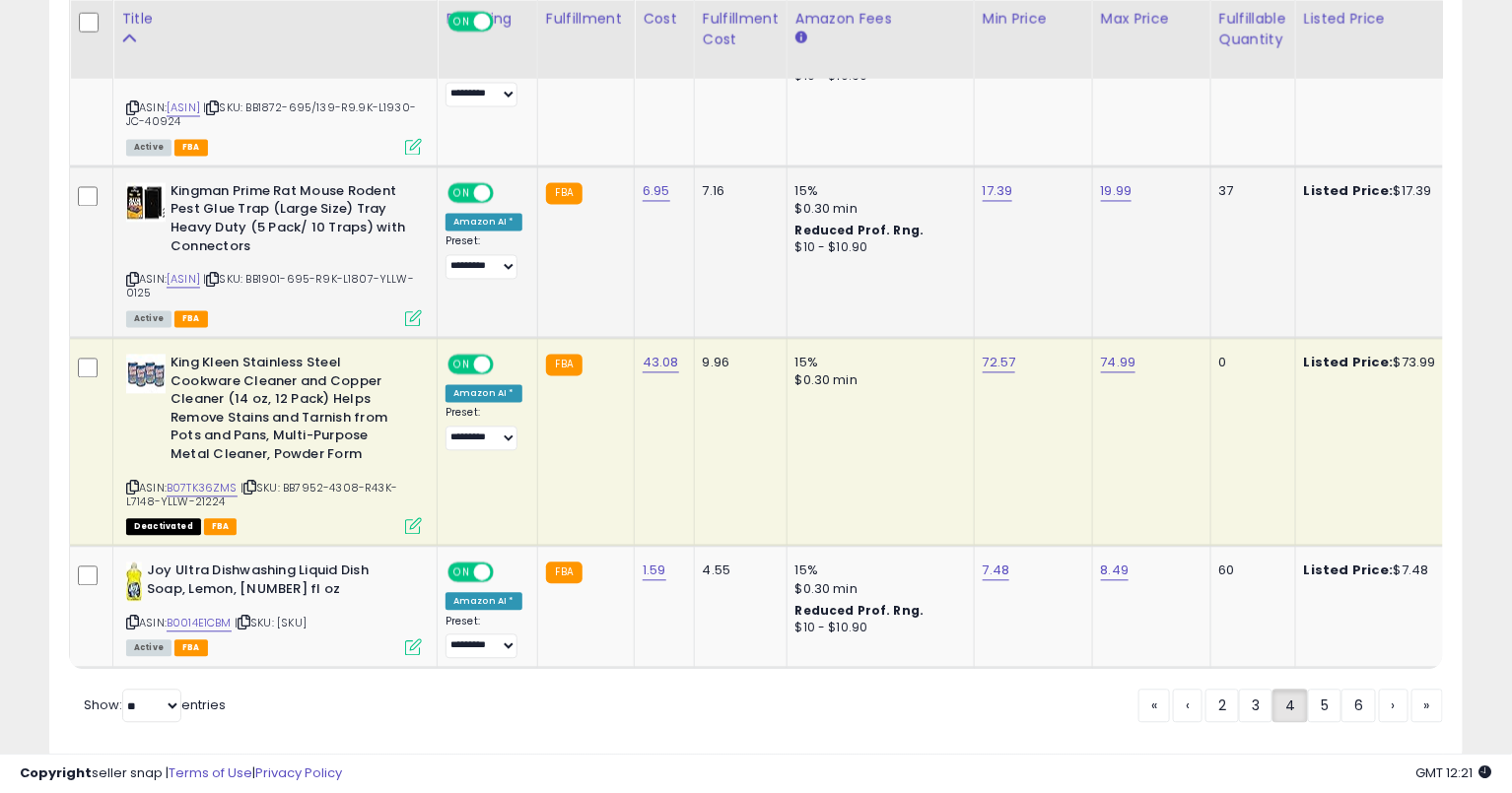 click at bounding box center [132, 280] 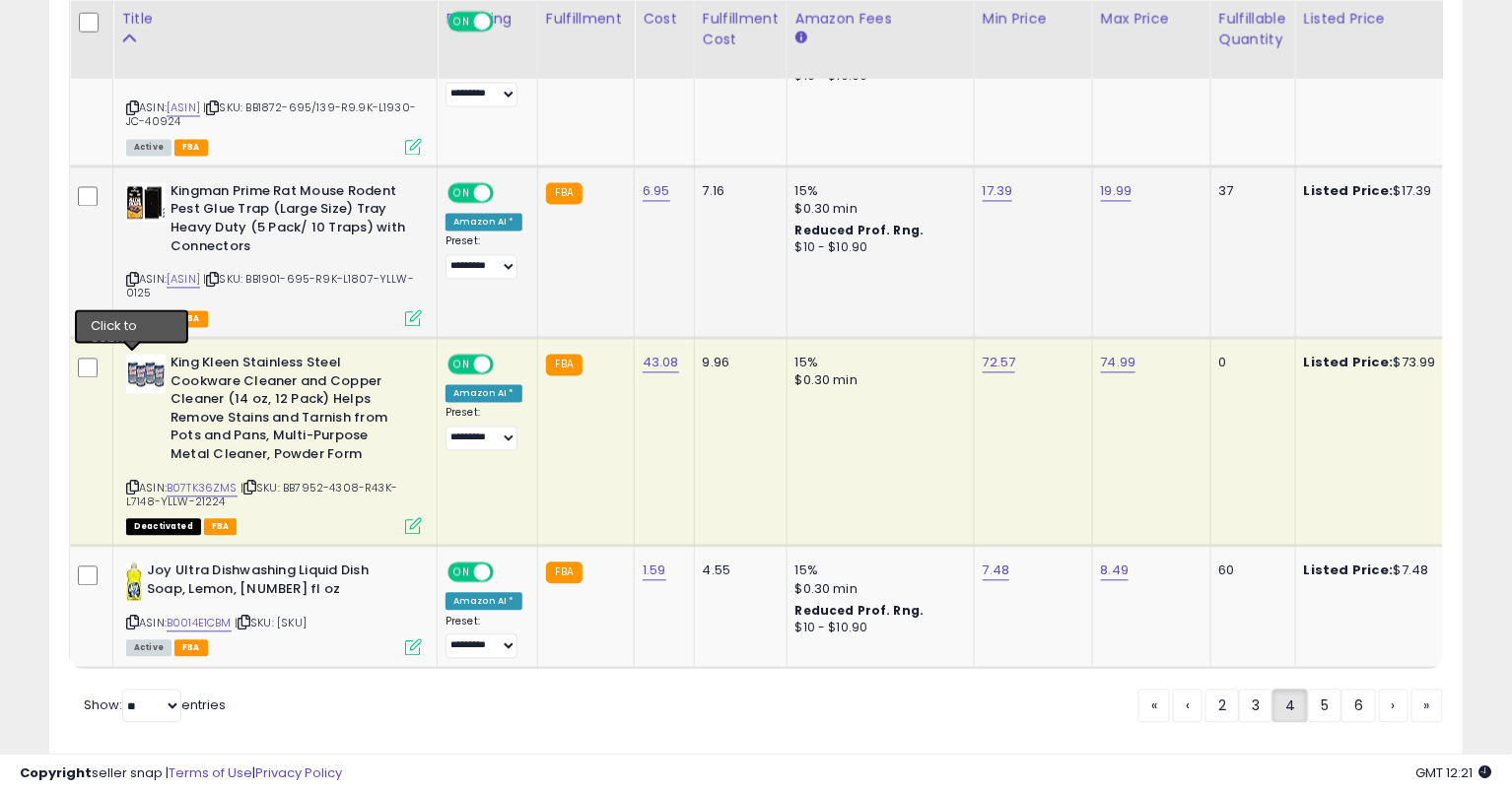 click at bounding box center [132, 280] 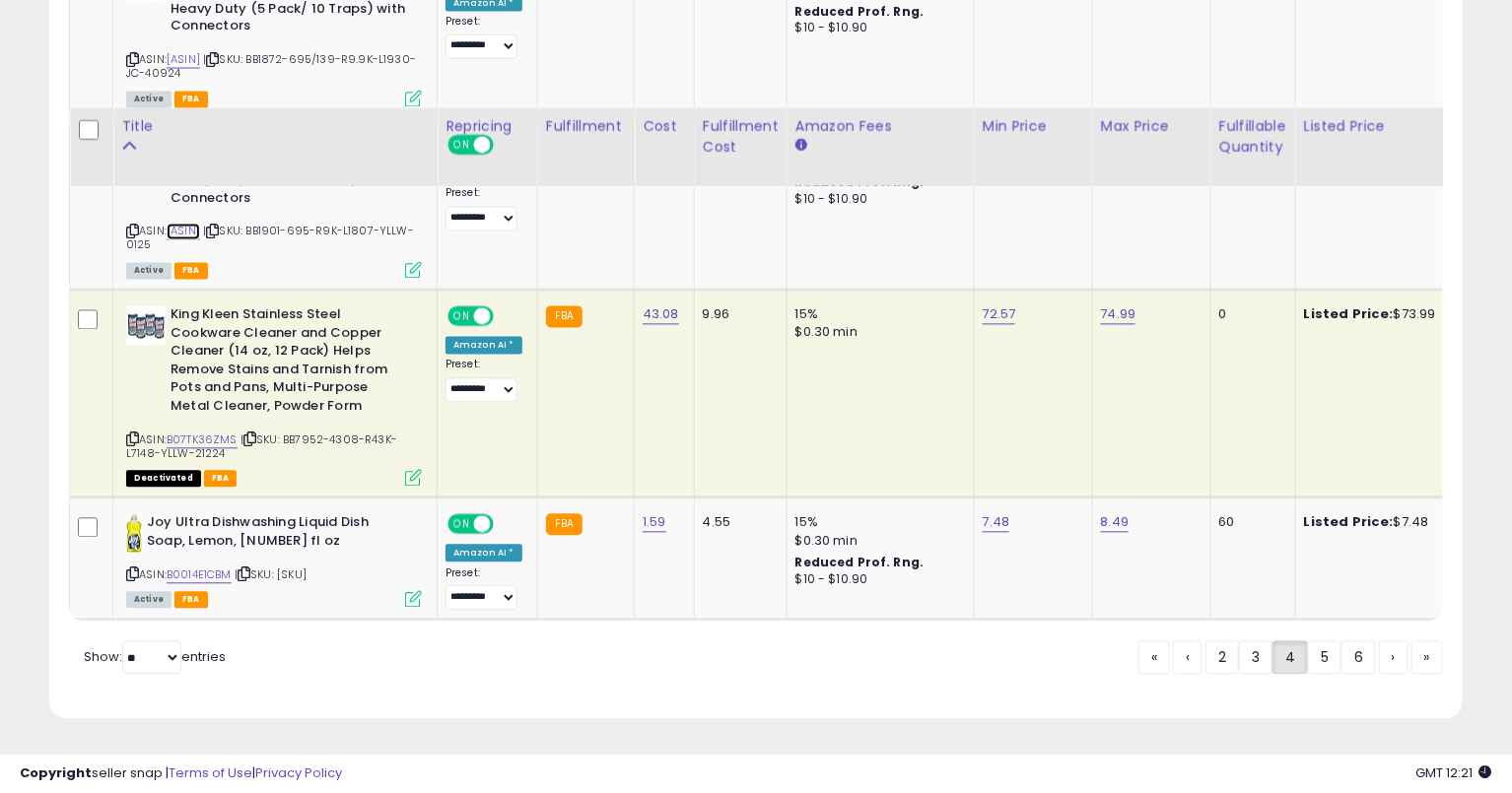 scroll, scrollTop: 4245, scrollLeft: 0, axis: vertical 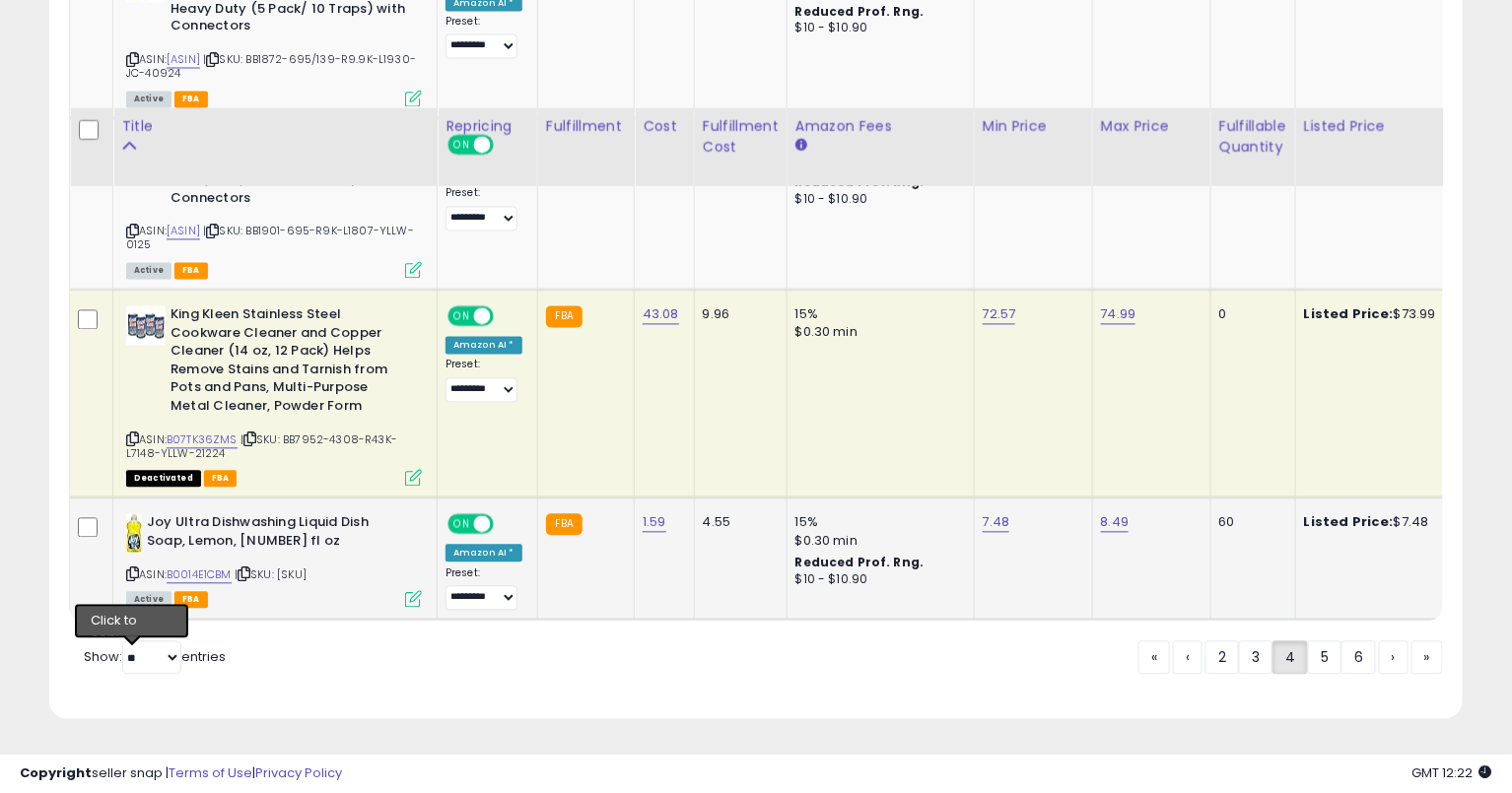 click at bounding box center (132, 574) 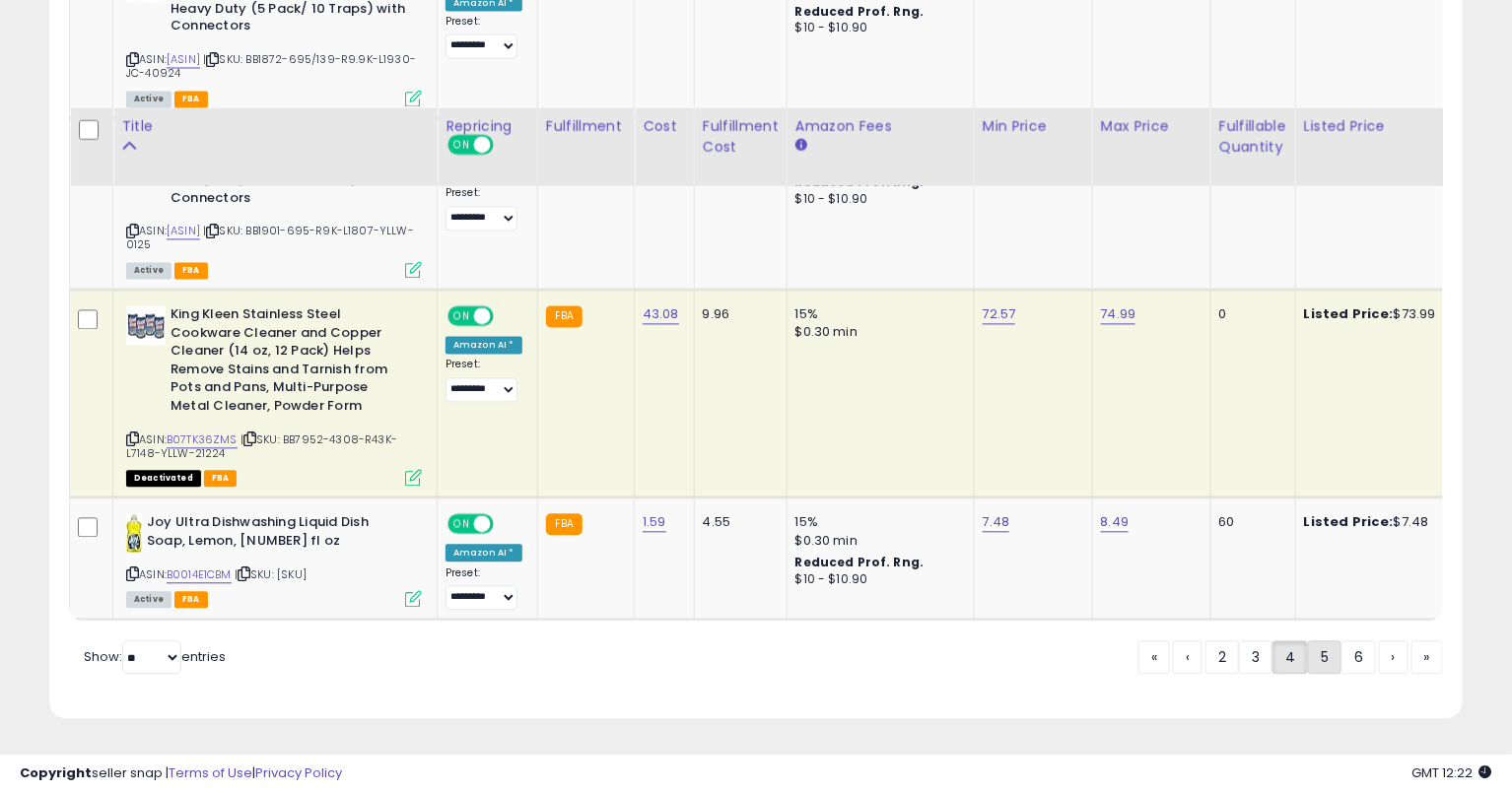 click on "5" 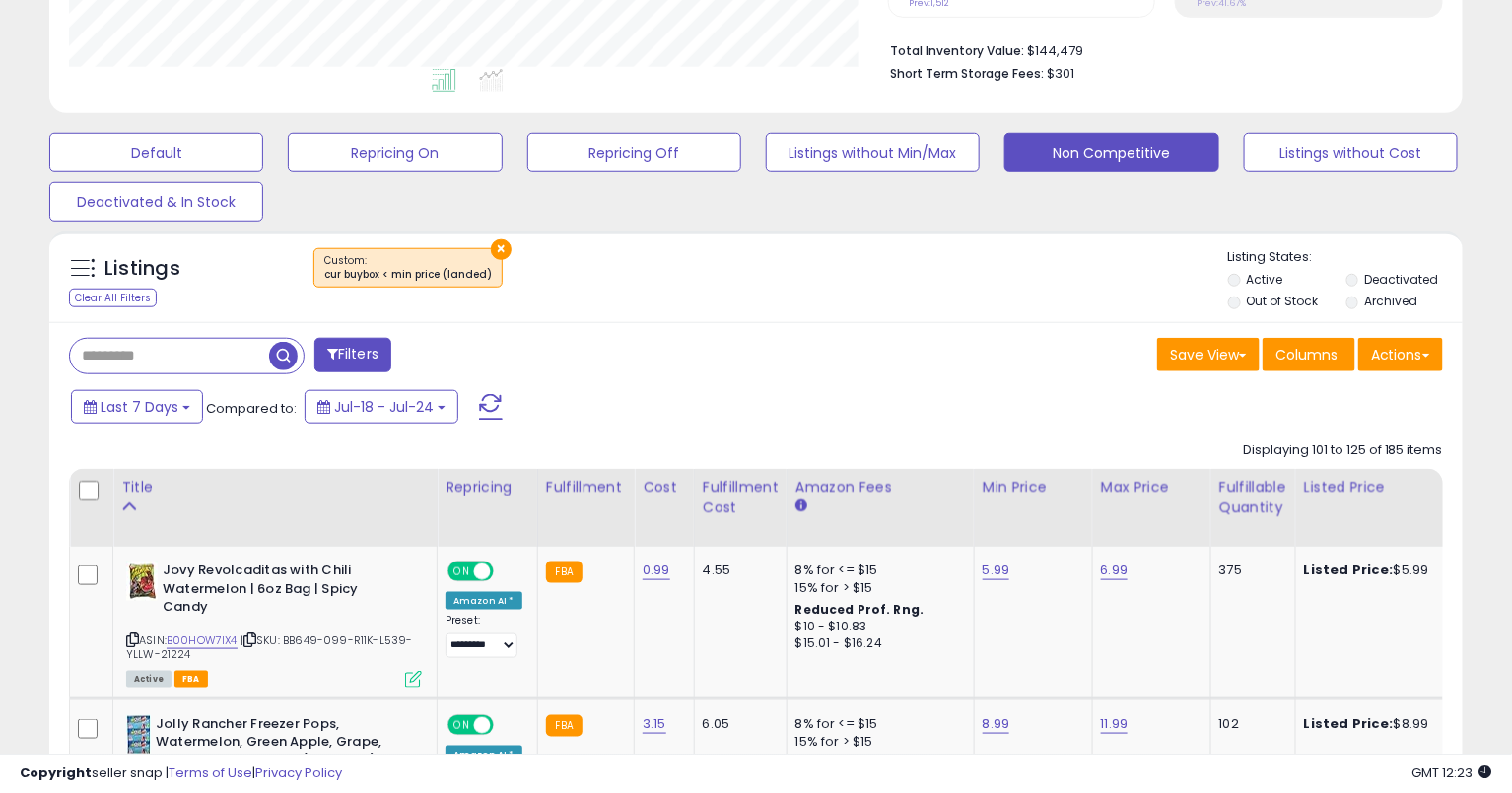 scroll, scrollTop: 554, scrollLeft: 0, axis: vertical 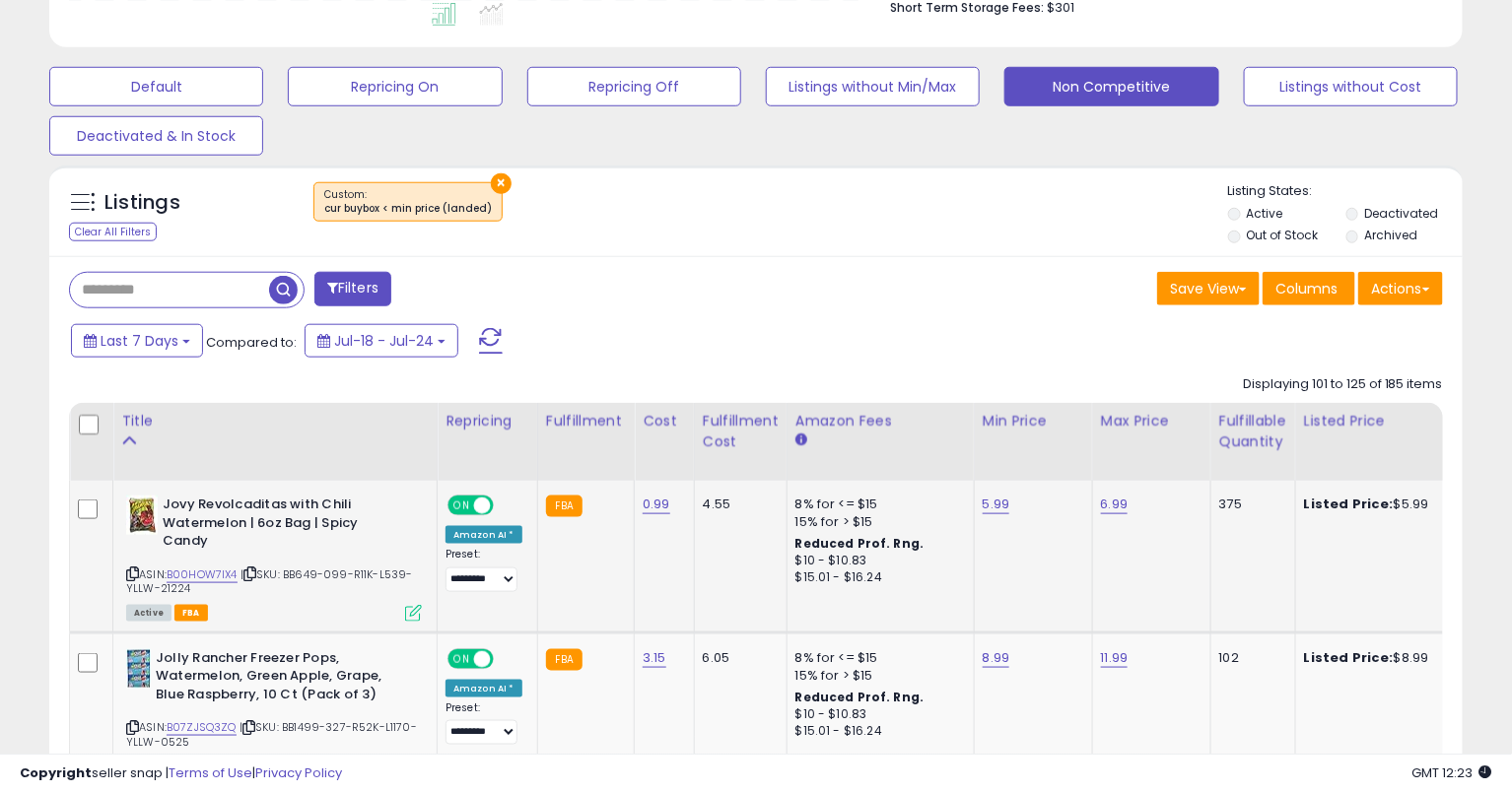 click at bounding box center (132, 573) 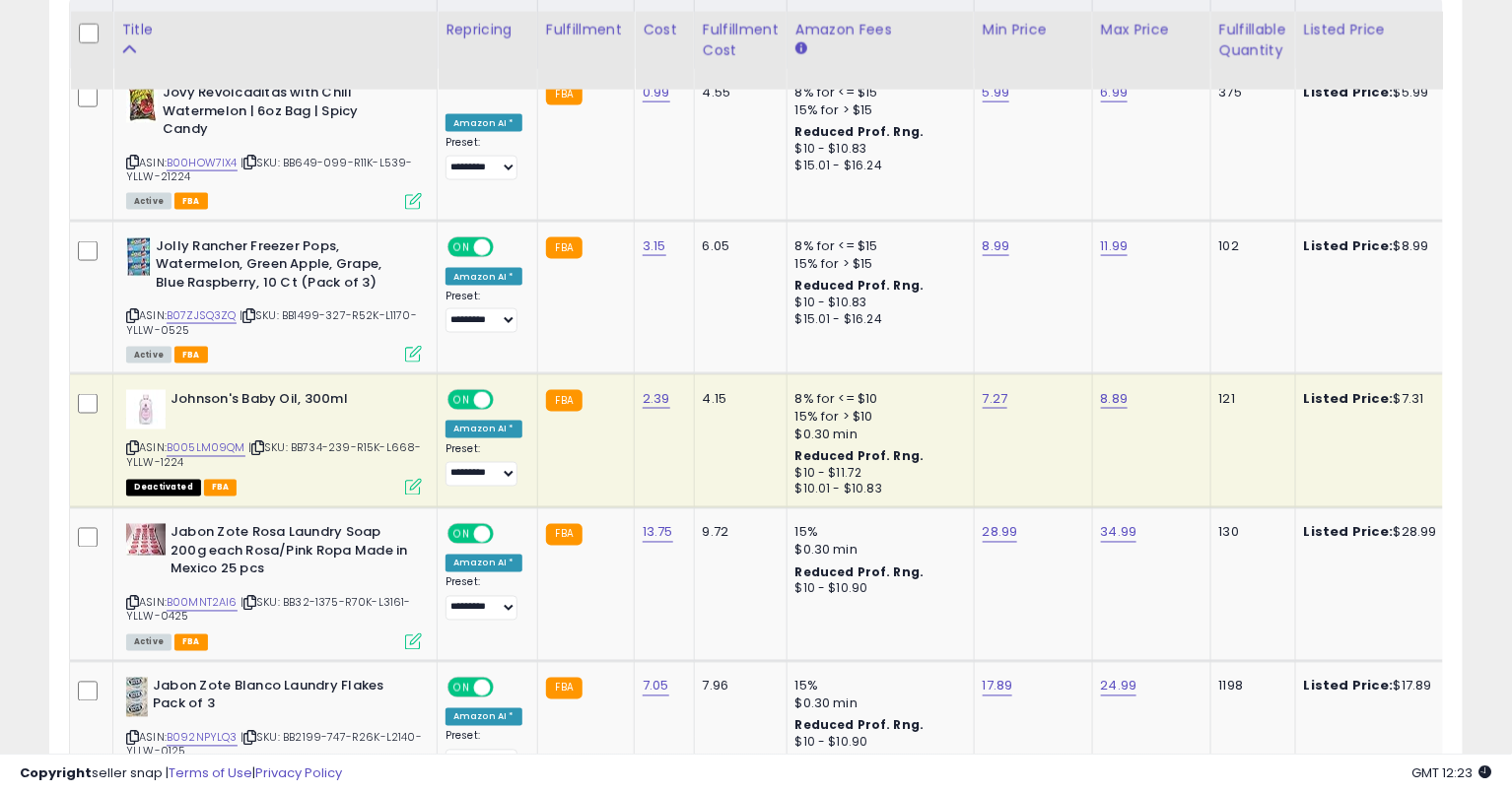 scroll, scrollTop: 976, scrollLeft: 0, axis: vertical 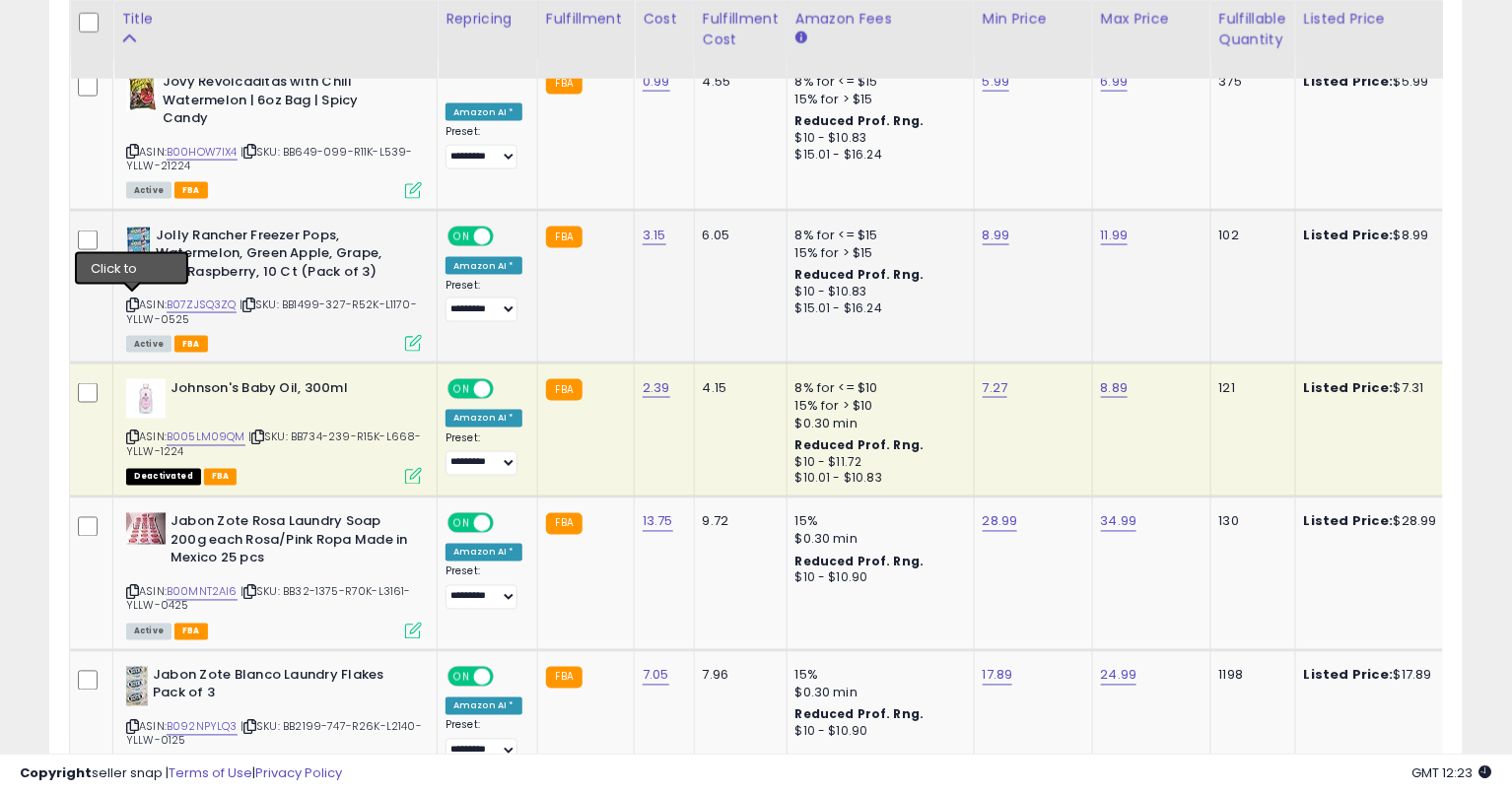 click at bounding box center [132, 304] 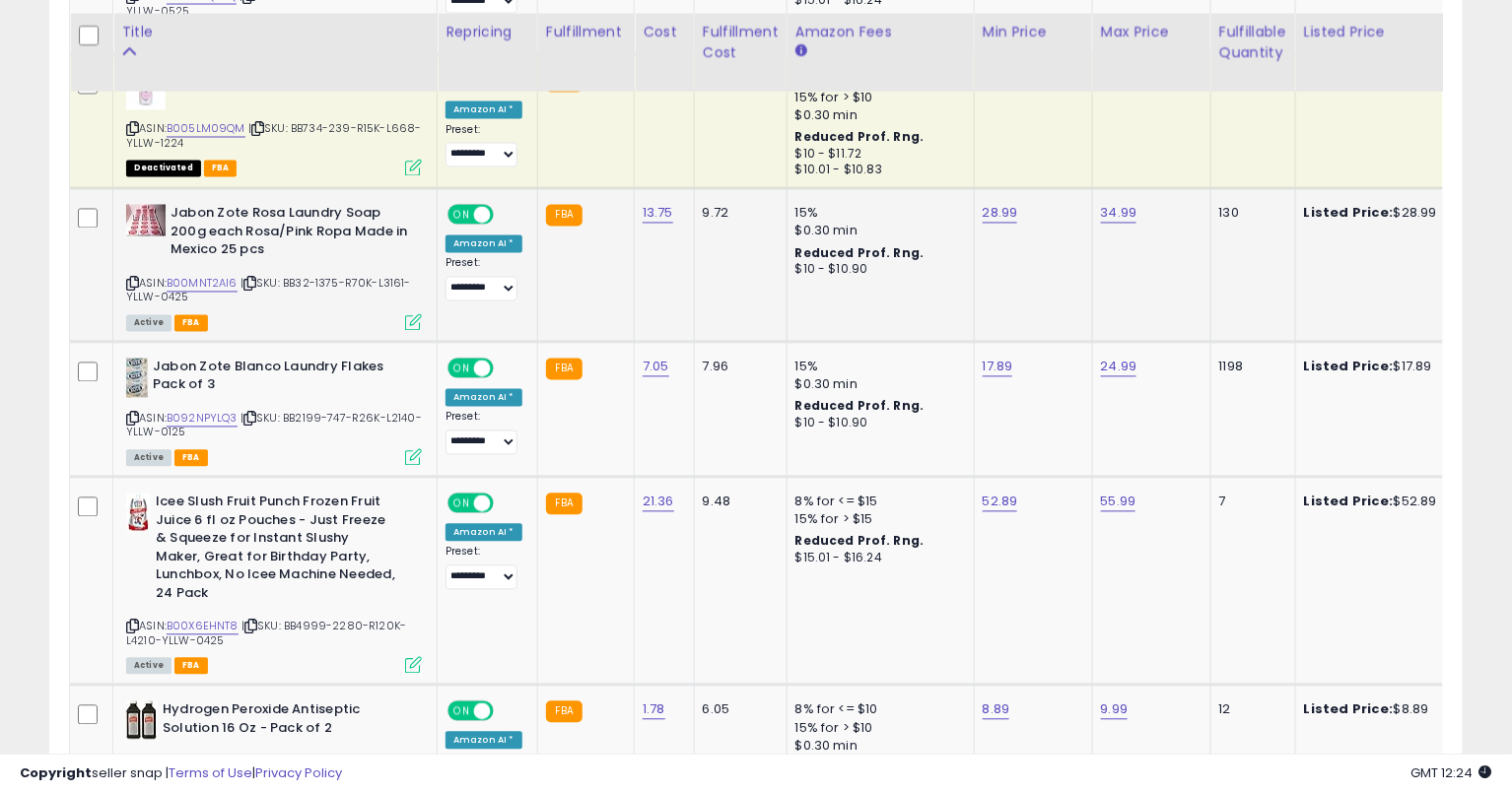scroll, scrollTop: 1297, scrollLeft: 0, axis: vertical 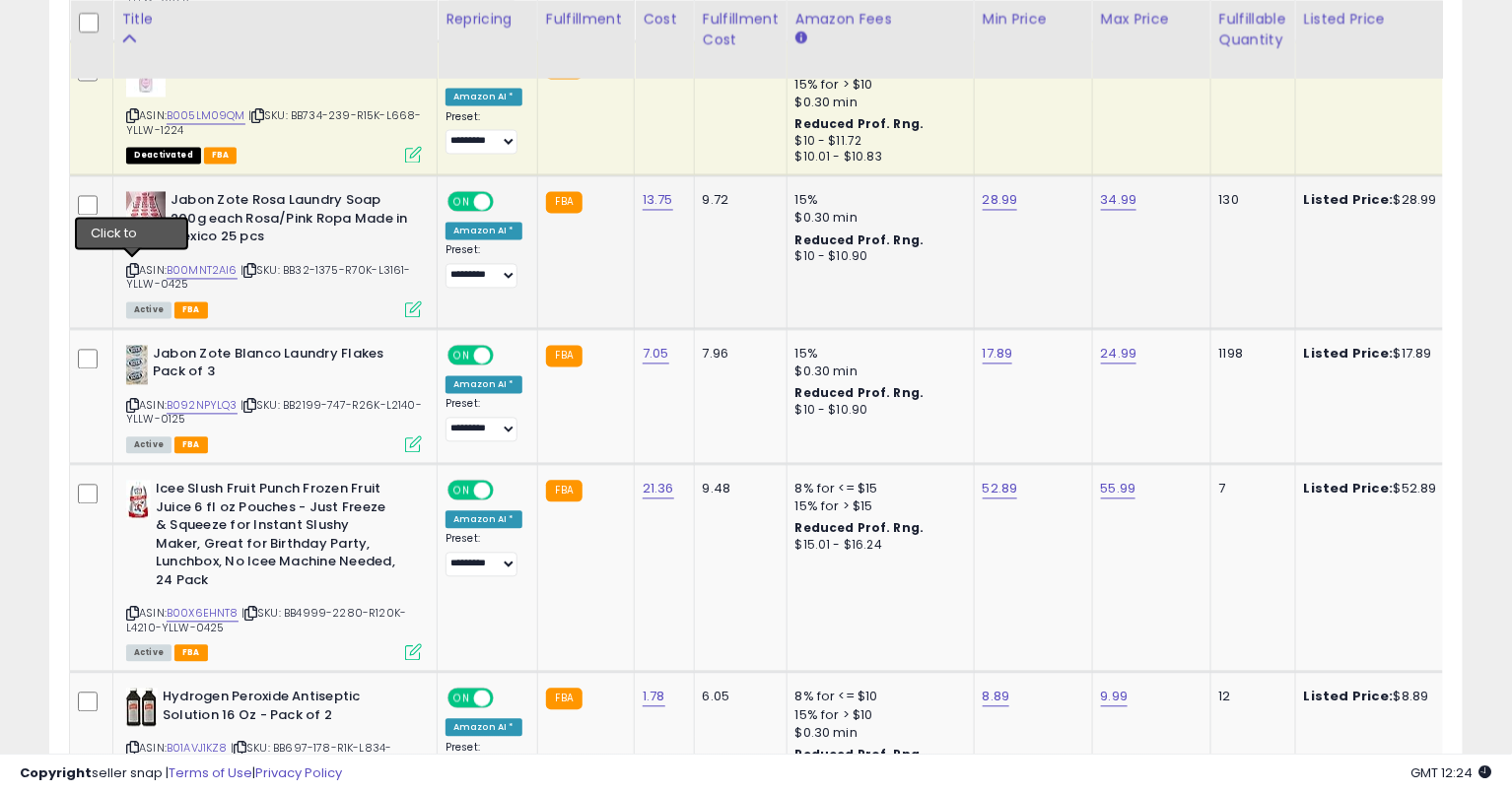 click at bounding box center [132, 271] 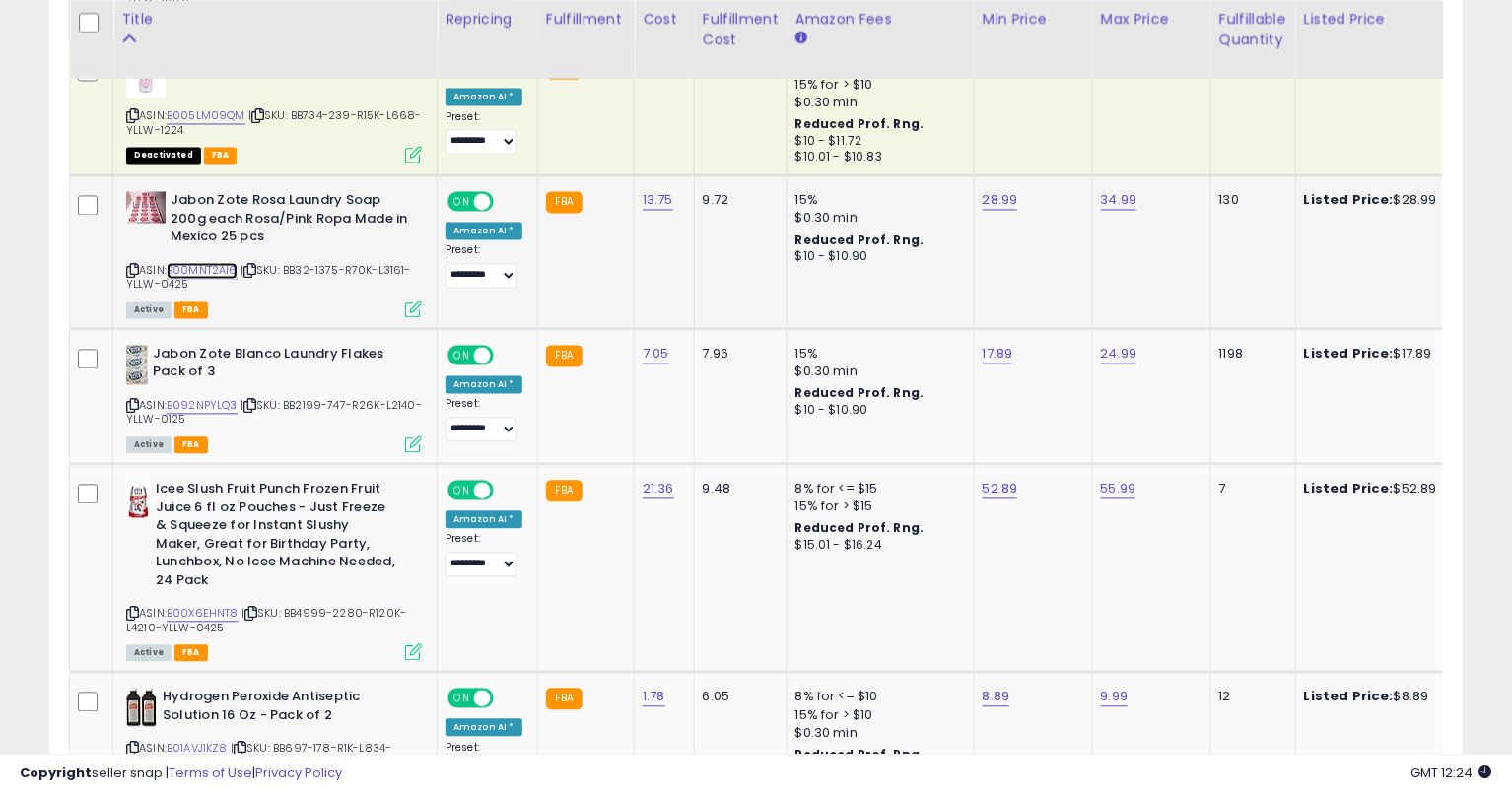 click on "B00MNT2AI6" at bounding box center (202, 271) 